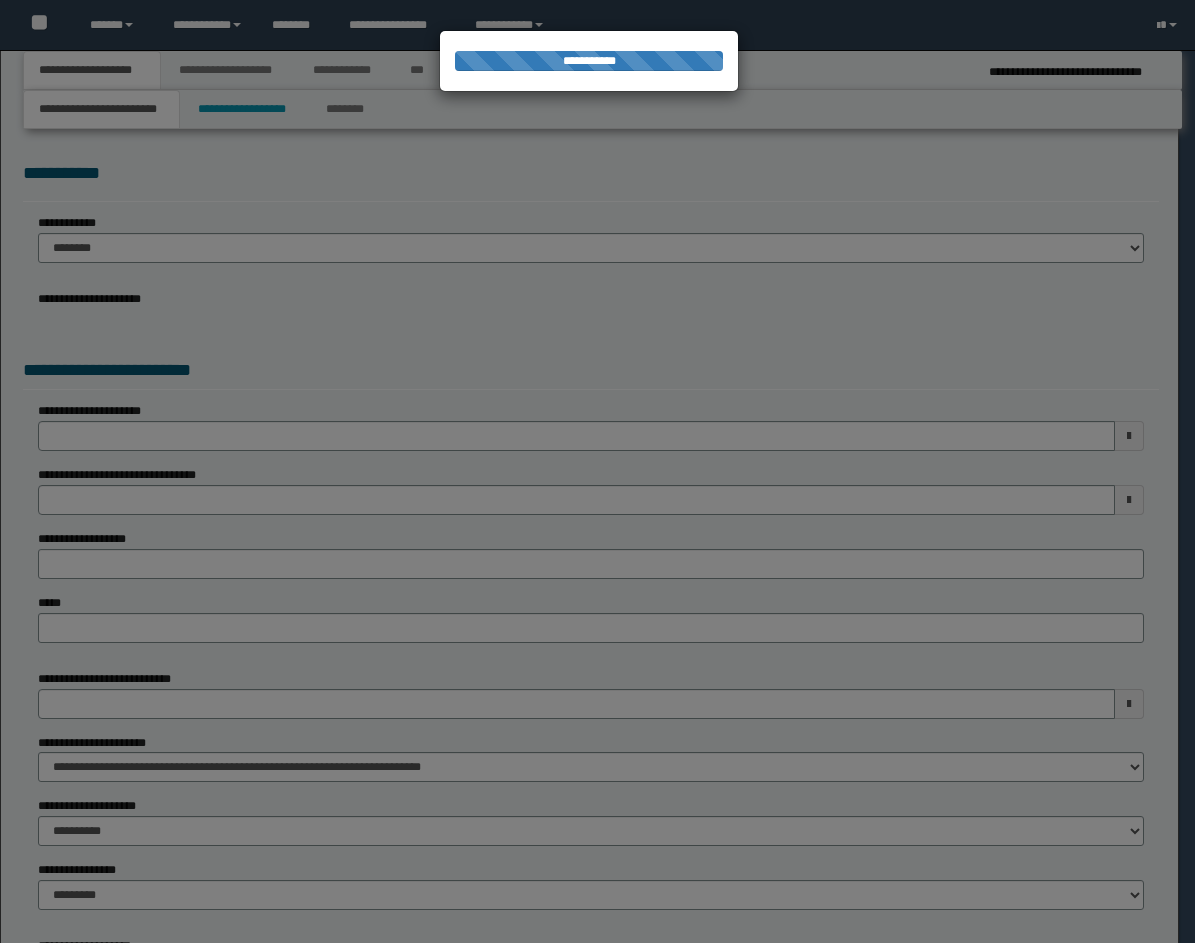 scroll, scrollTop: 0, scrollLeft: 0, axis: both 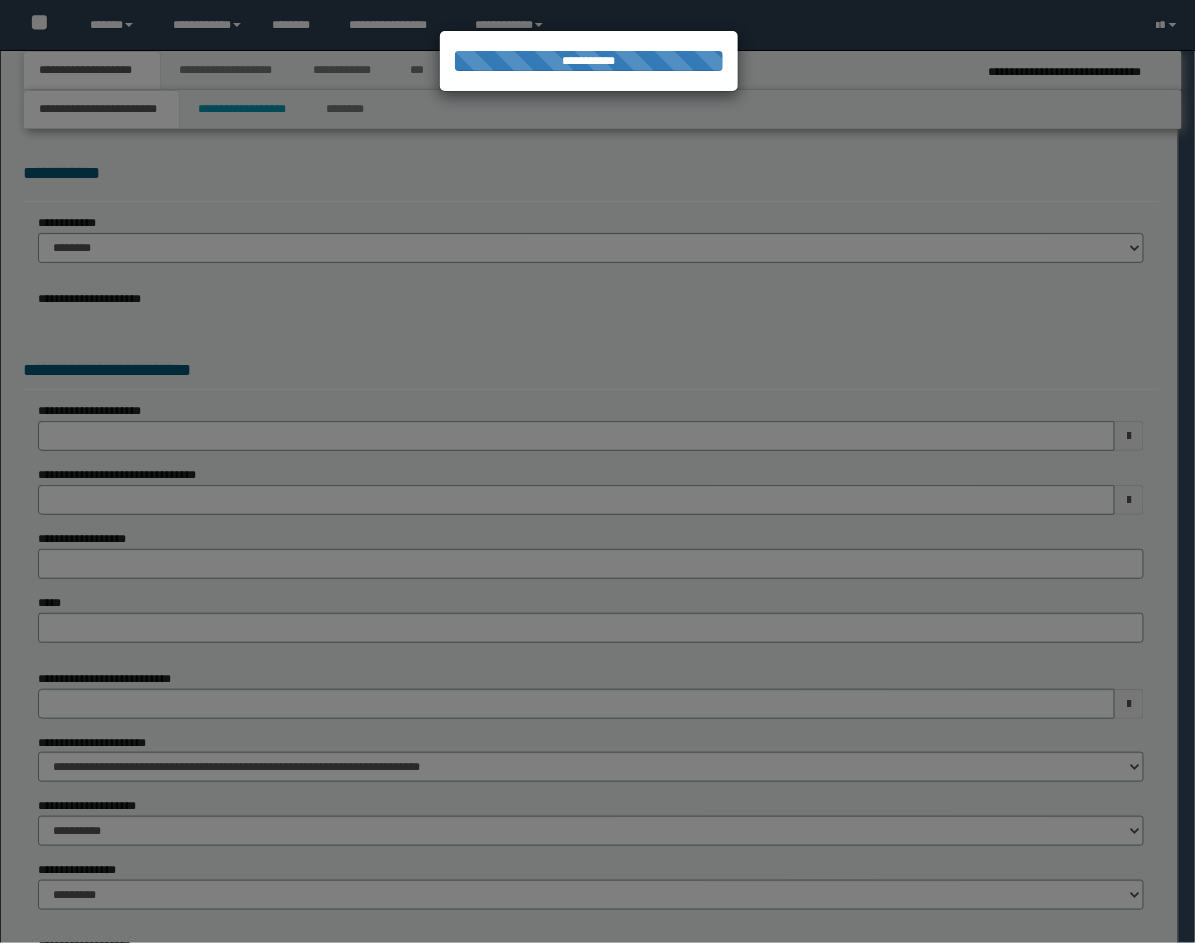 select on "**" 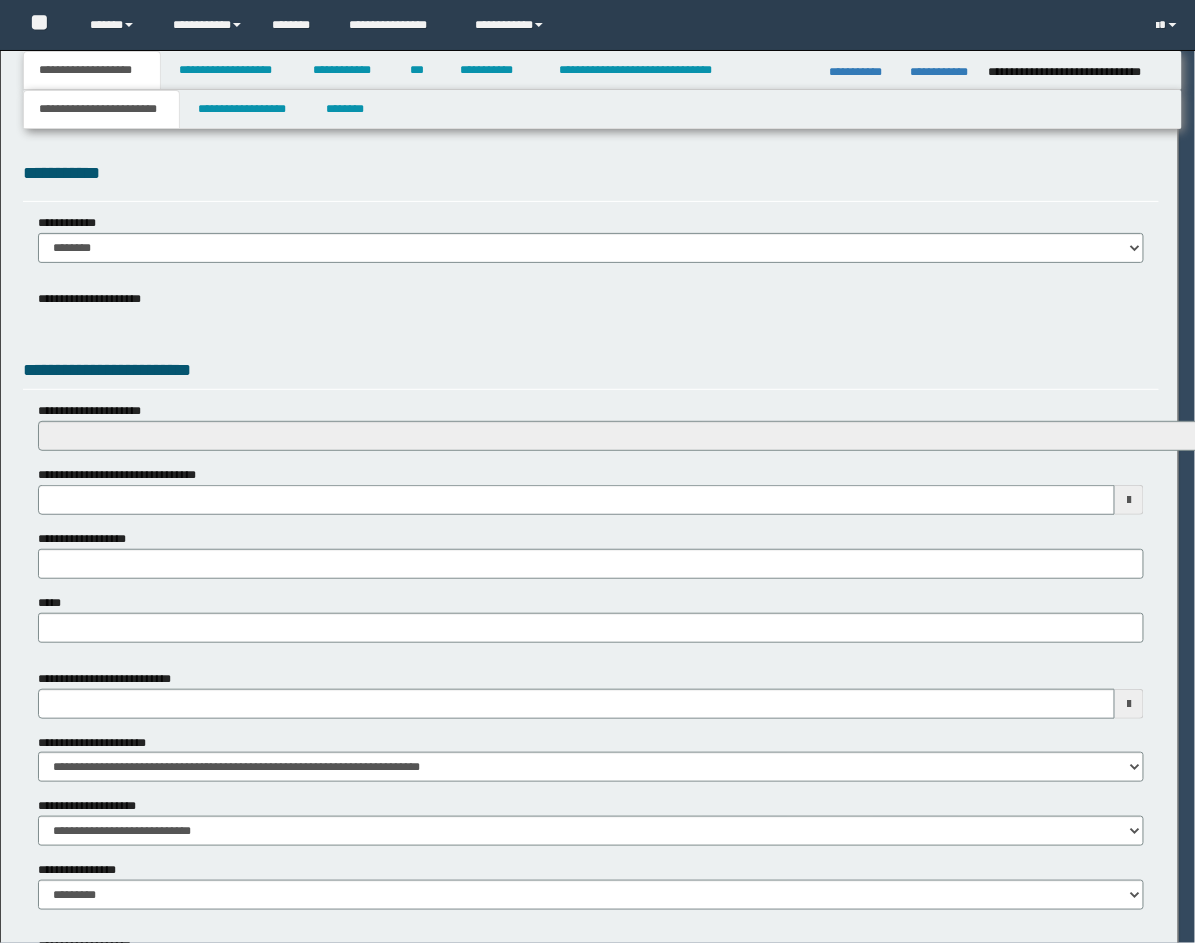 scroll, scrollTop: 0, scrollLeft: 0, axis: both 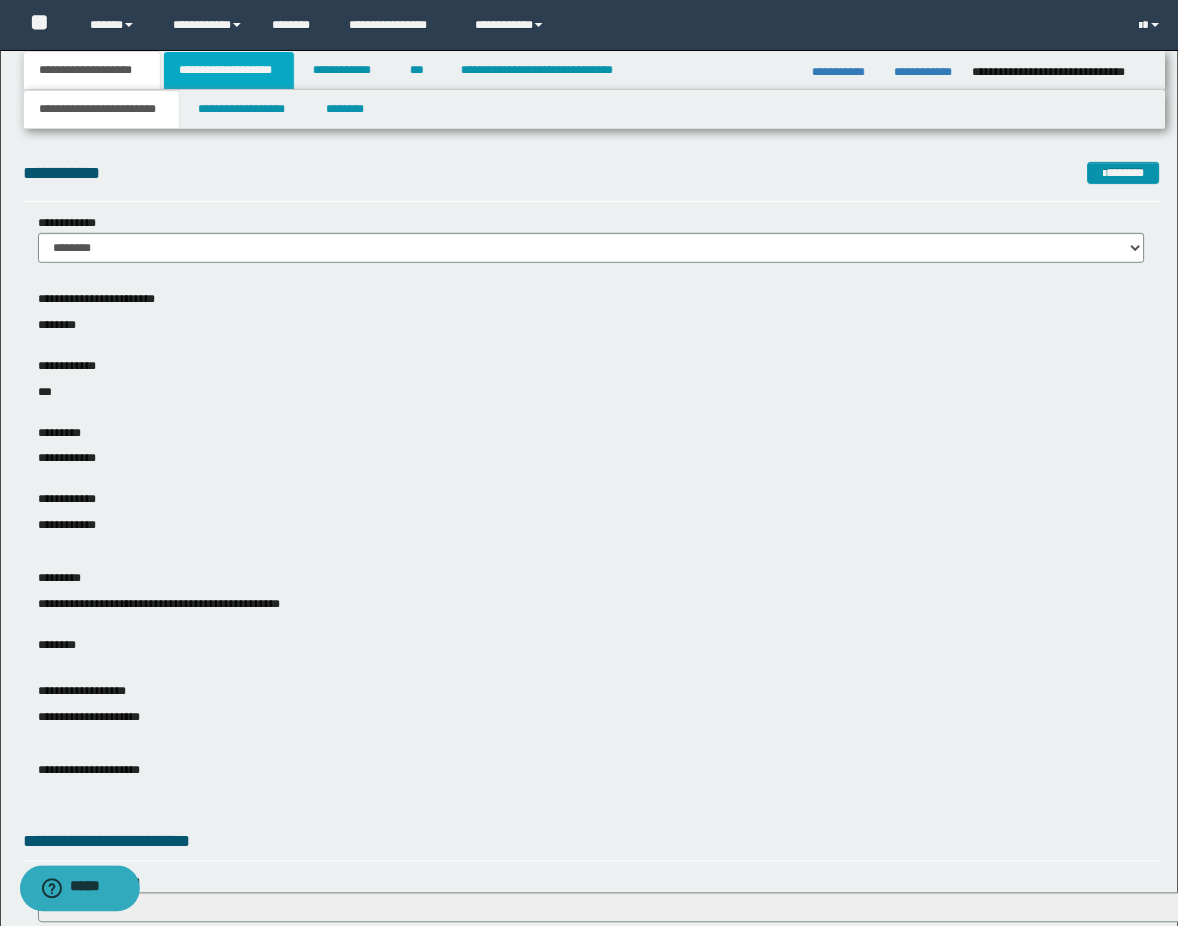 click on "**********" at bounding box center [229, 70] 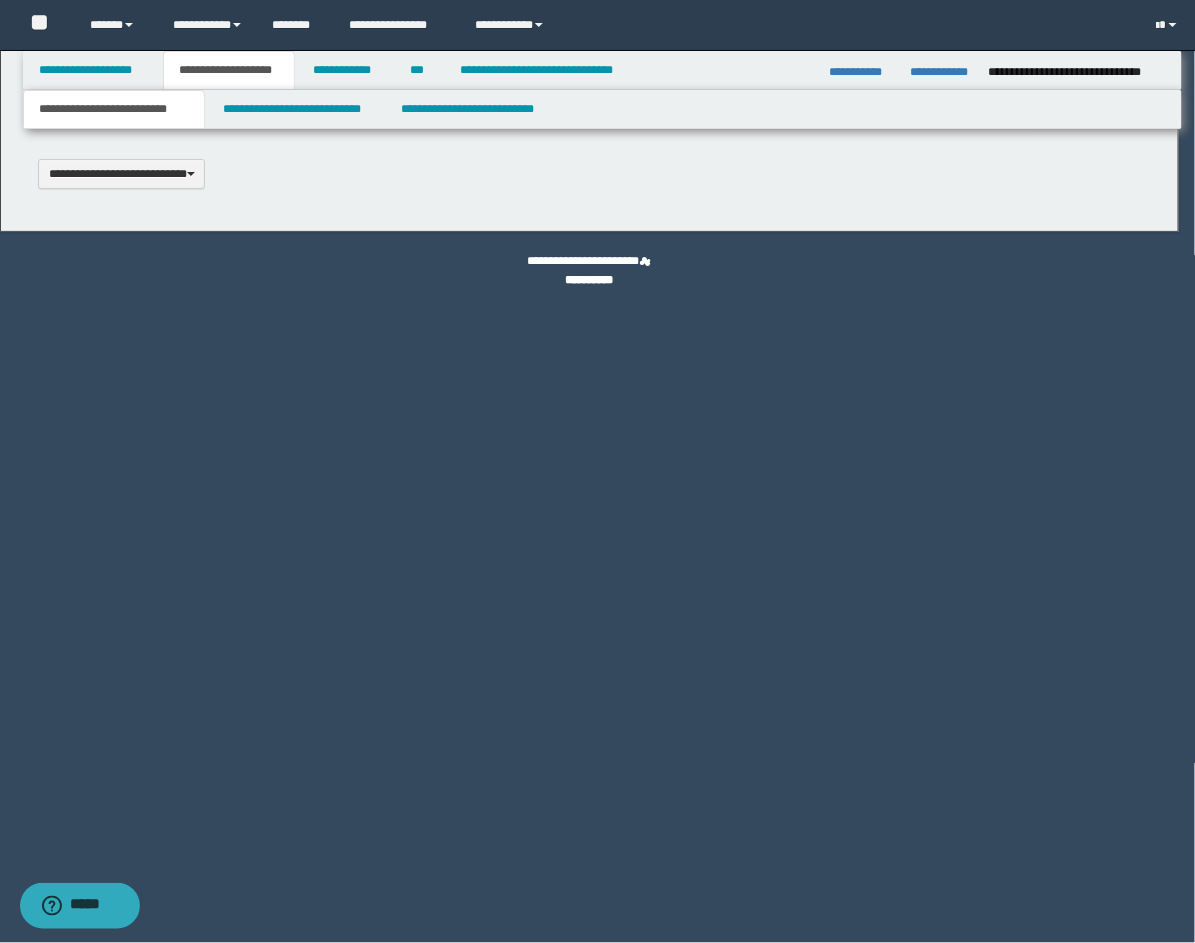 type 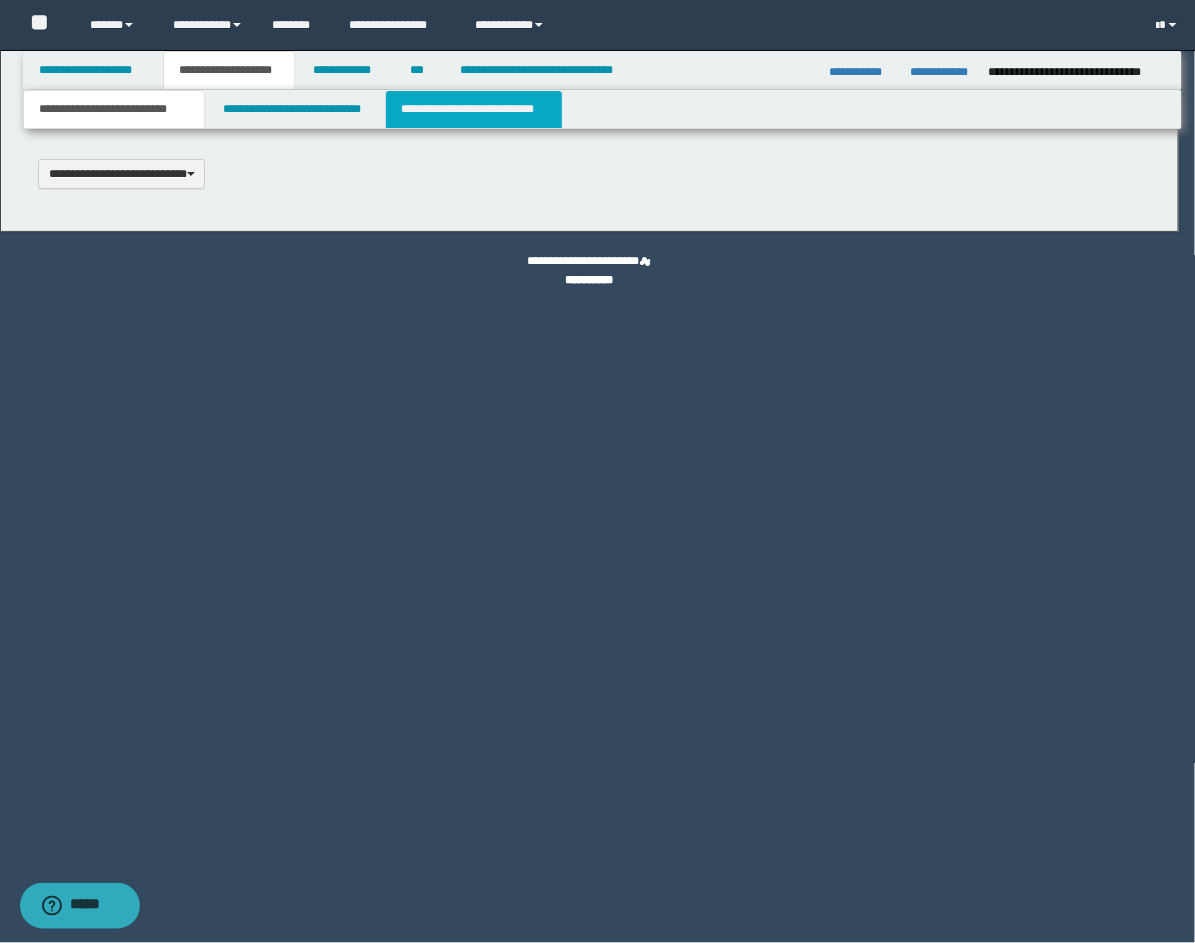 type on "********" 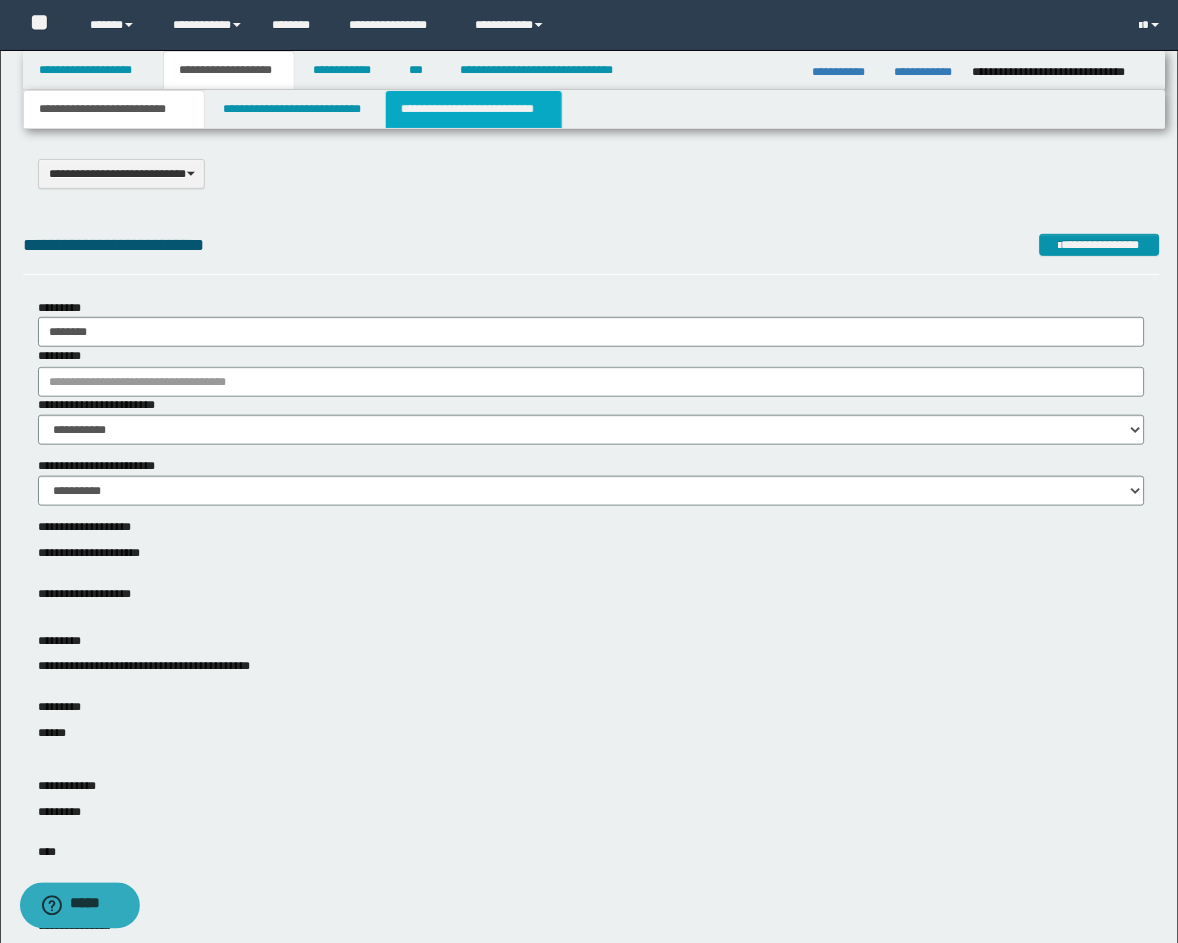 click on "**********" at bounding box center [474, 109] 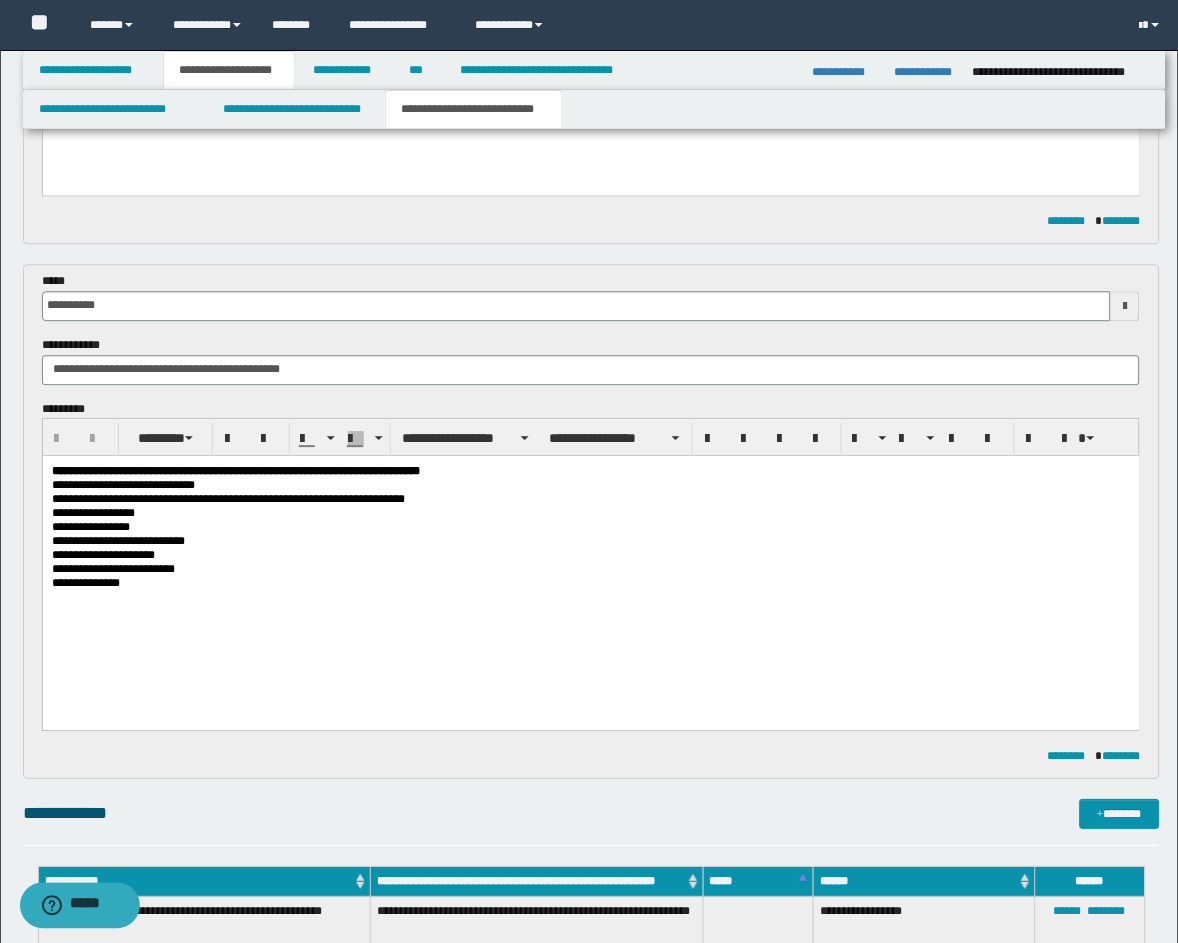 scroll, scrollTop: 741, scrollLeft: 0, axis: vertical 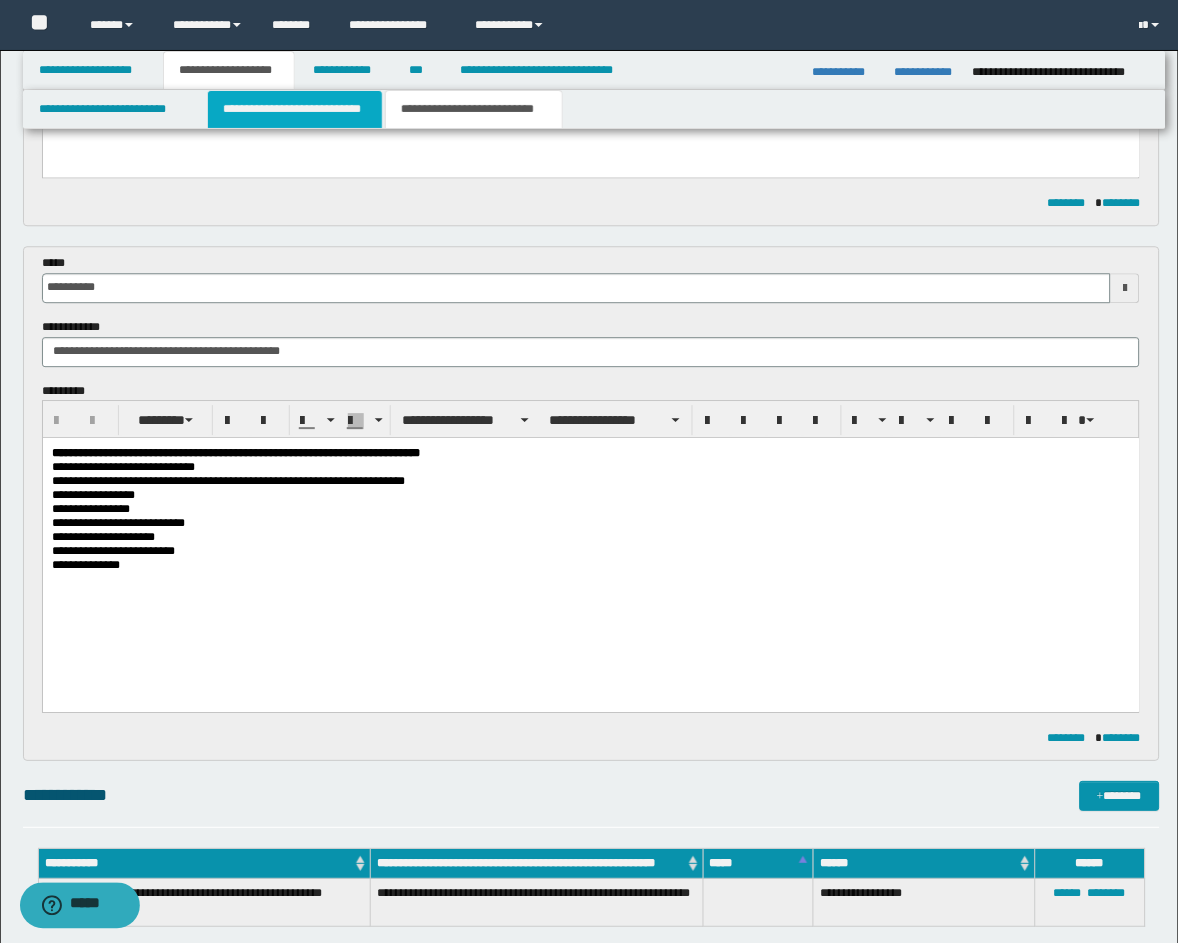 click on "**********" at bounding box center (295, 109) 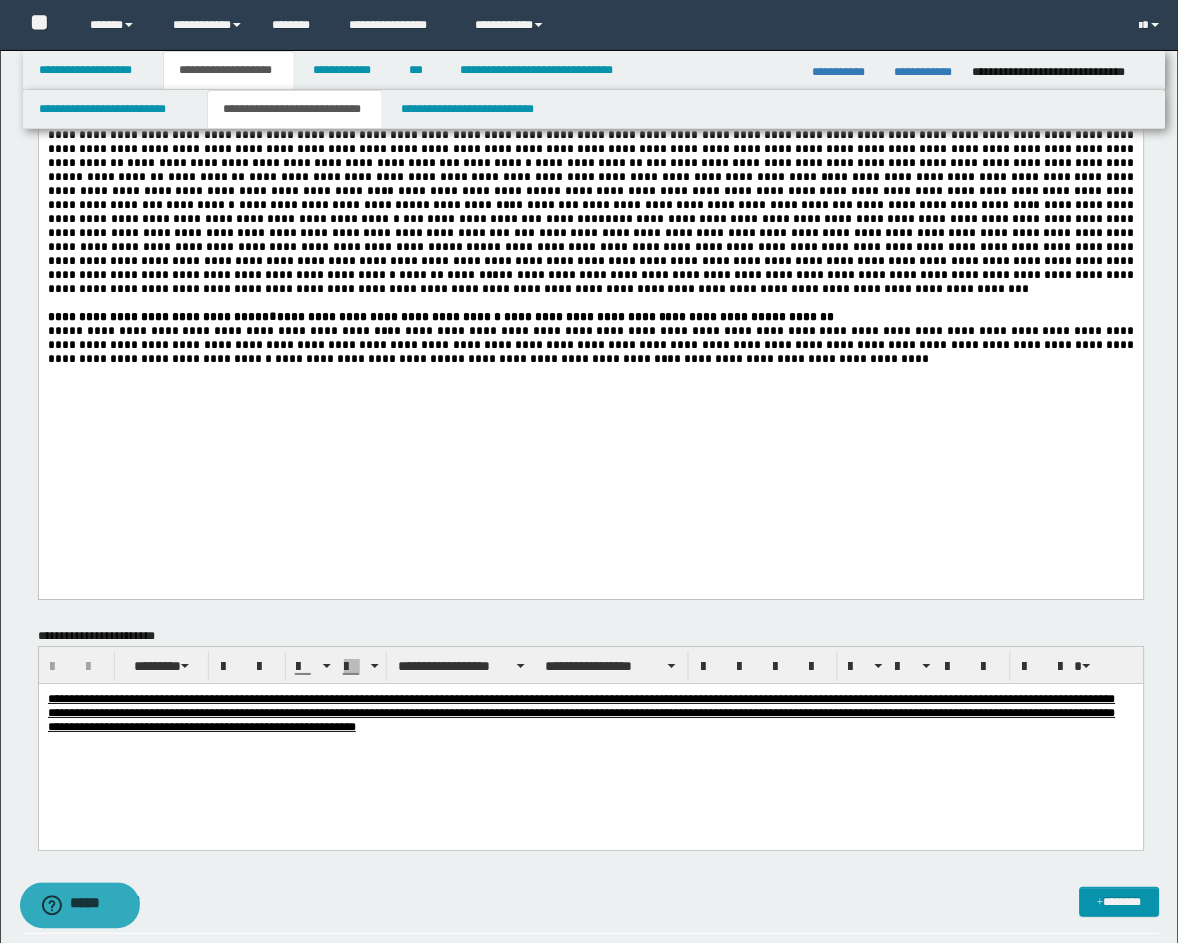 scroll, scrollTop: 1481, scrollLeft: 0, axis: vertical 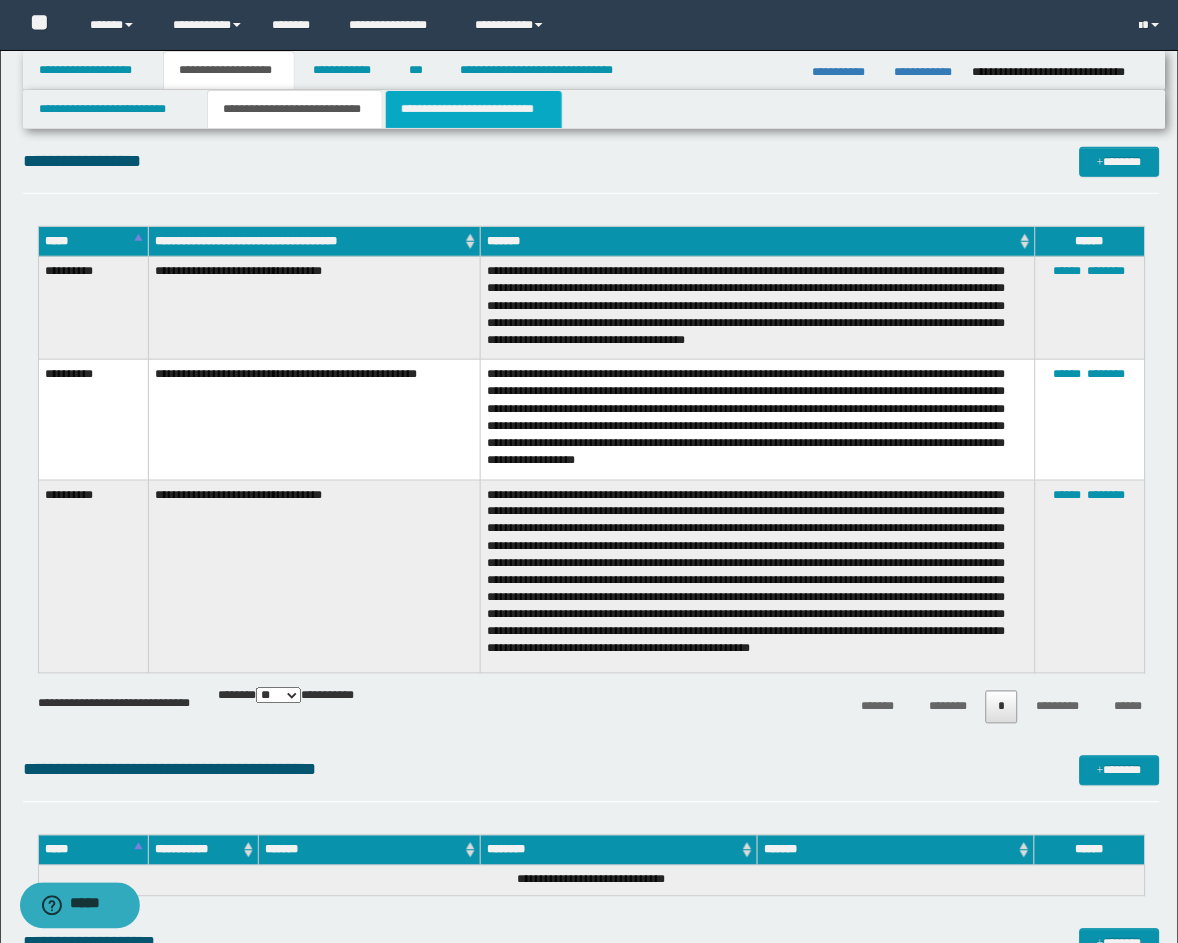 click on "**********" at bounding box center [474, 109] 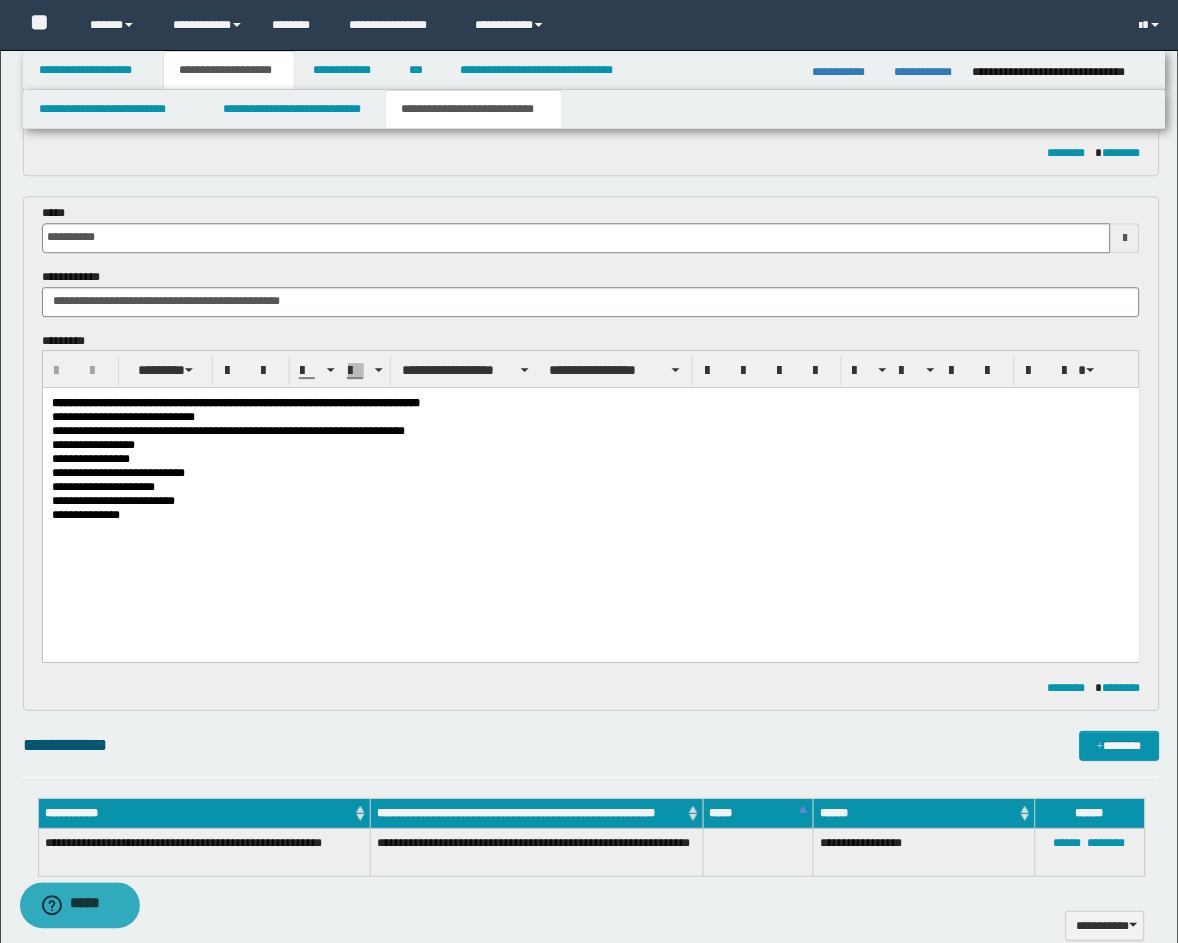 scroll, scrollTop: 741, scrollLeft: 0, axis: vertical 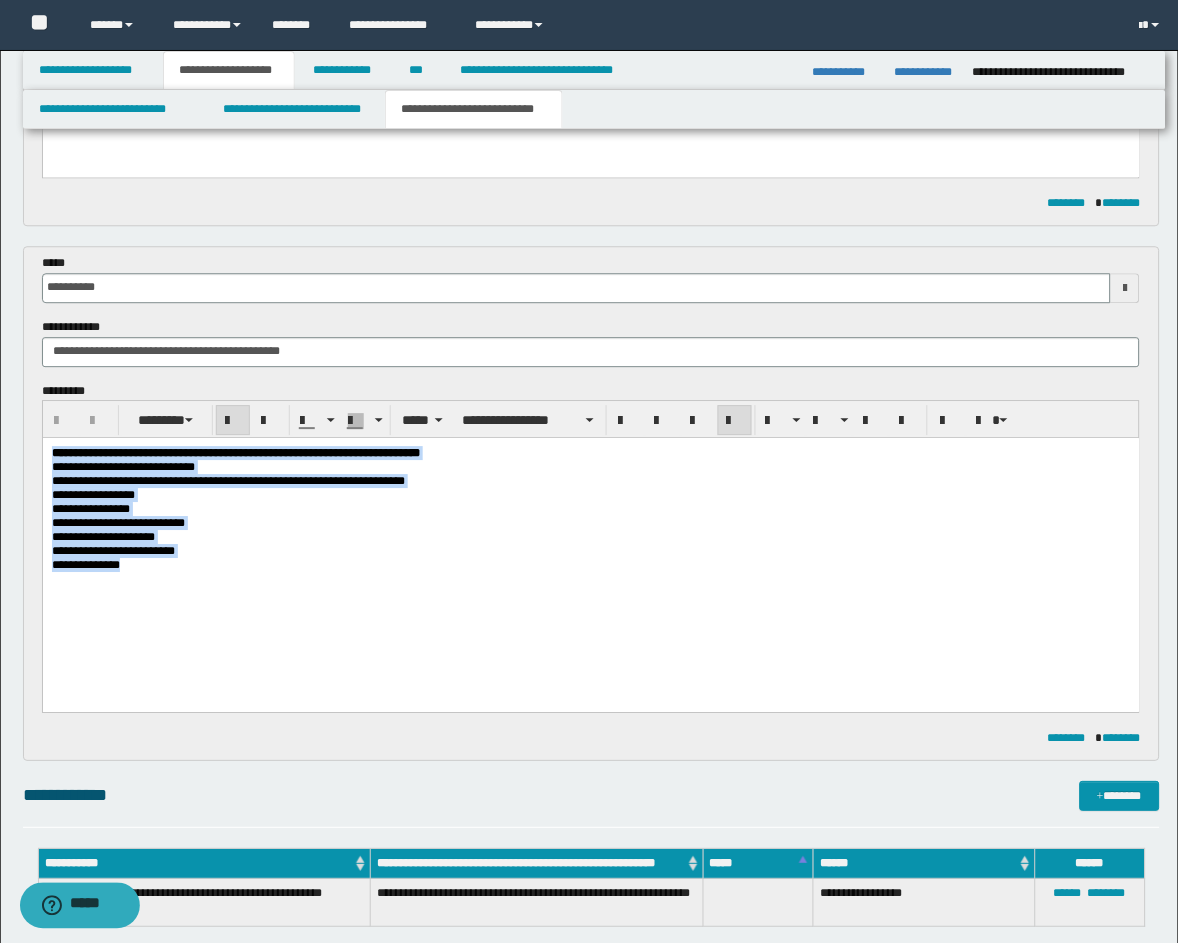 drag, startPoint x: 183, startPoint y: 589, endPoint x: -21, endPoint y: 412, distance: 270.0833 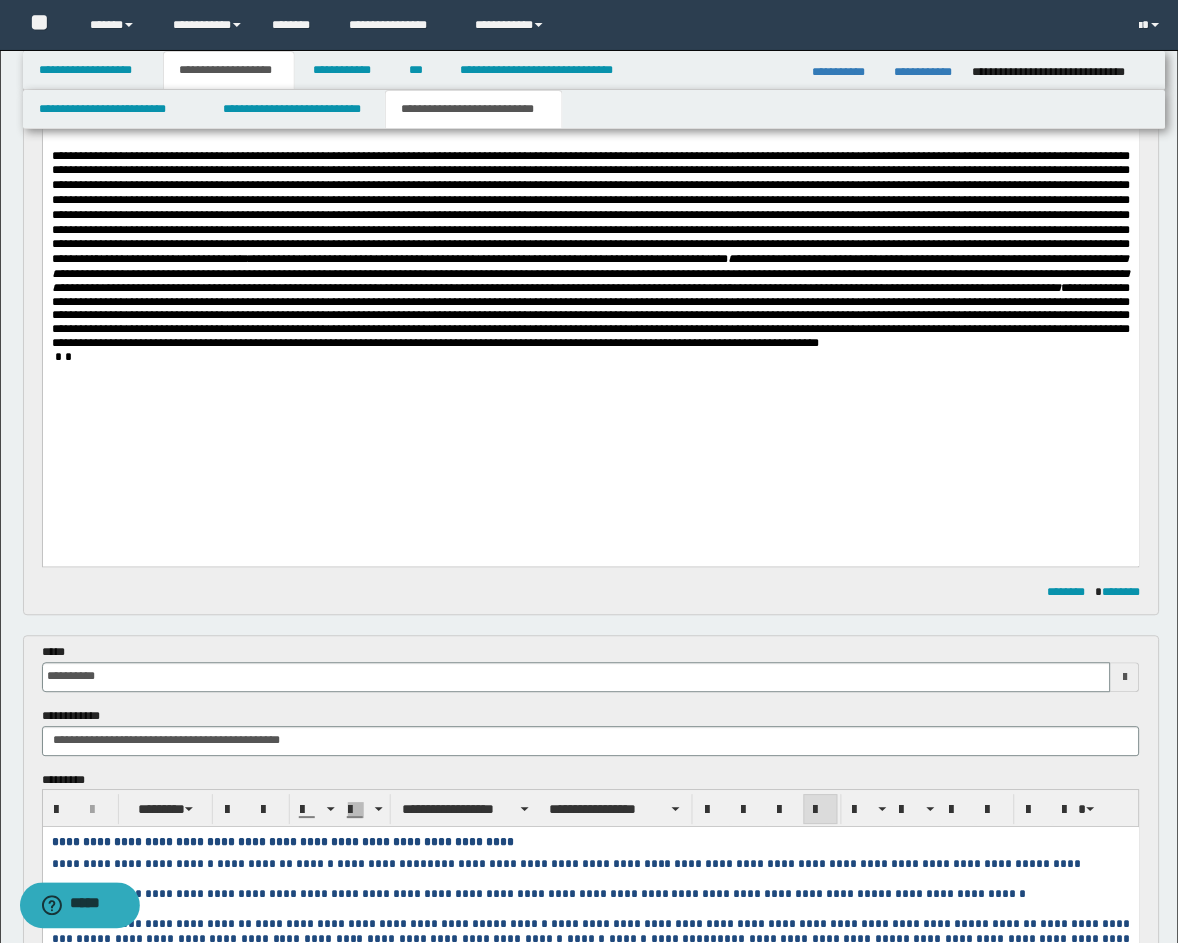 scroll, scrollTop: 370, scrollLeft: 0, axis: vertical 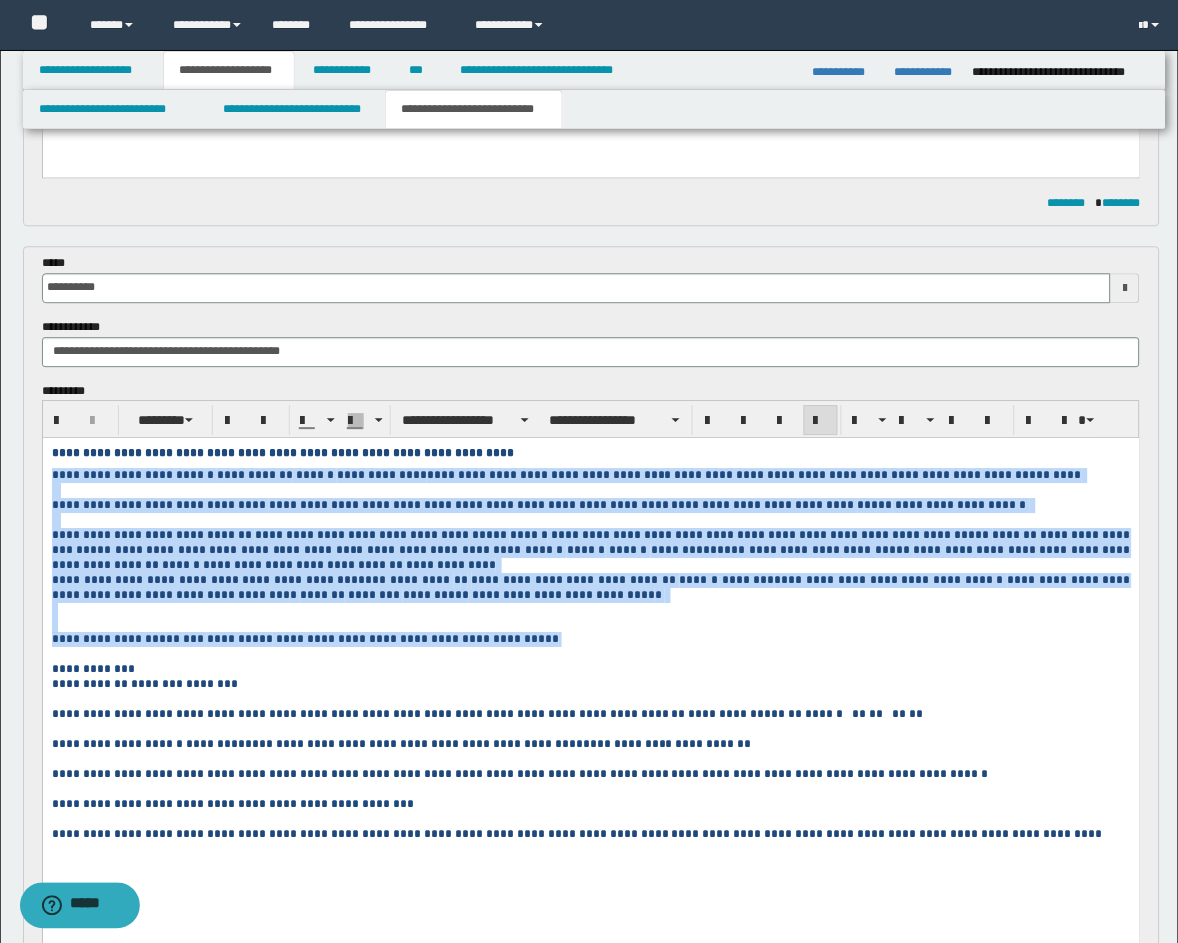 drag, startPoint x: 519, startPoint y: 655, endPoint x: 45, endPoint y: 470, distance: 508.82315 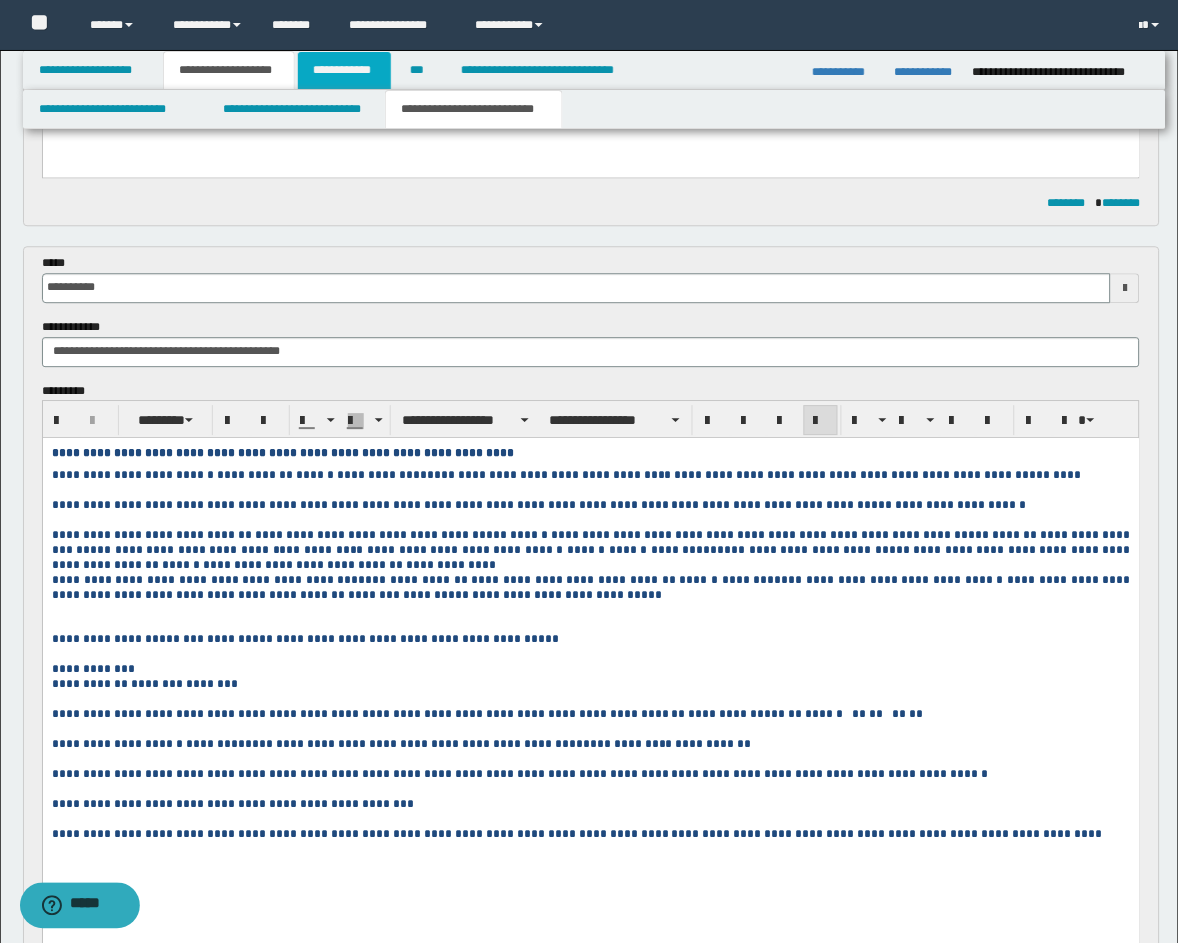 click on "**********" at bounding box center [344, 70] 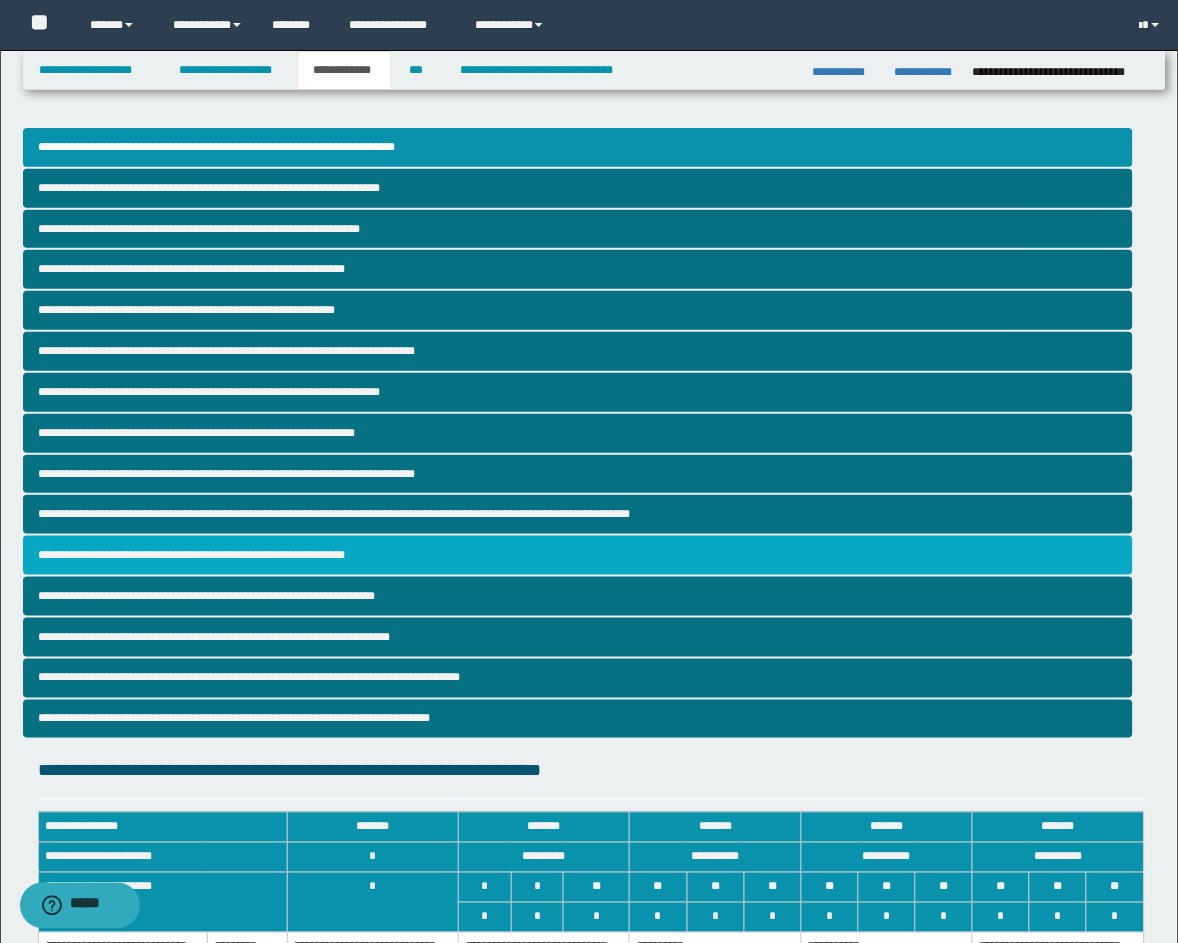 click on "**********" at bounding box center (578, 555) 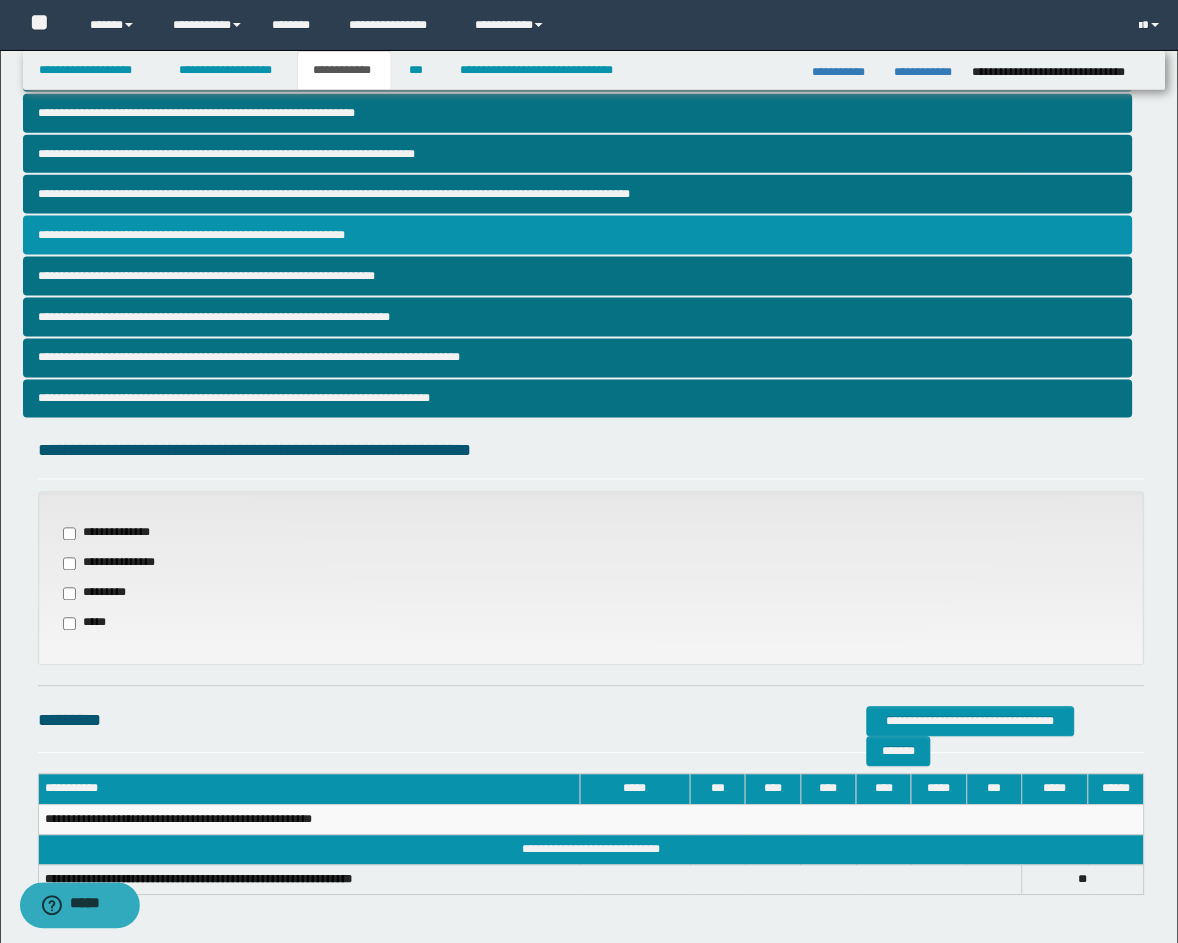 scroll, scrollTop: 402, scrollLeft: 0, axis: vertical 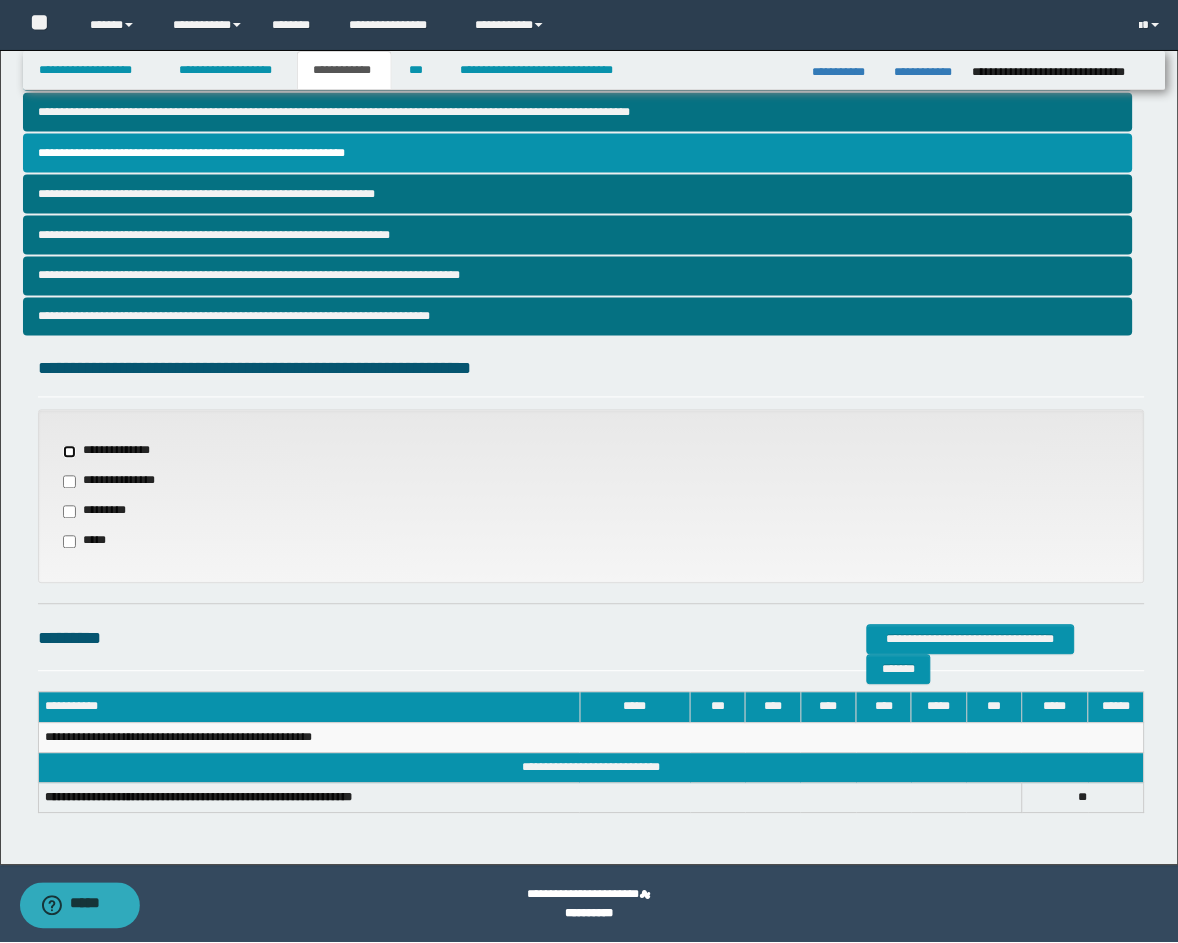select on "*" 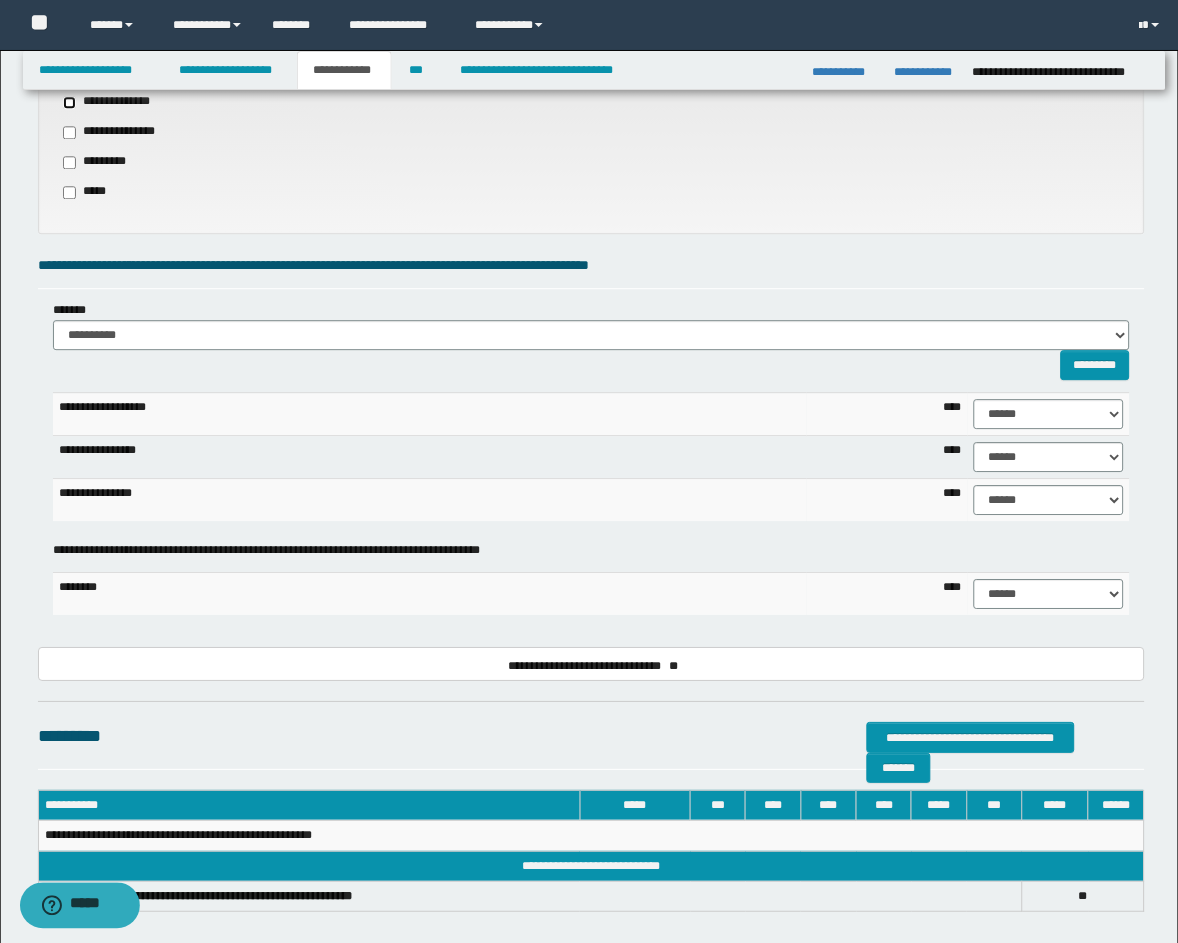 scroll, scrollTop: 772, scrollLeft: 0, axis: vertical 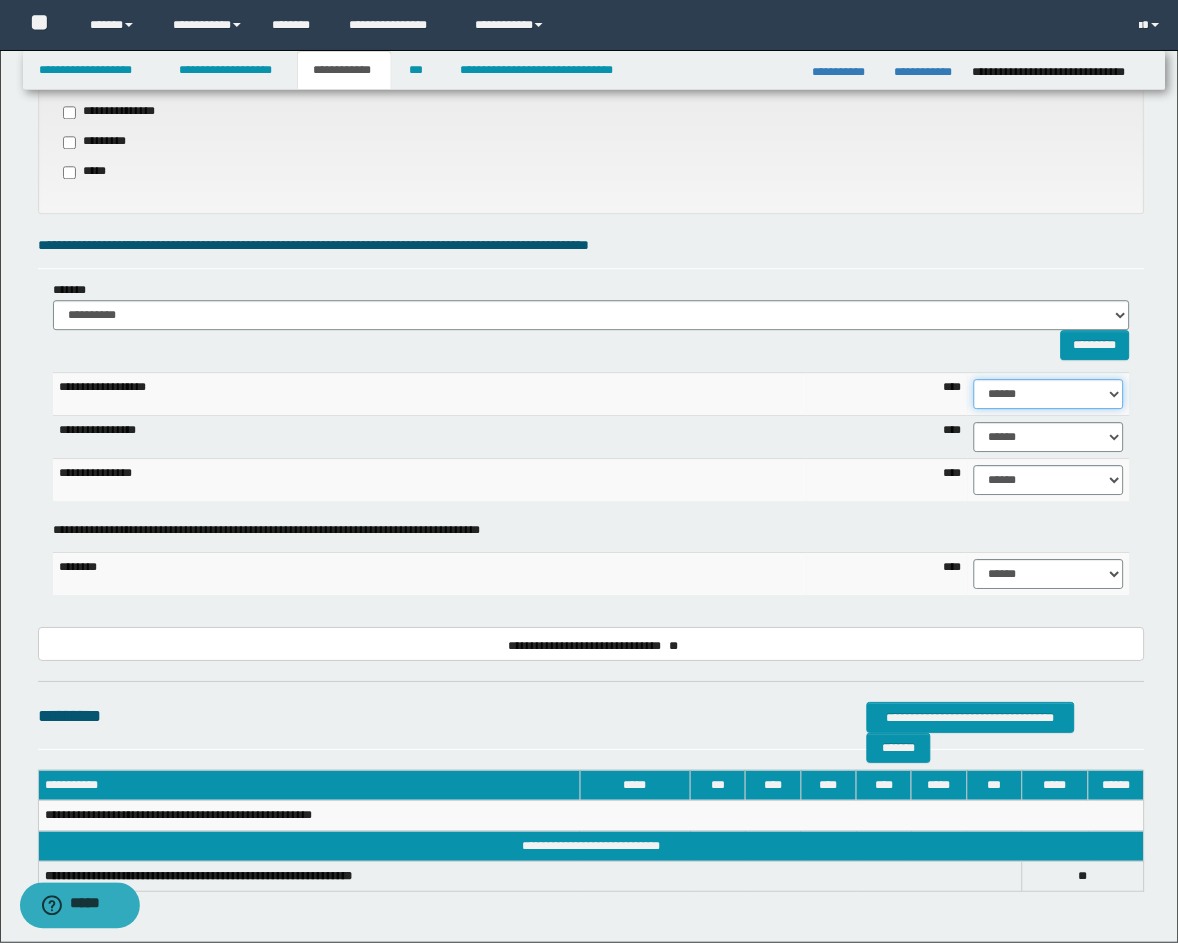 click on "******
****
**
**
**
**
**
**
**
**
***
***
***
***
***
***
***
***
***
***
****
****
****
****" at bounding box center (1049, 394) 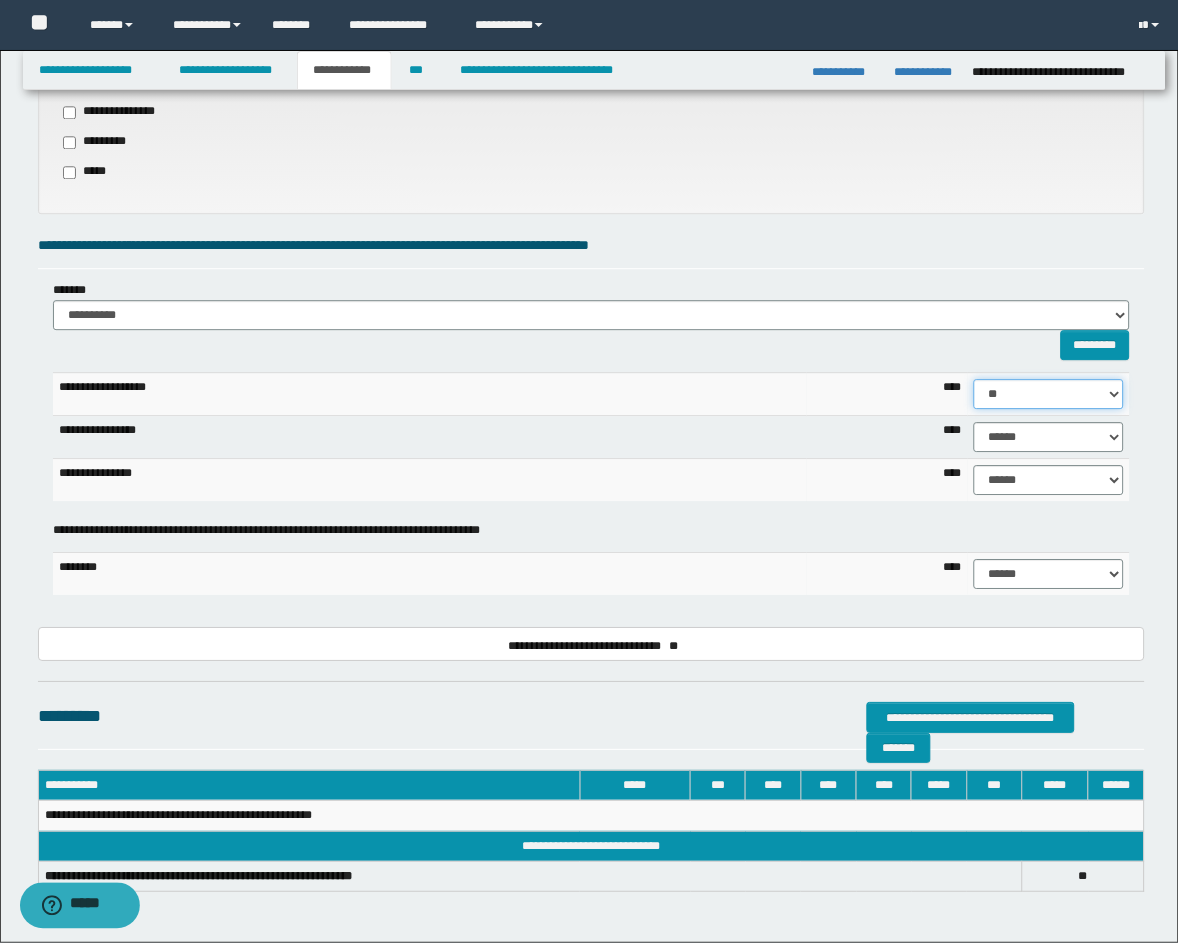 click on "******
****
**
**
**
**
**
**
**
**
***
***
***
***
***
***
***
***
***
***
****
****
****
****" at bounding box center (1049, 394) 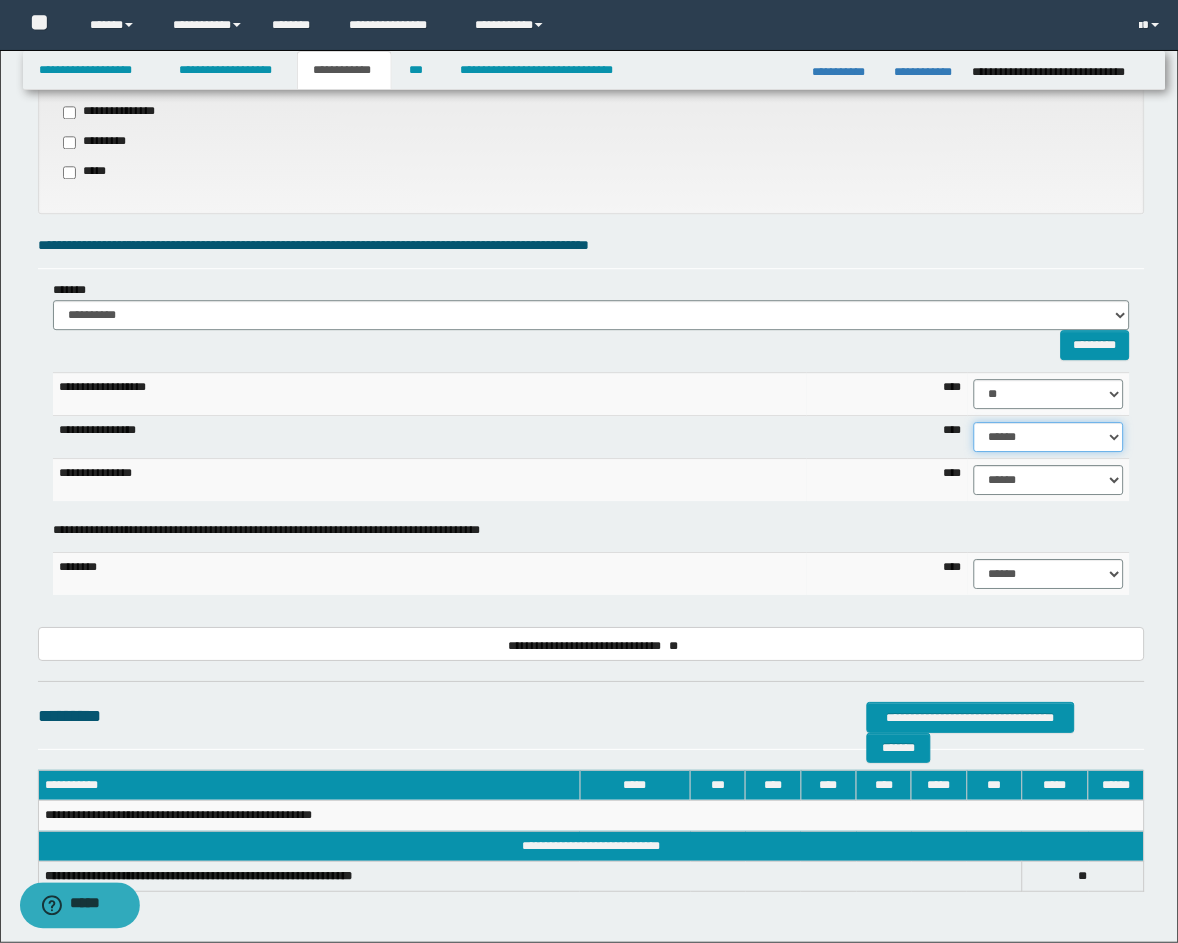 click on "******
****
**
**
**
**
**
**
**
**
***
***
***
***
***
***
***
***
***
***
****
****
****
****" at bounding box center (1049, 437) 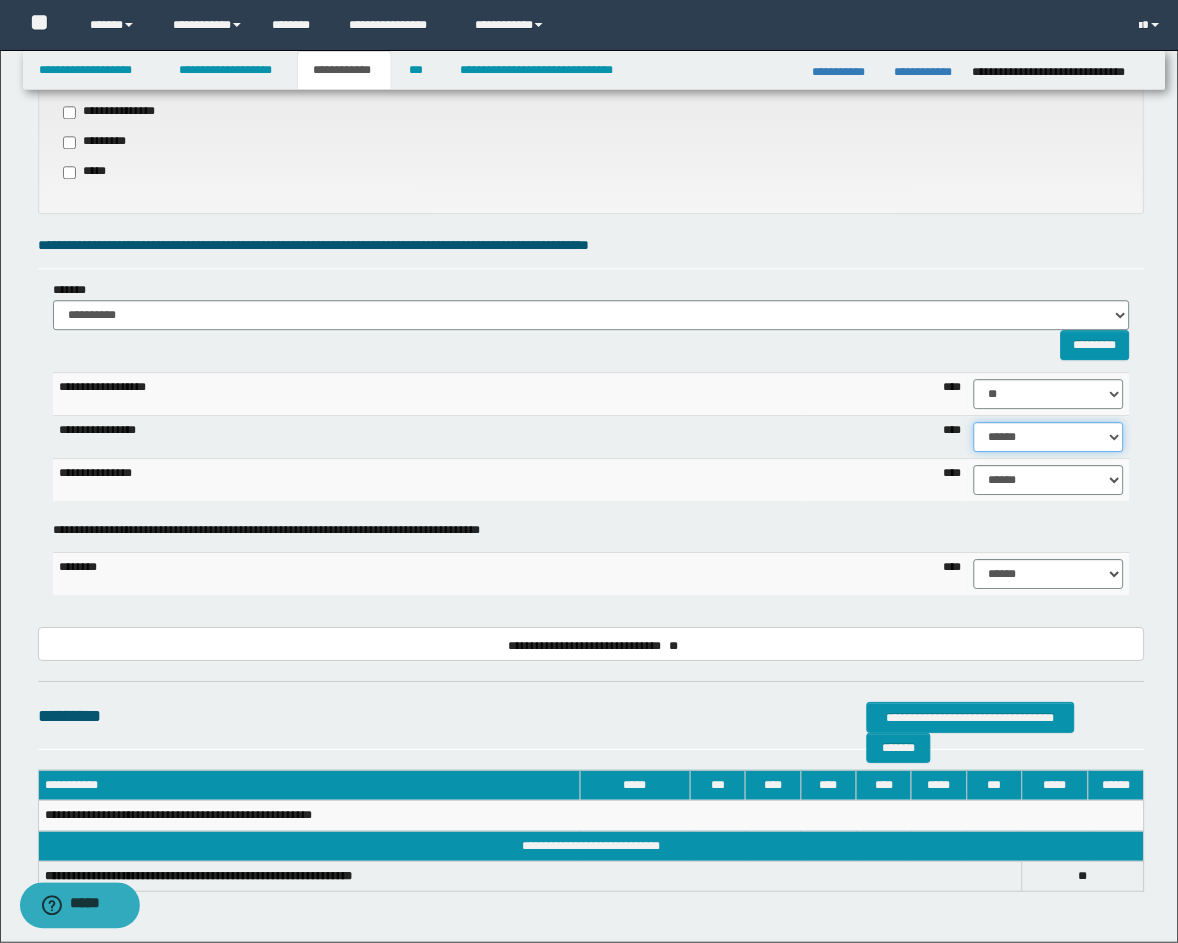 select on "***" 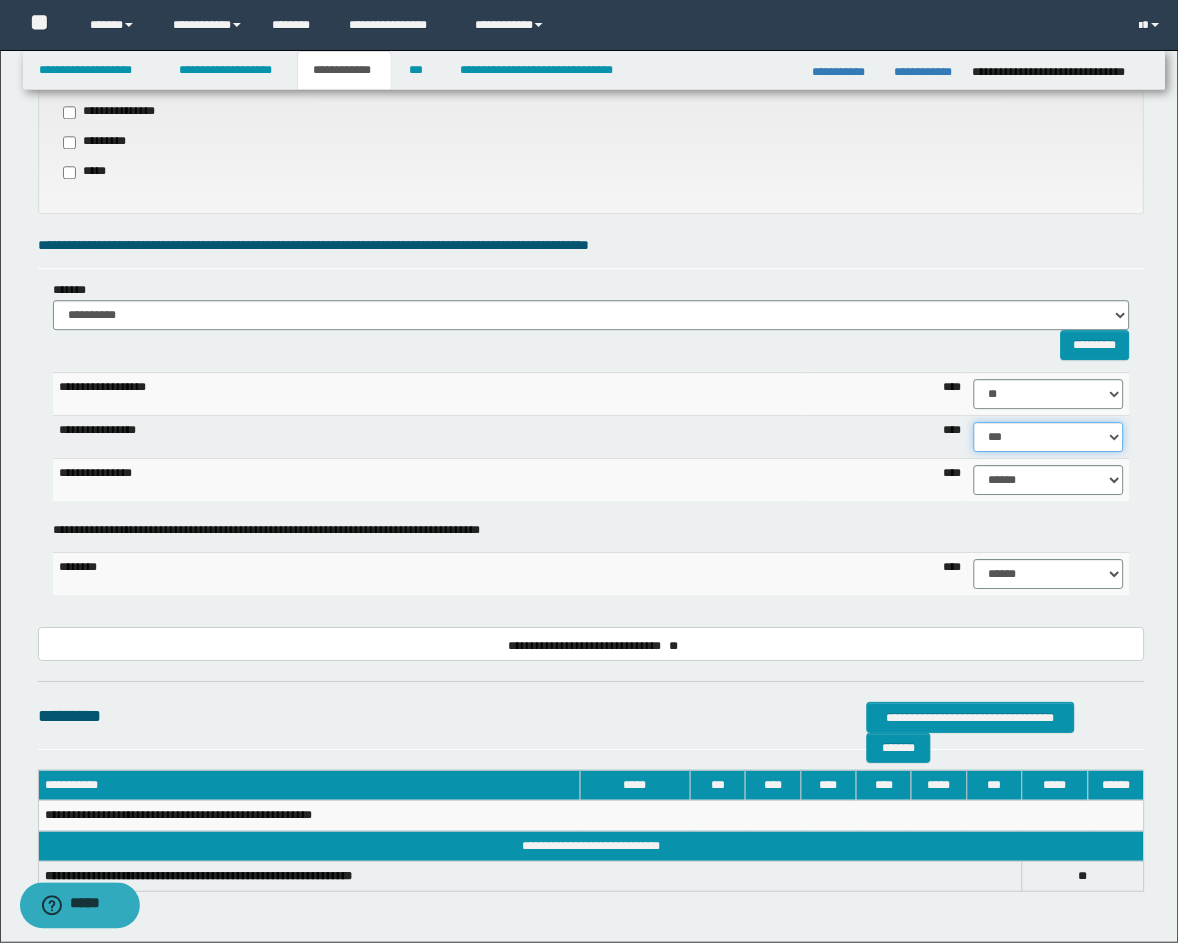 click on "******
****
**
**
**
**
**
**
**
**
***
***
***
***
***
***
***
***
***
***
****
****
****
****" at bounding box center [1049, 437] 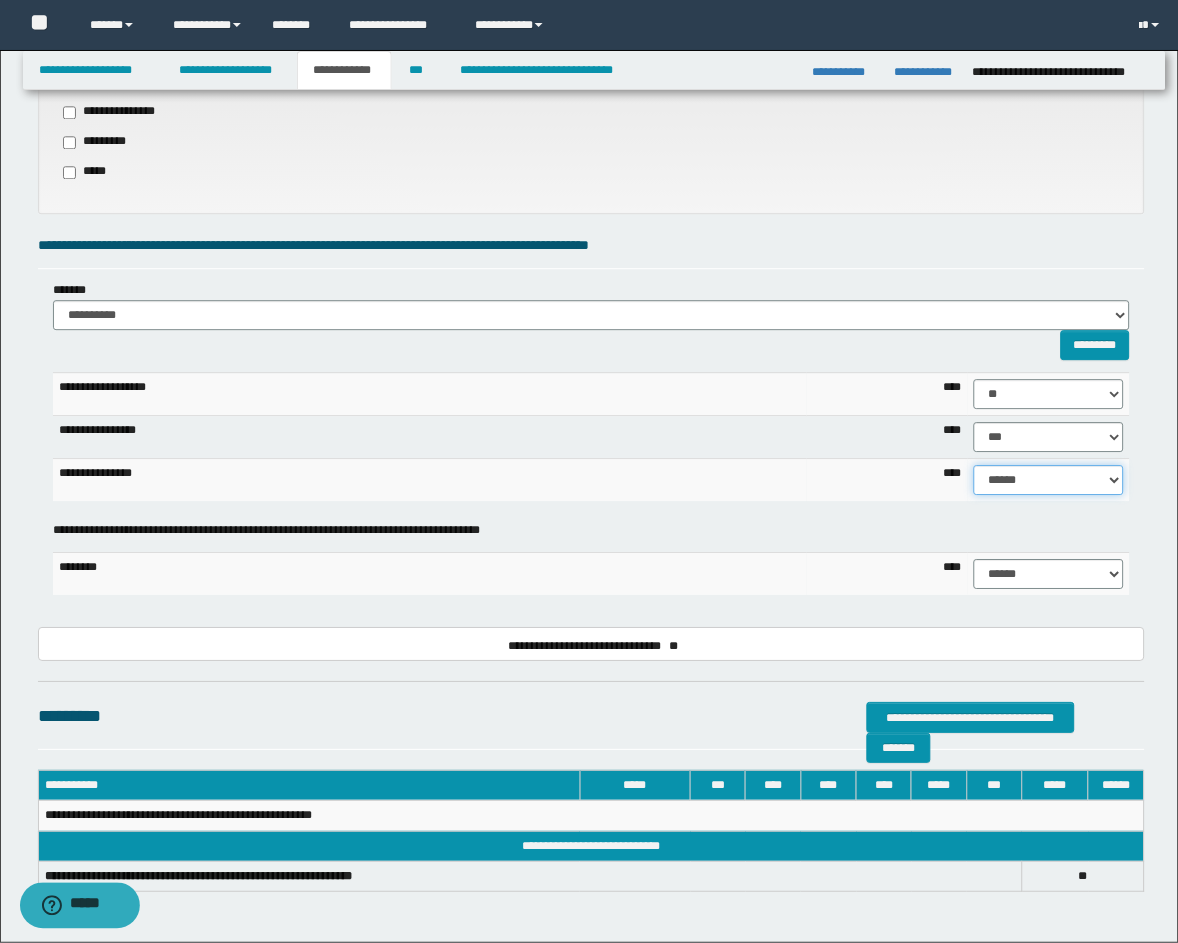 click on "******
****
**
**
**
**
**
**
**
**
***
***
***
***
***
***
***
***
***
***
****
****
****
****" at bounding box center (1049, 480) 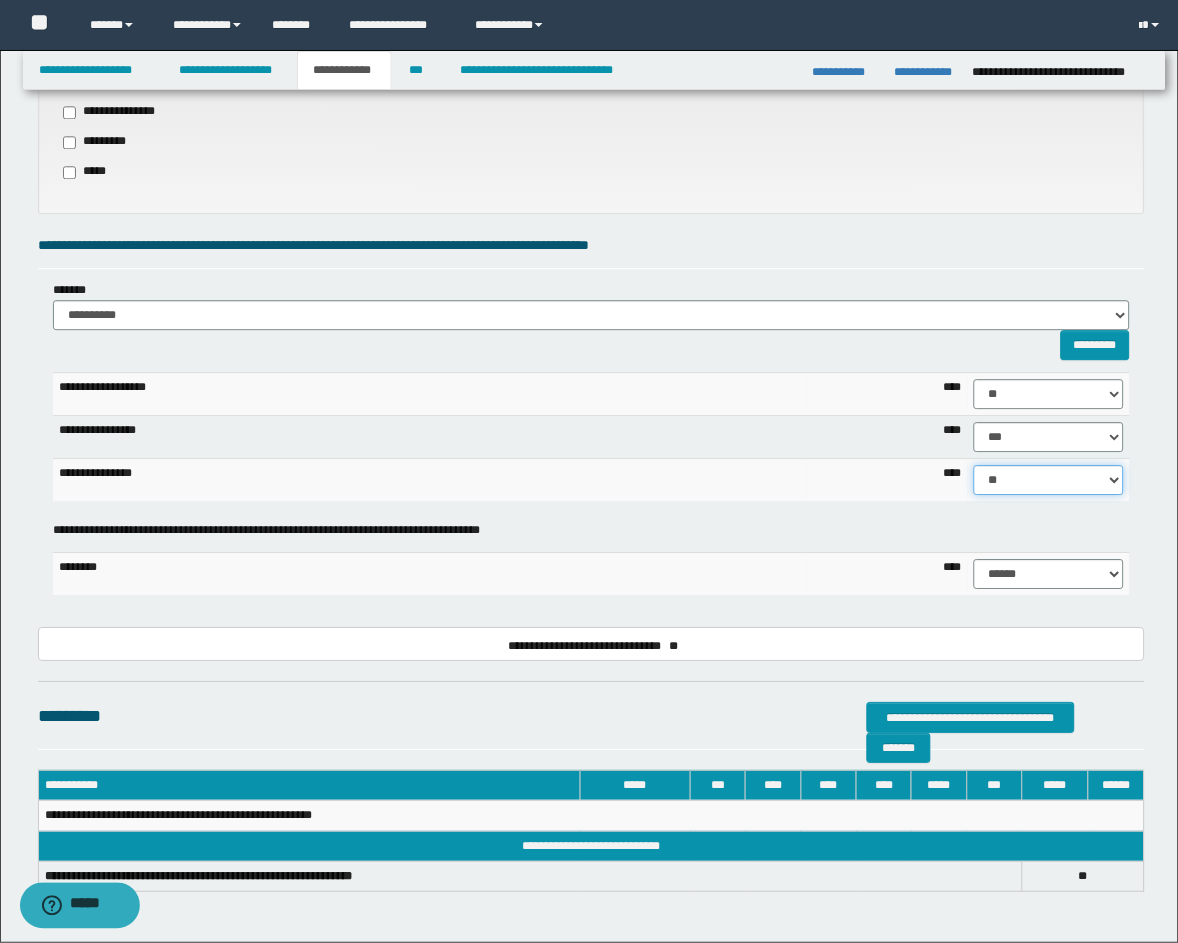 click on "******
****
**
**
**
**
**
**
**
**
***
***
***
***
***
***
***
***
***
***
****
****
****
****" at bounding box center (1049, 480) 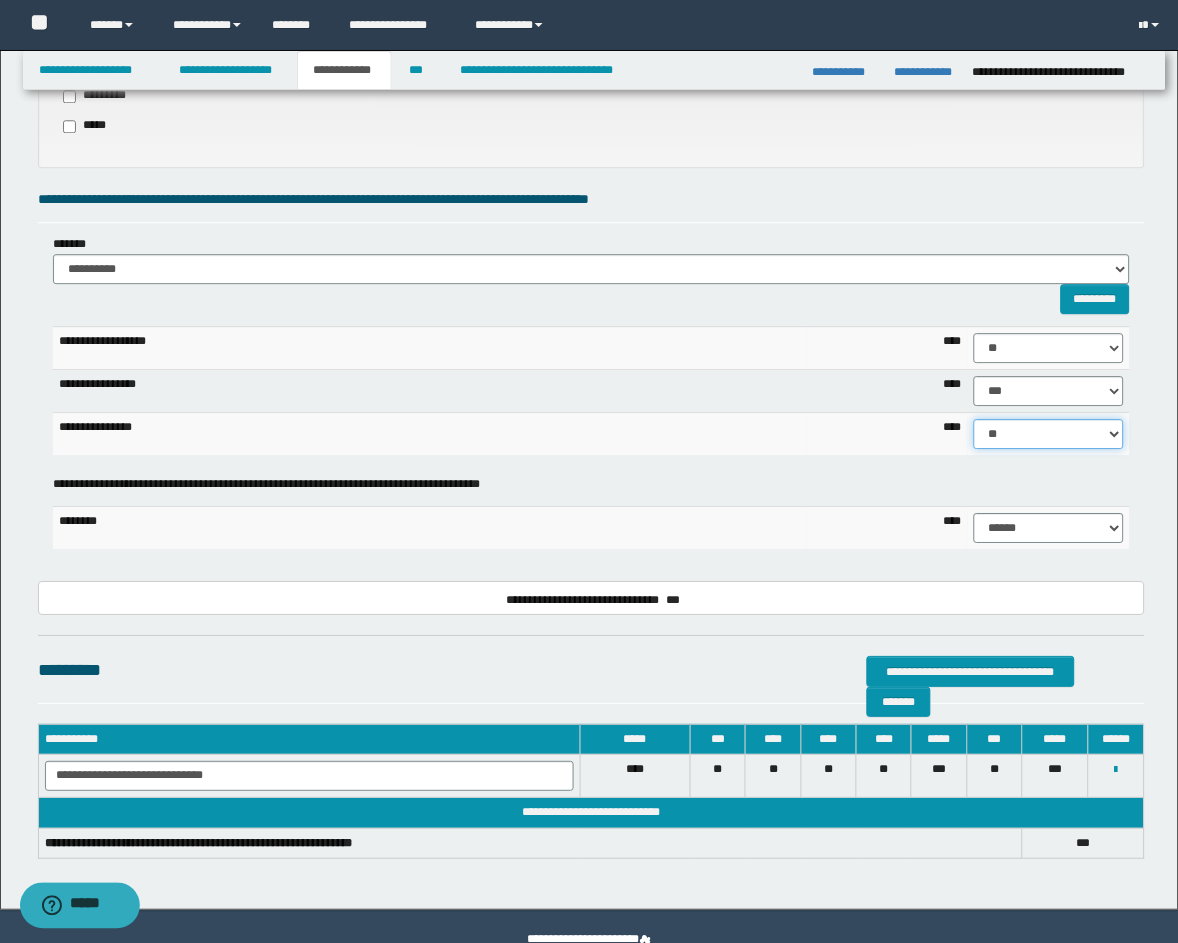scroll, scrollTop: 862, scrollLeft: 0, axis: vertical 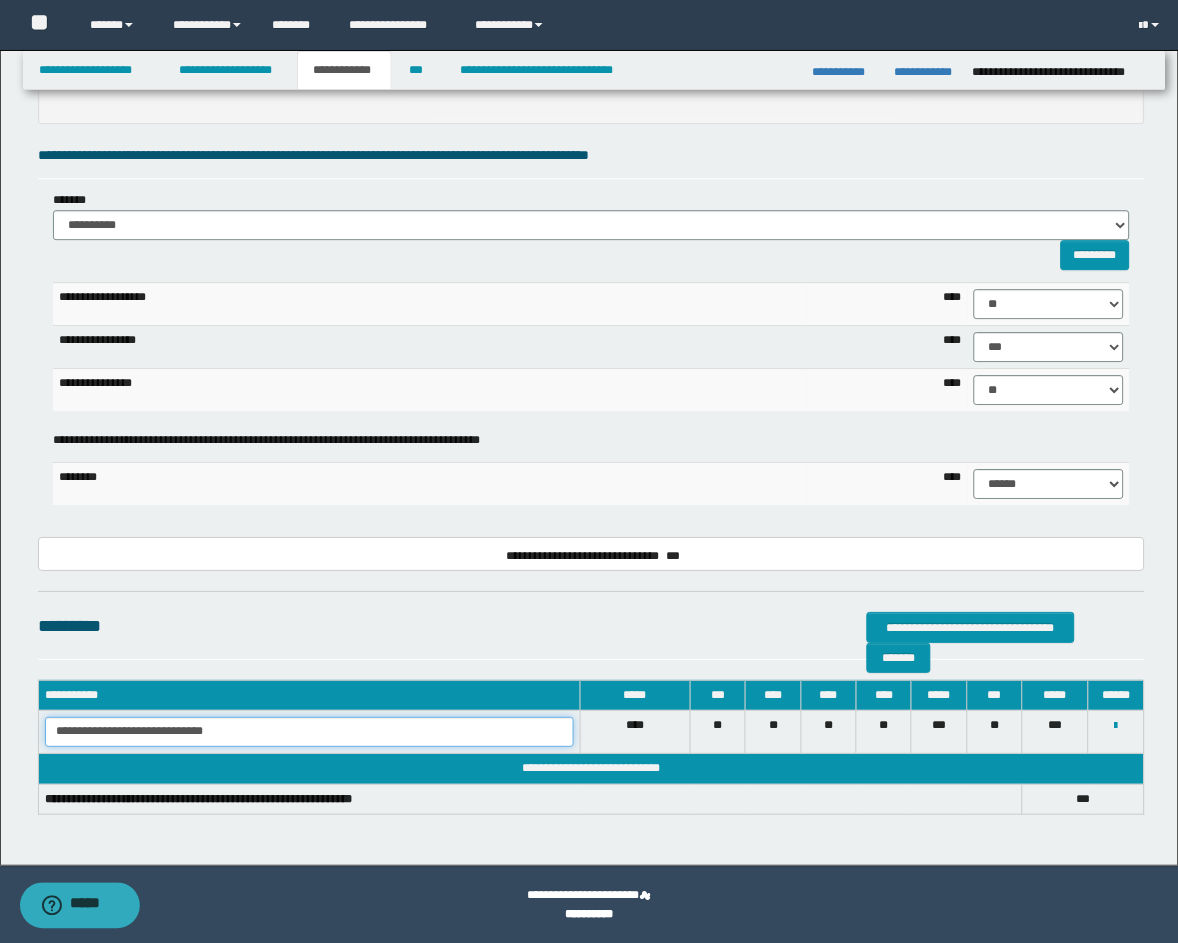 drag, startPoint x: 375, startPoint y: 740, endPoint x: -20, endPoint y: 727, distance: 395.21387 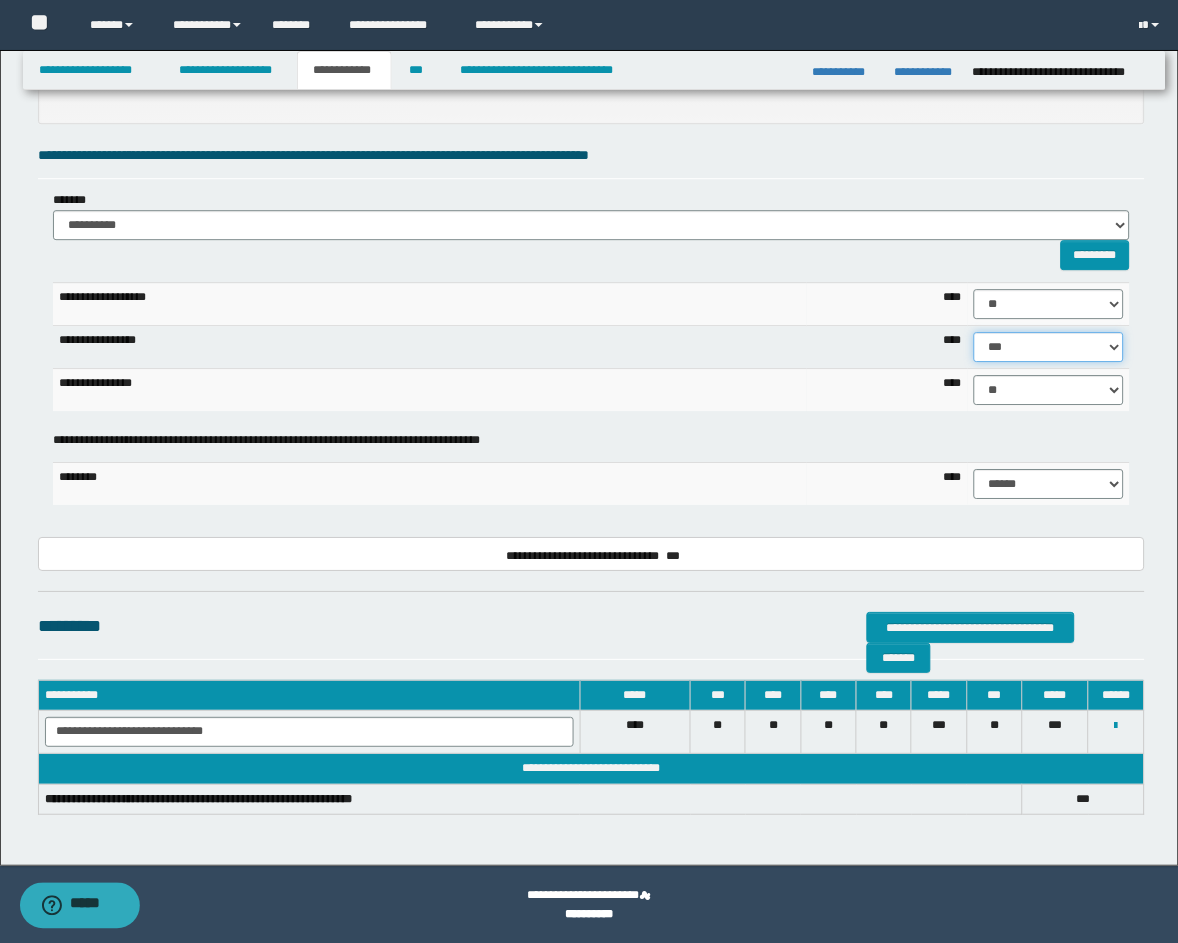 click on "******
****
**
**
**
**
**
**
**
**
***
***
***
***
***
***
***
***
***
***
****
****
****
****" at bounding box center [1049, 347] 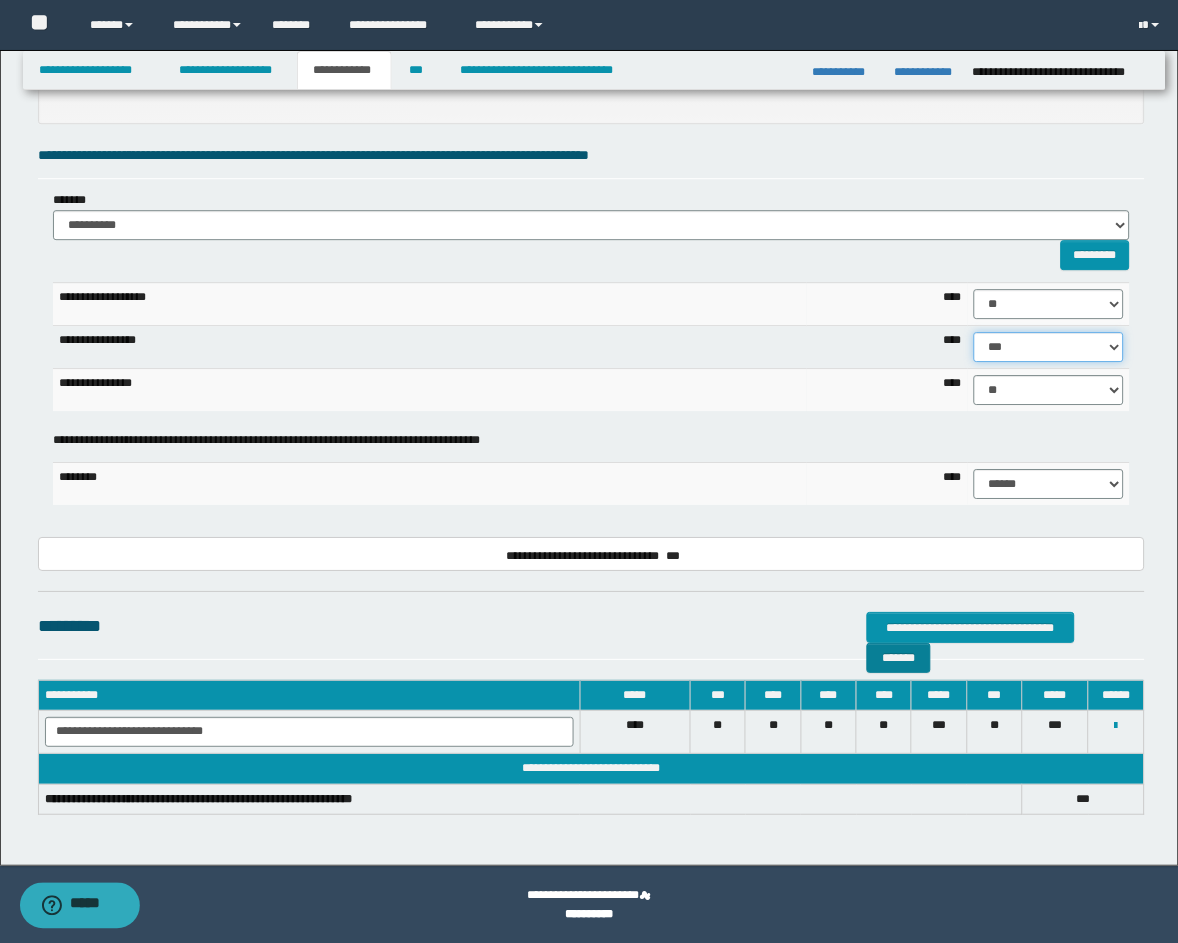 click on "******
****
**
**
**
**
**
**
**
**
***
***
***
***
***
***
***
***
***
***
****
****
****
****" at bounding box center [1049, 347] 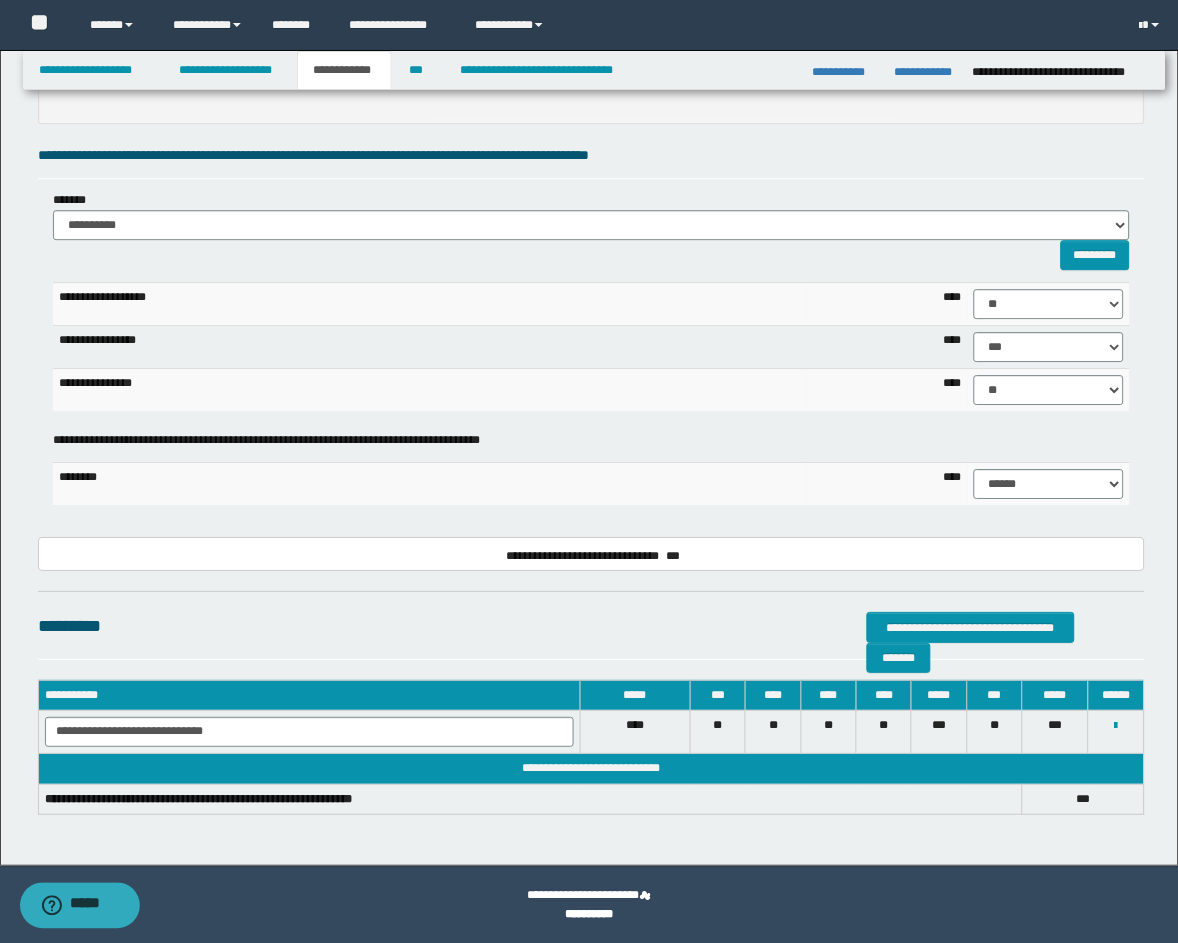 click on "****" at bounding box center (888, 484) 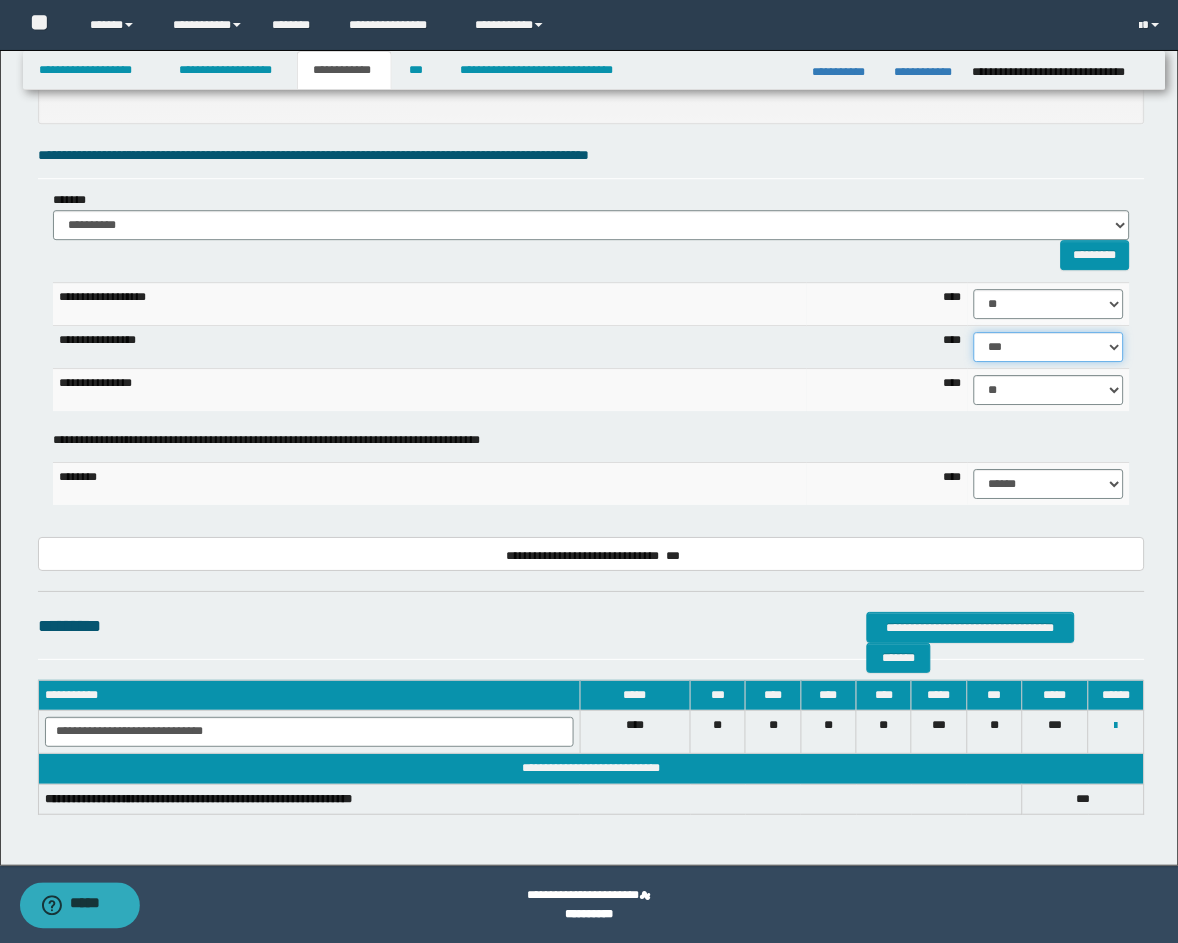 click on "******
****
**
**
**
**
**
**
**
**
***
***
***
***
***
***
***
***
***
***
****
****
****
****" at bounding box center [1049, 347] 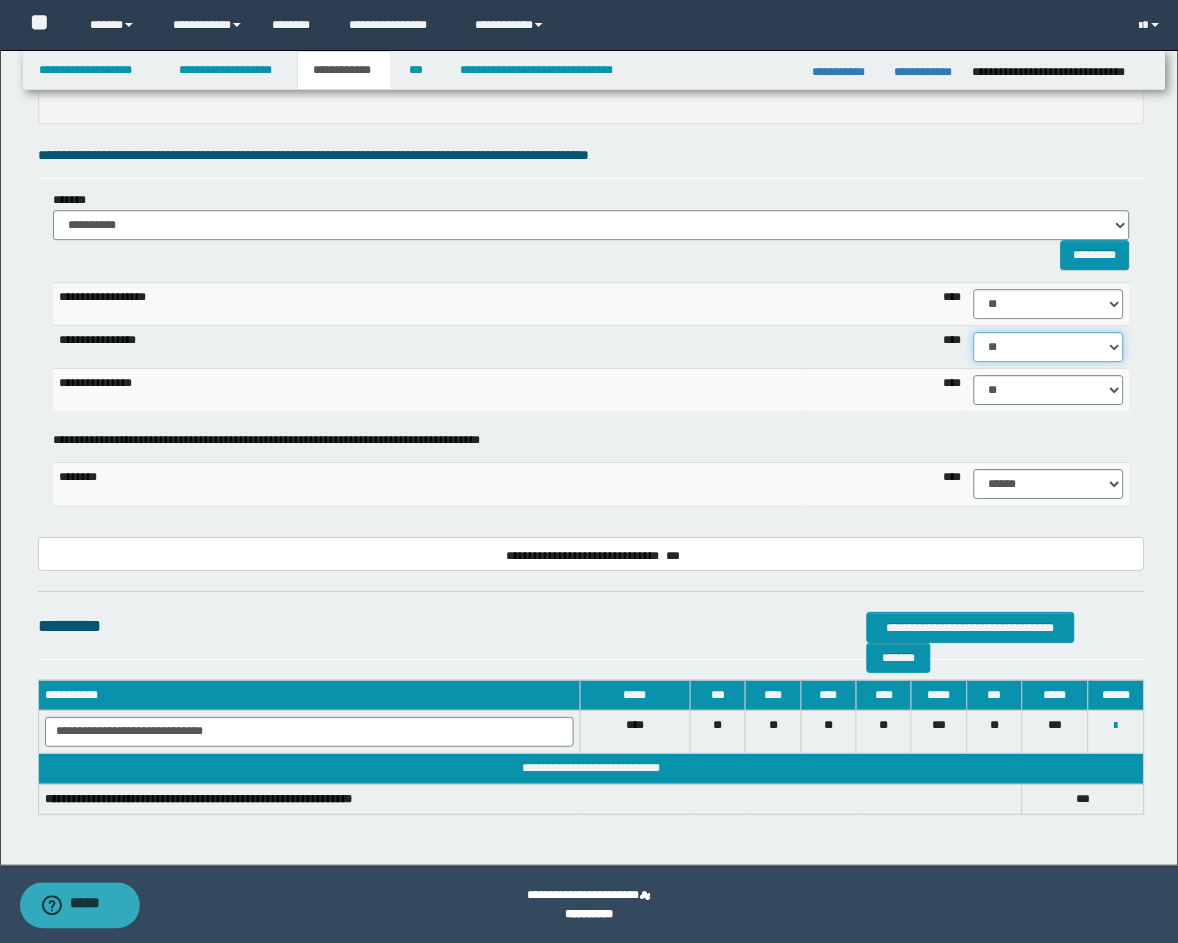 click on "******
****
**
**
**
**
**
**
**
**
***
***
***
***
***
***
***
***
***
***
****
****
****
****" at bounding box center (1049, 347) 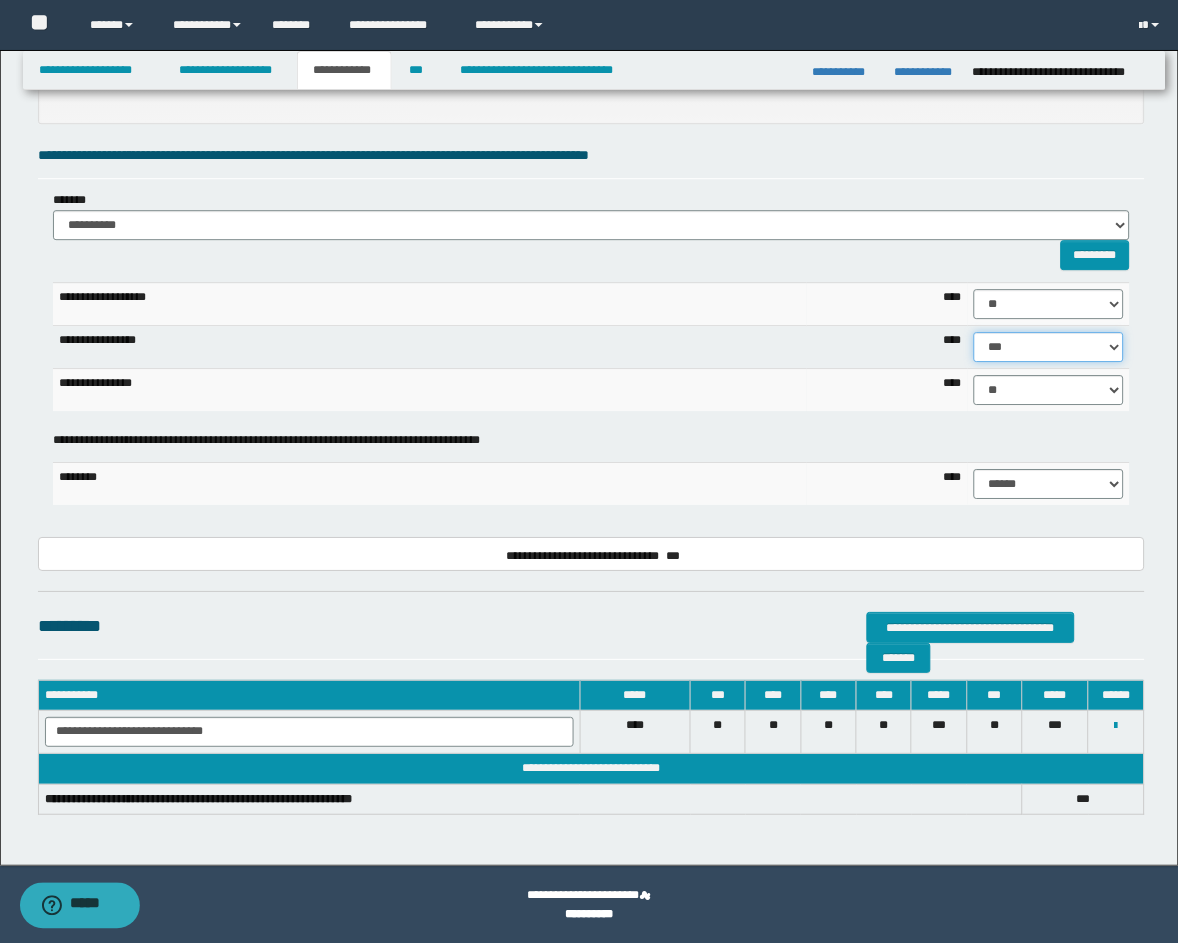 click on "******
****
**
**
**
**
**
**
**
**
***
***
***
***
***
***
***
***
***
***
****
****
****
****" at bounding box center (1049, 347) 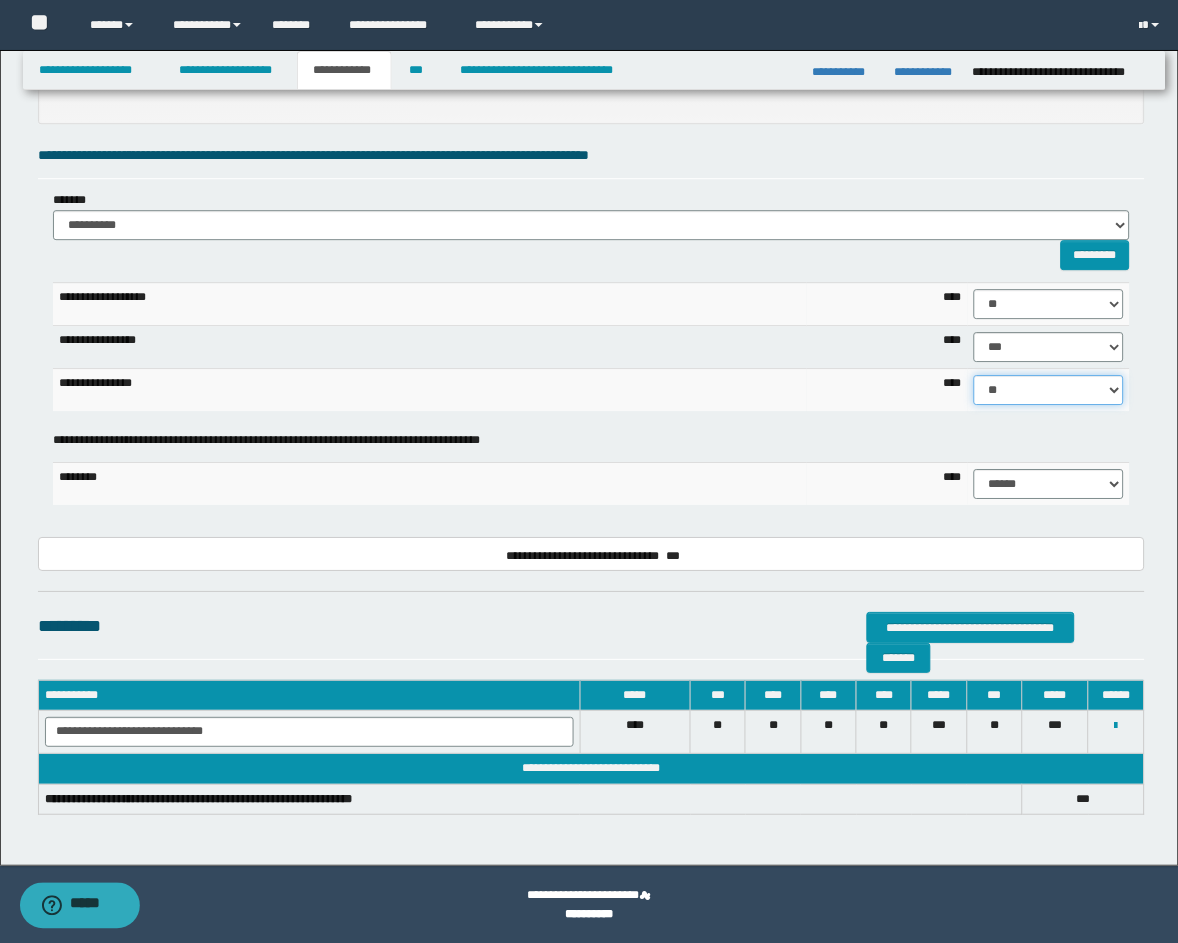 click on "******
****
**
**
**
**
**
**
**
**
***
***
***
***
***
***
***
***
***
***
****
****
****
****" at bounding box center (1049, 390) 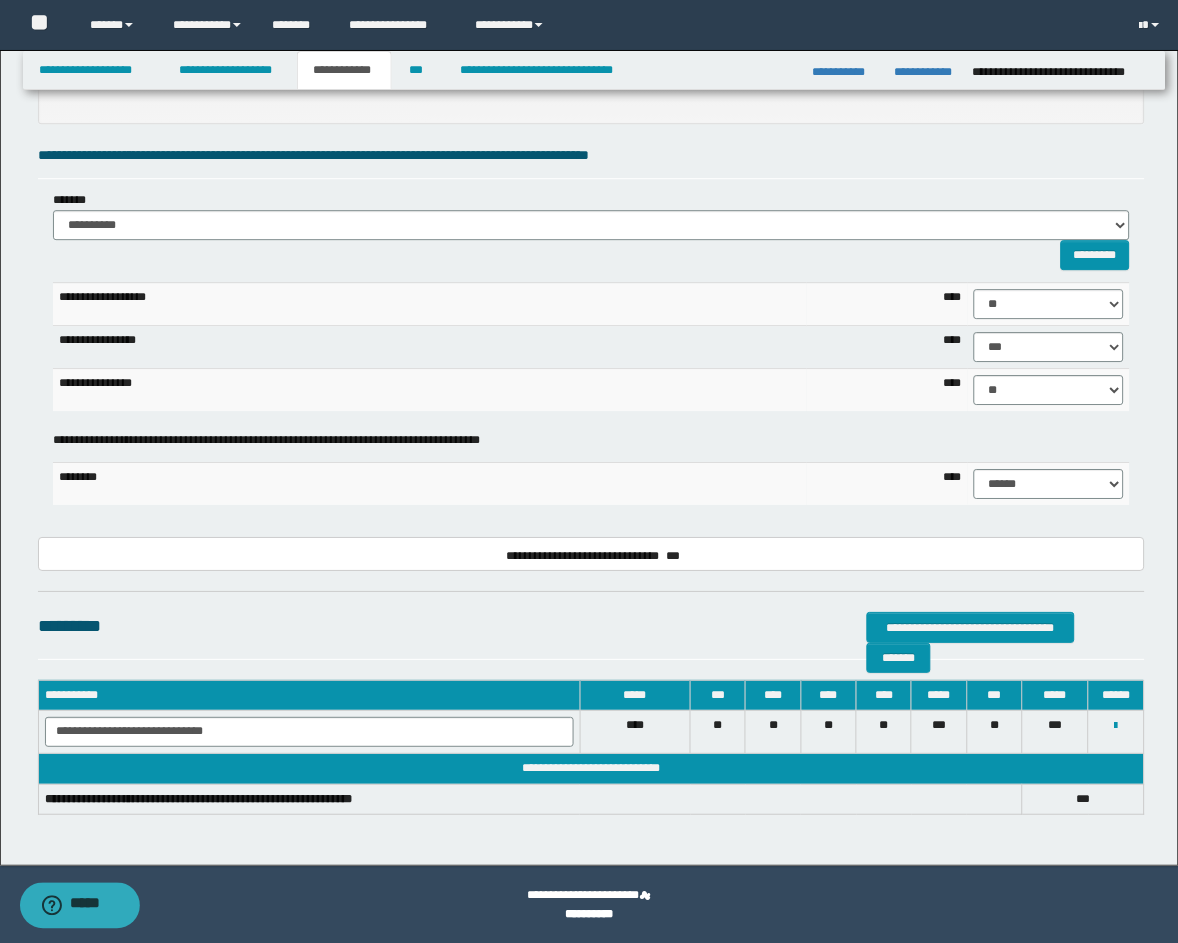 click on "****" at bounding box center (888, 484) 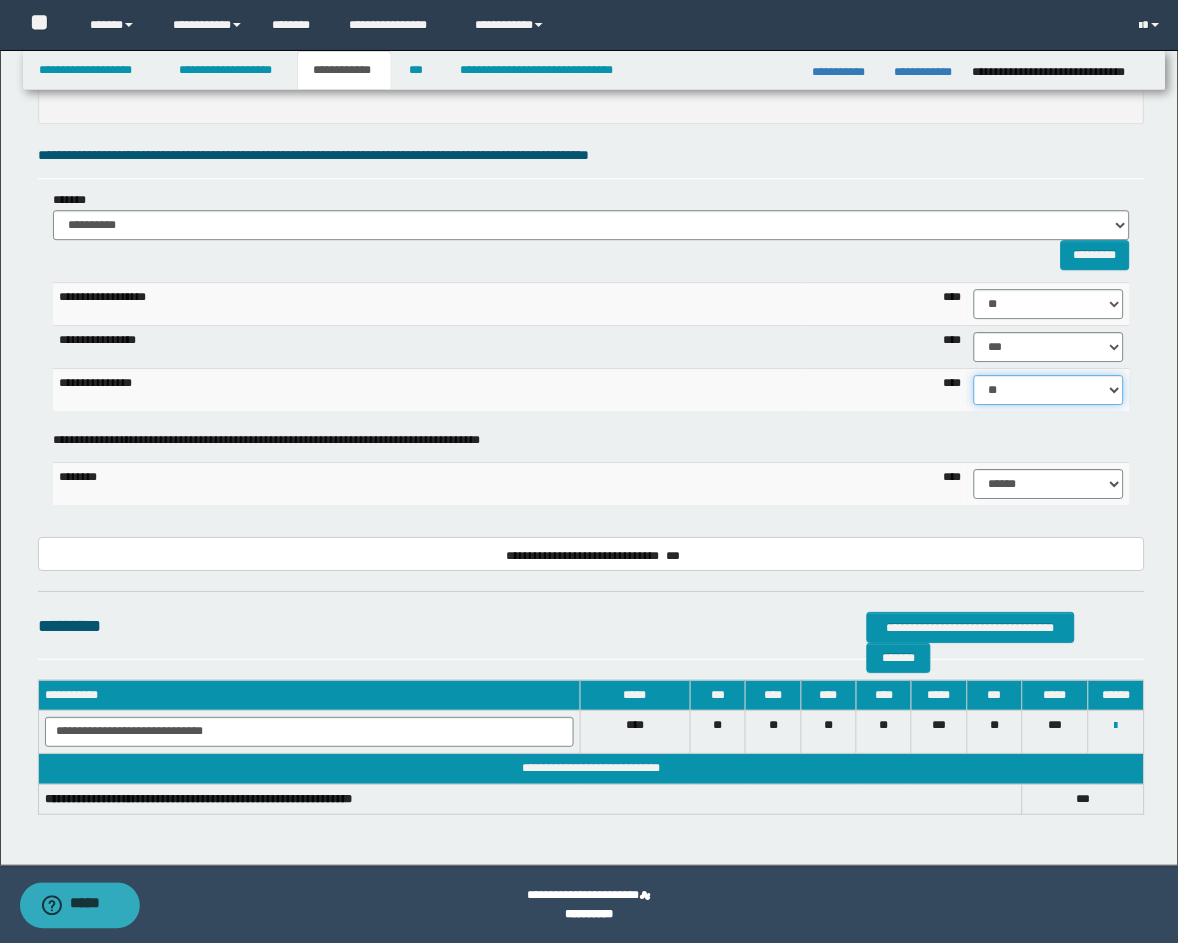click on "******
****
**
**
**
**
**
**
**
**
***
***
***
***
***
***
***
***
***
***
****
****
****
****" at bounding box center [1049, 390] 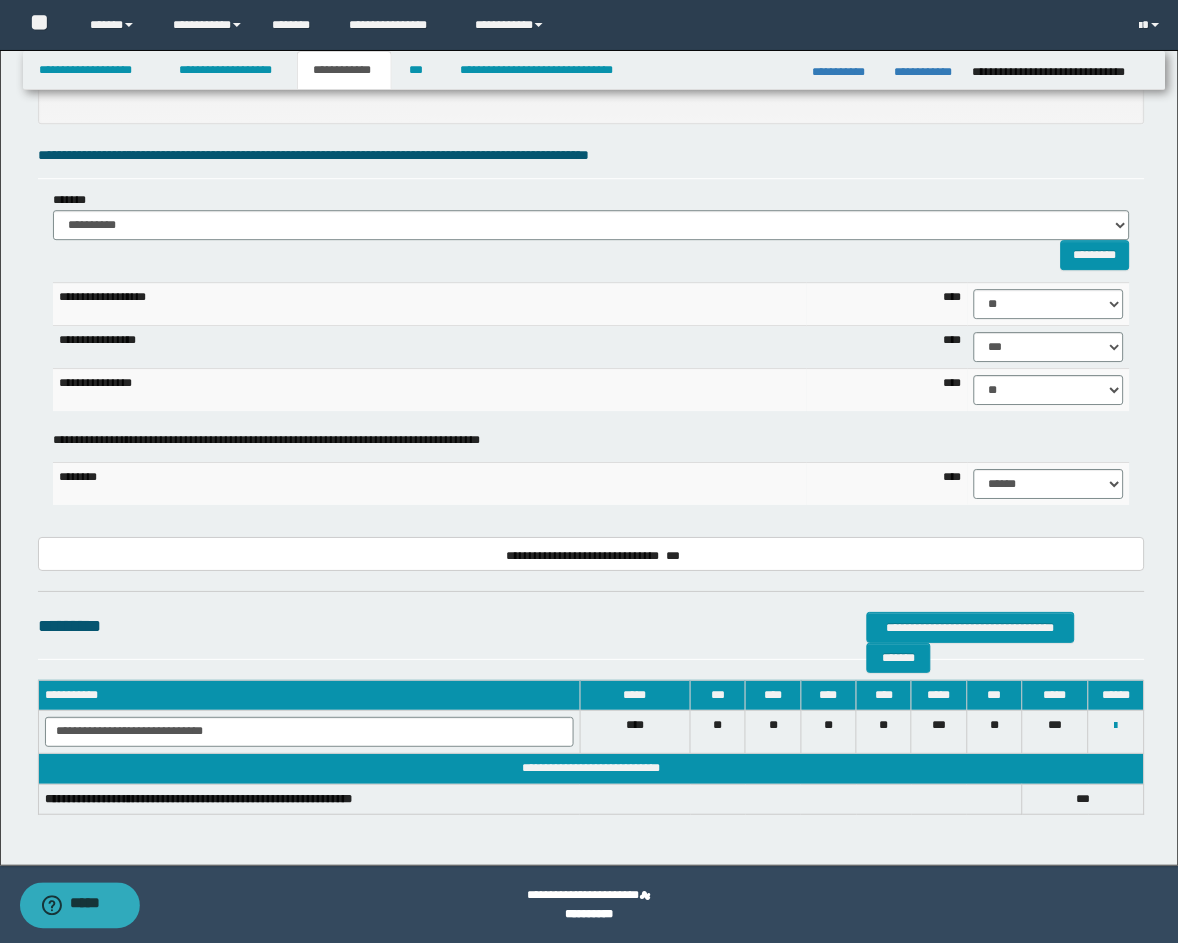 click on "****" at bounding box center [888, 484] 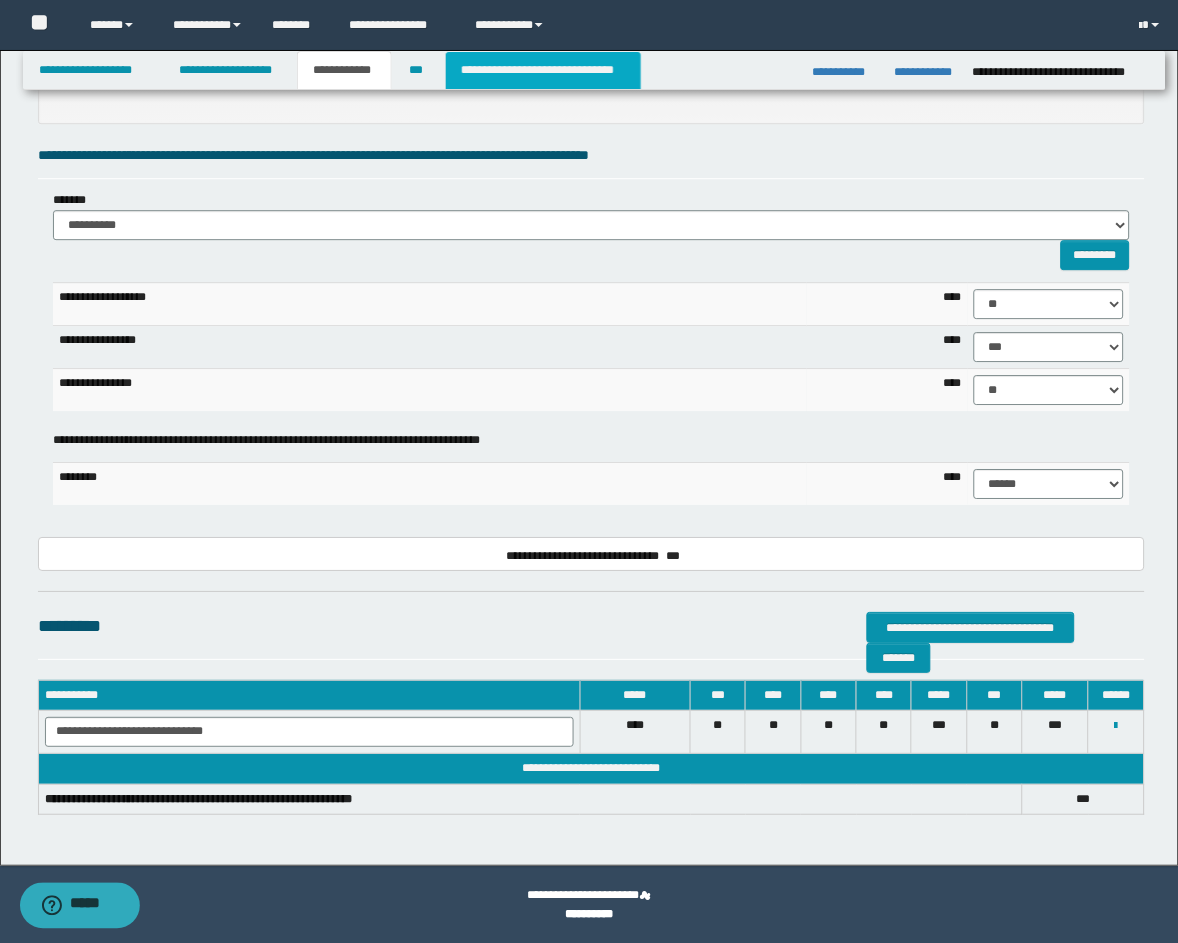 click on "**********" at bounding box center [543, 70] 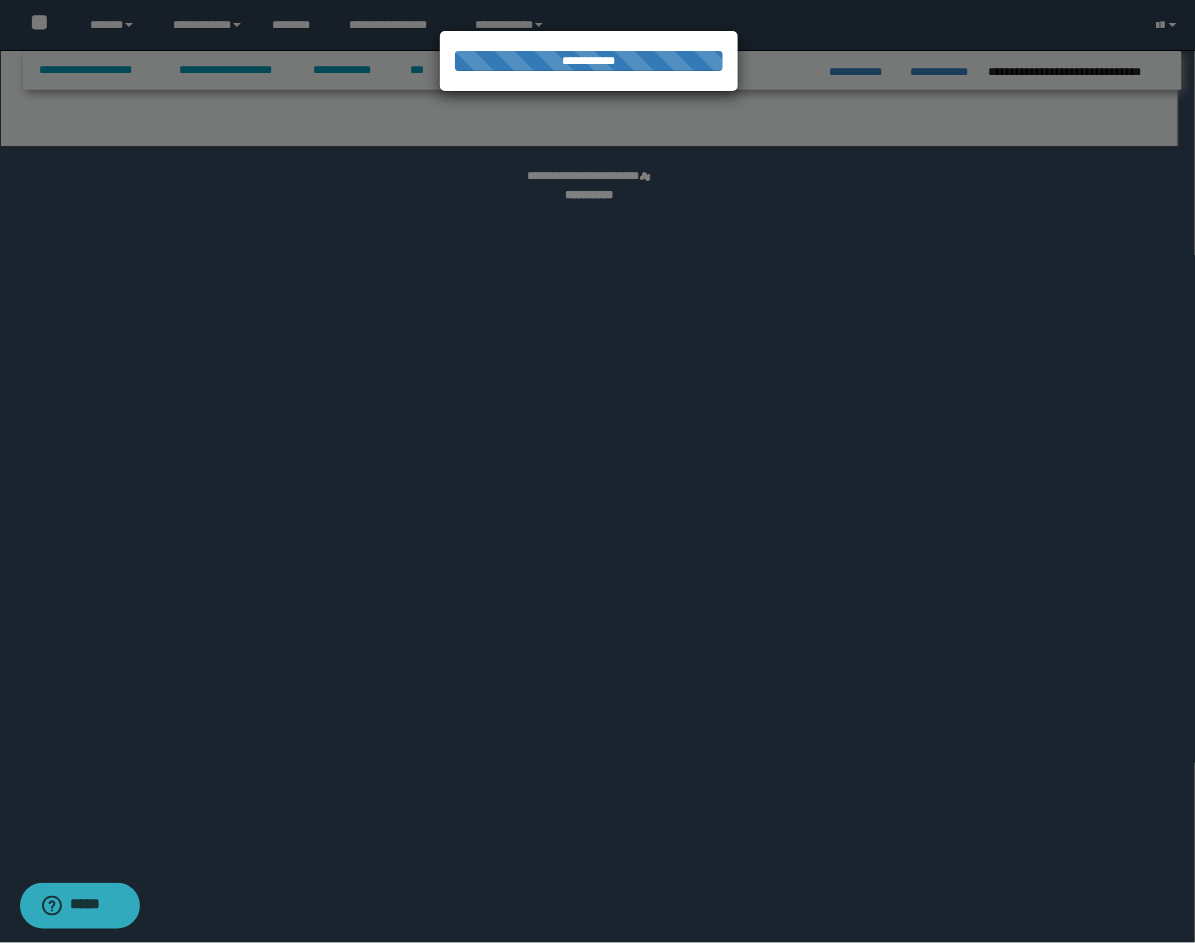 select on "*" 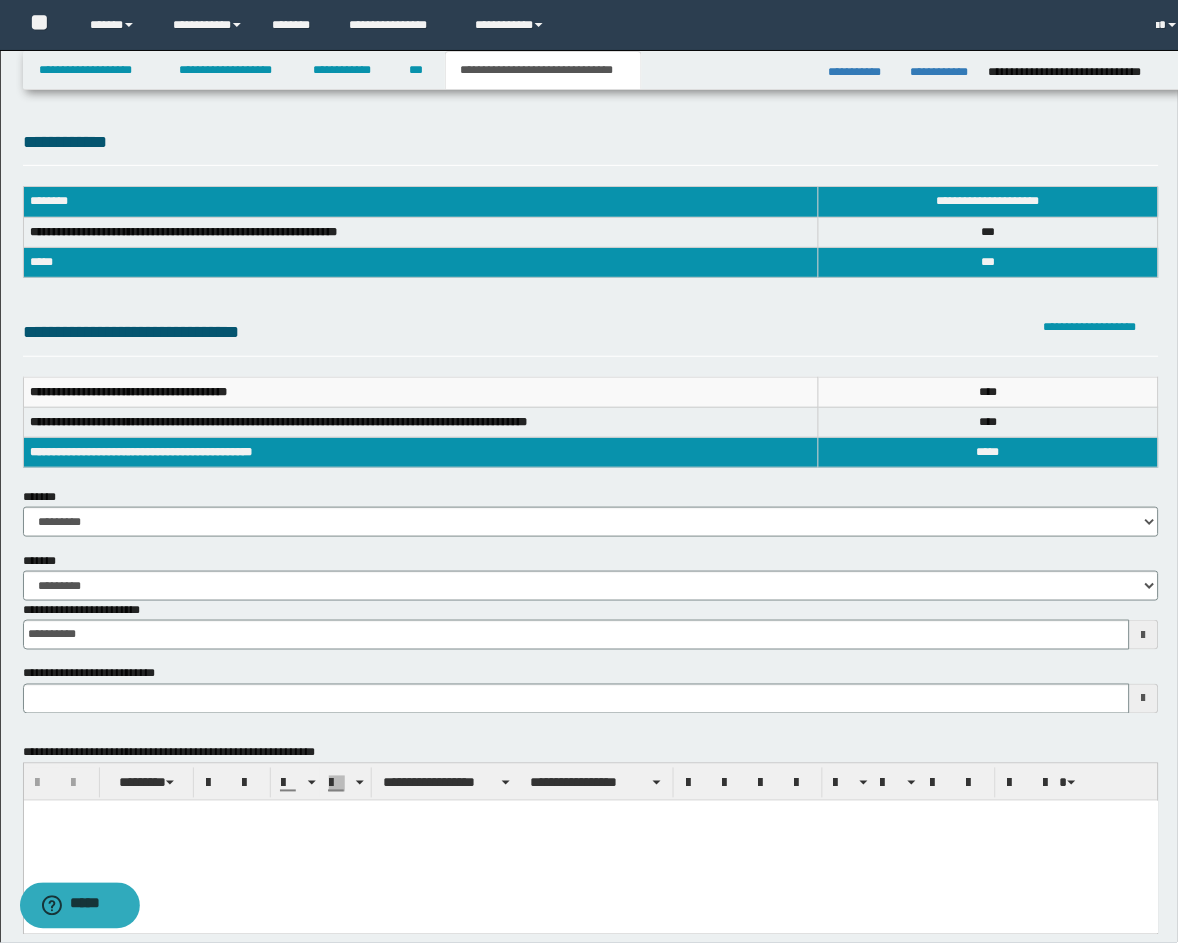 scroll, scrollTop: 0, scrollLeft: 0, axis: both 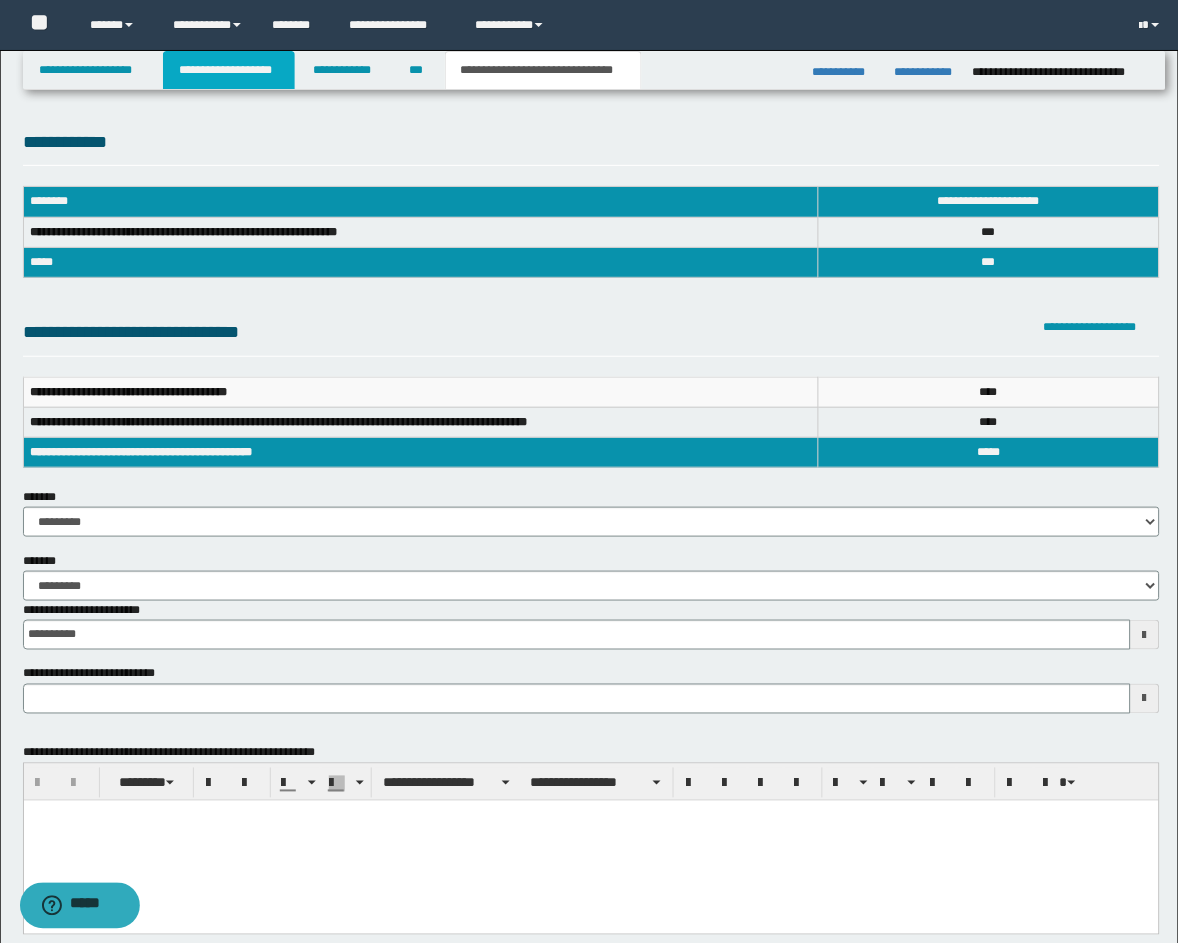 drag, startPoint x: 266, startPoint y: 70, endPoint x: 590, endPoint y: 318, distance: 408.0196 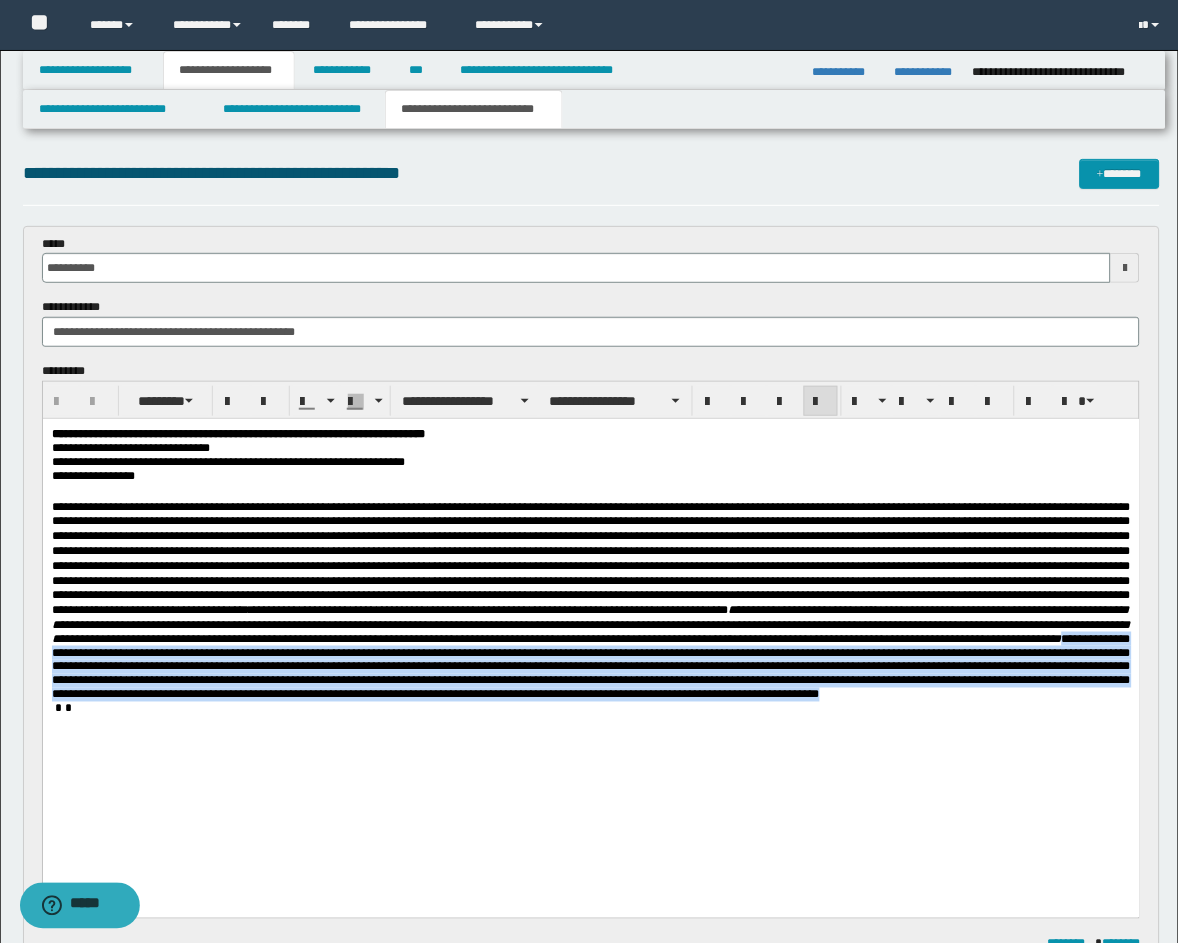 drag, startPoint x: 1046, startPoint y: 748, endPoint x: 933, endPoint y: 688, distance: 127.94139 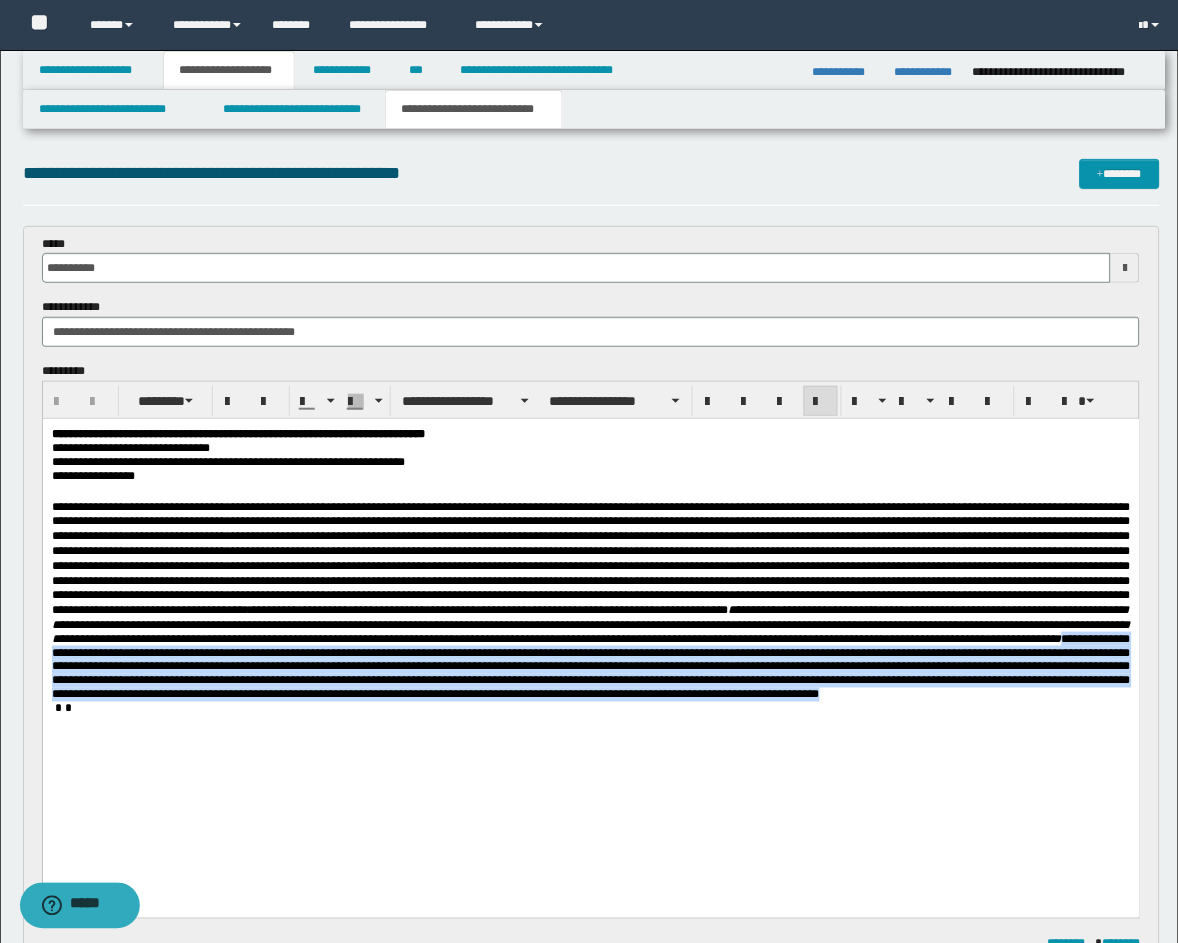 copy on "**********" 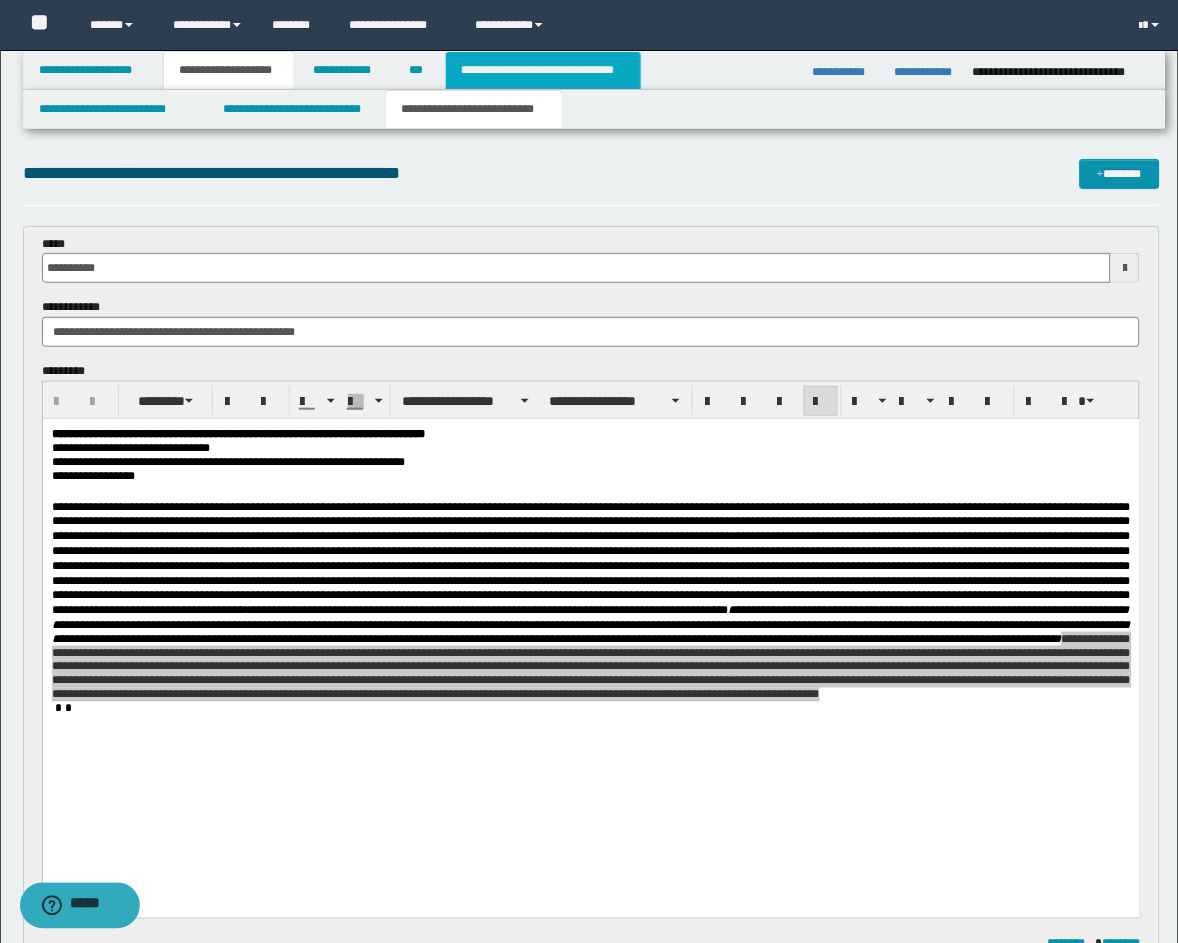 click on "**********" at bounding box center [543, 70] 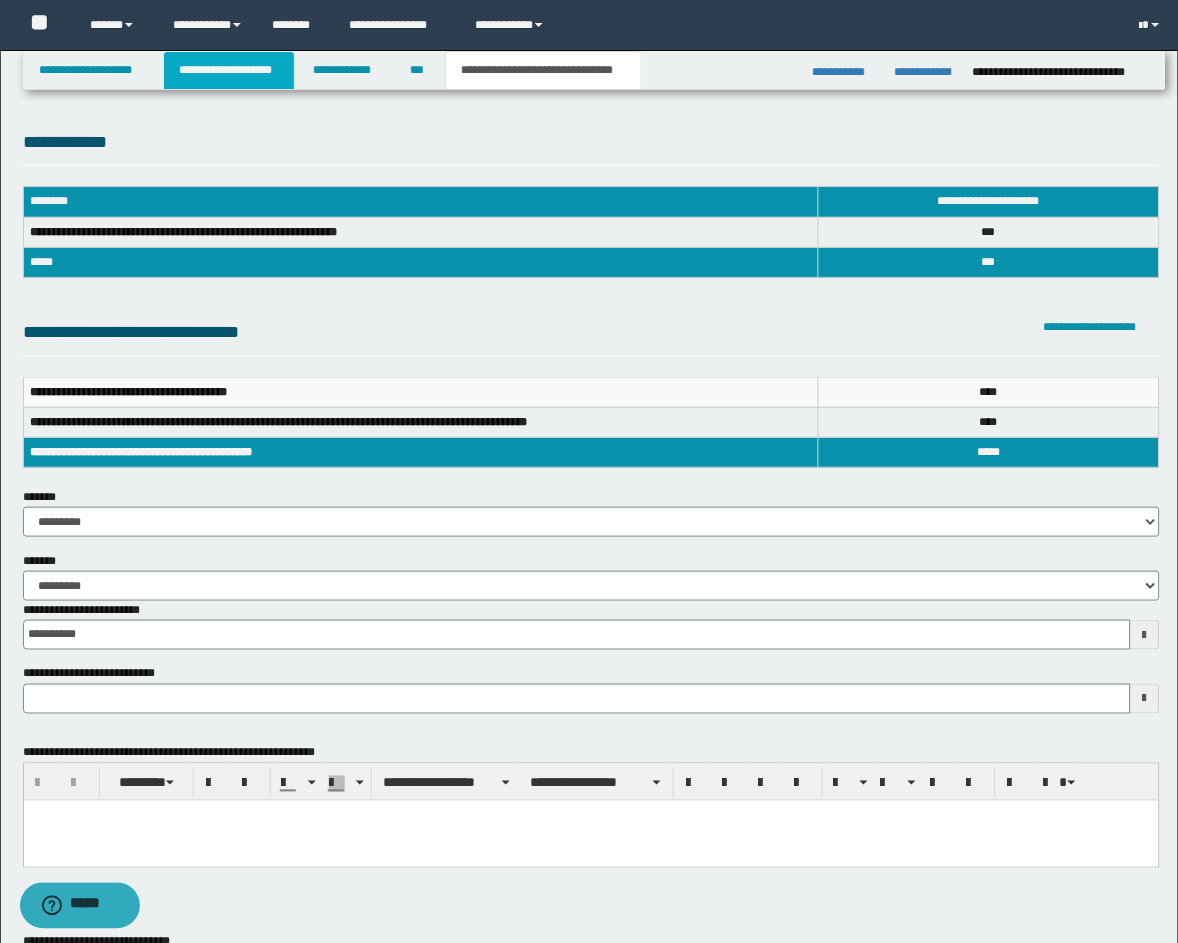 click on "**********" at bounding box center (229, 70) 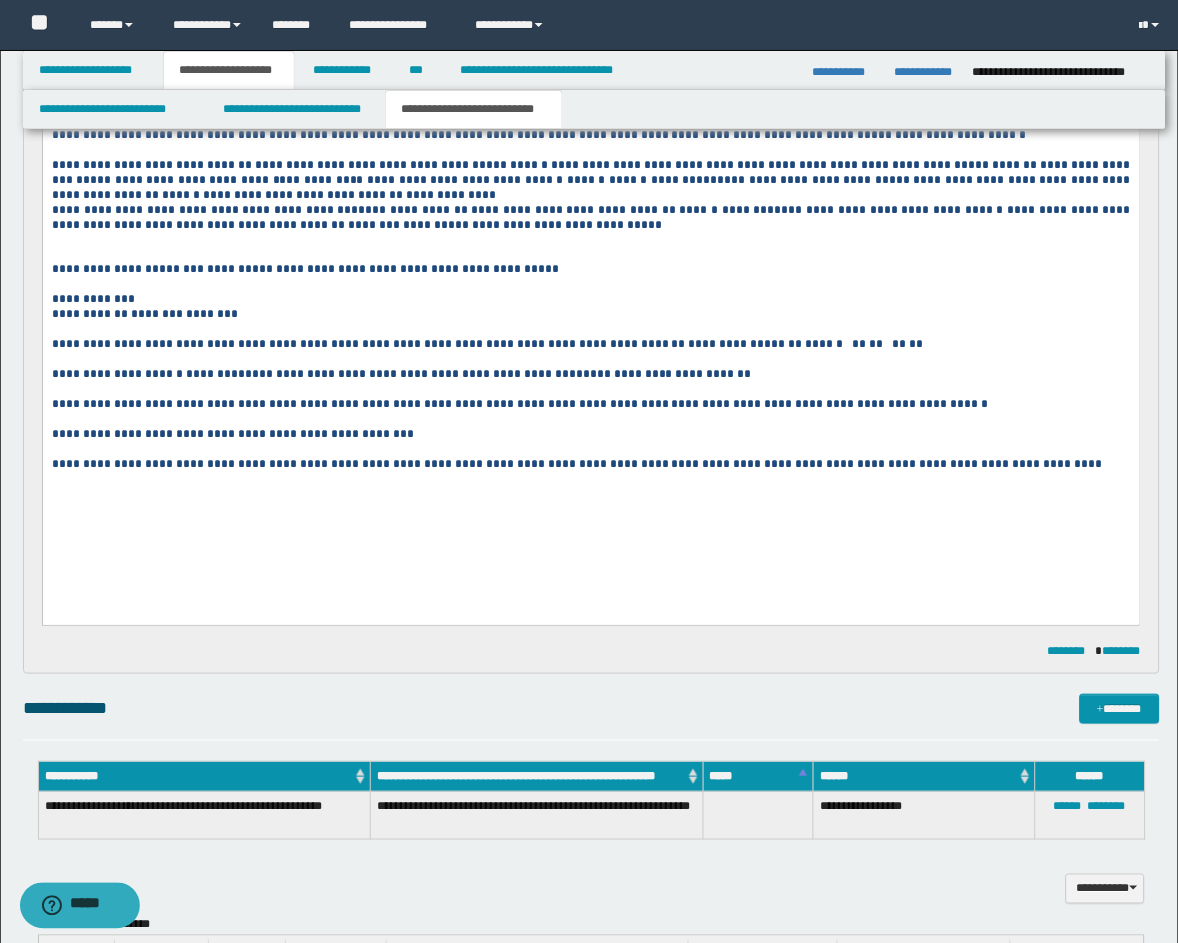 scroll, scrollTop: 1786, scrollLeft: 0, axis: vertical 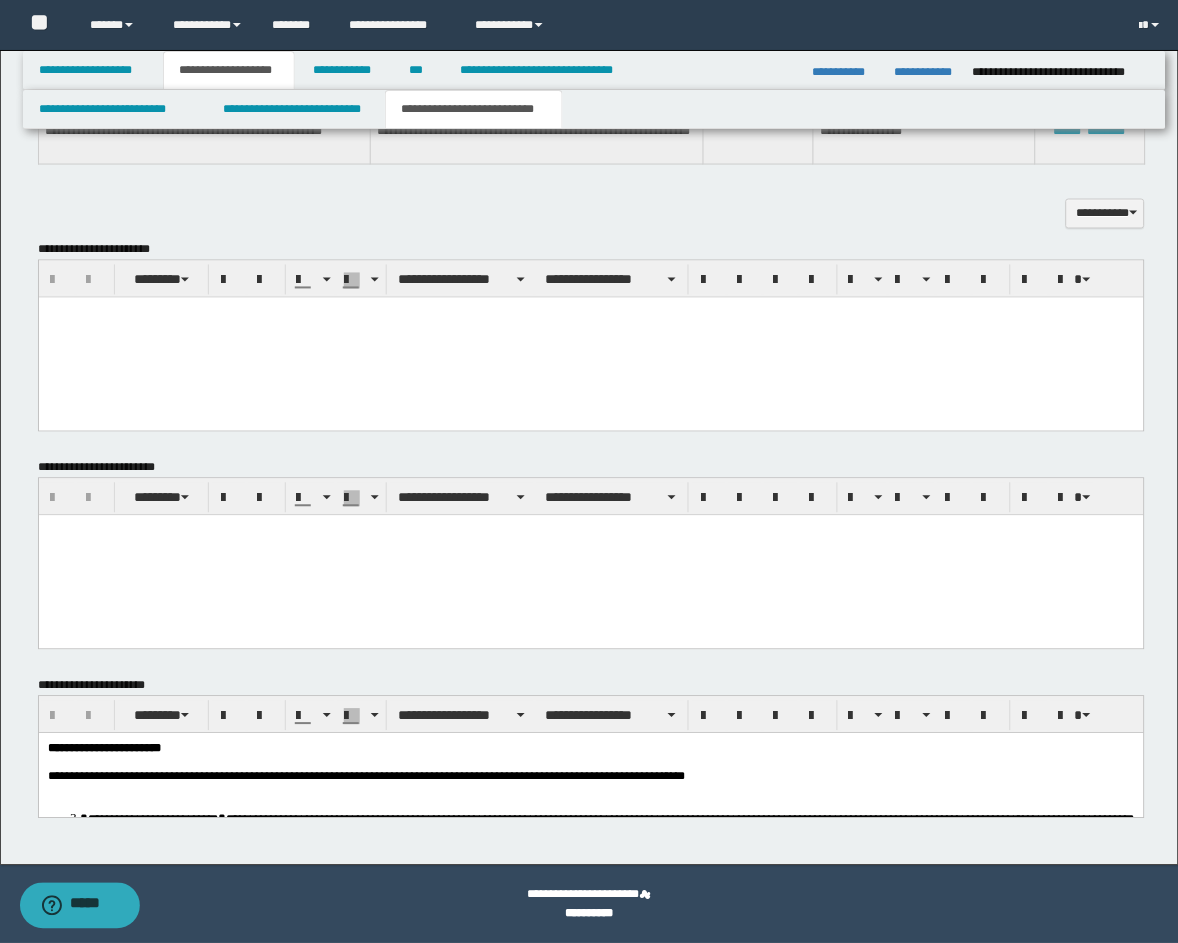click at bounding box center (590, 312) 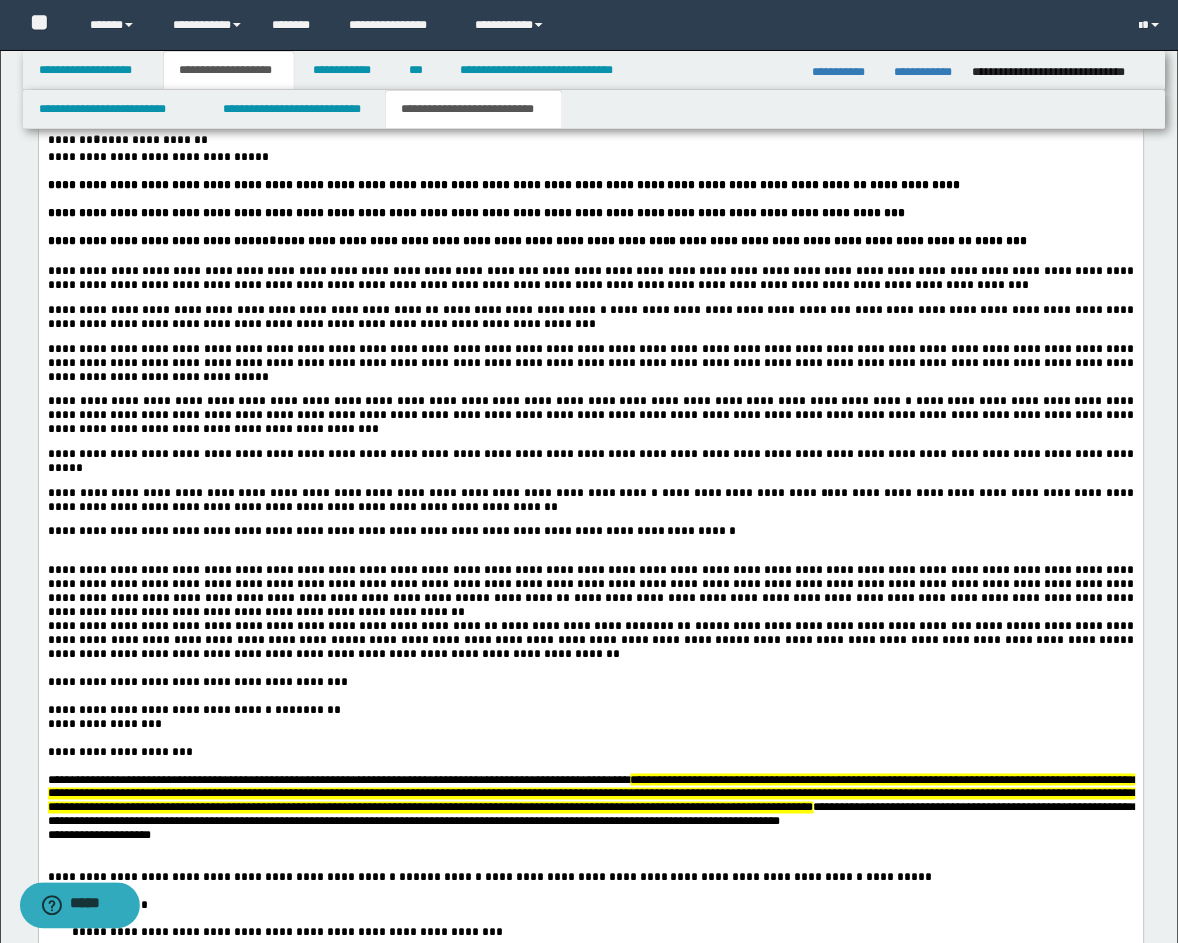 scroll, scrollTop: 2897, scrollLeft: 0, axis: vertical 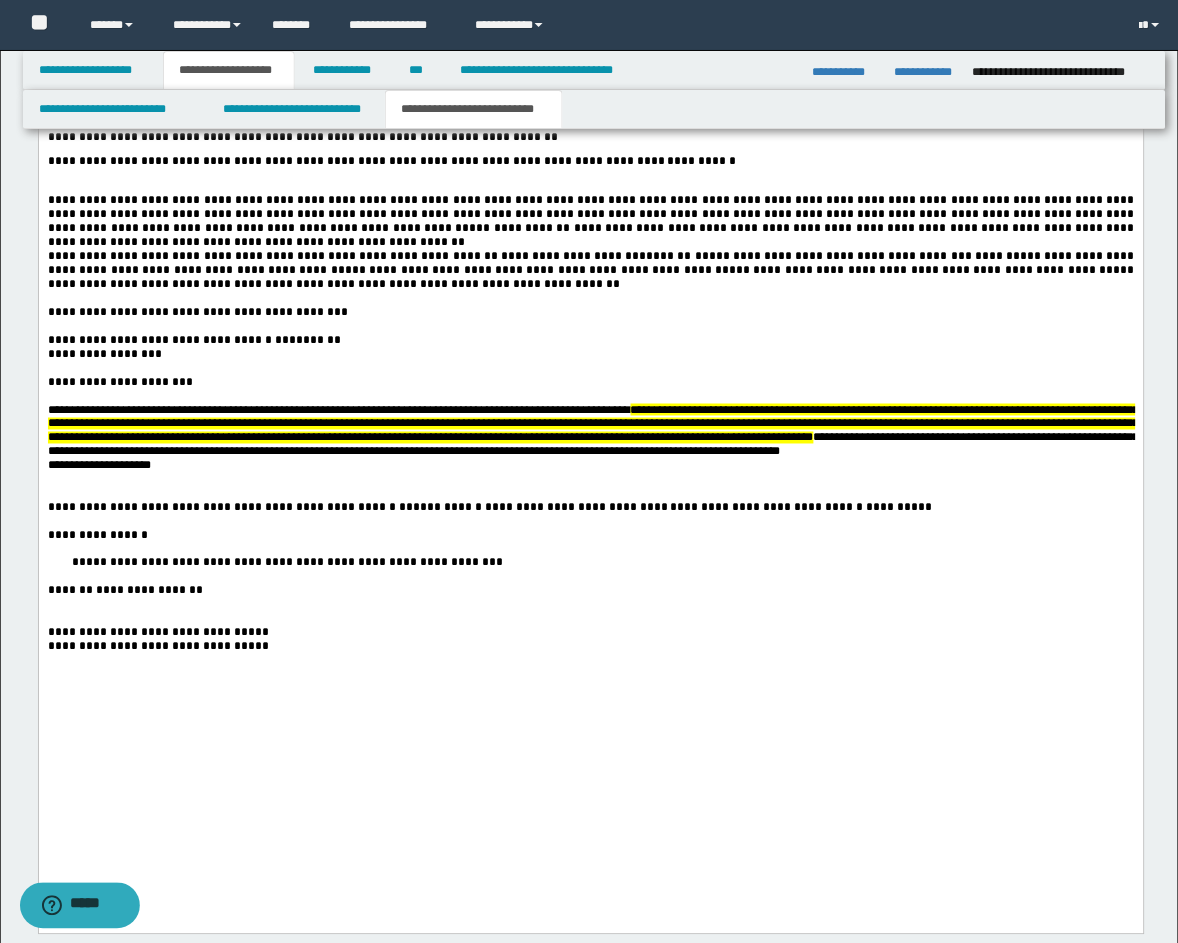 click at bounding box center (590, 187) 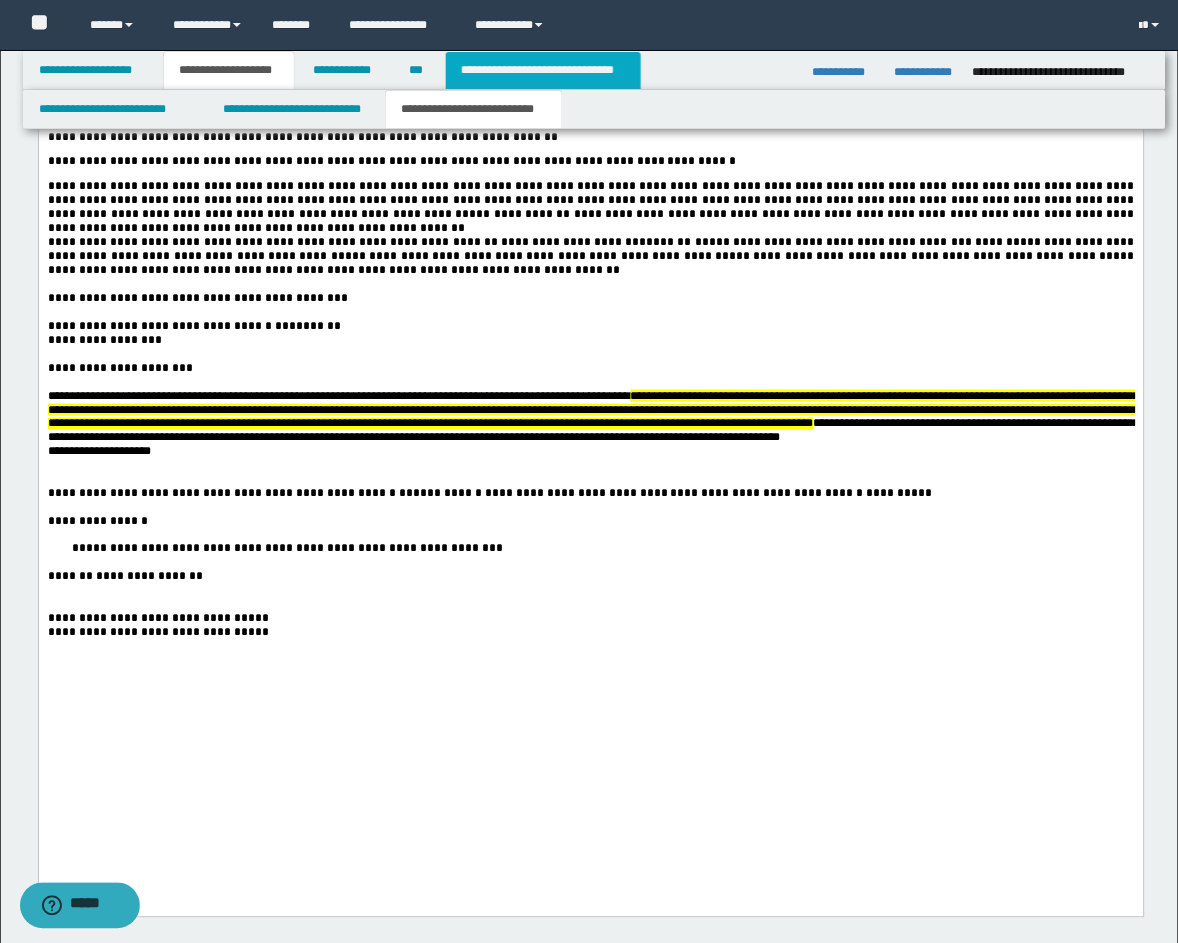 click on "**********" at bounding box center [543, 70] 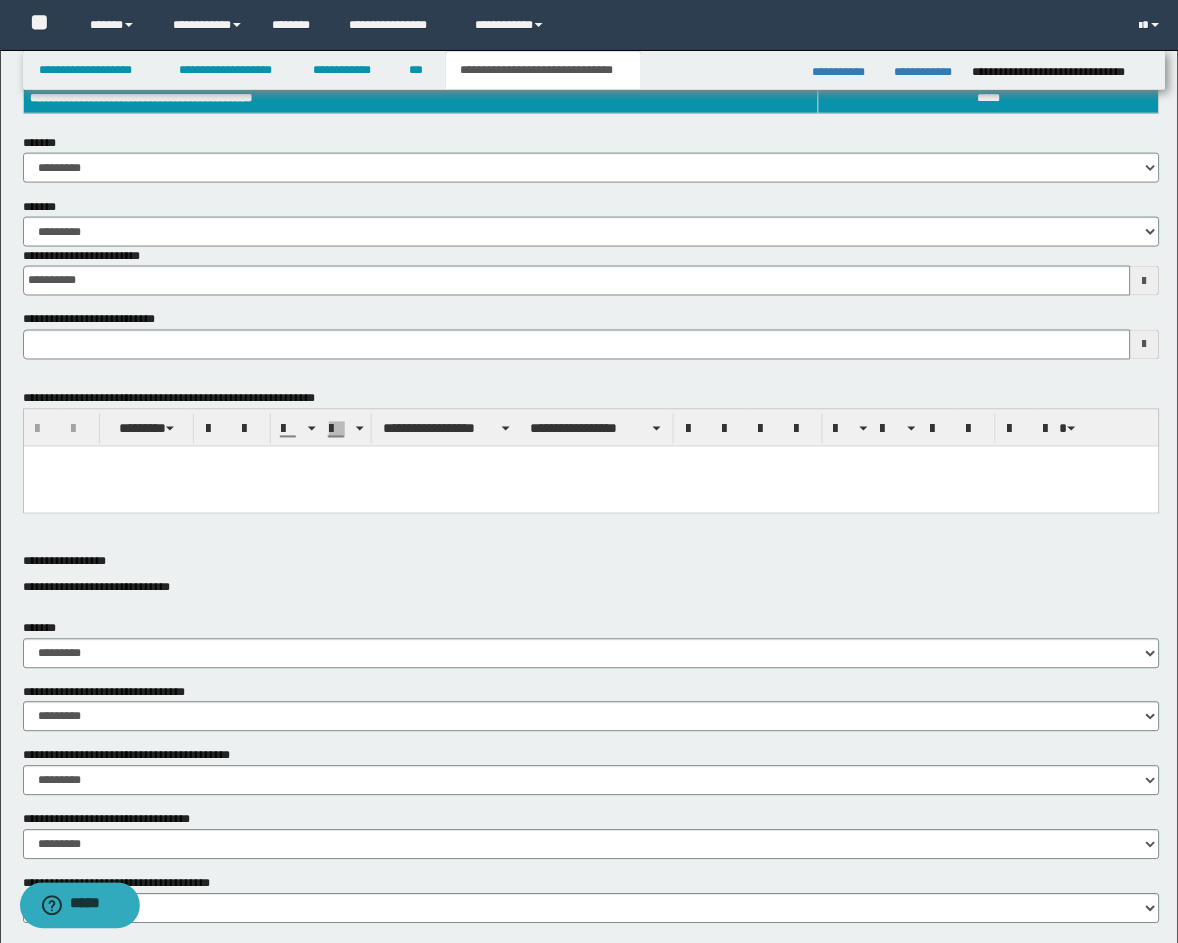 scroll, scrollTop: 370, scrollLeft: 0, axis: vertical 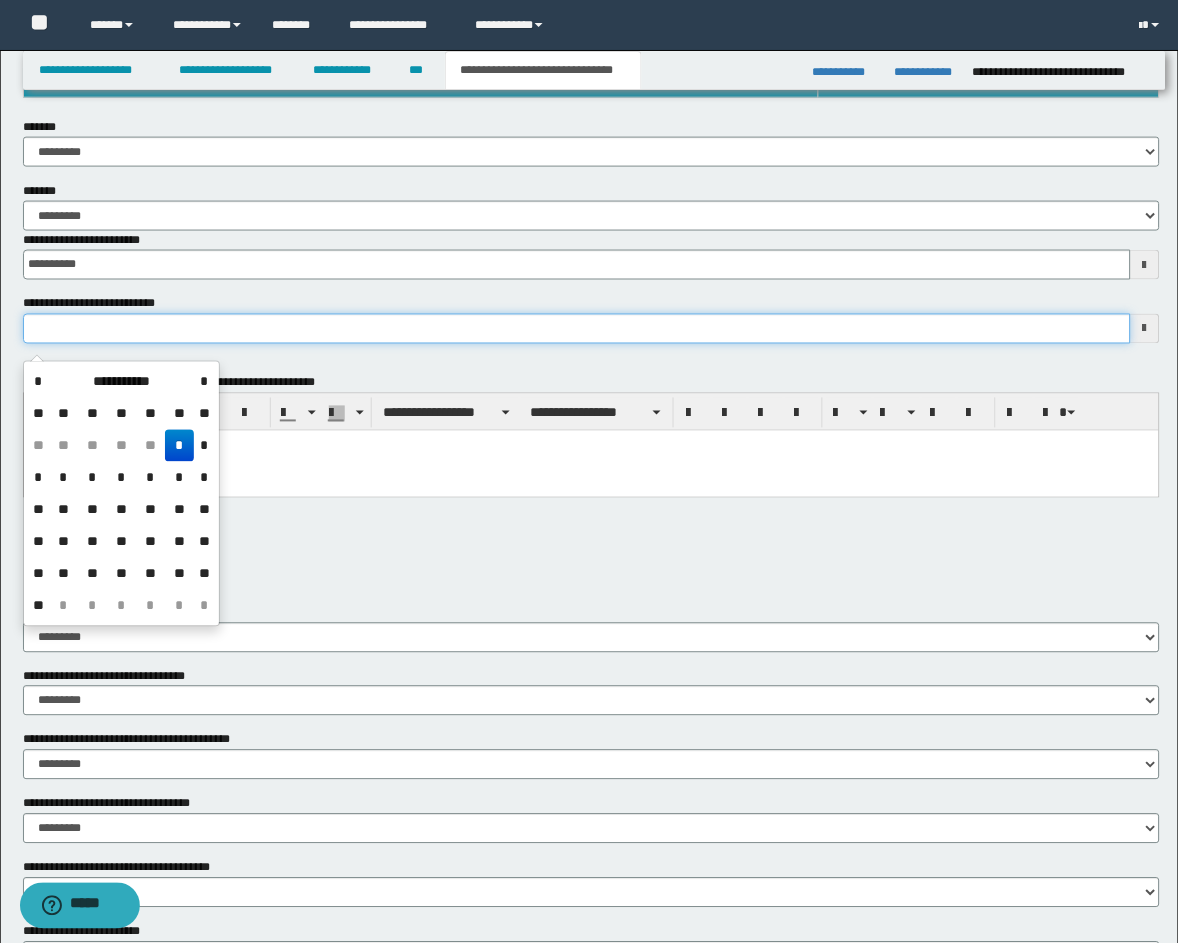 click on "**********" at bounding box center (577, 329) 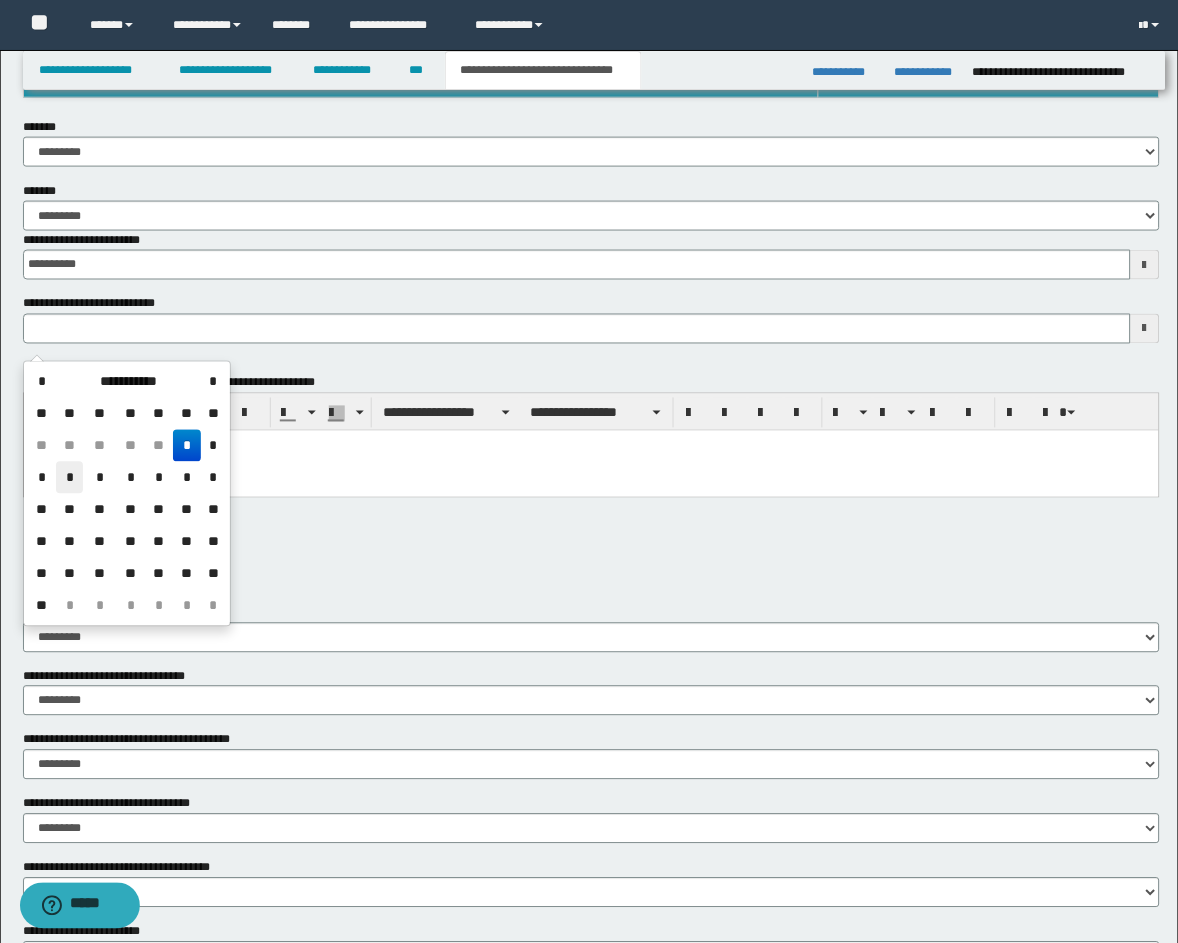 click on "*" at bounding box center (70, 478) 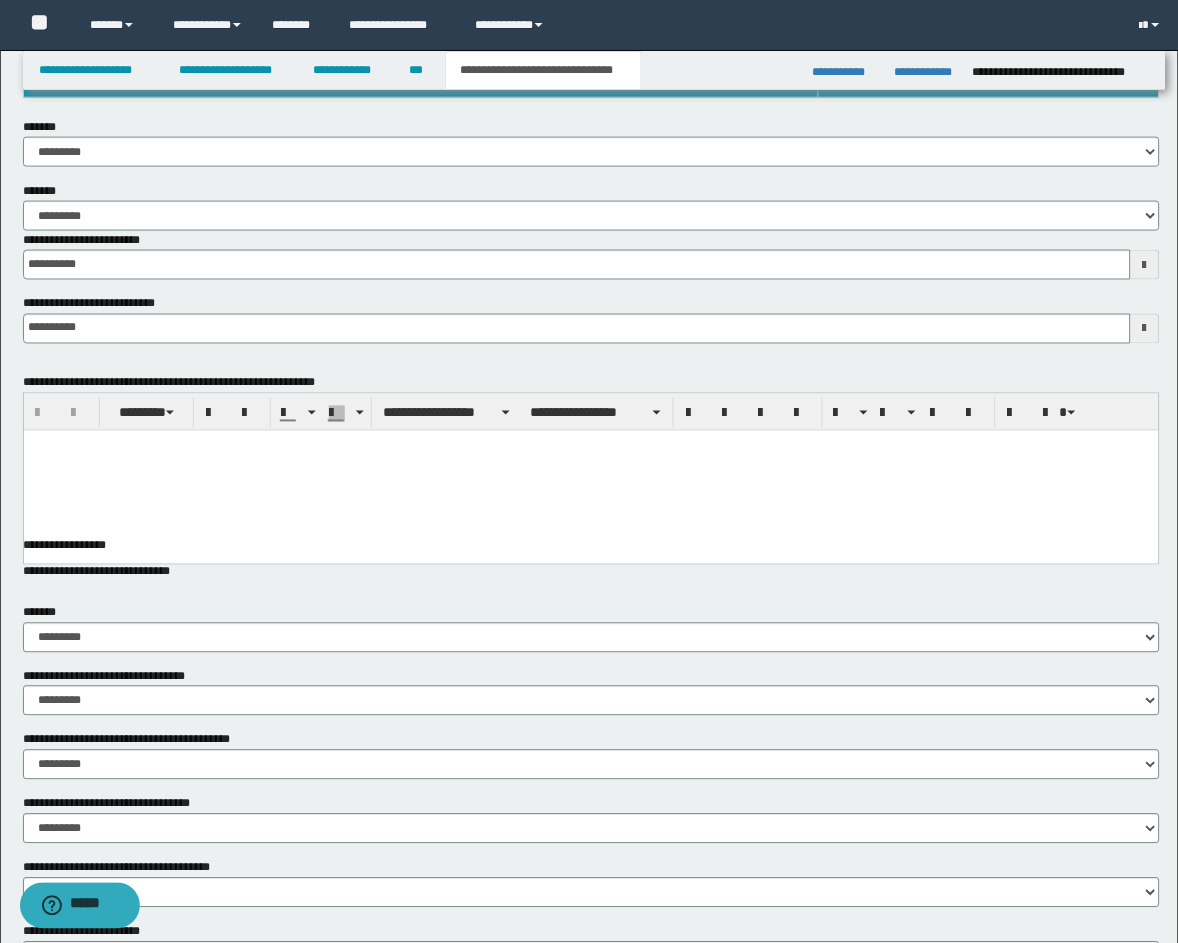 click at bounding box center (590, 470) 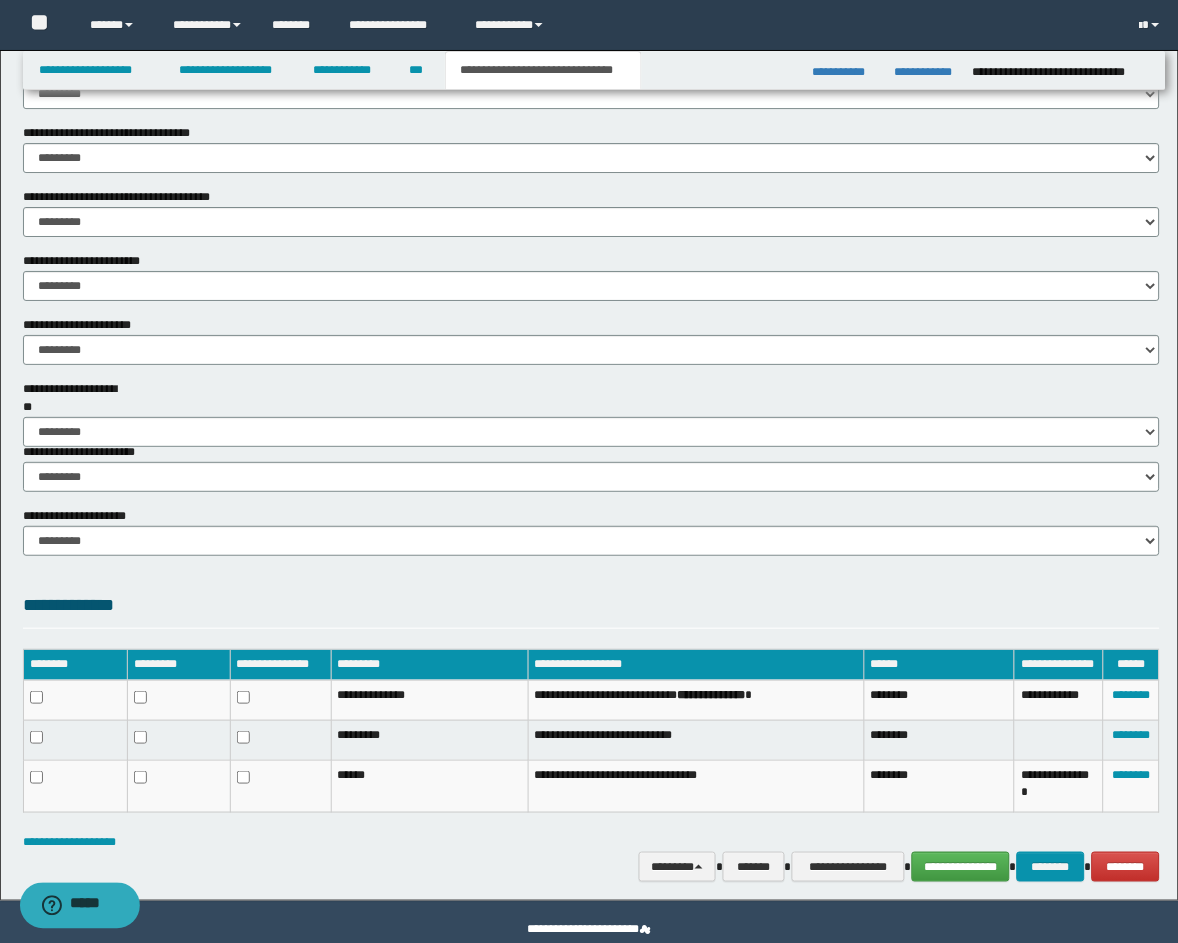 scroll, scrollTop: 1111, scrollLeft: 0, axis: vertical 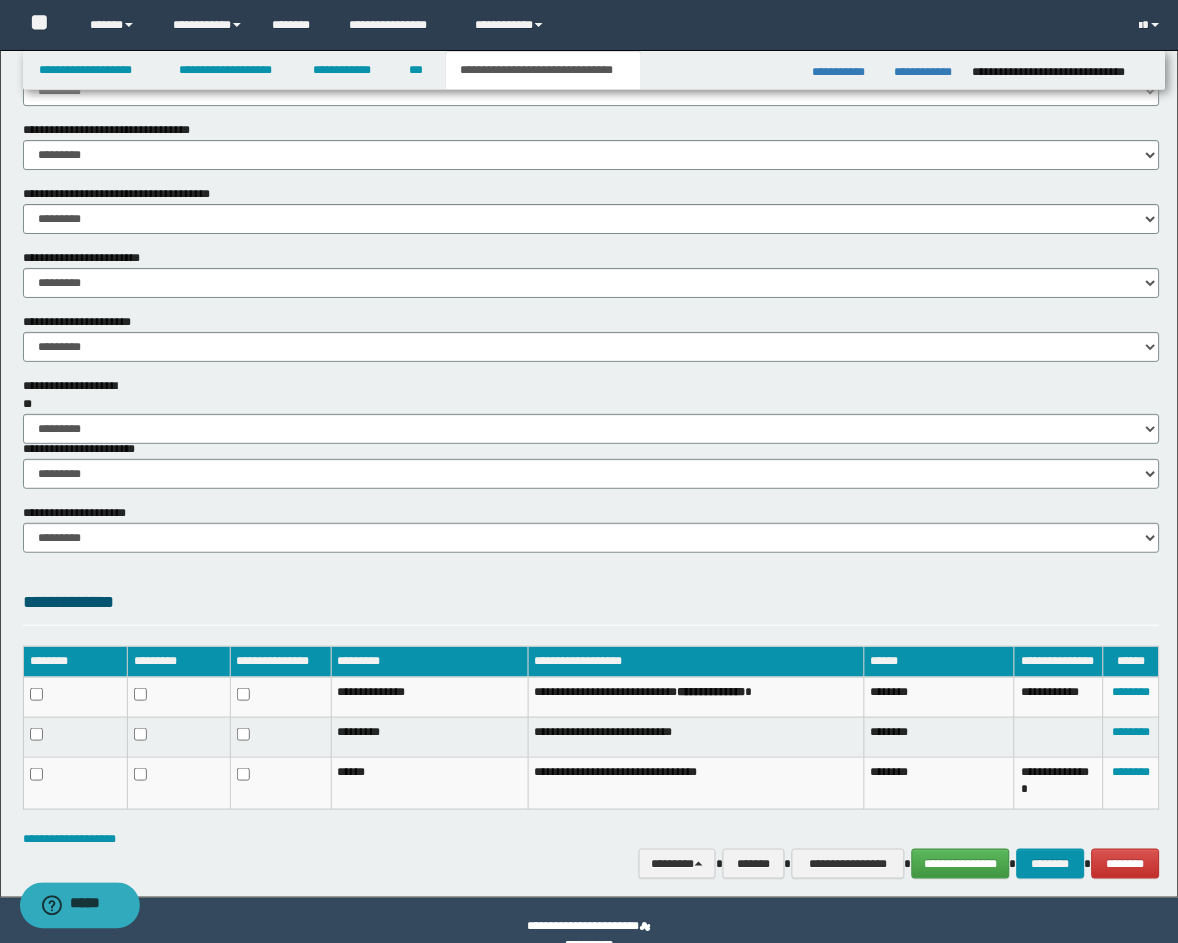 drag, startPoint x: 141, startPoint y: 535, endPoint x: 143, endPoint y: 545, distance: 10.198039 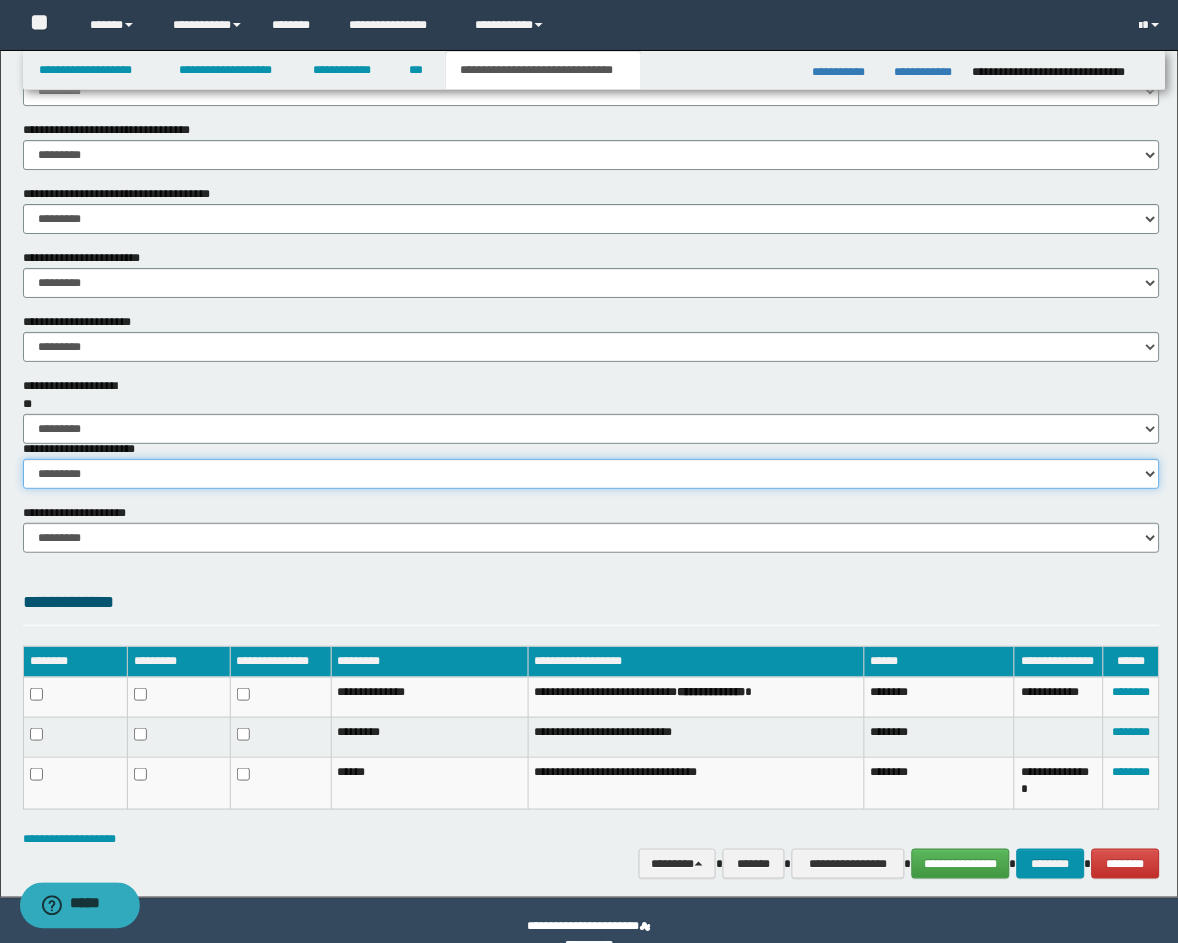 click on "*********
*********
*********" at bounding box center [591, 474] 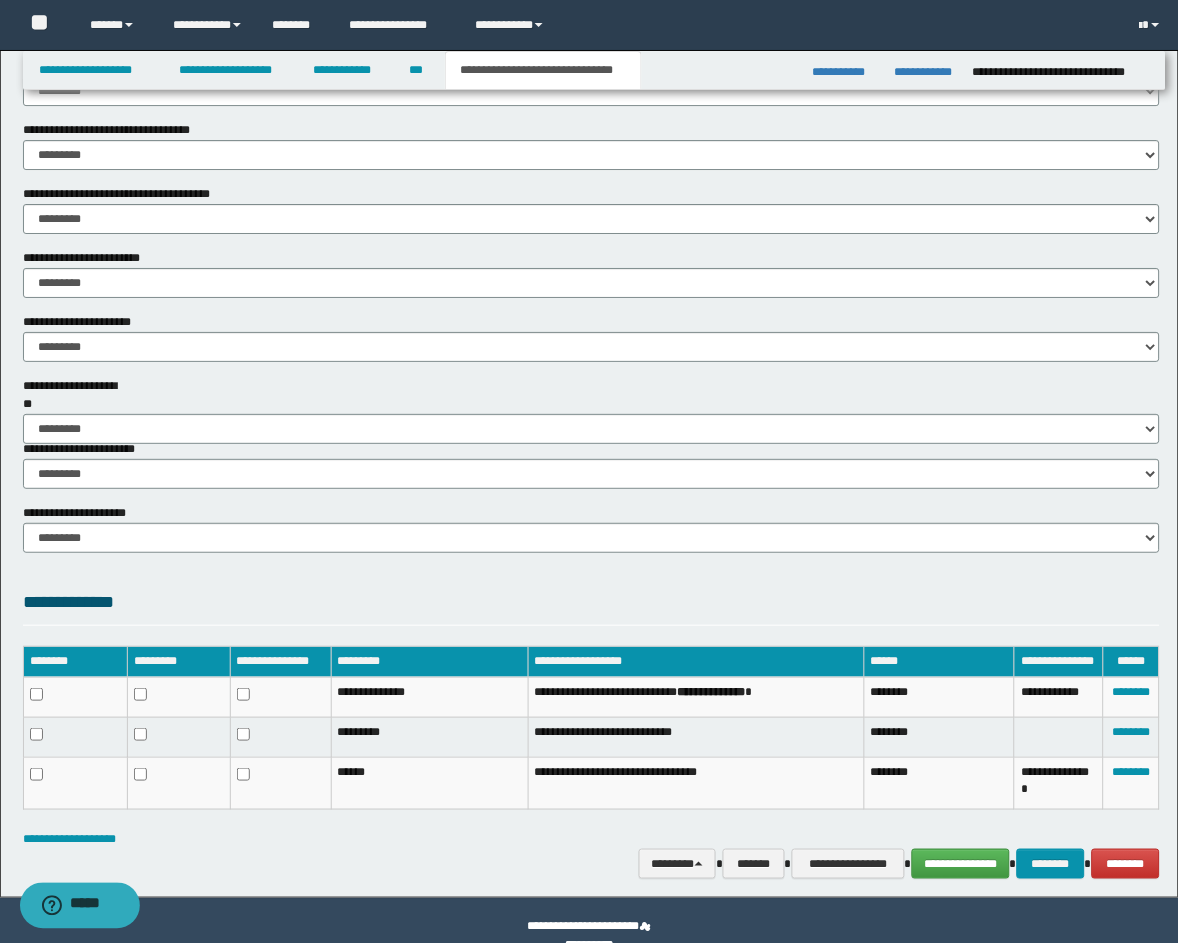 click on "**********" at bounding box center (591, 607) 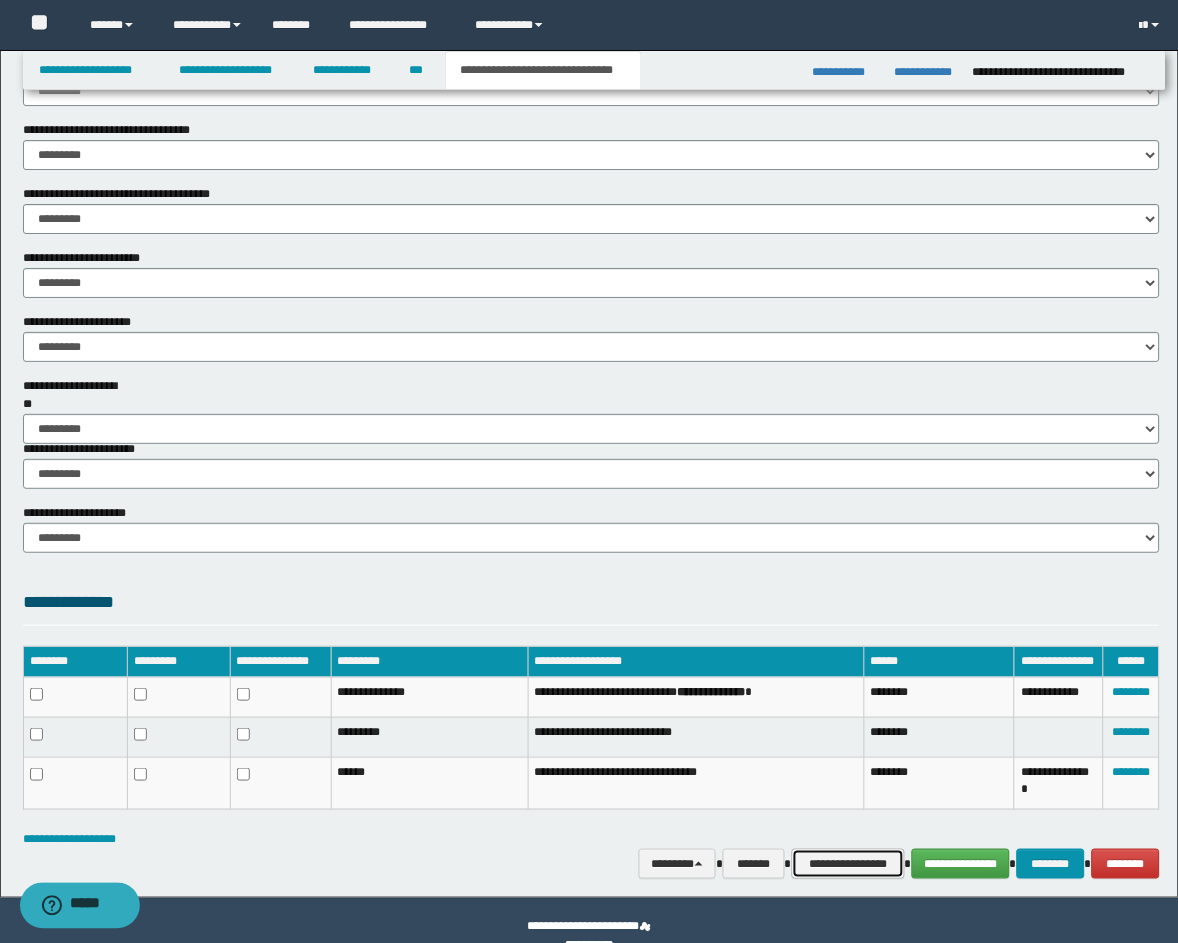 click on "**********" at bounding box center [848, 864] 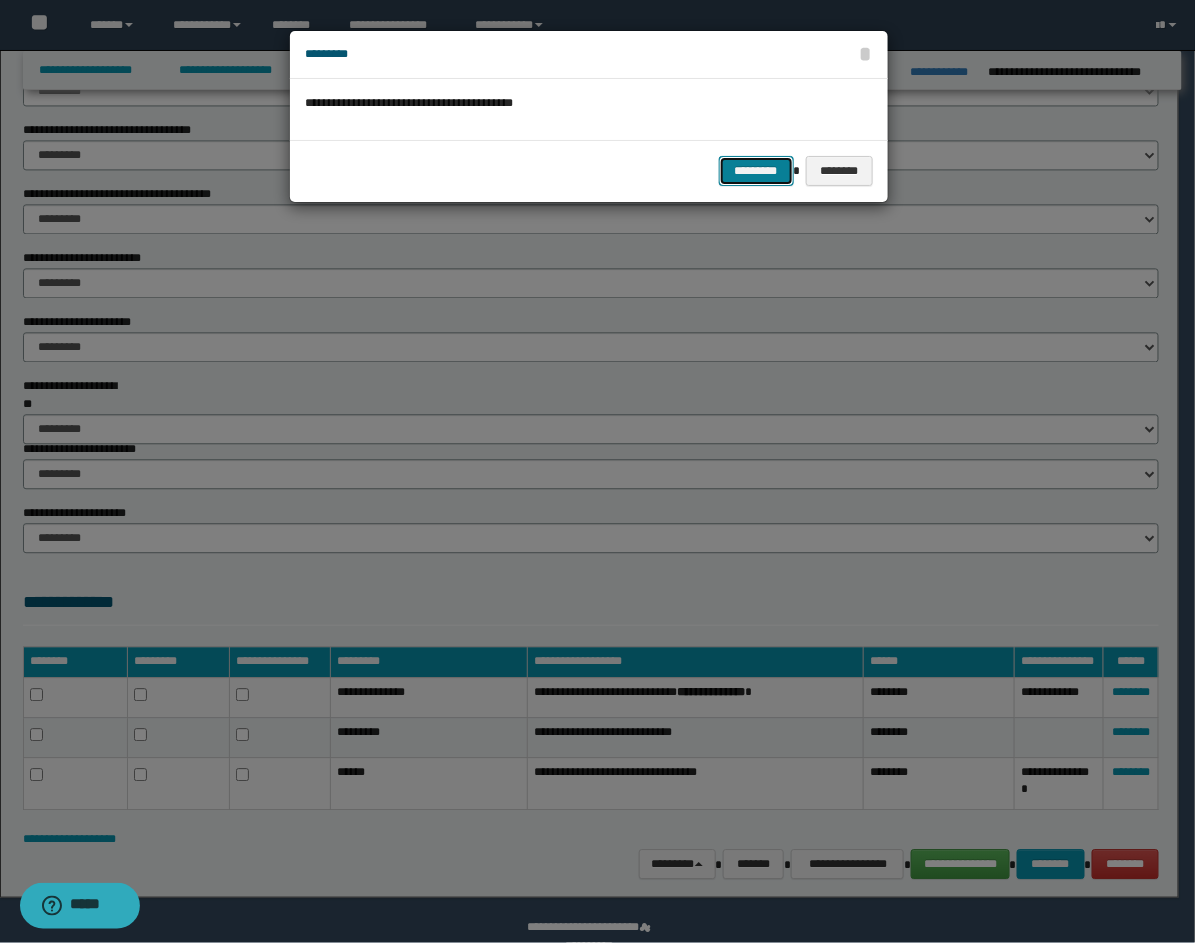 click on "*********" at bounding box center [756, 171] 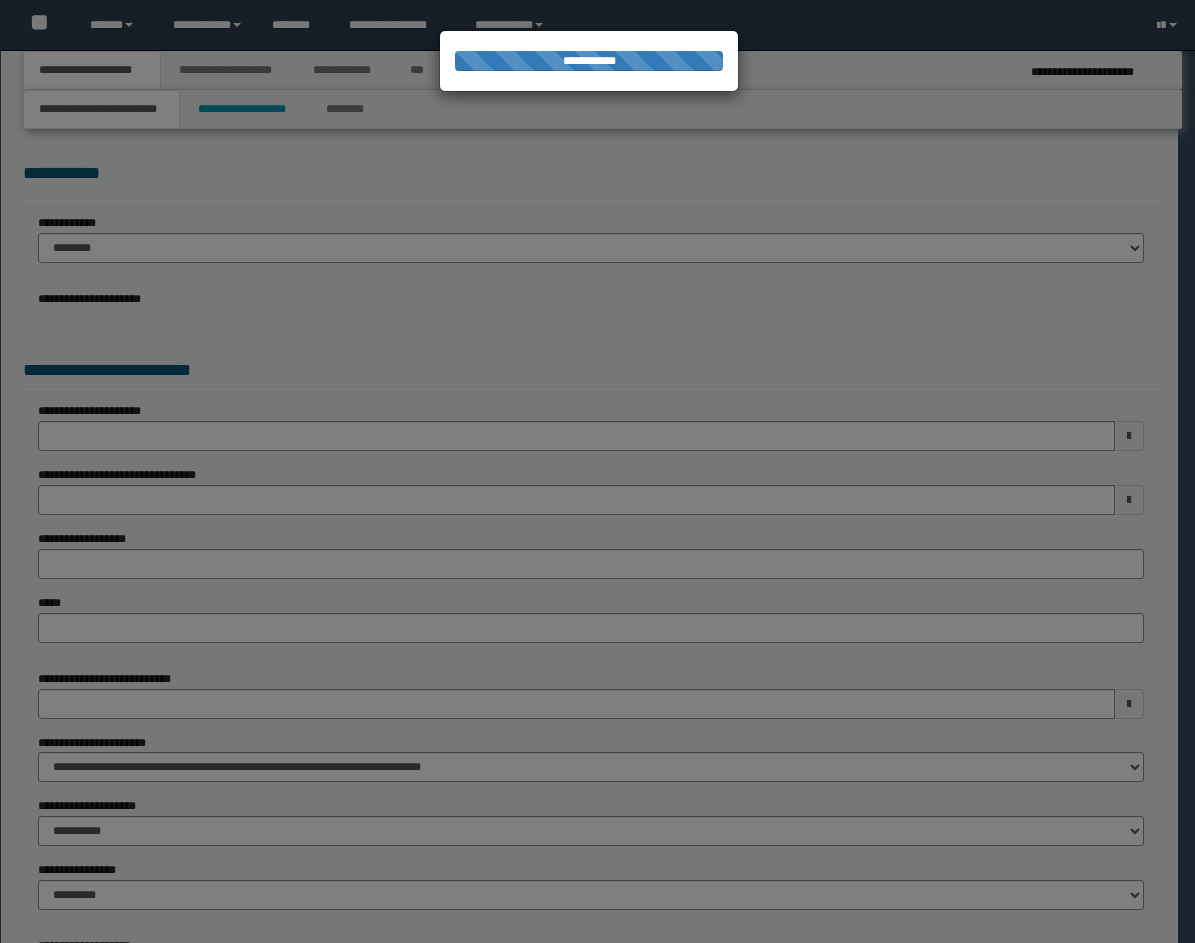 scroll, scrollTop: 0, scrollLeft: 0, axis: both 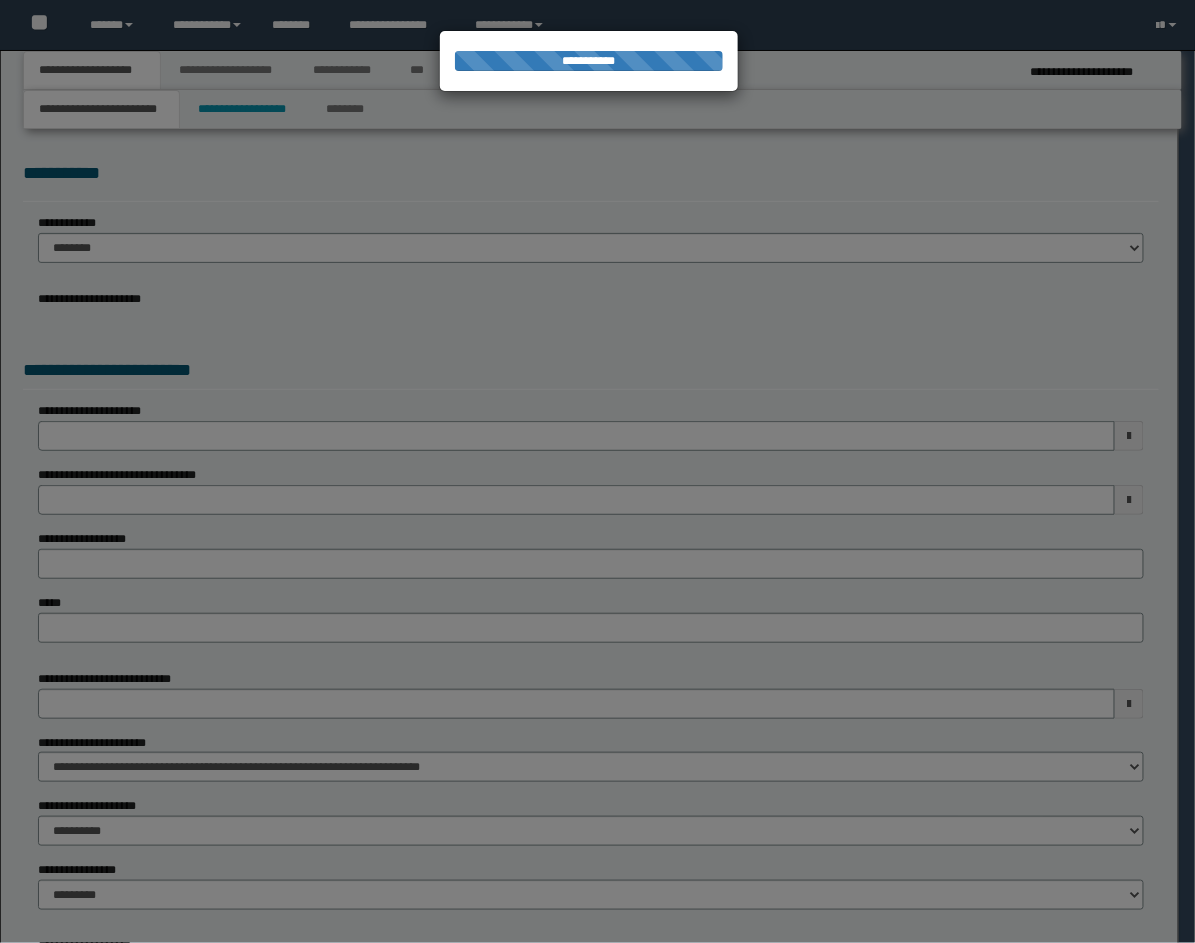 select on "**" 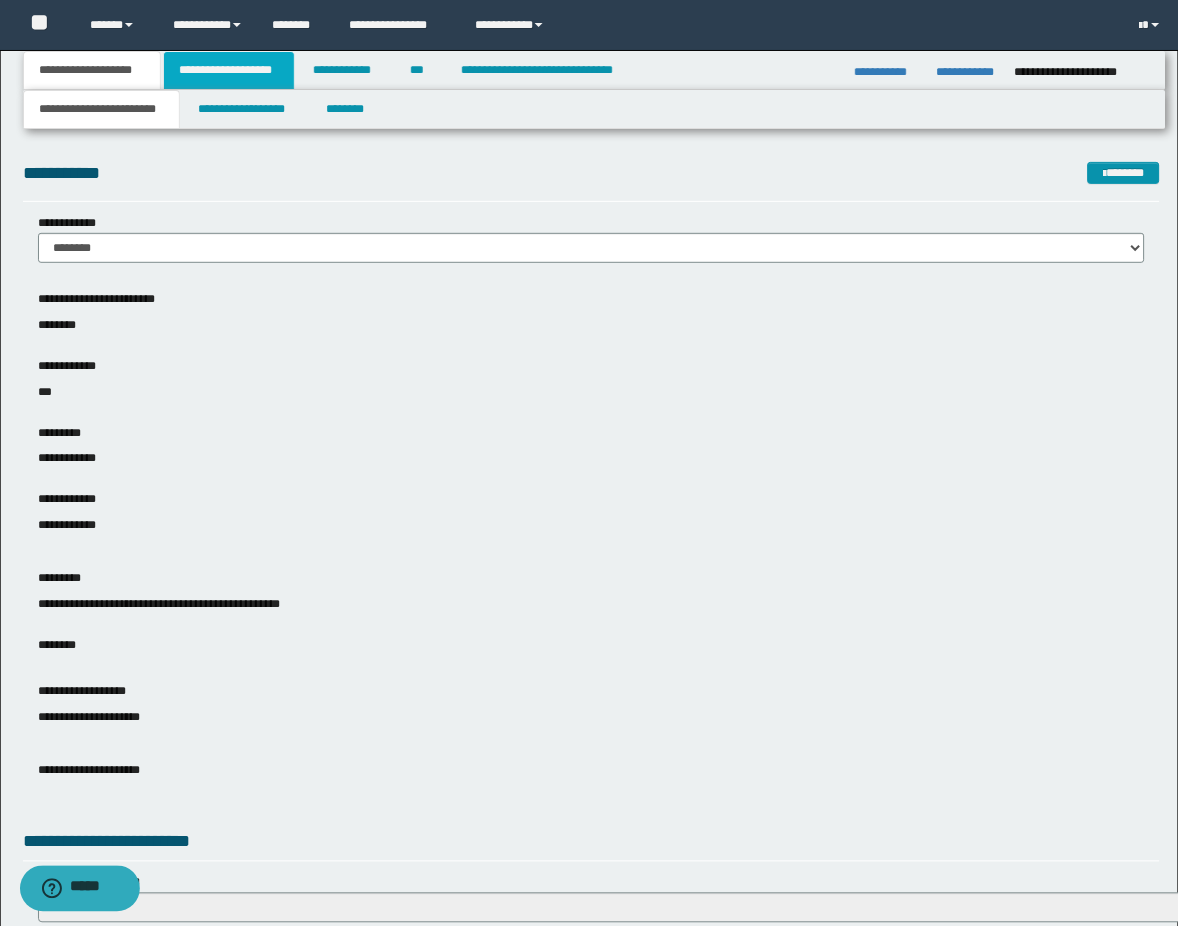 click on "**********" at bounding box center [229, 70] 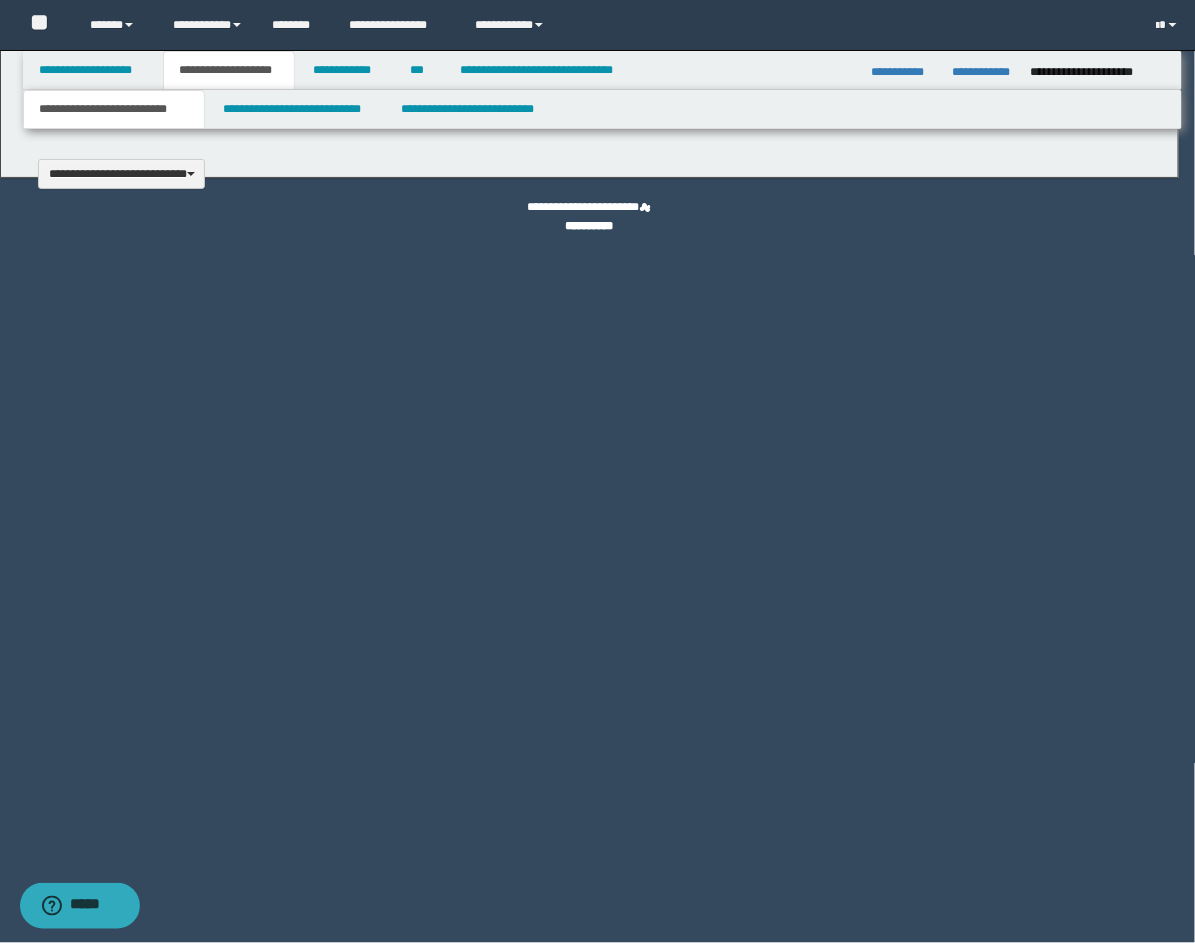 type 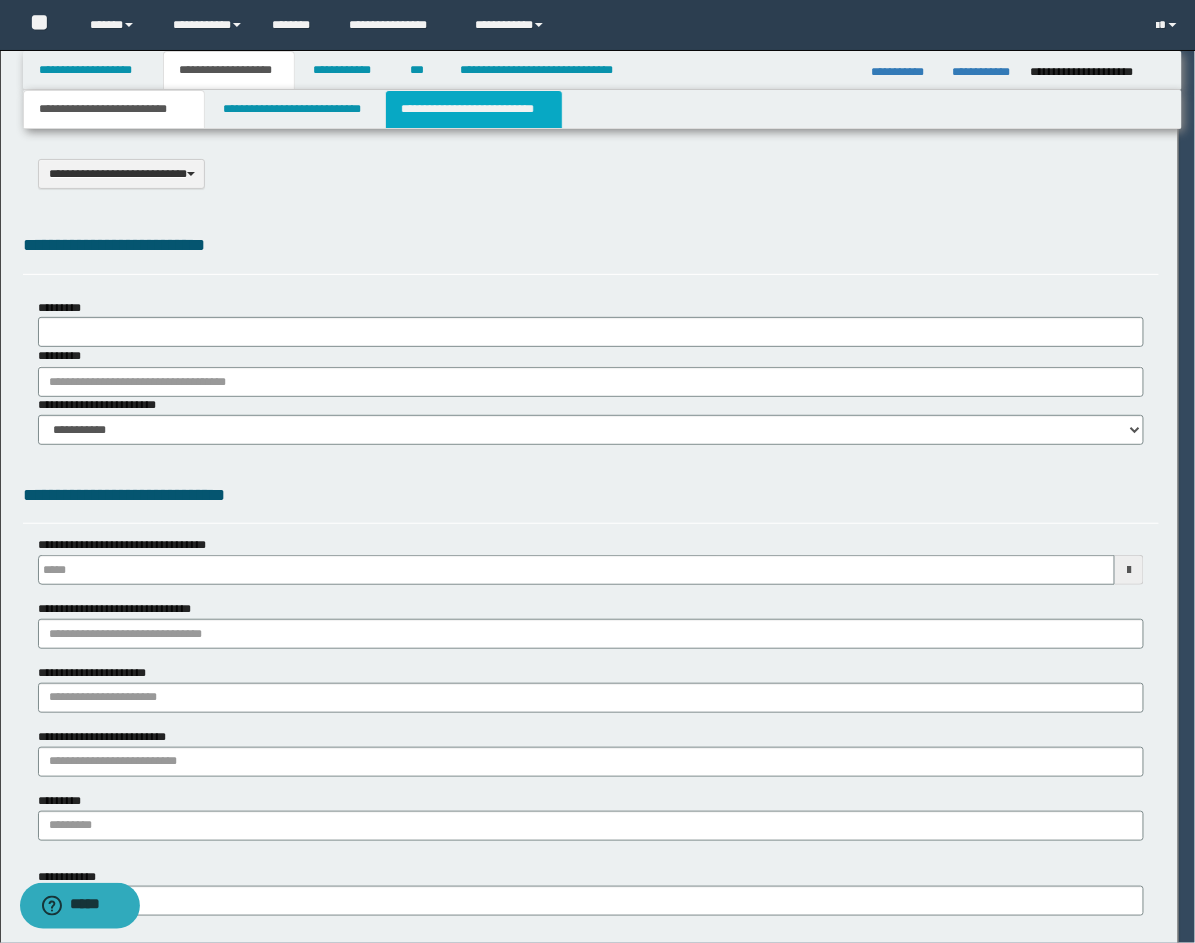 type on "**********" 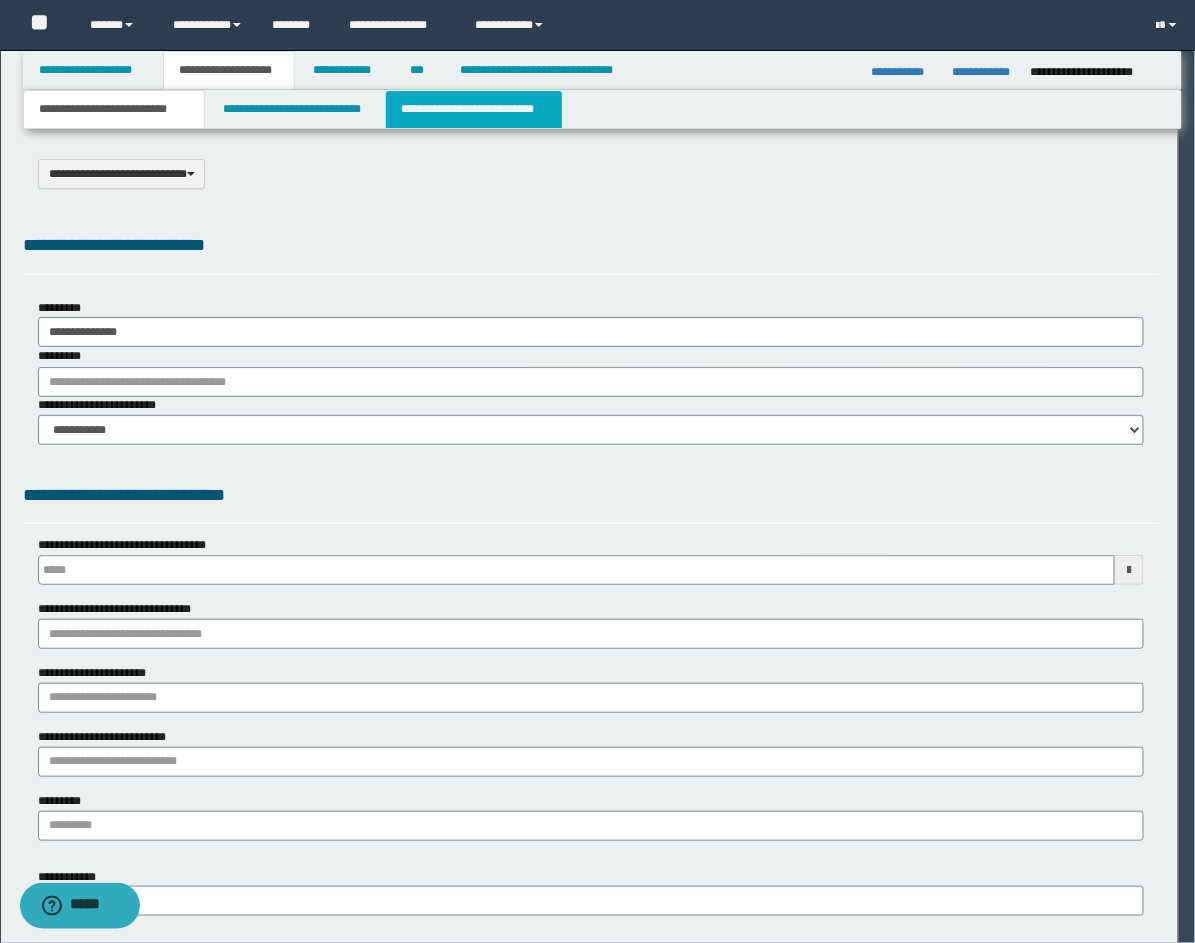 scroll, scrollTop: 0, scrollLeft: 0, axis: both 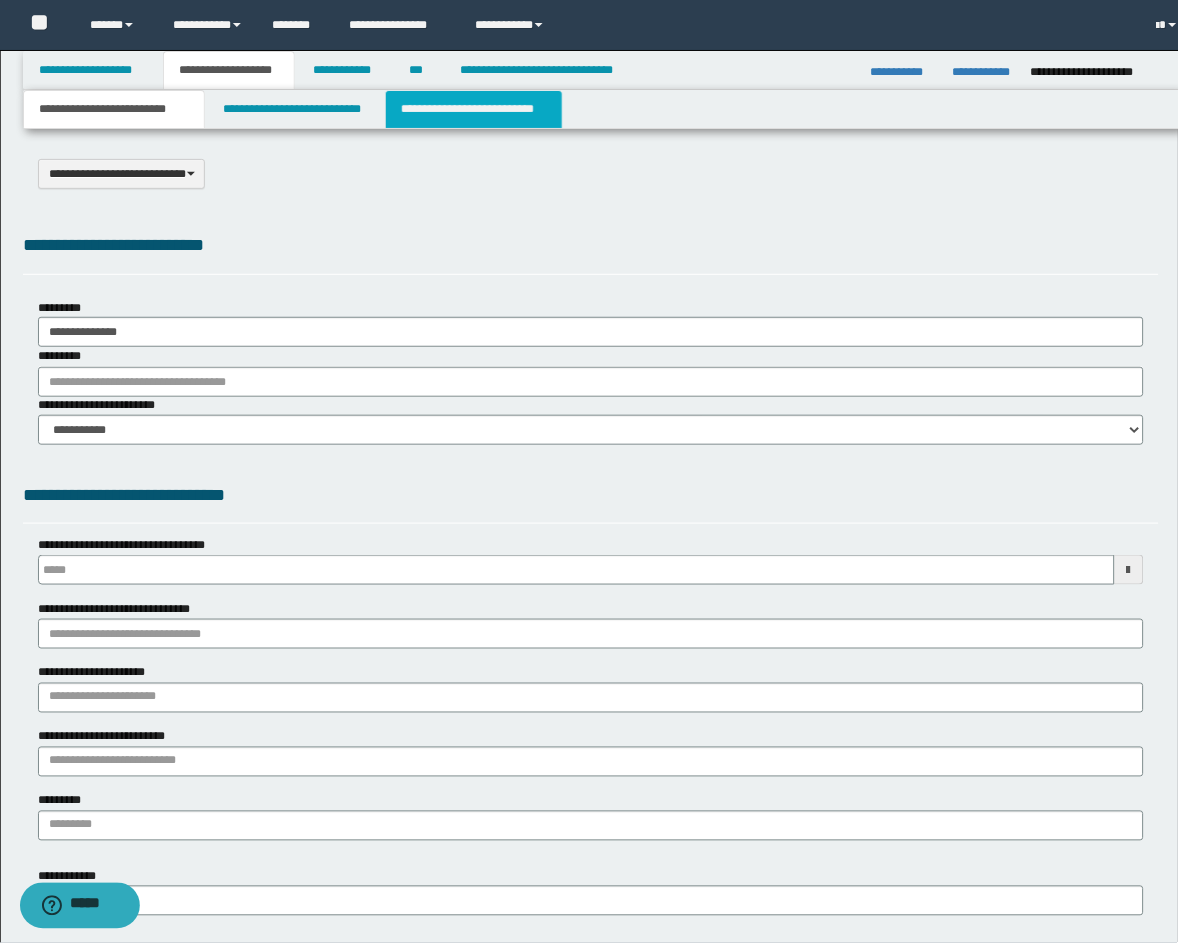 click on "**********" at bounding box center (474, 109) 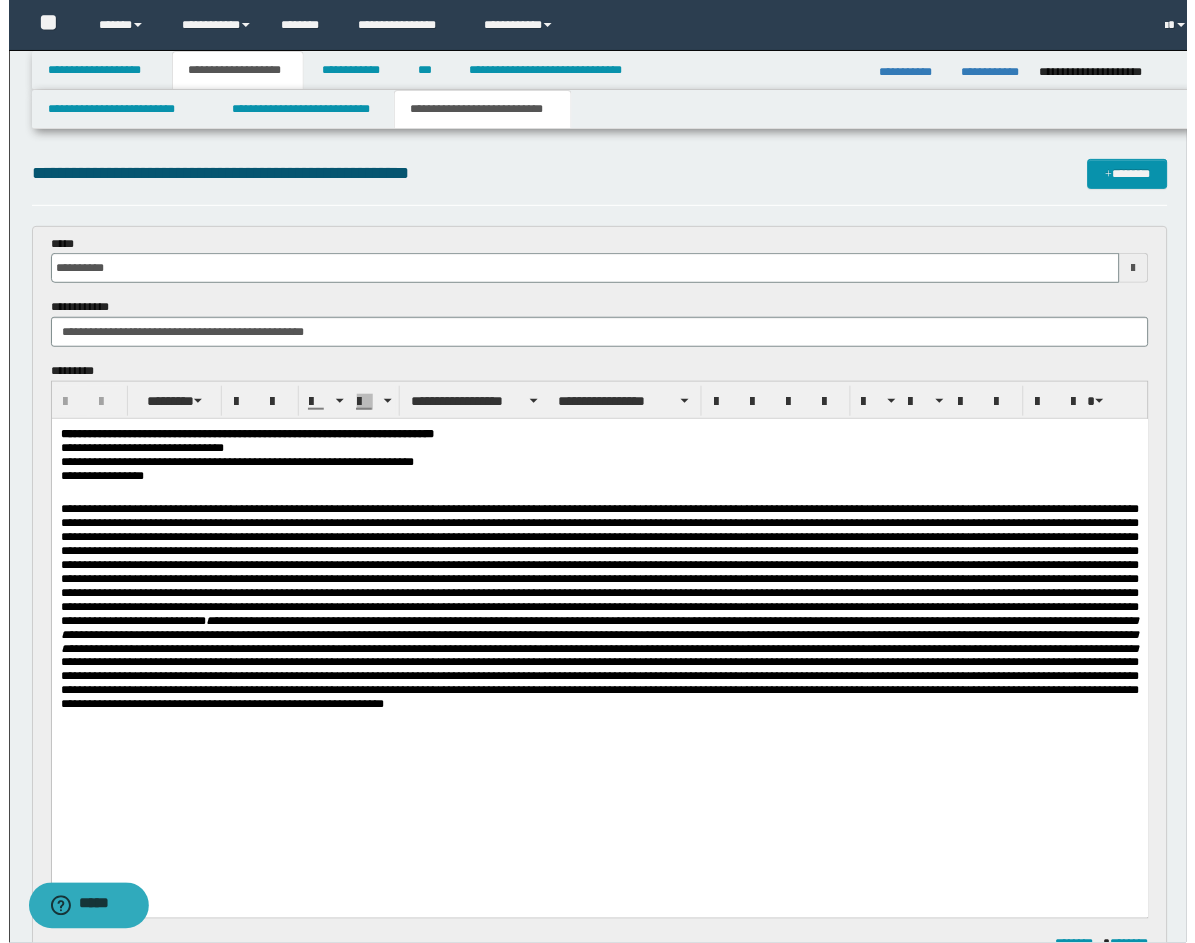scroll, scrollTop: 0, scrollLeft: 0, axis: both 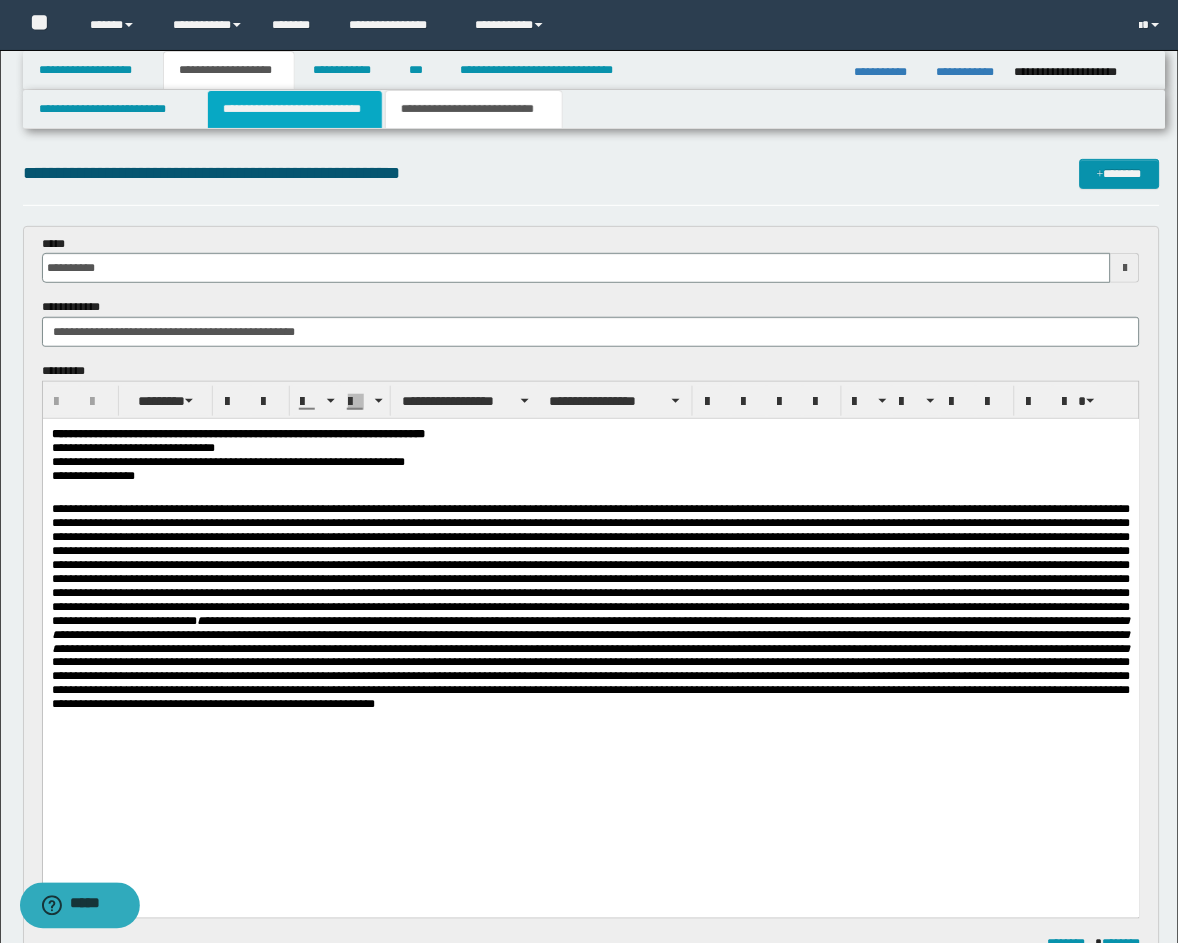 click on "**********" at bounding box center [295, 109] 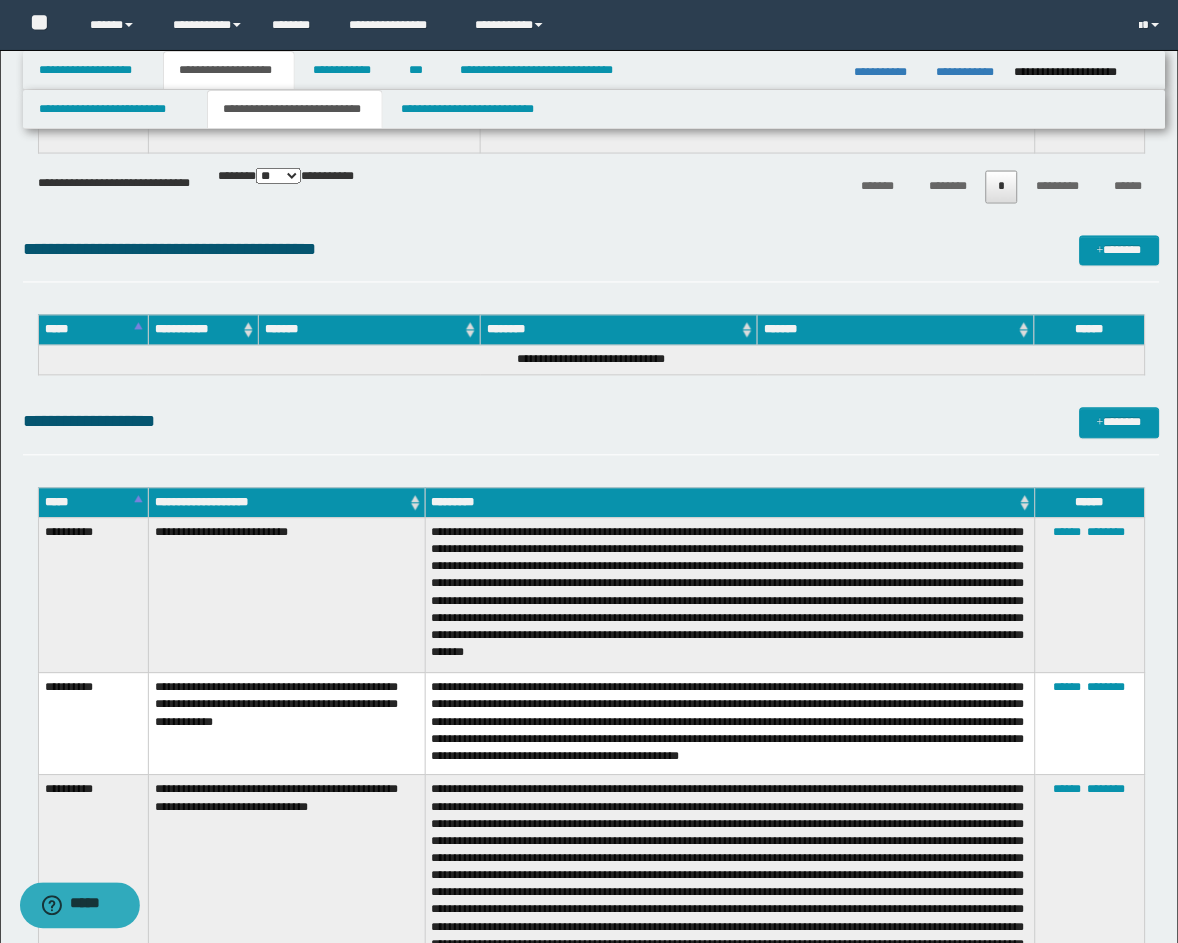 scroll, scrollTop: 2786, scrollLeft: 0, axis: vertical 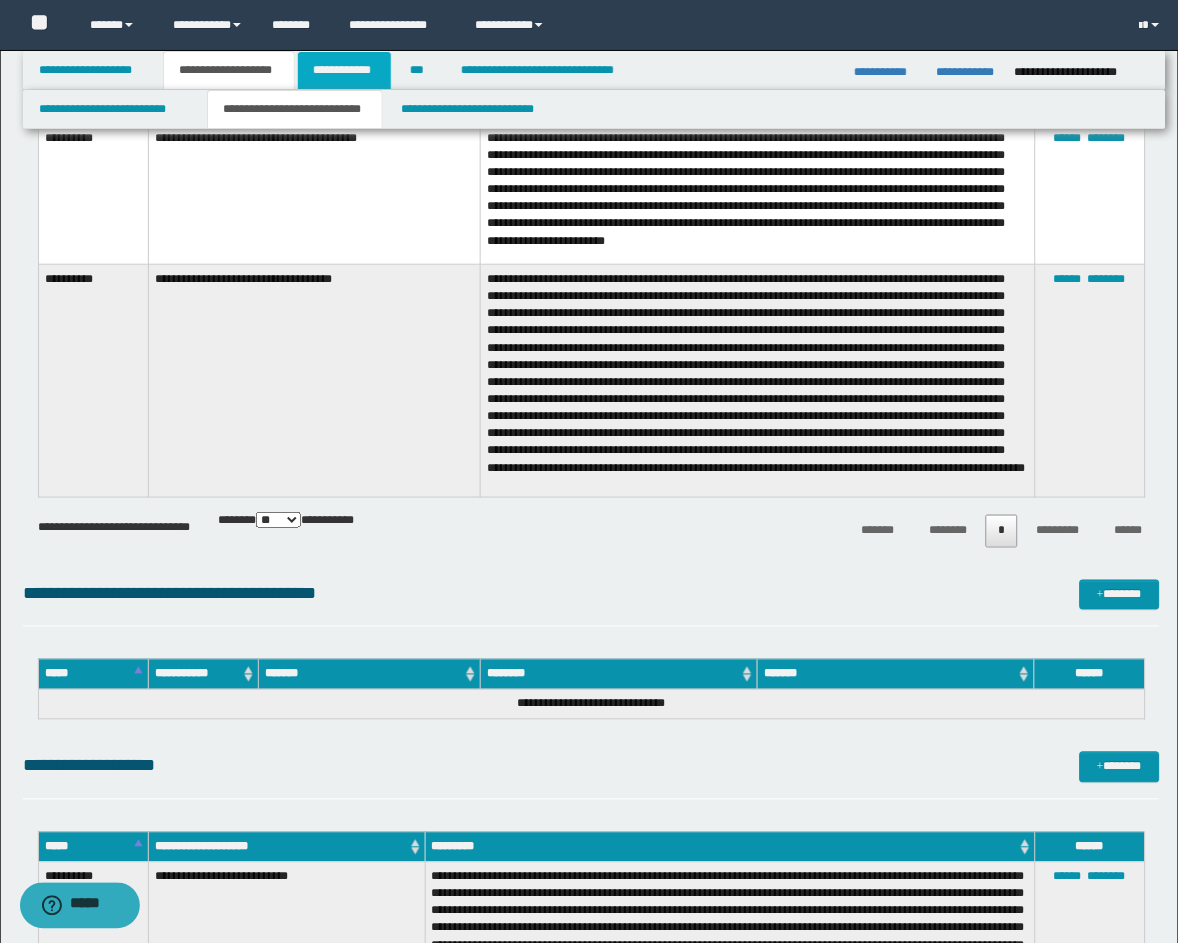 click on "**********" at bounding box center [344, 70] 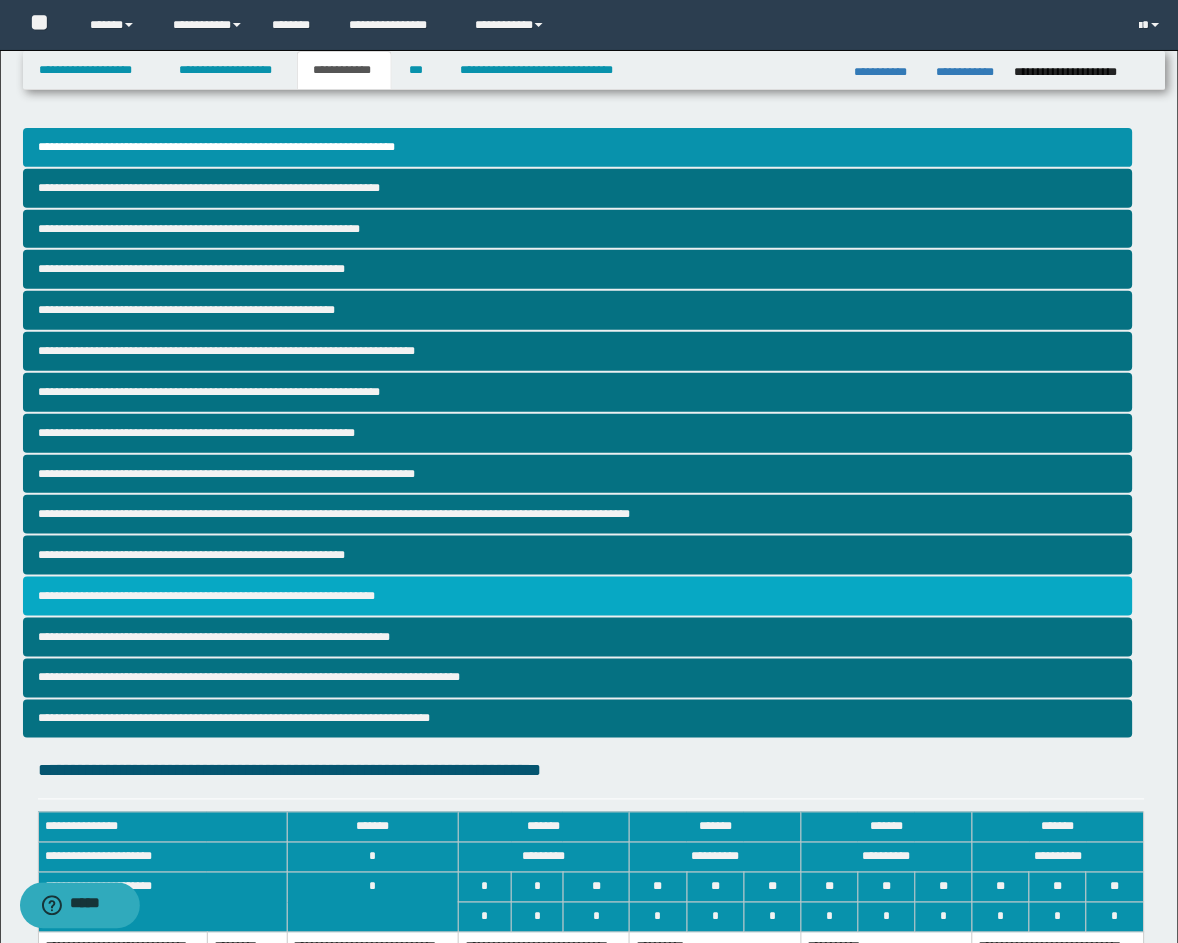 click on "**********" at bounding box center (578, 596) 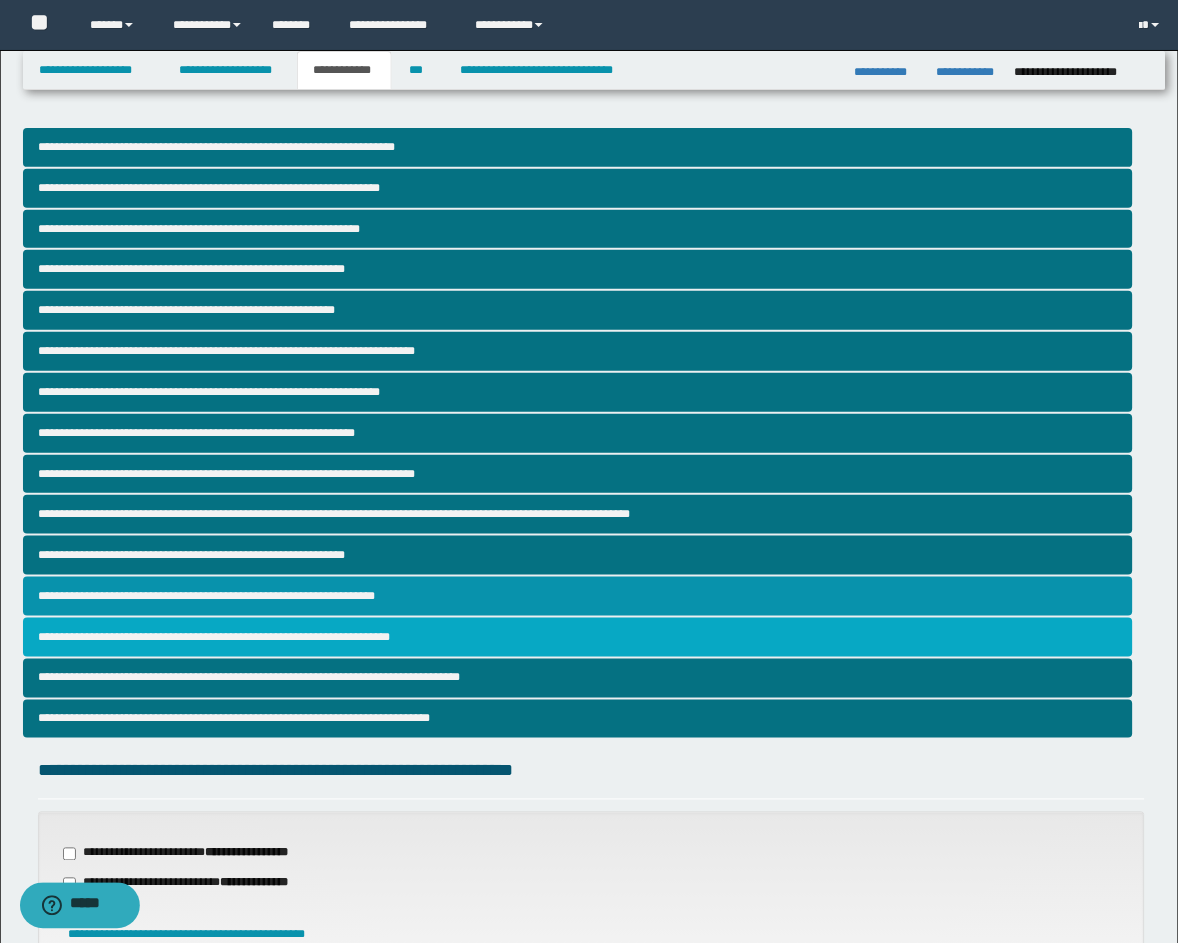 scroll, scrollTop: 415, scrollLeft: 0, axis: vertical 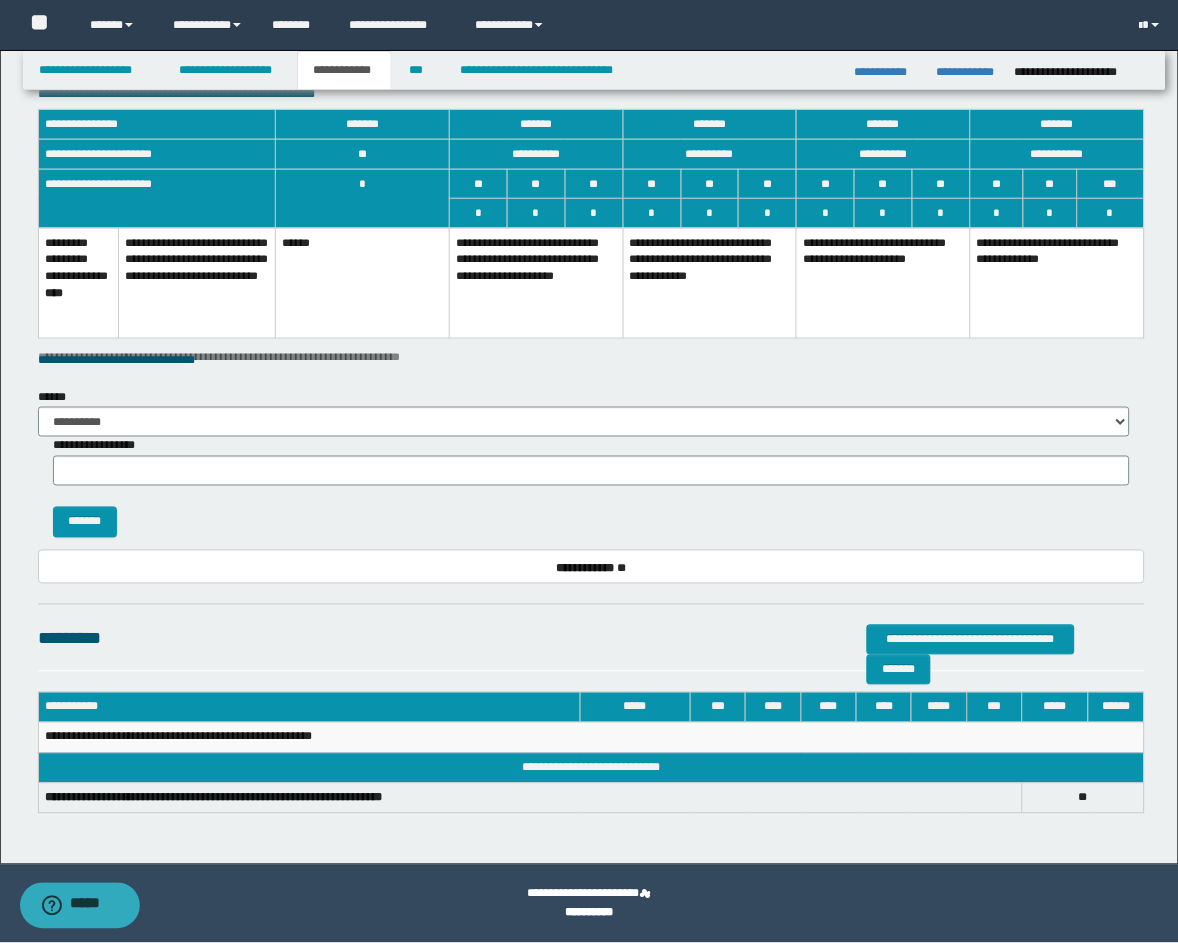 click on "**********" at bounding box center [537, 283] 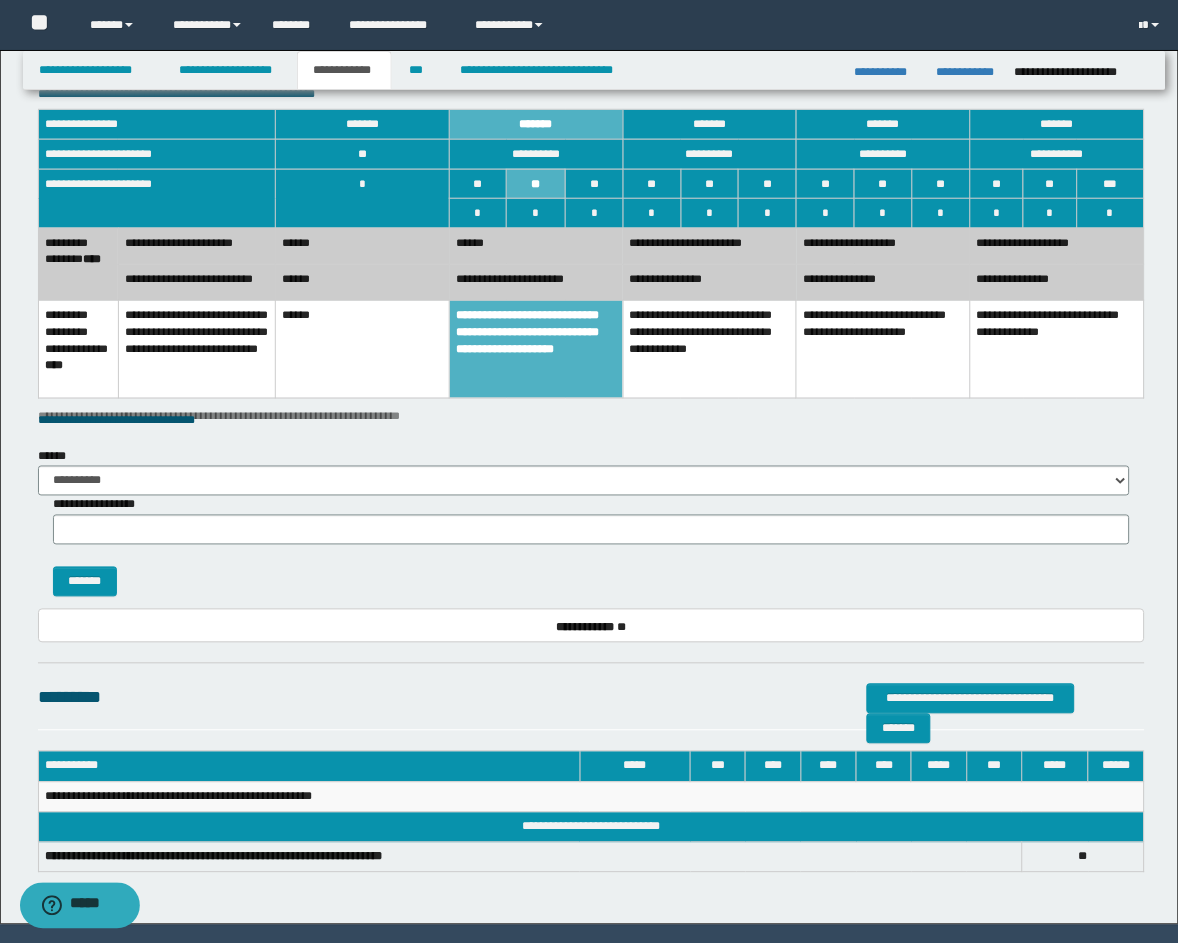 click on "******" at bounding box center [363, 283] 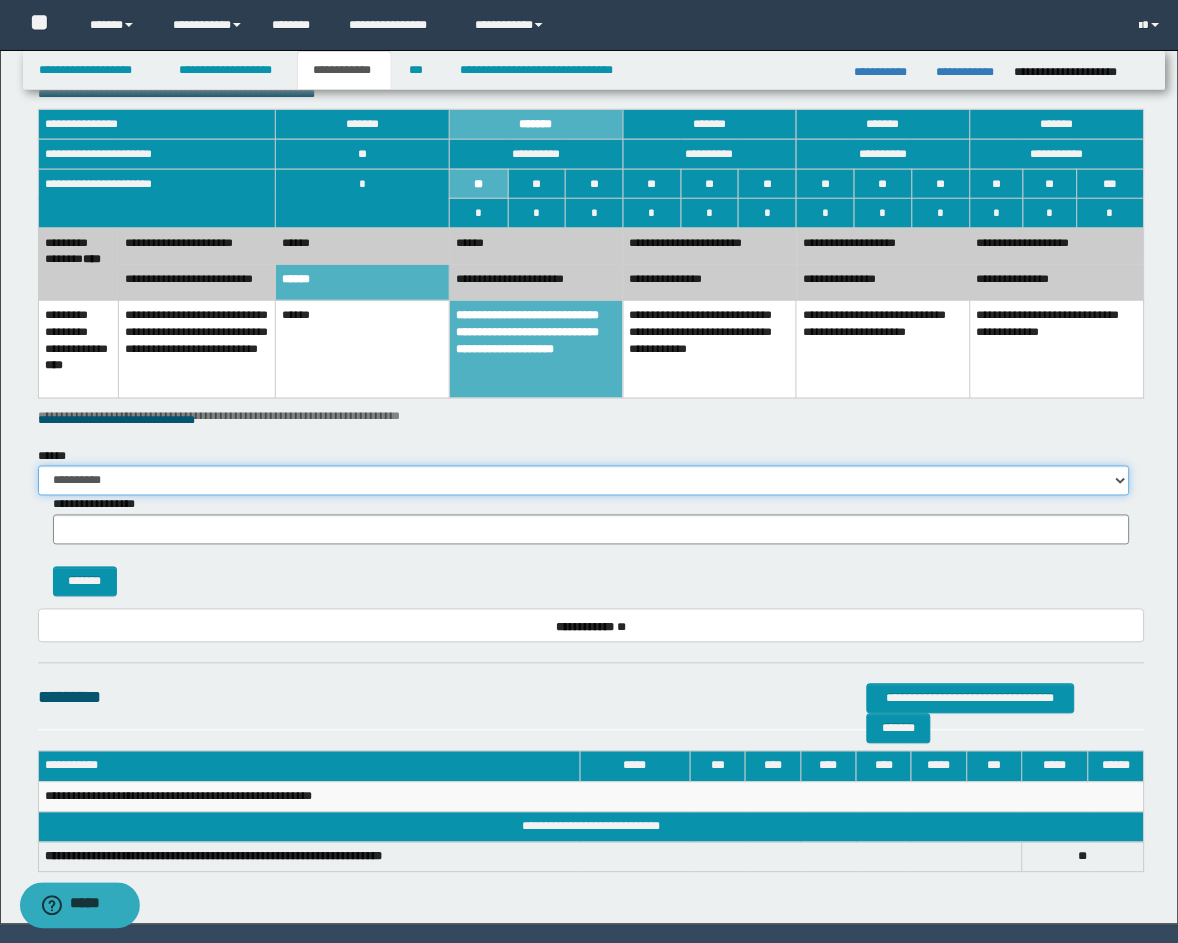click on "**********" at bounding box center (584, 481) 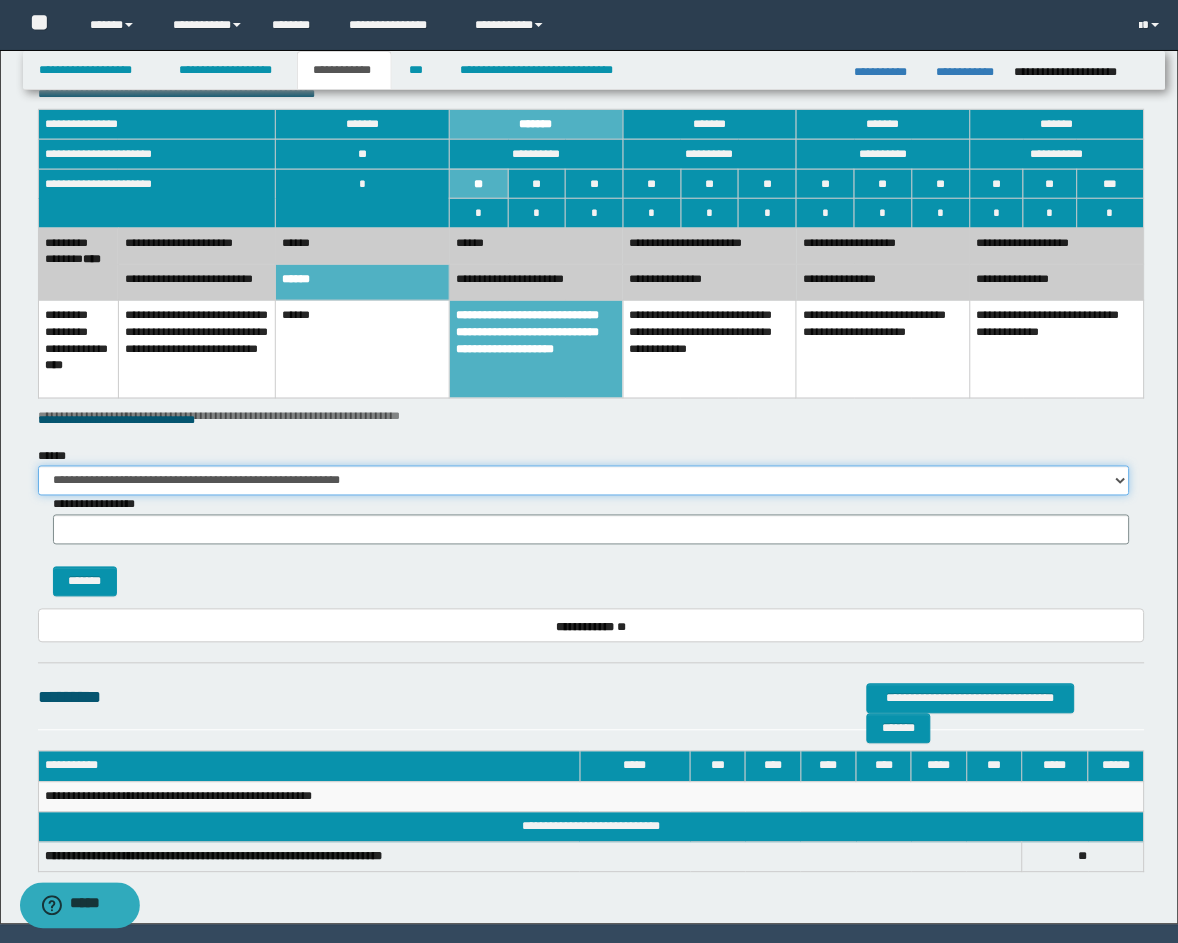 click on "**********" at bounding box center [584, 481] 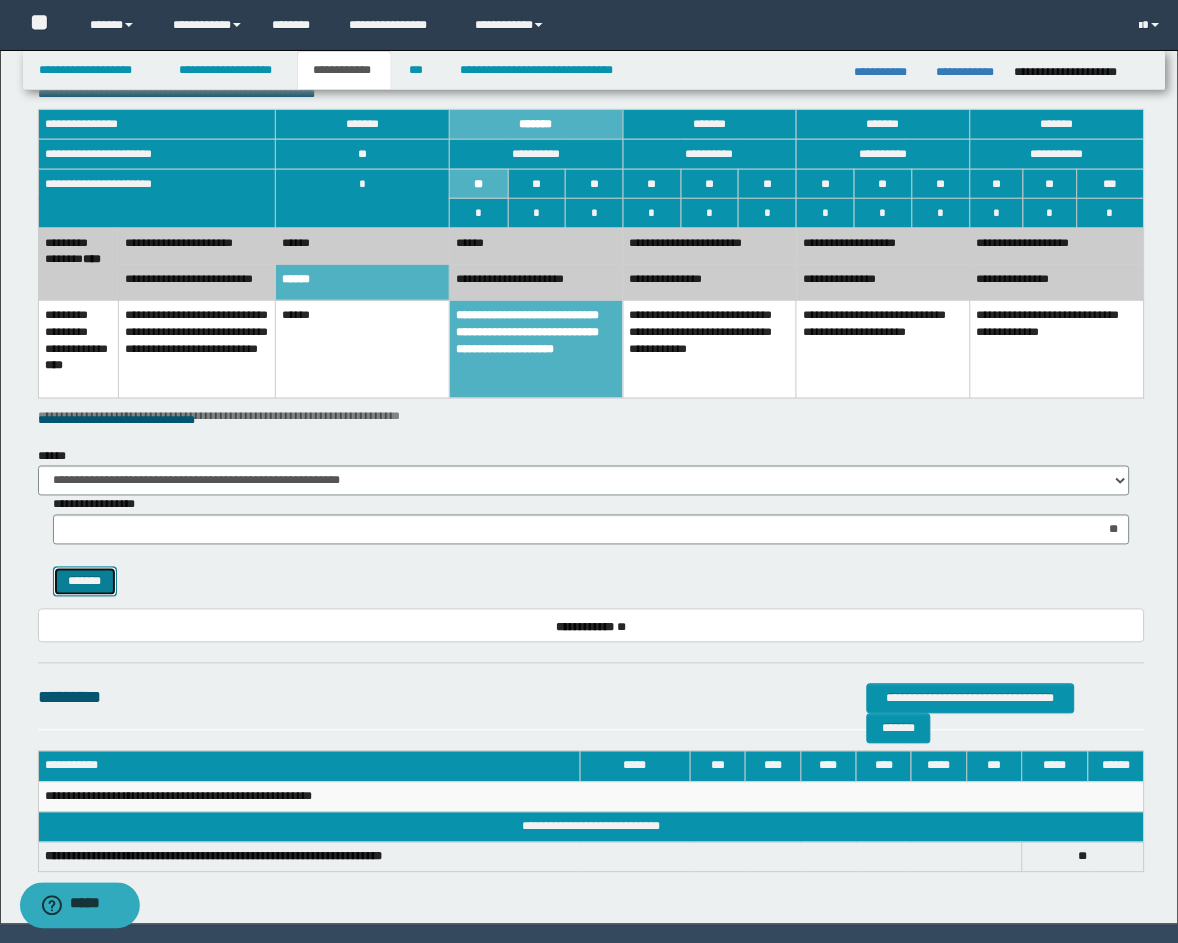 click on "*******" at bounding box center (85, 582) 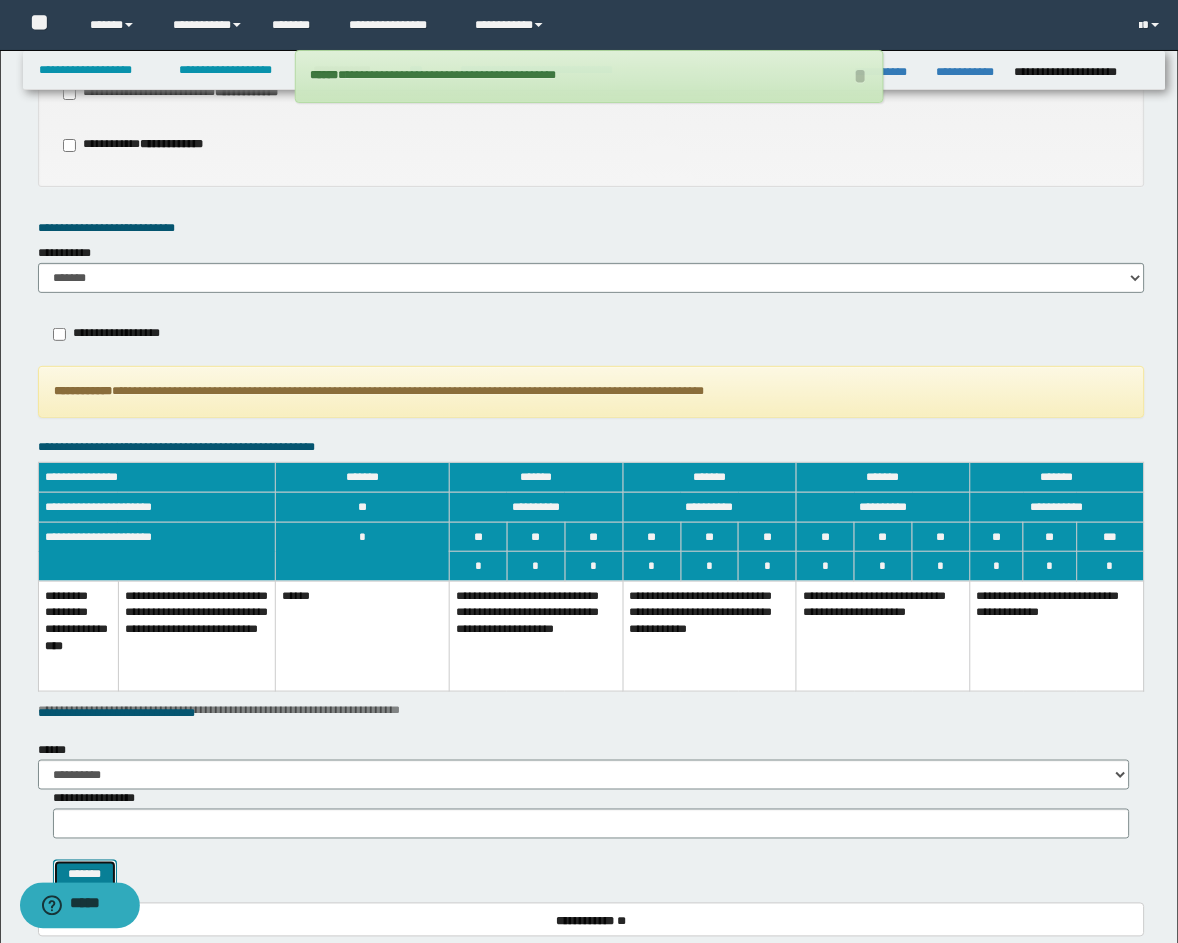 scroll, scrollTop: 1191, scrollLeft: 0, axis: vertical 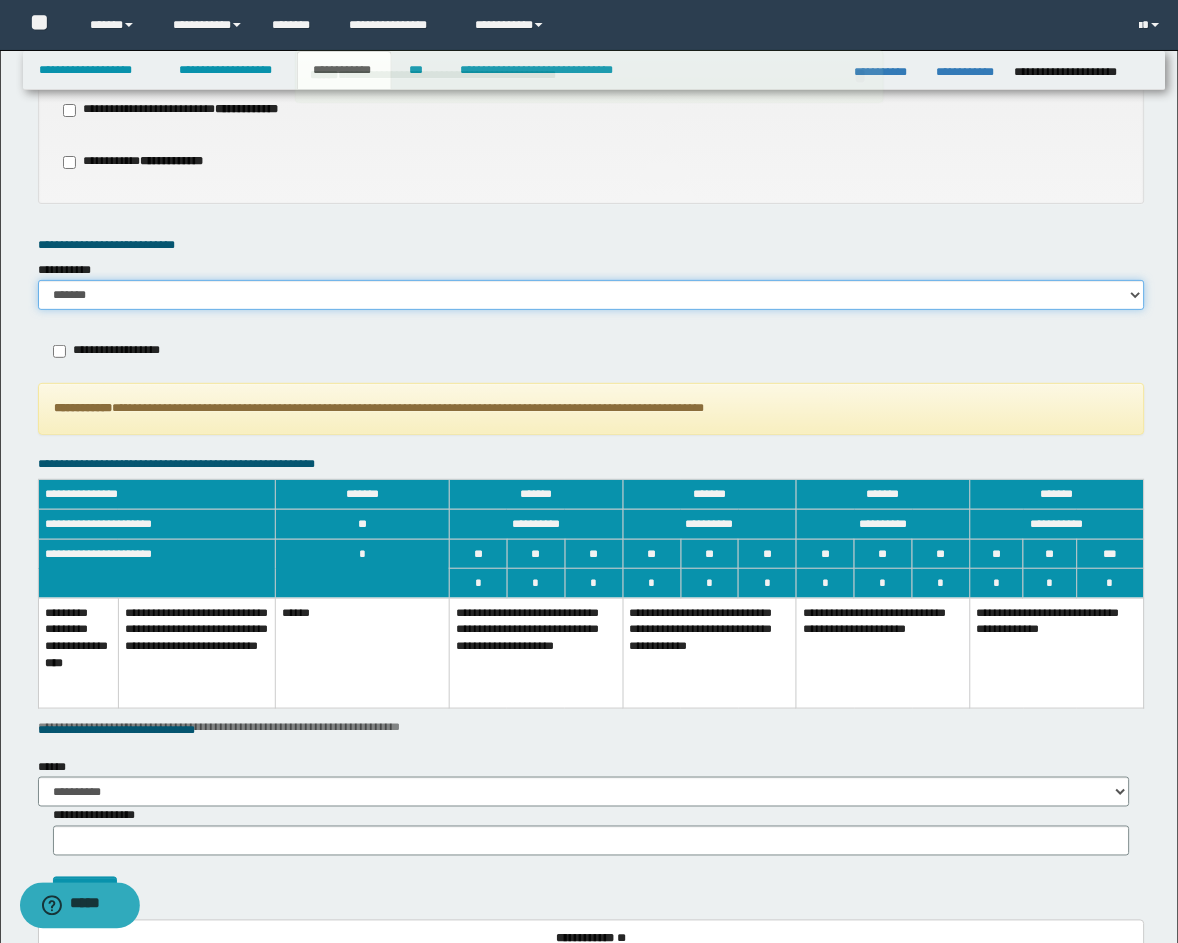 click on "*******
*********" at bounding box center [591, 295] 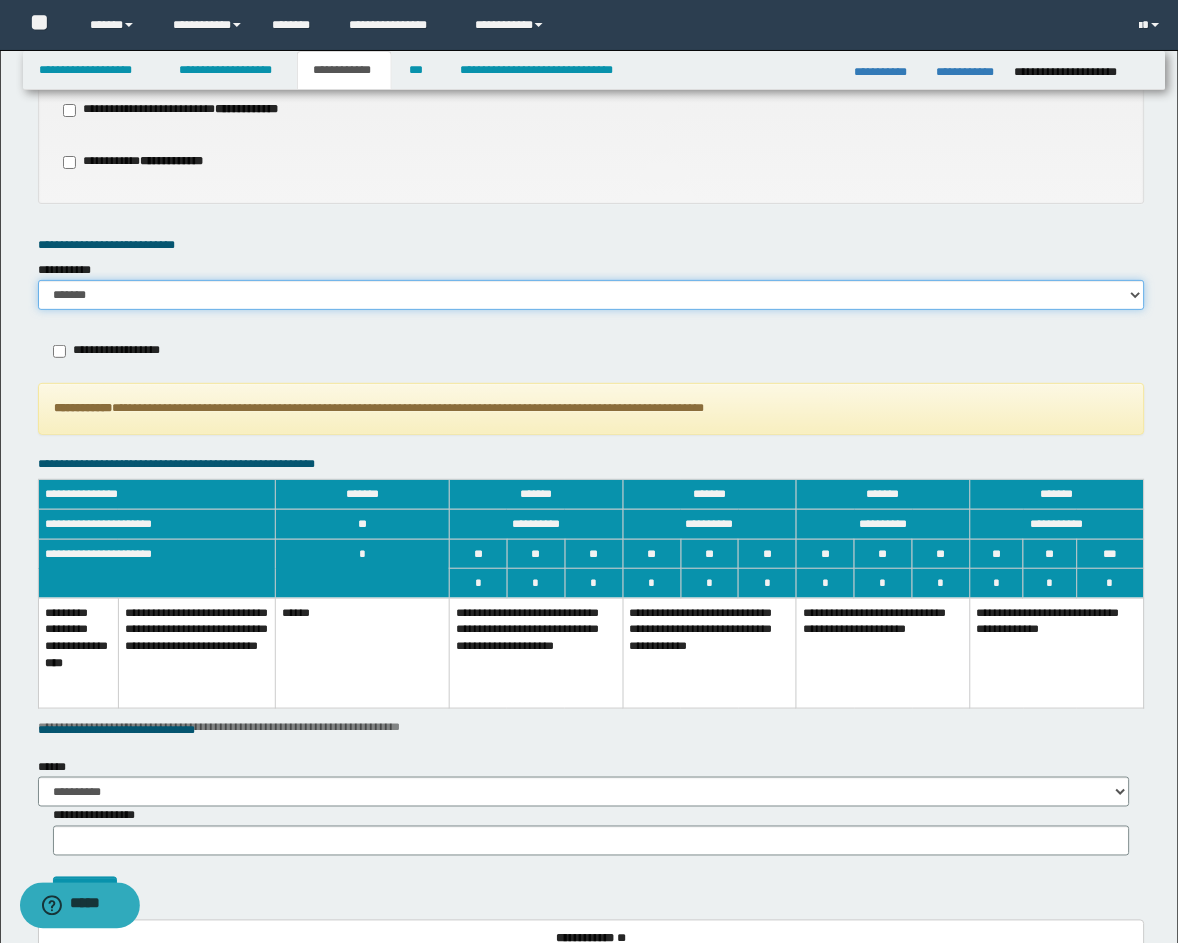 select on "*" 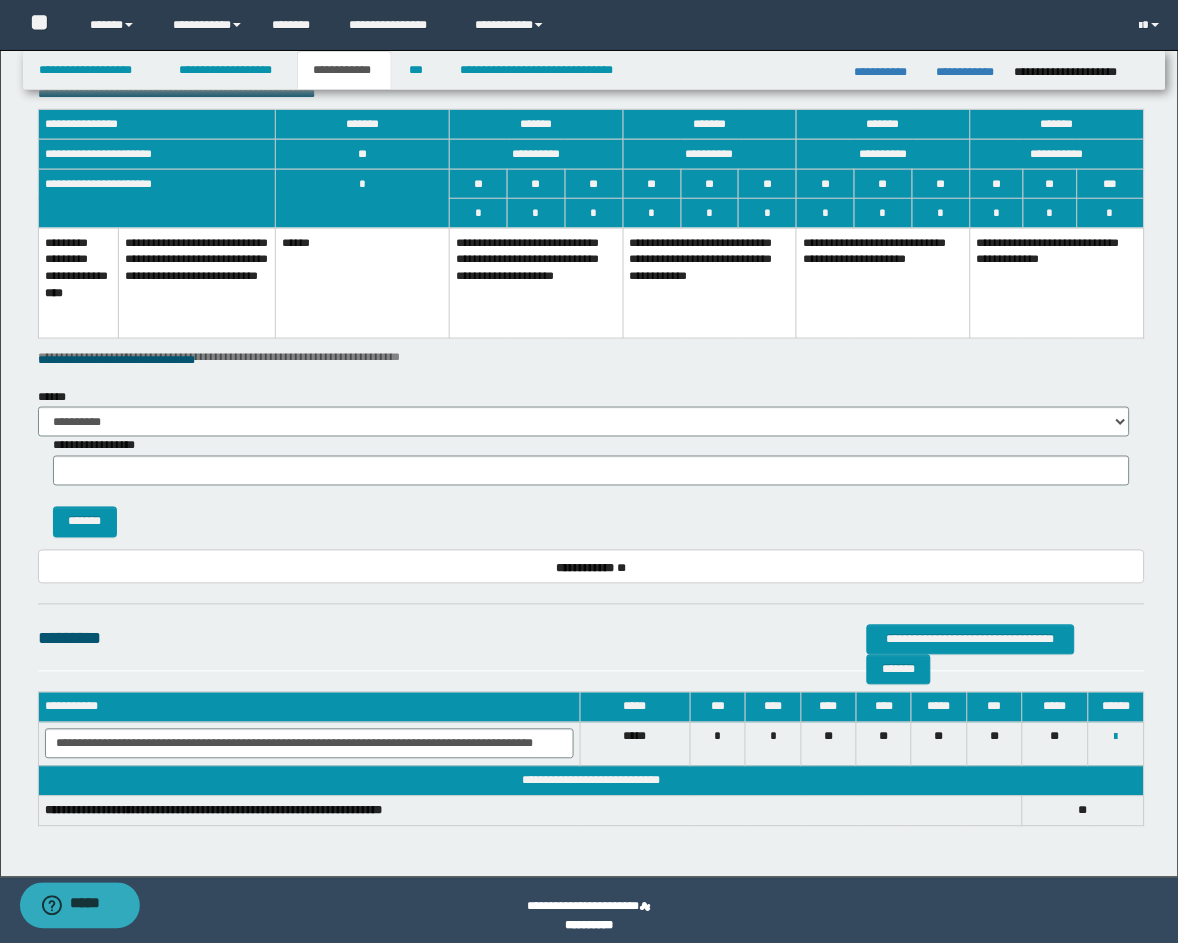 click on "**********" at bounding box center (537, 283) 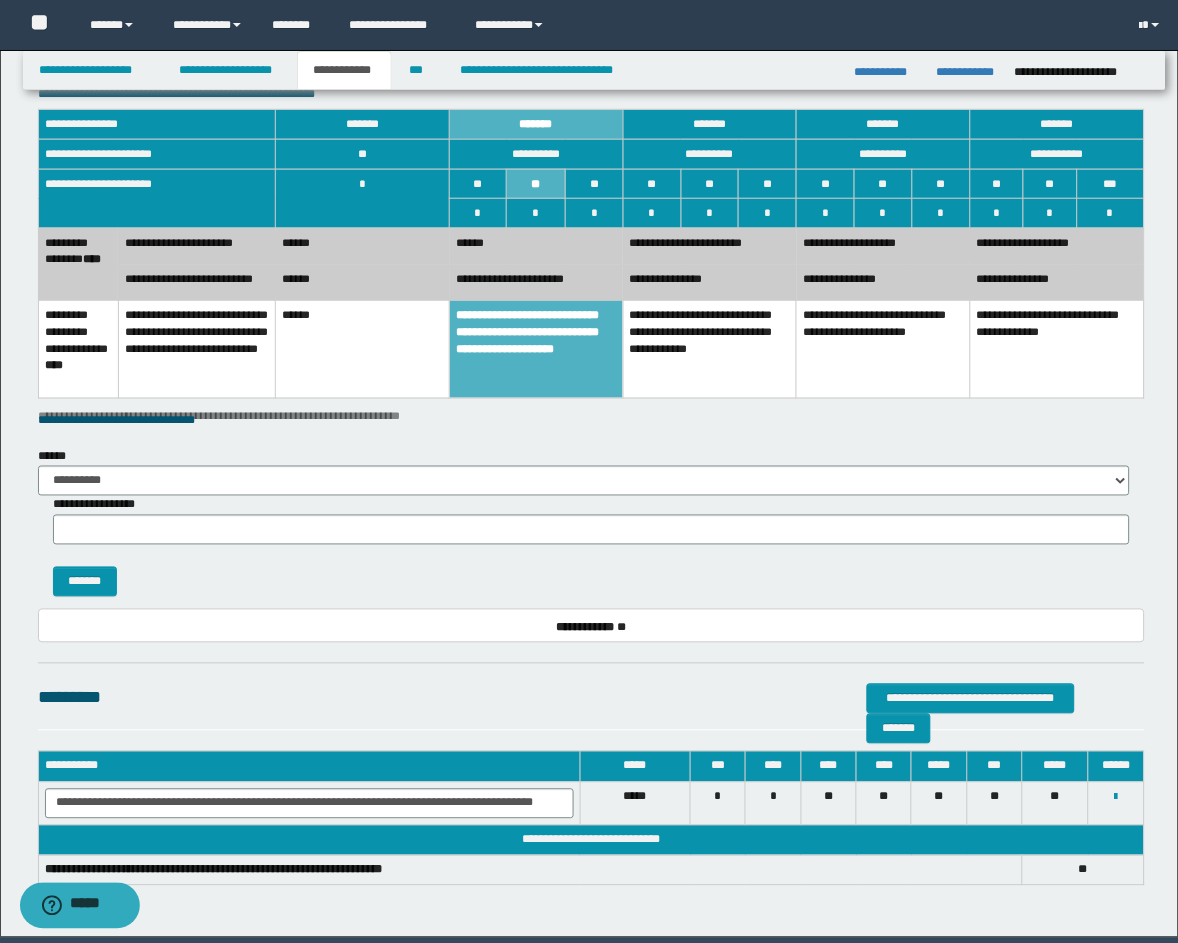 click on "******" at bounding box center (363, 283) 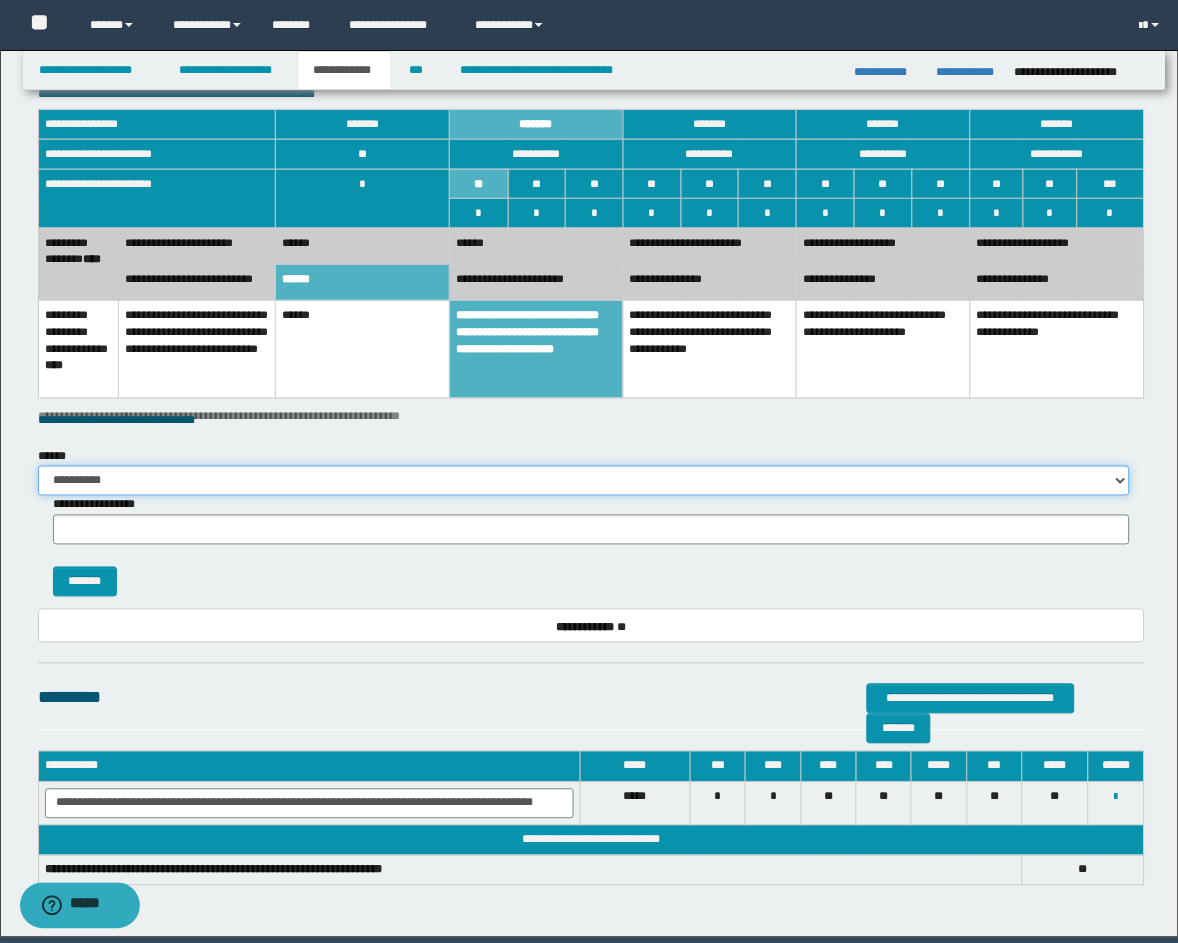 click on "**********" at bounding box center (584, 481) 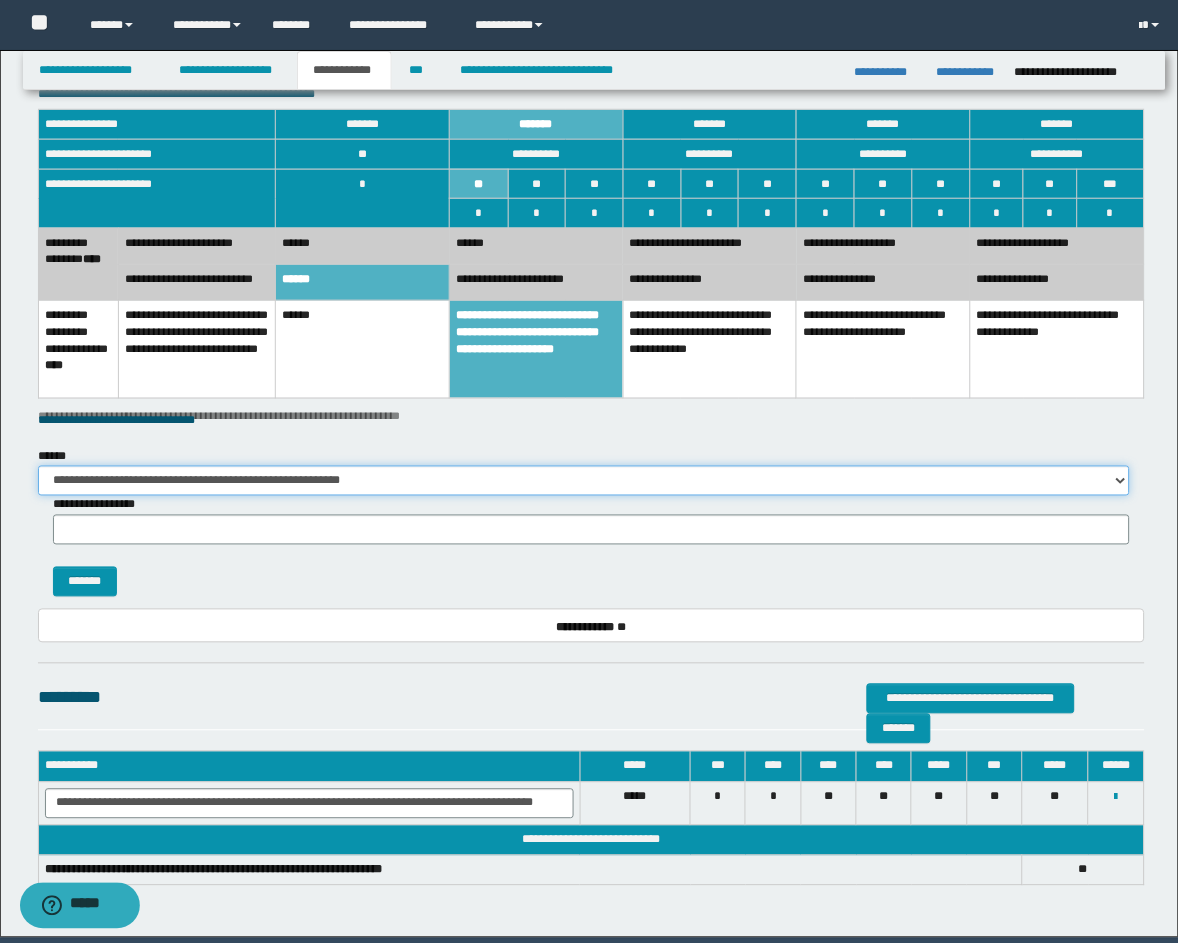 click on "**********" at bounding box center (584, 481) 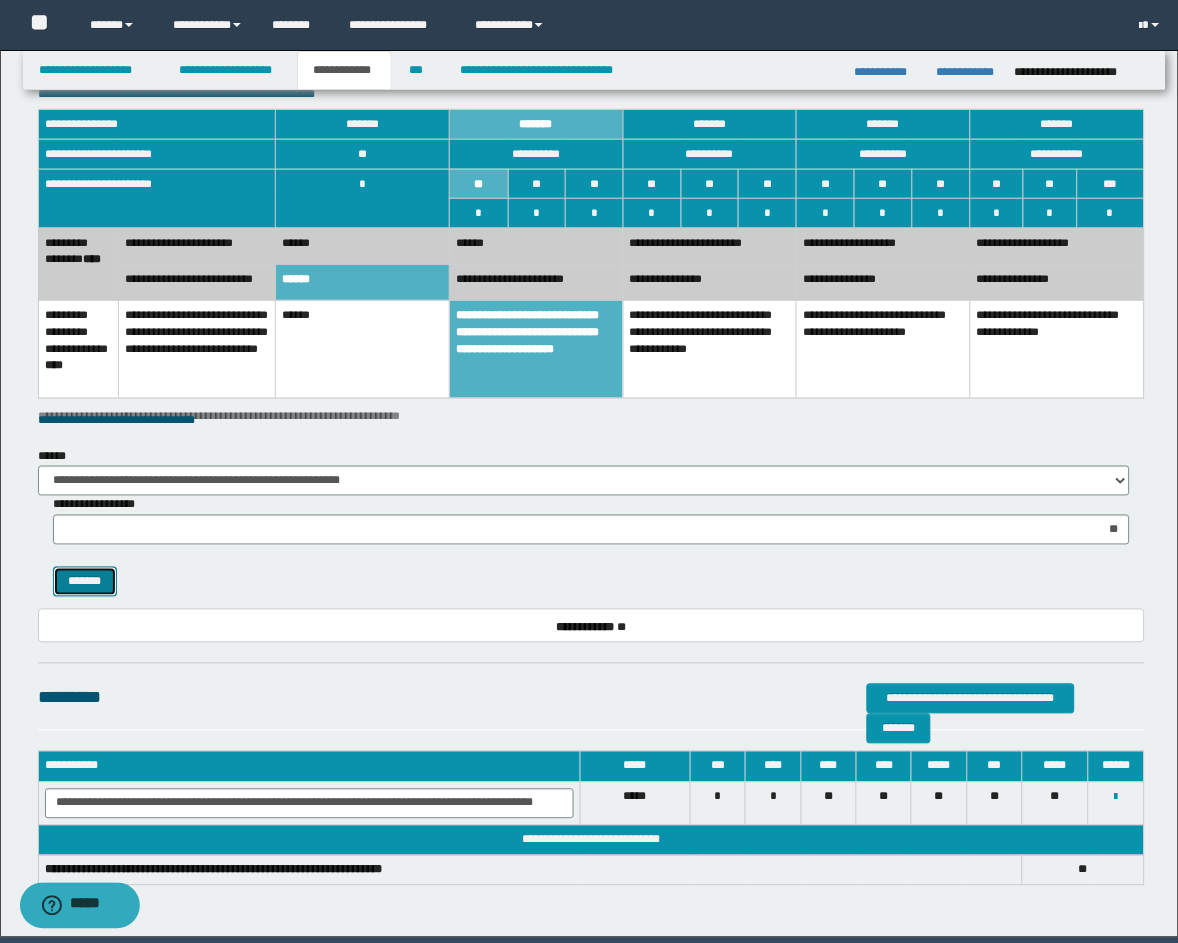click on "*******" at bounding box center [85, 582] 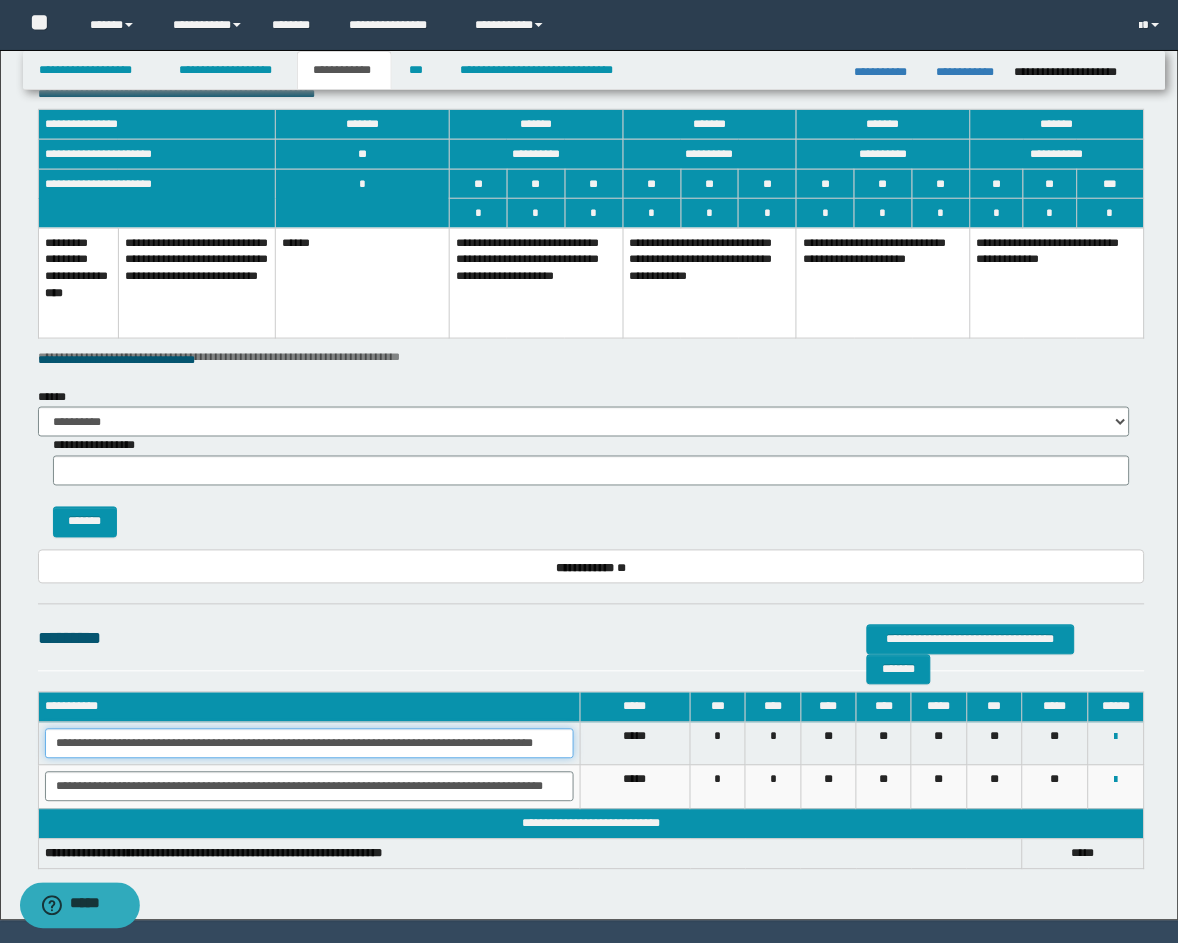 scroll, scrollTop: 0, scrollLeft: 28, axis: horizontal 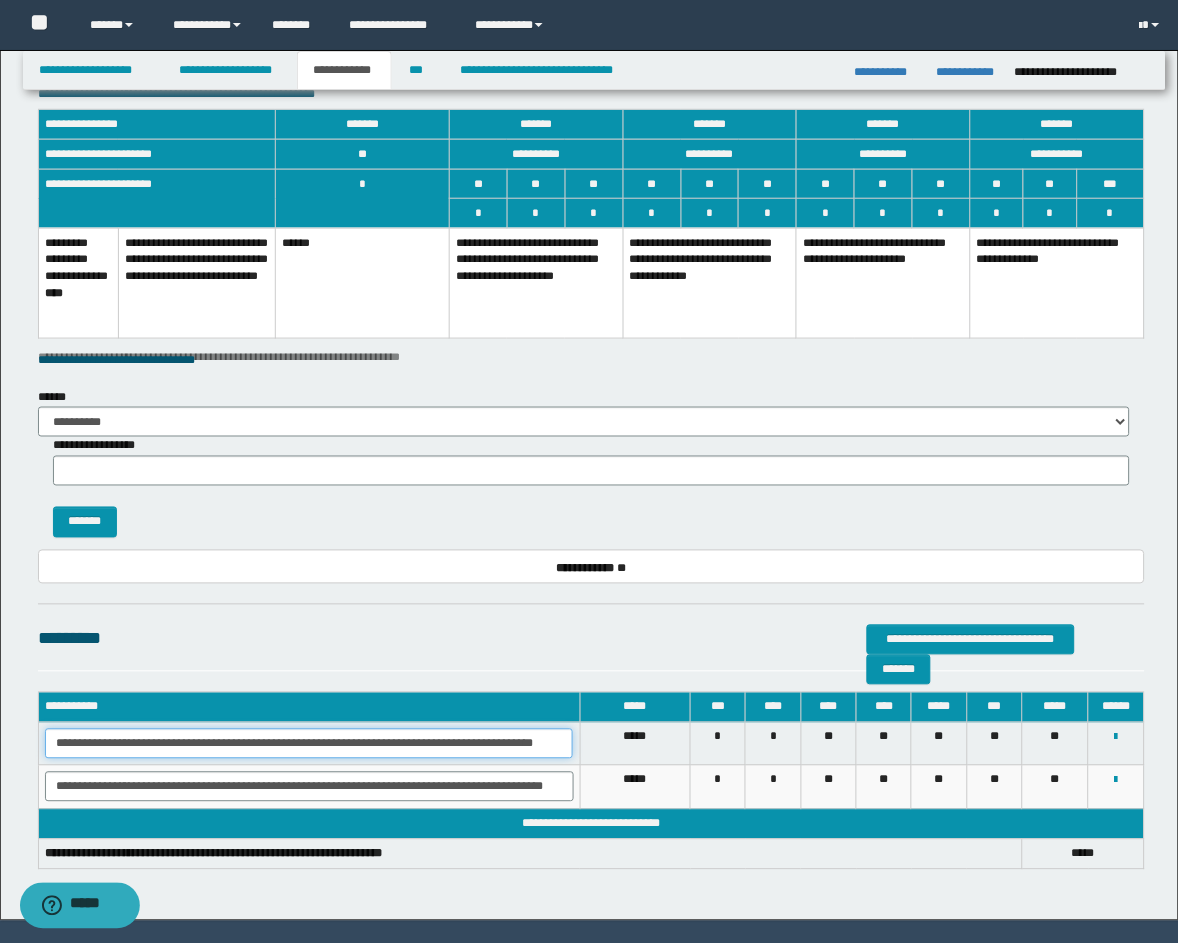 drag, startPoint x: 46, startPoint y: 744, endPoint x: 801, endPoint y: 738, distance: 755.02386 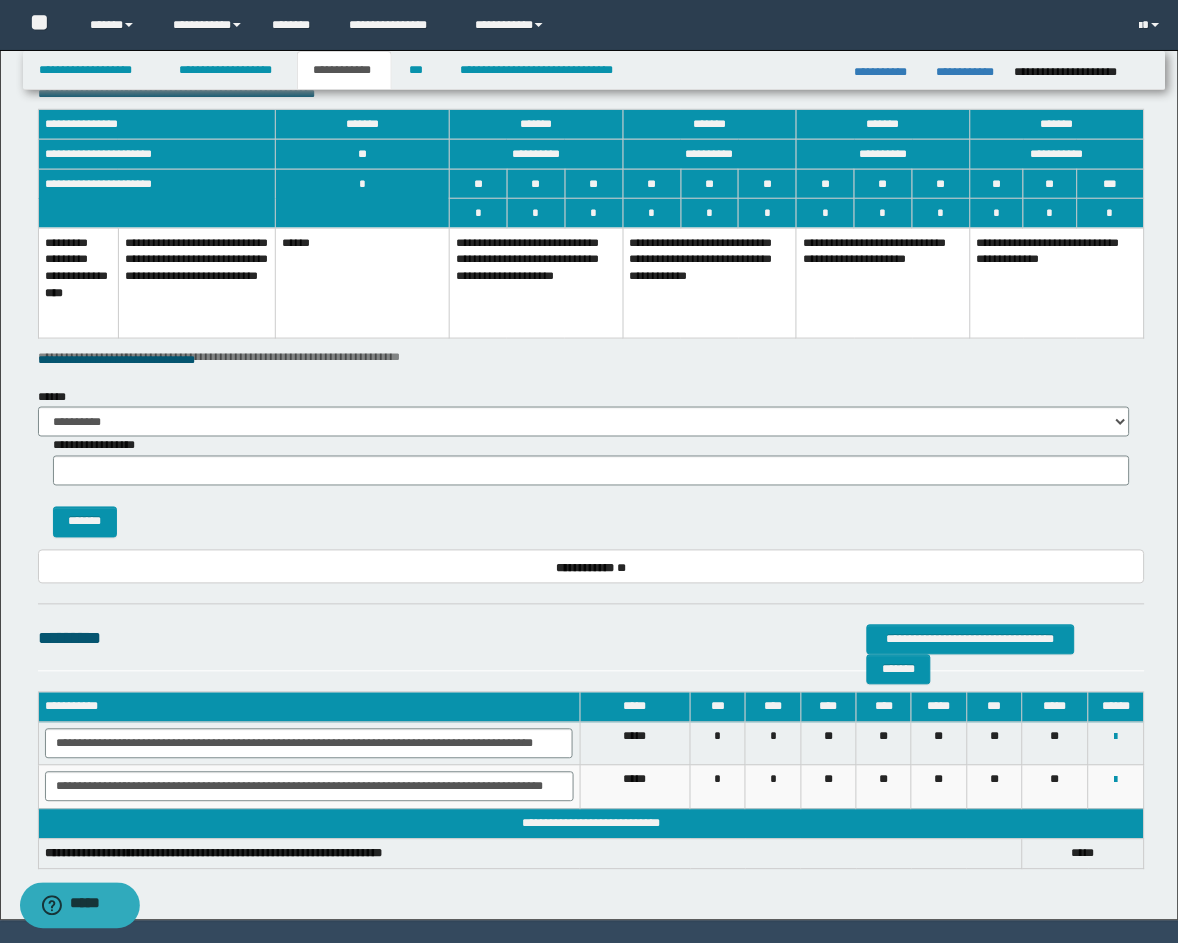 scroll, scrollTop: 0, scrollLeft: 0, axis: both 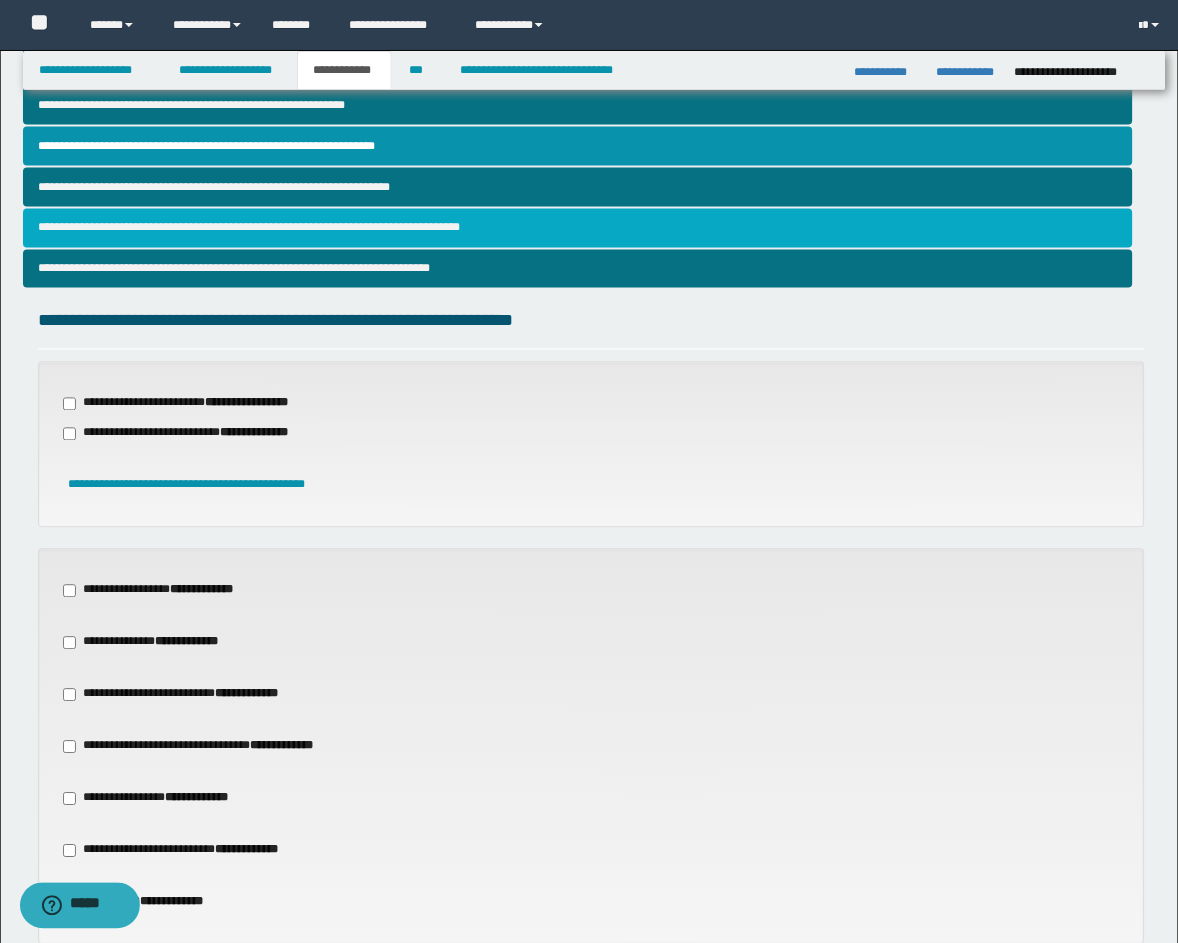 click on "**********" at bounding box center (578, 228) 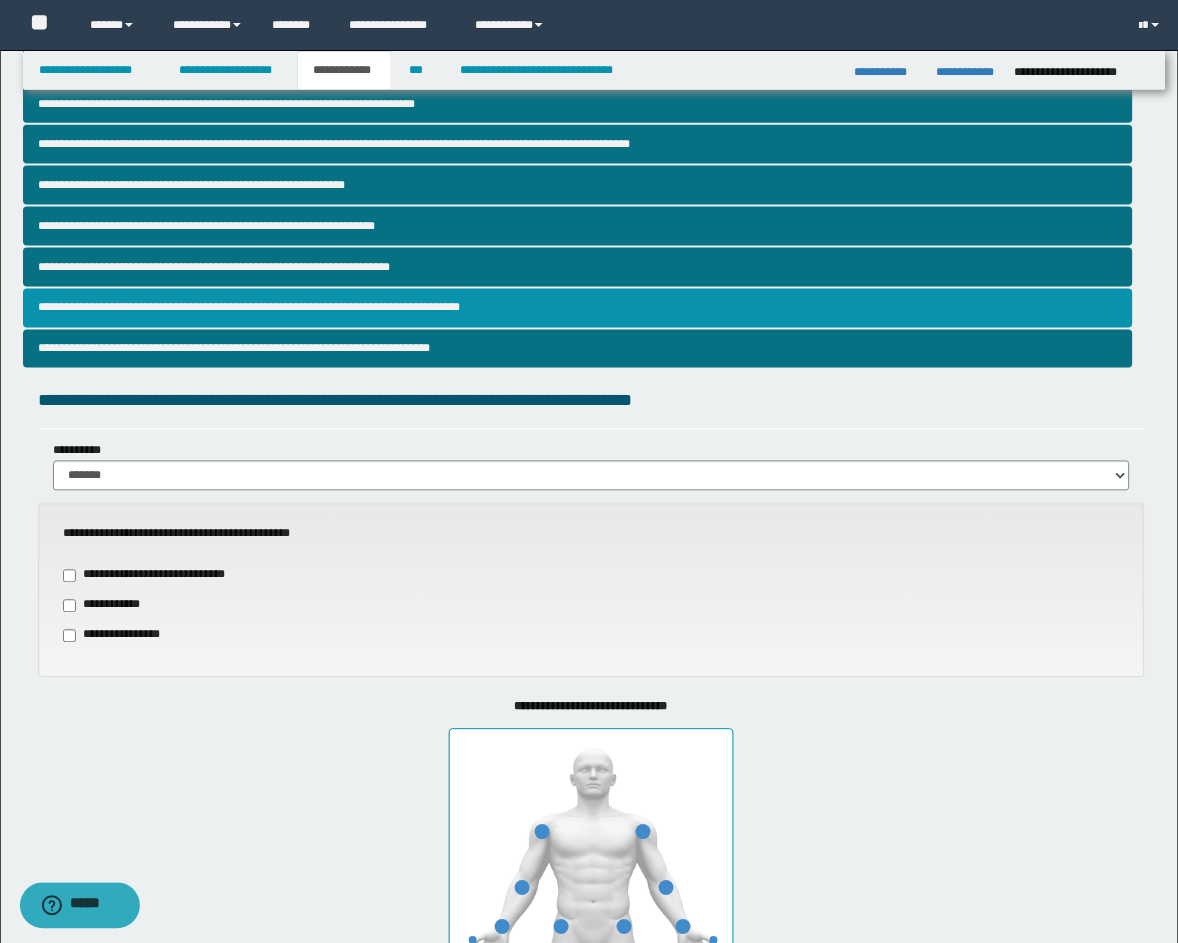 scroll, scrollTop: 741, scrollLeft: 0, axis: vertical 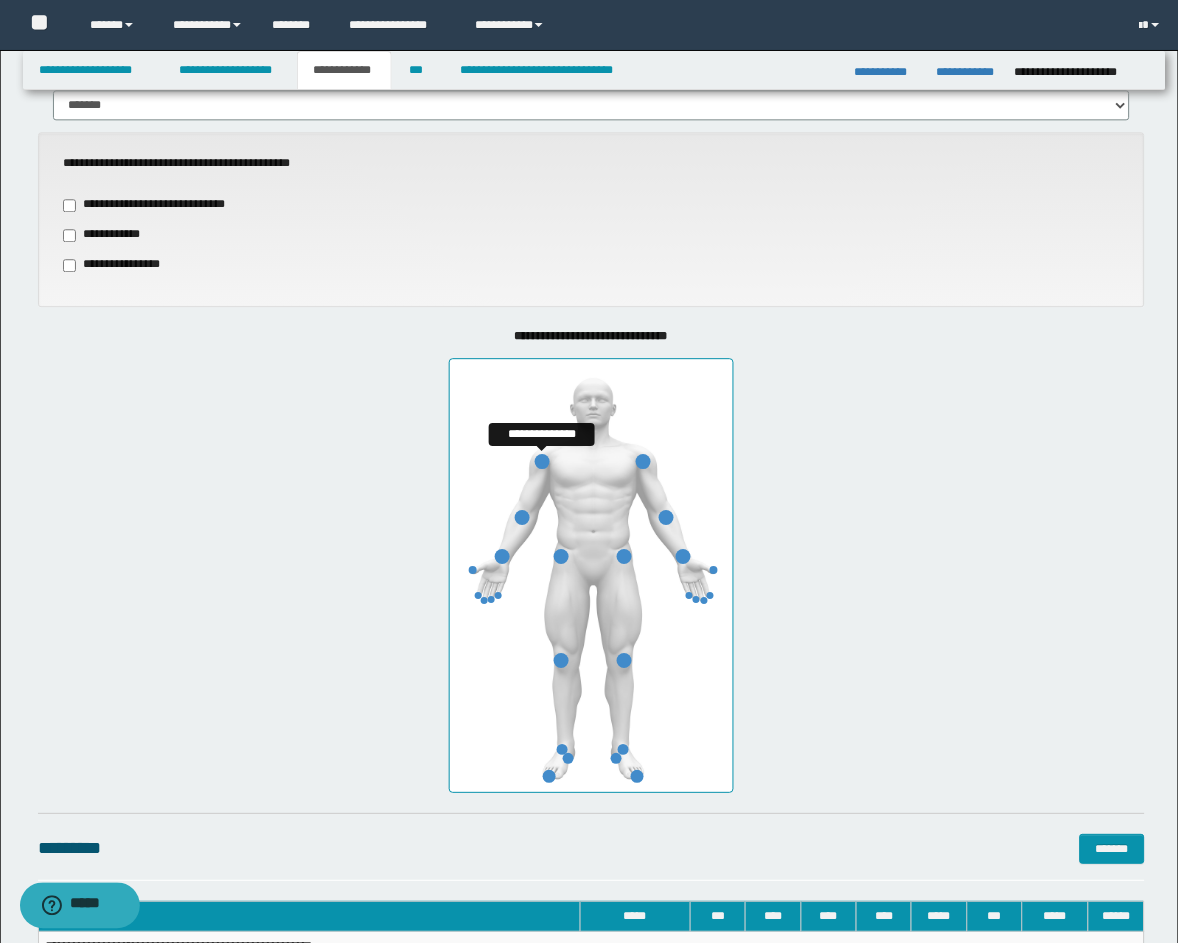 click at bounding box center (542, 461) 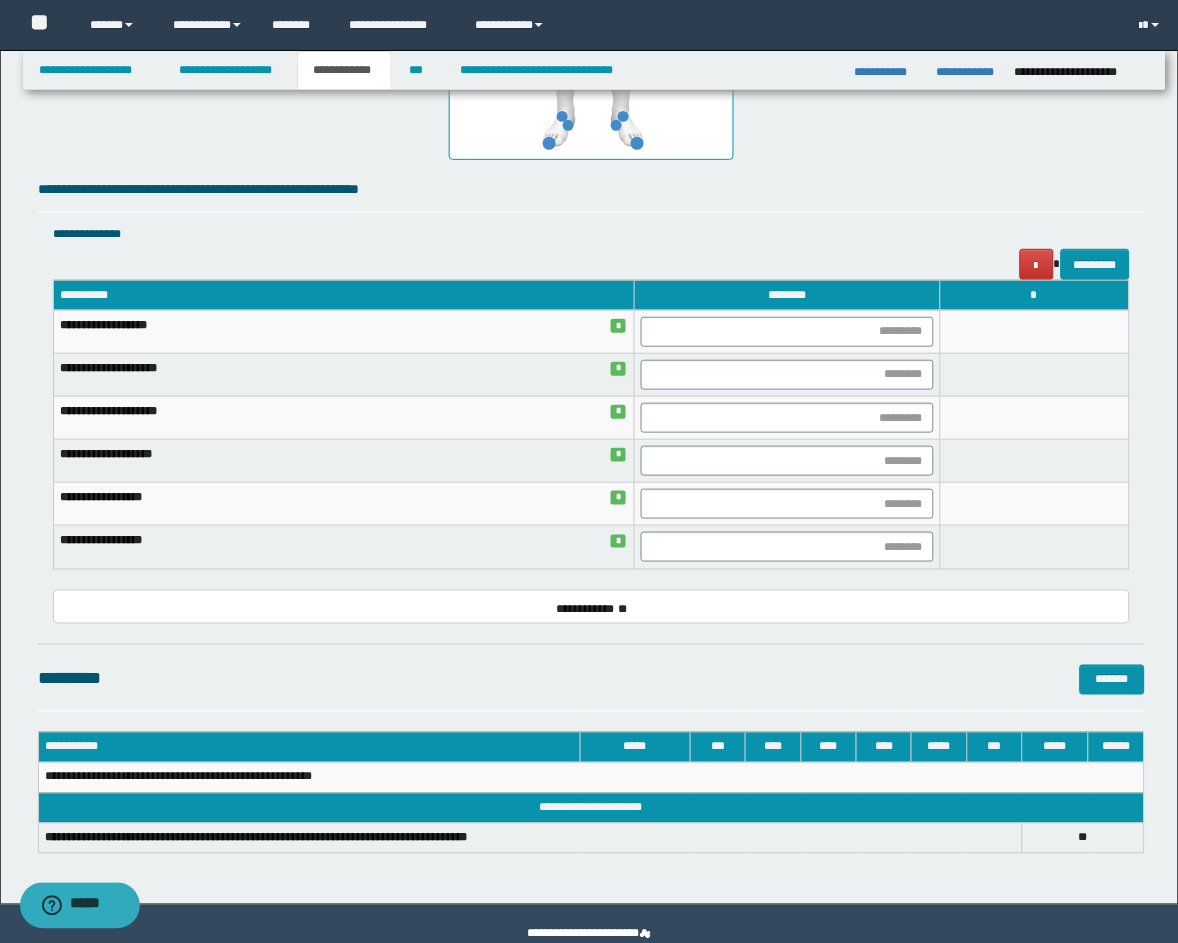 scroll, scrollTop: 1413, scrollLeft: 0, axis: vertical 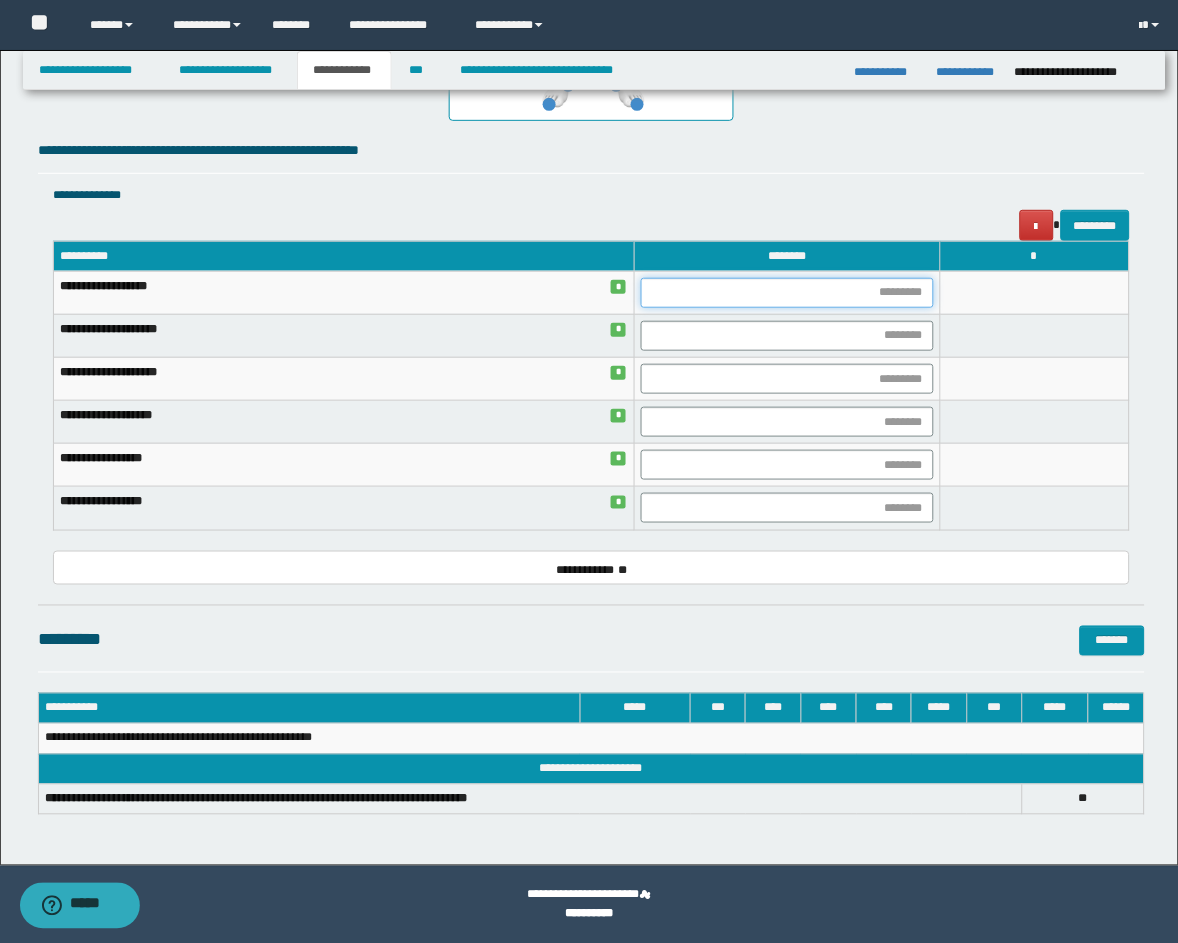 click at bounding box center [787, 293] 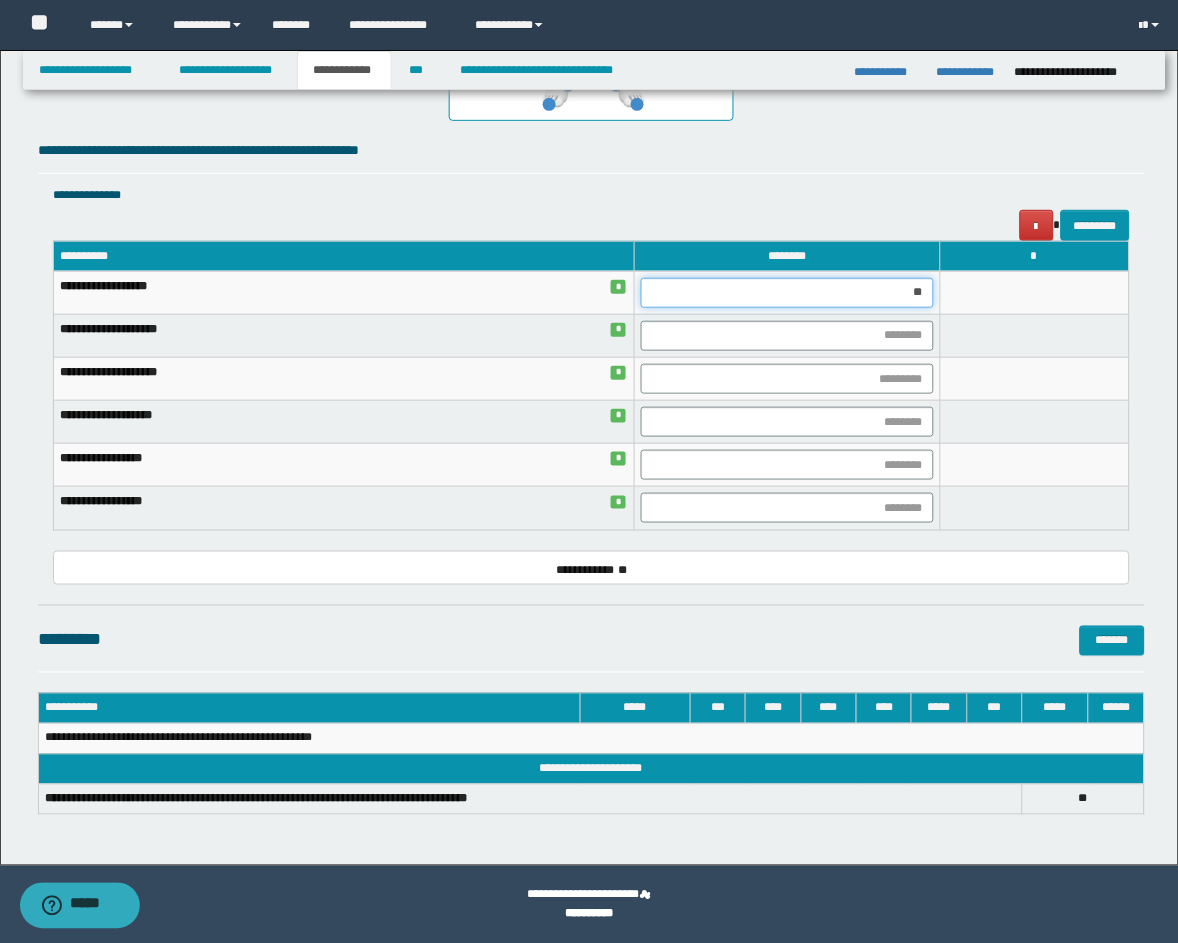 type on "***" 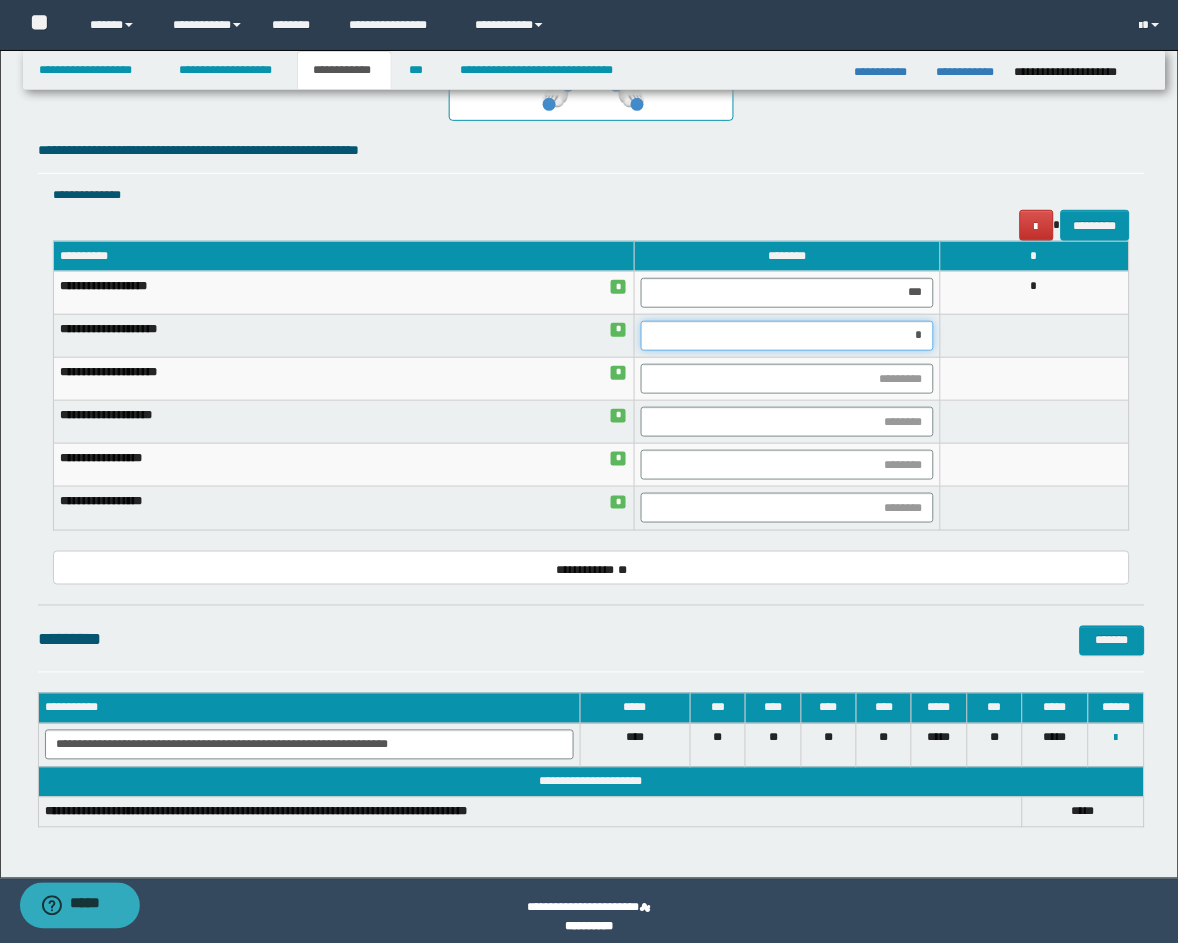 type on "**" 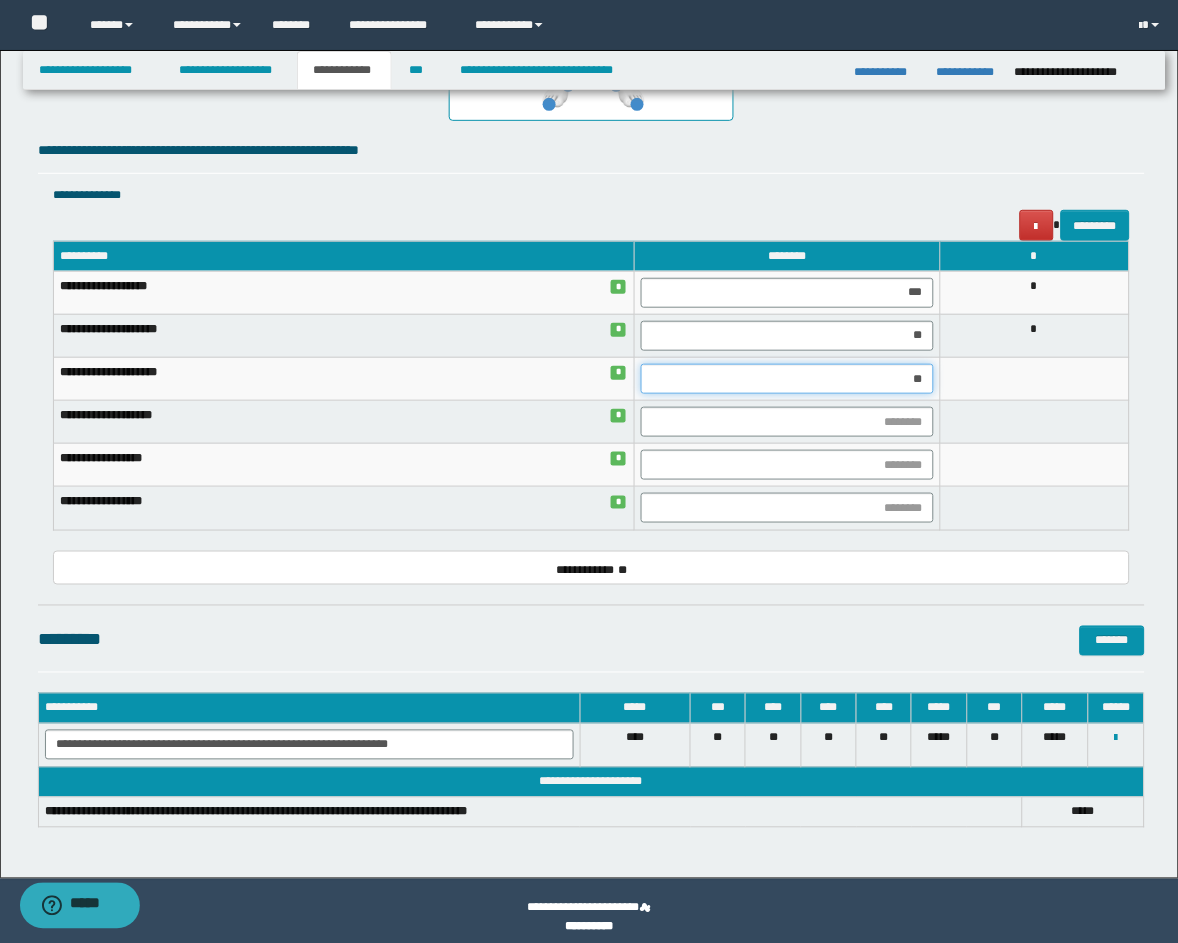 type on "***" 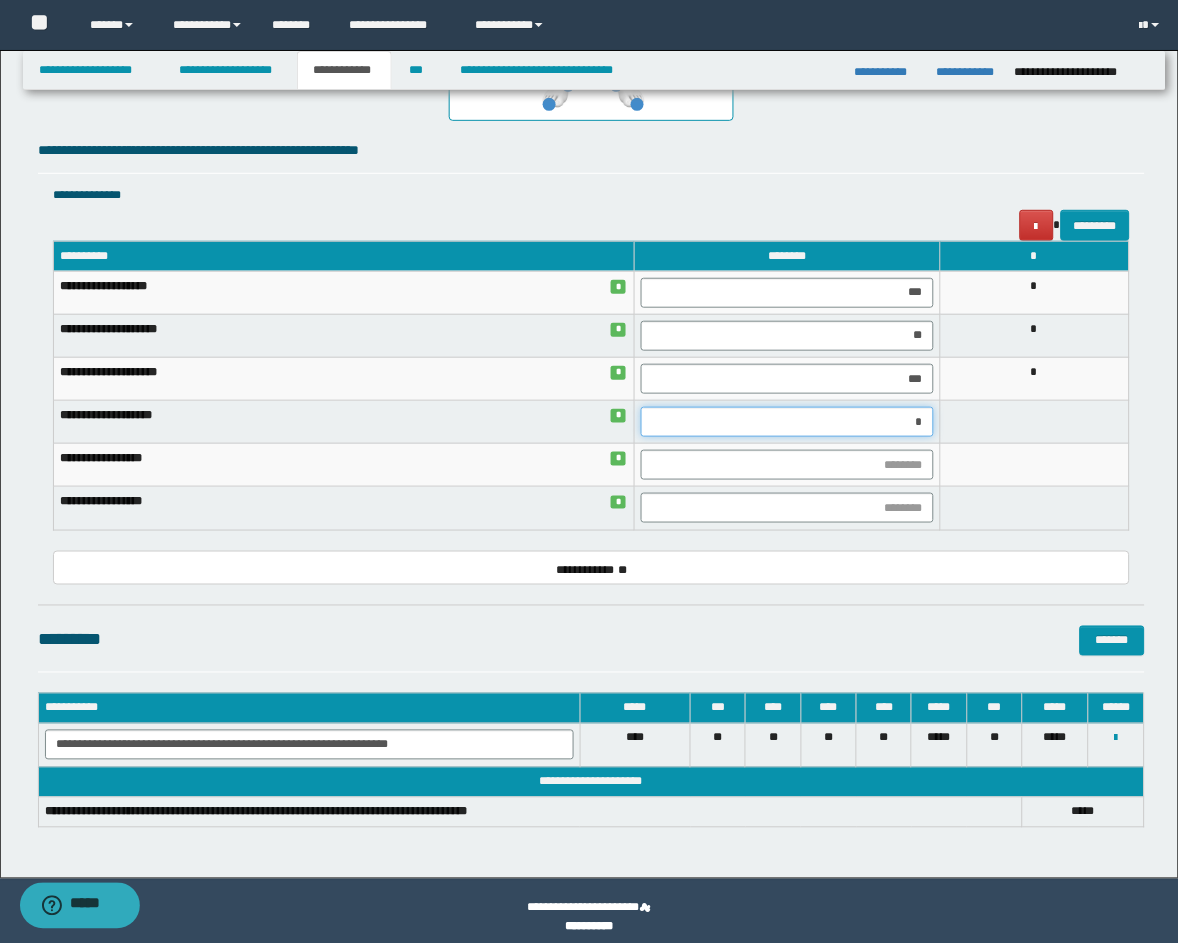 type on "**" 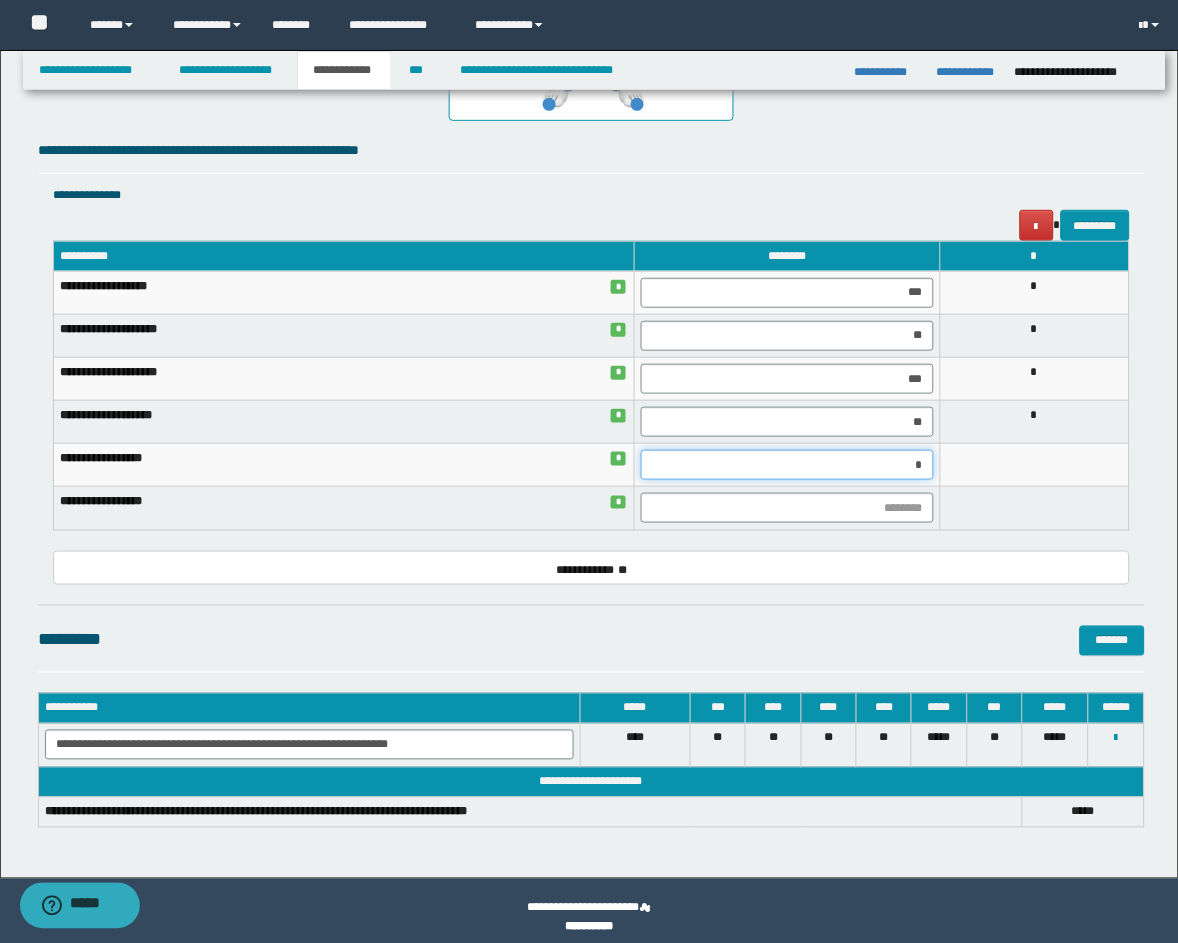 type on "**" 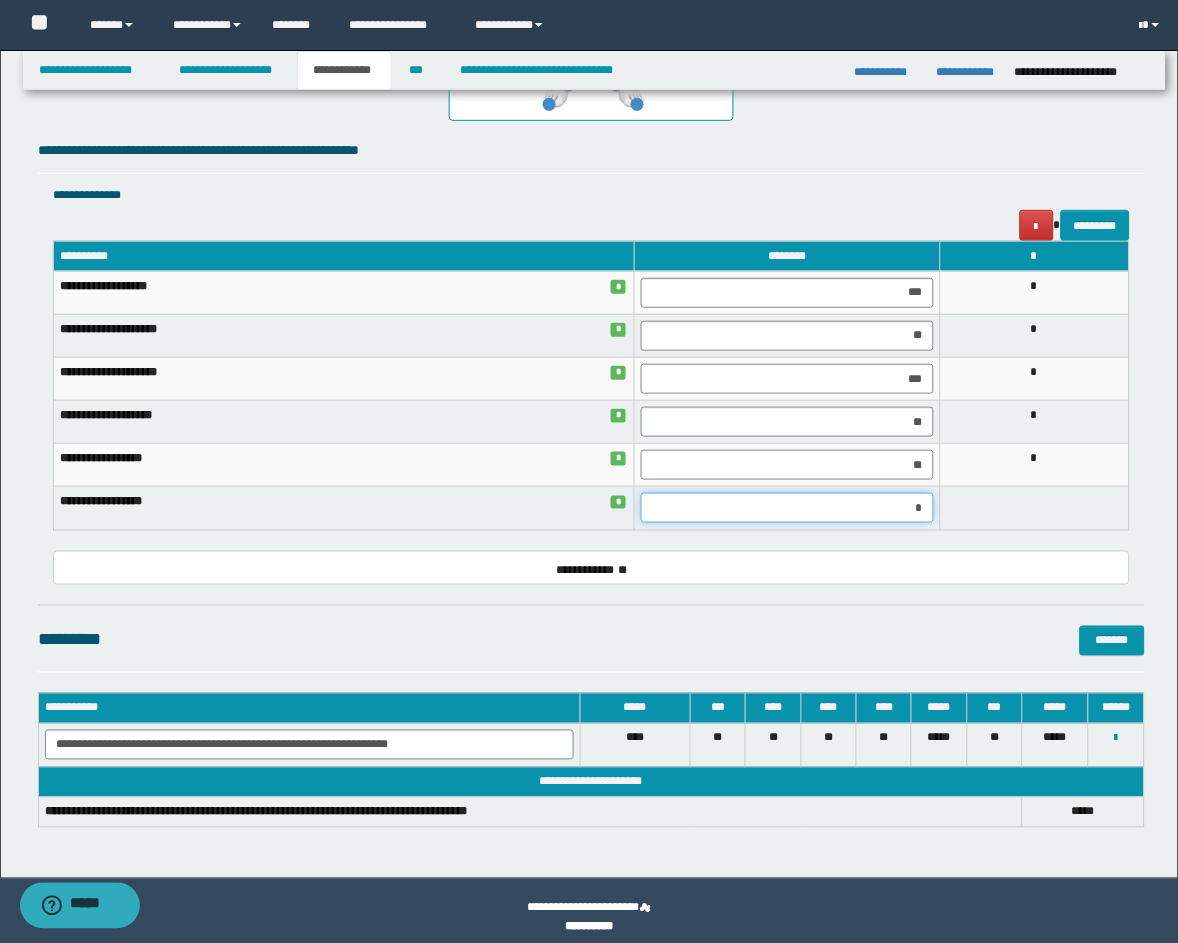 type on "**" 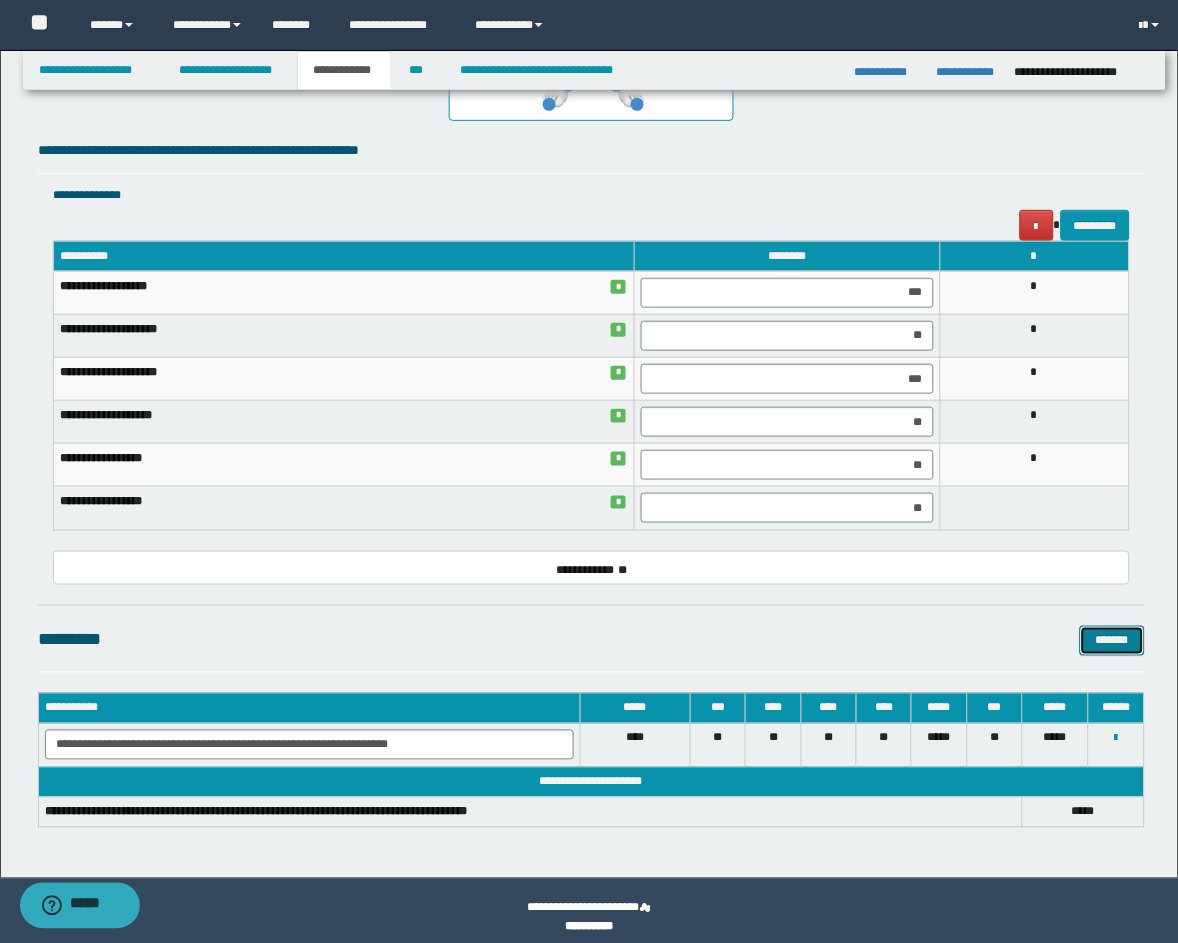 type 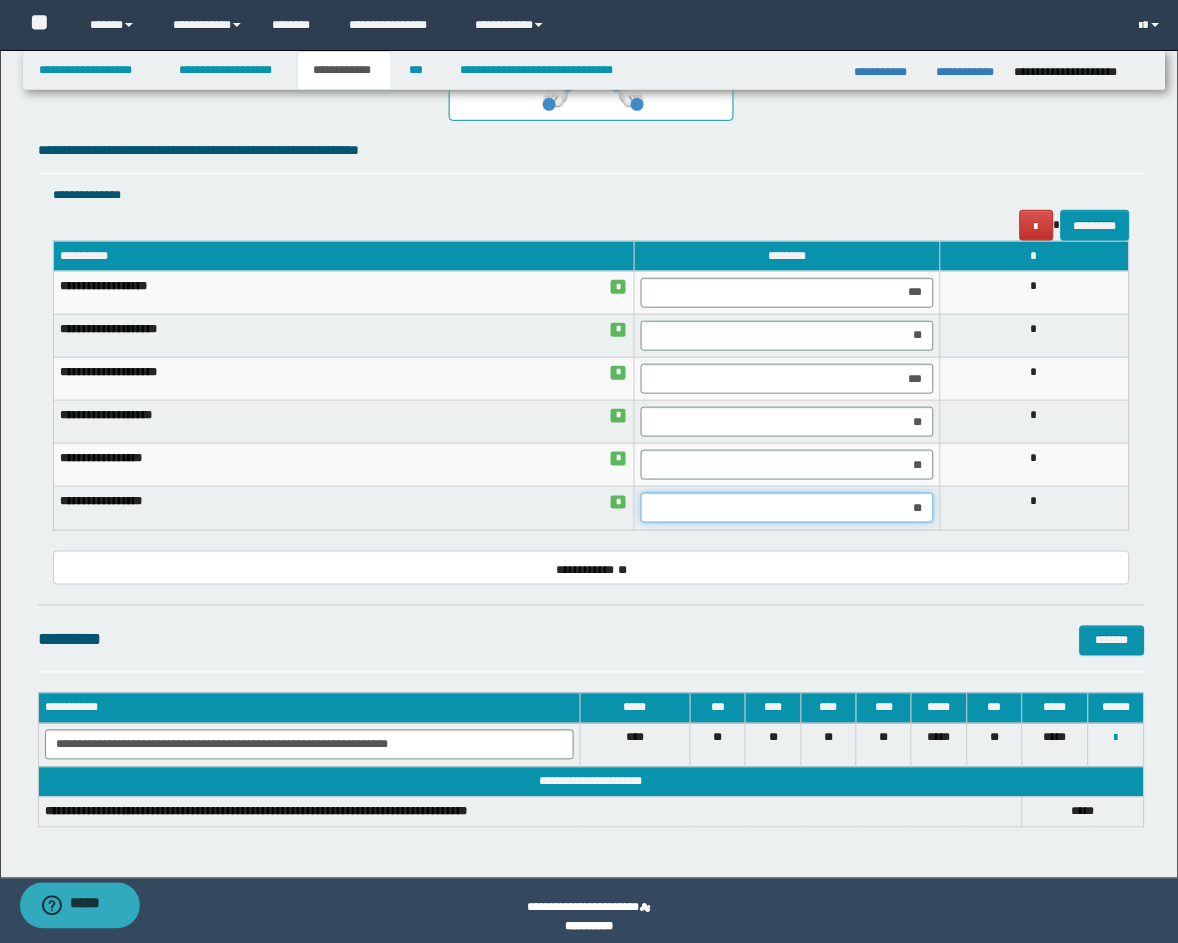 drag, startPoint x: 912, startPoint y: 510, endPoint x: 975, endPoint y: 507, distance: 63.07139 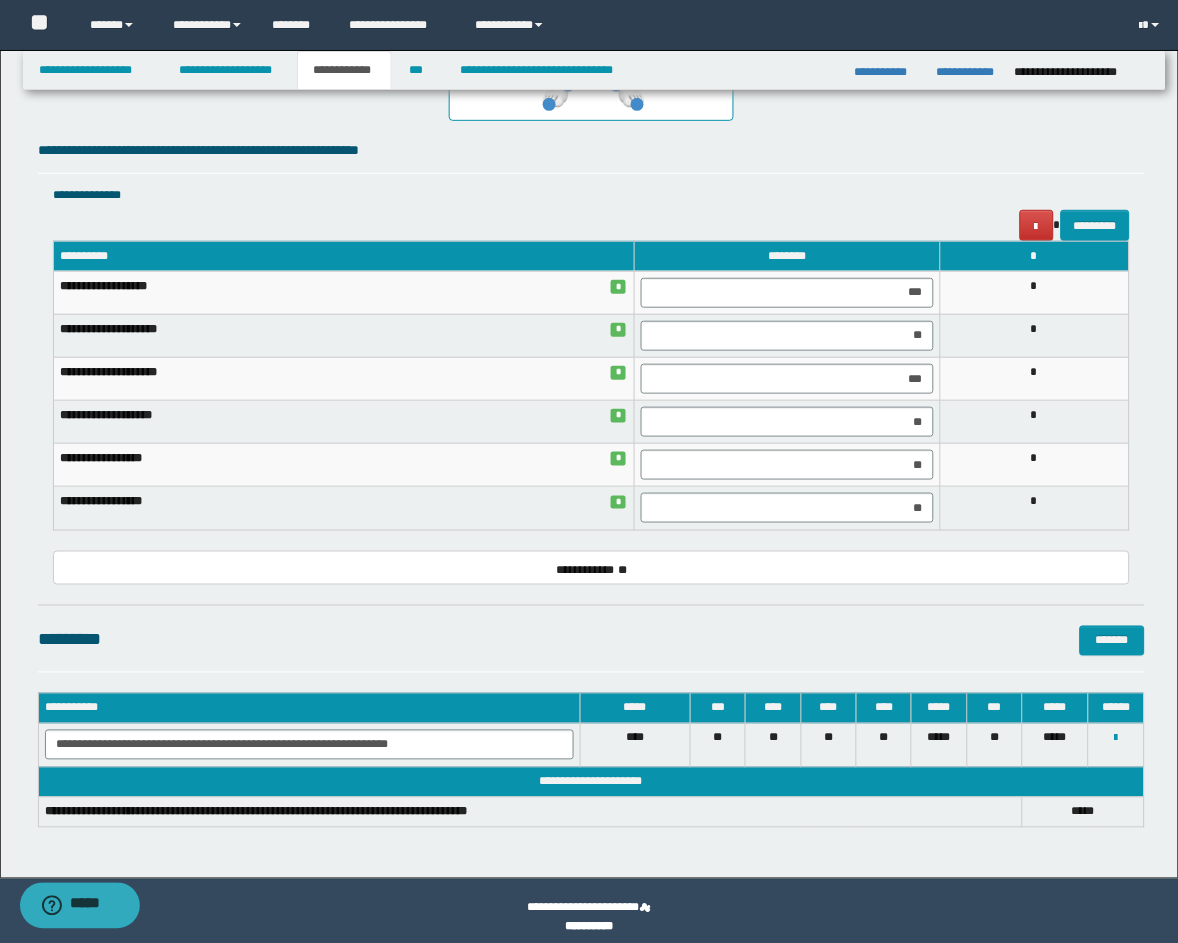 click on "*" at bounding box center (1034, 508) 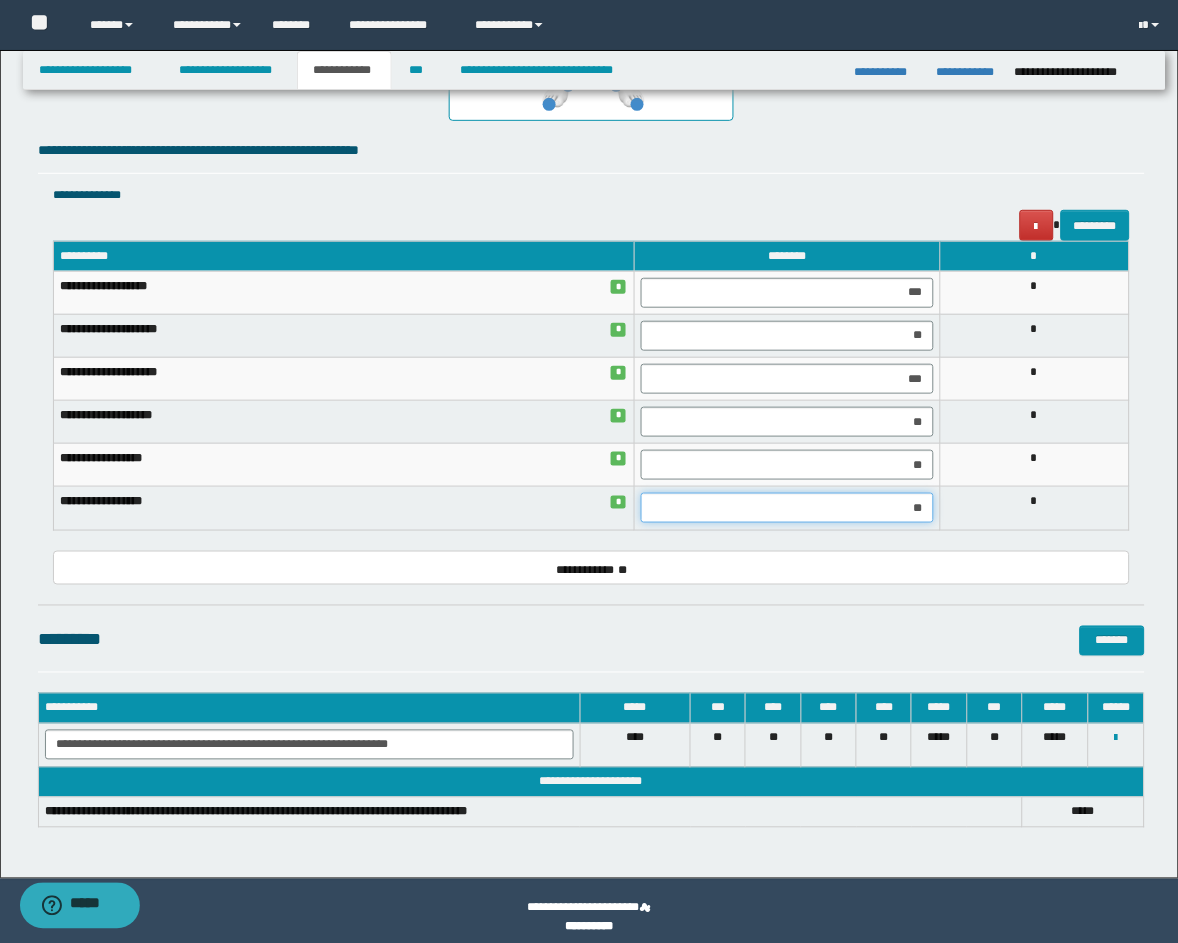 click on "**" at bounding box center (787, 508) 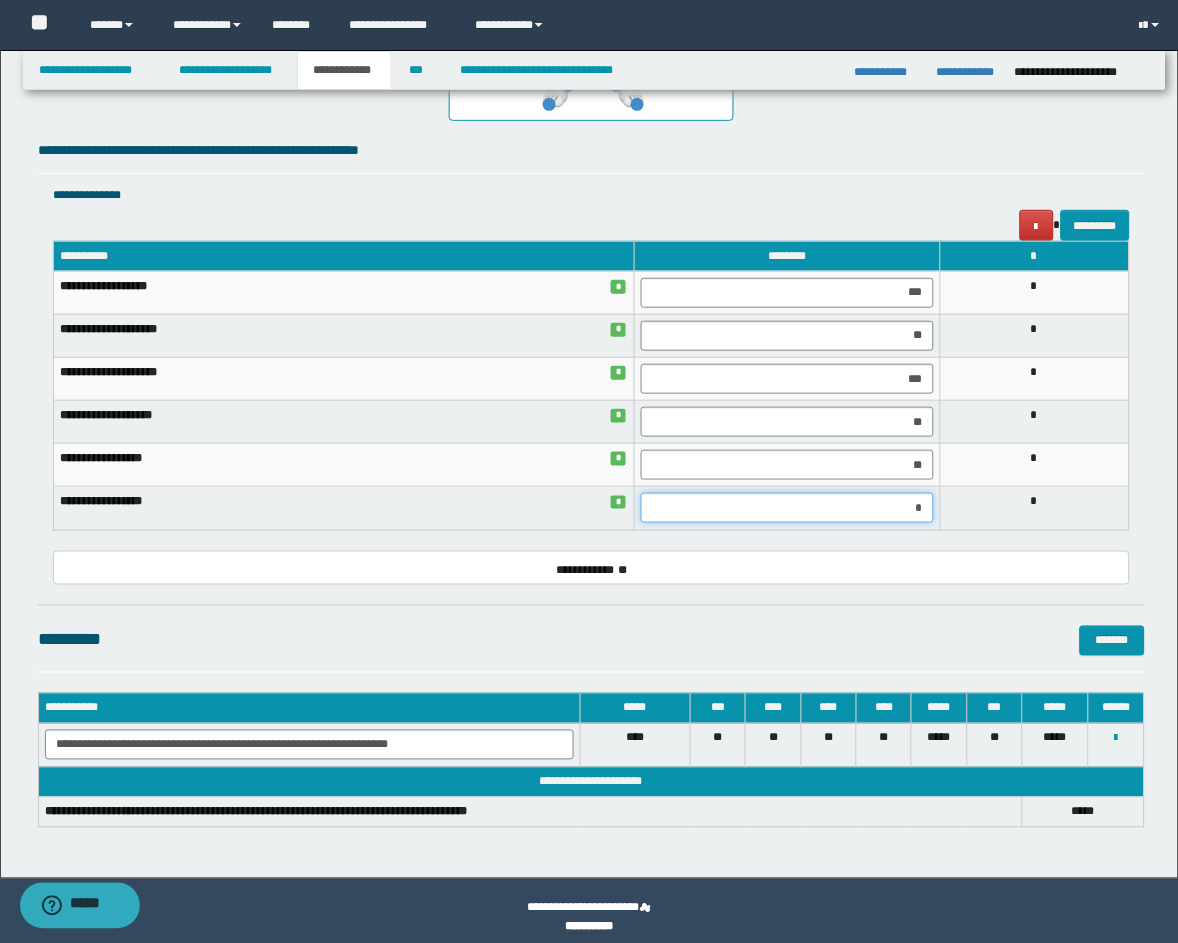 type on "**" 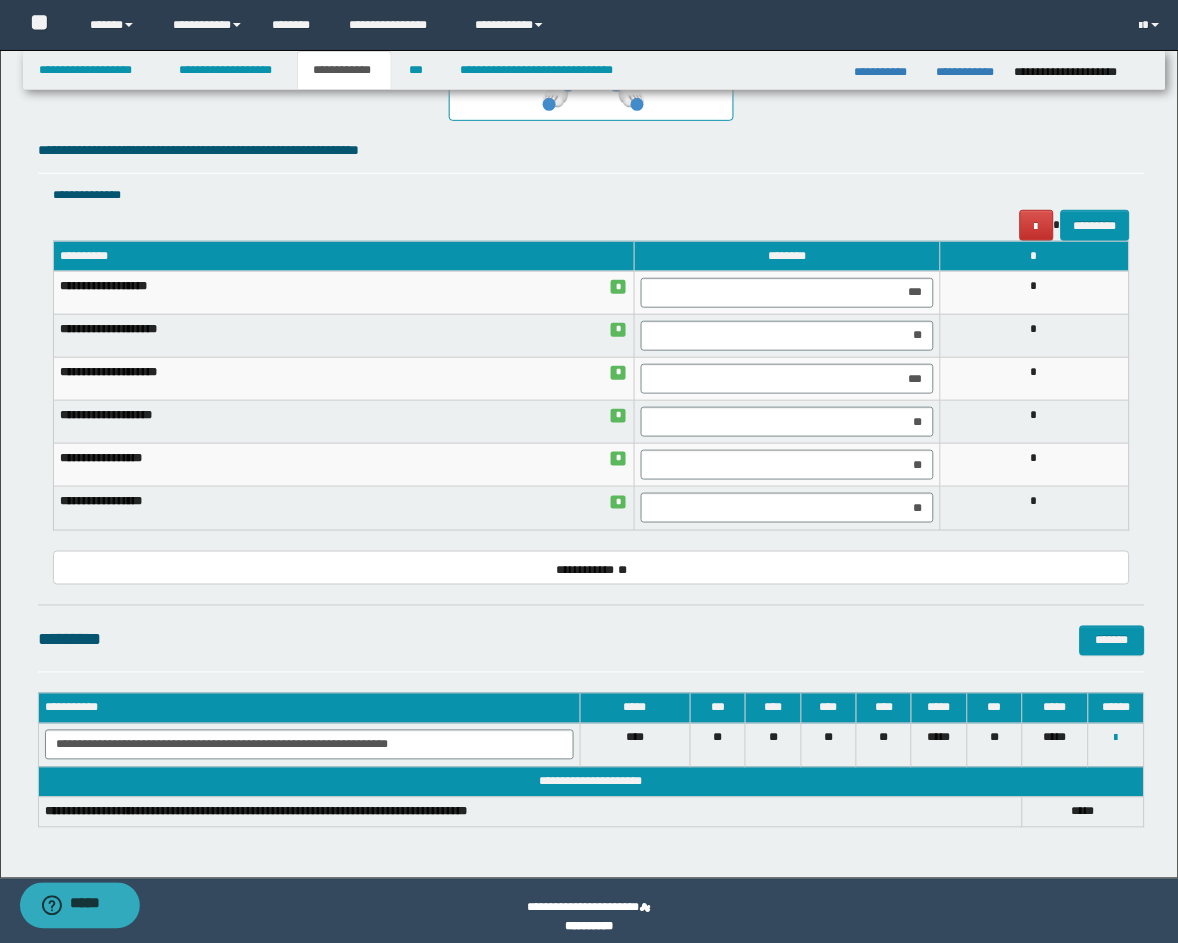 click on "*" at bounding box center [1034, 508] 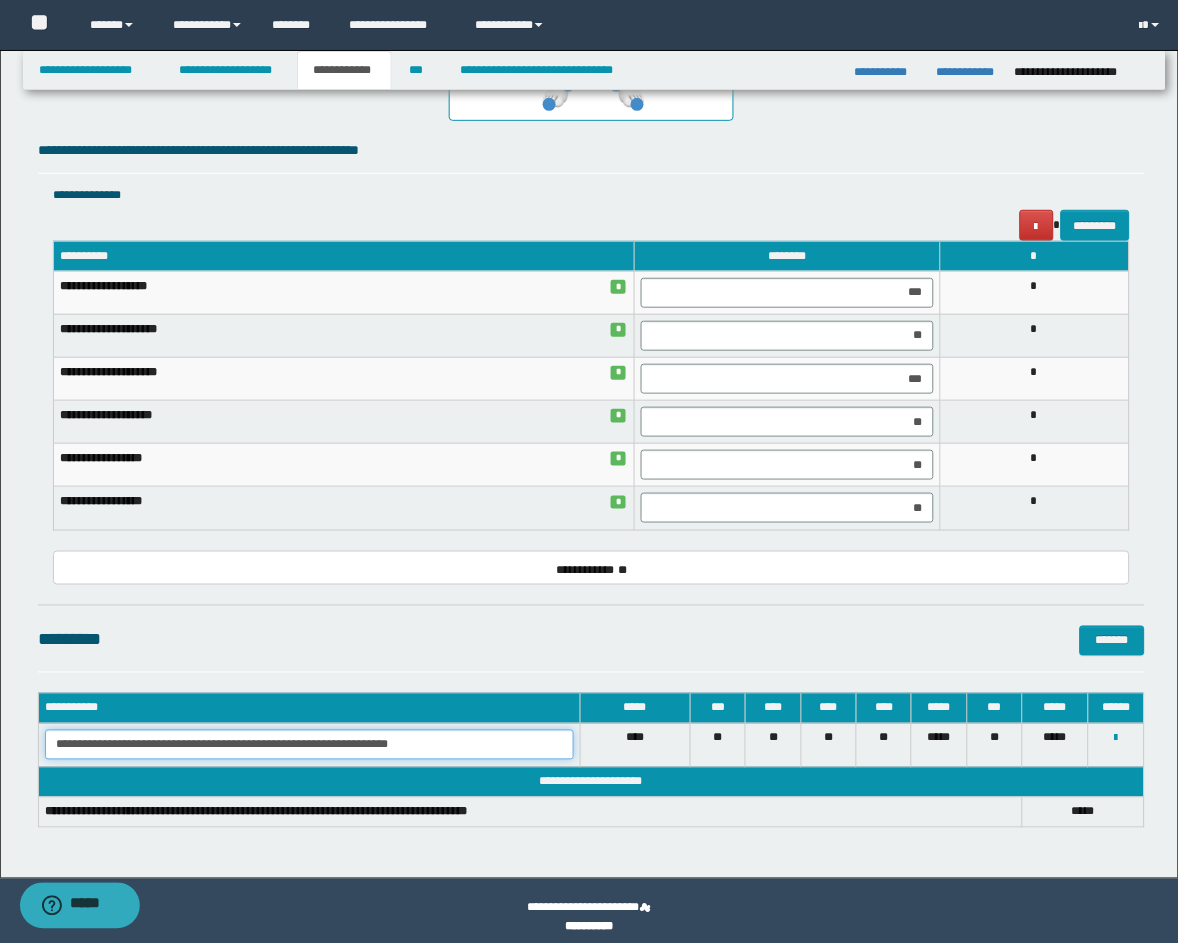 drag, startPoint x: 434, startPoint y: 740, endPoint x: -20, endPoint y: 681, distance: 457.81766 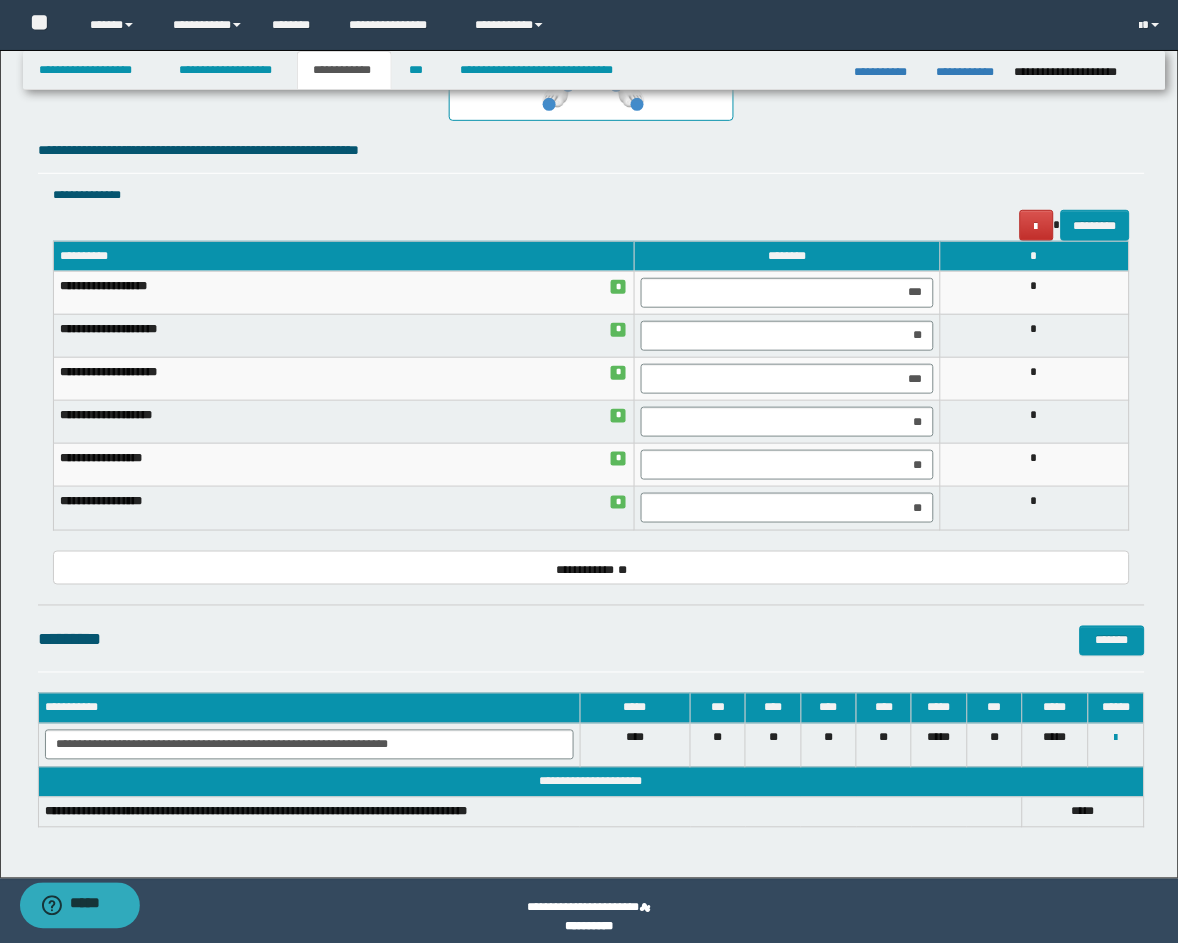 click on "**********" at bounding box center [591, 156] 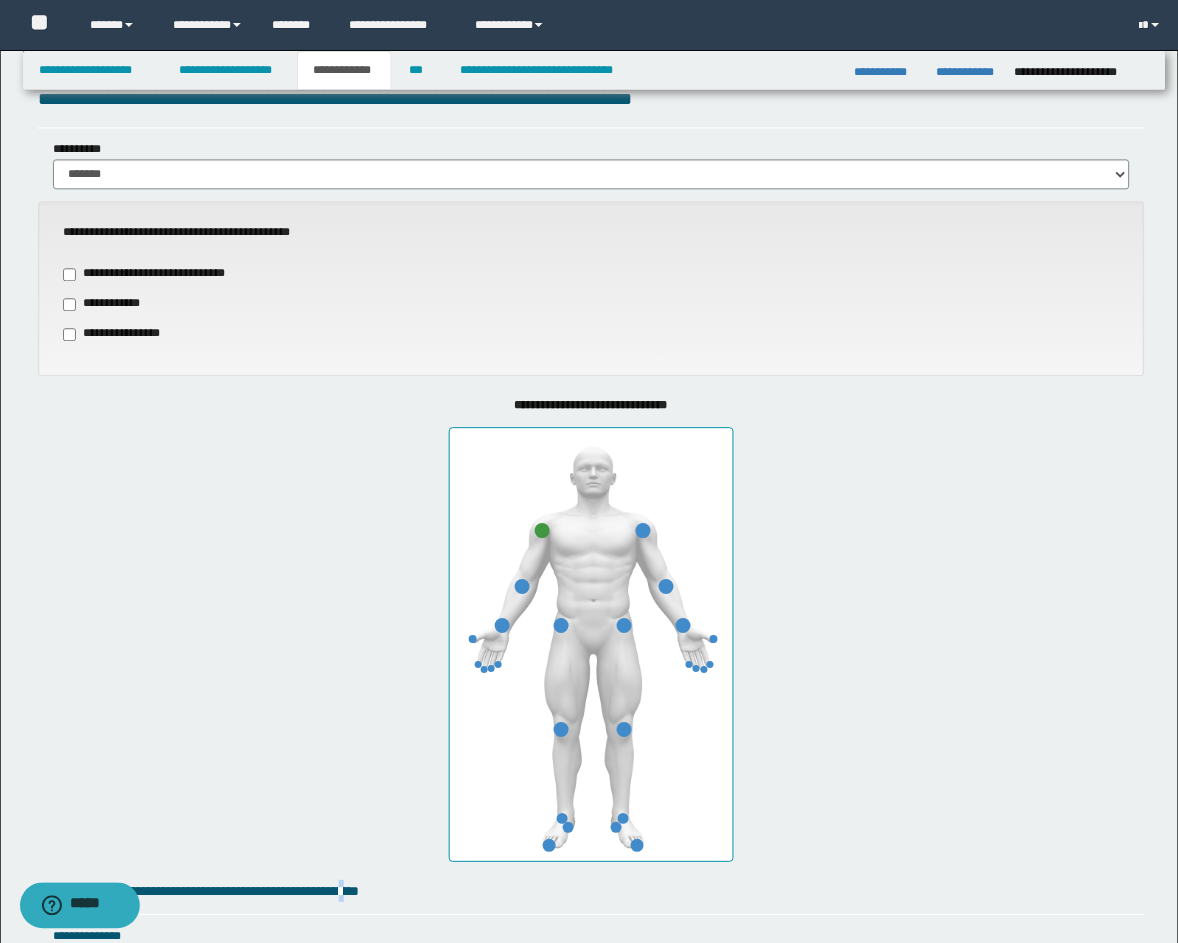scroll, scrollTop: 302, scrollLeft: 0, axis: vertical 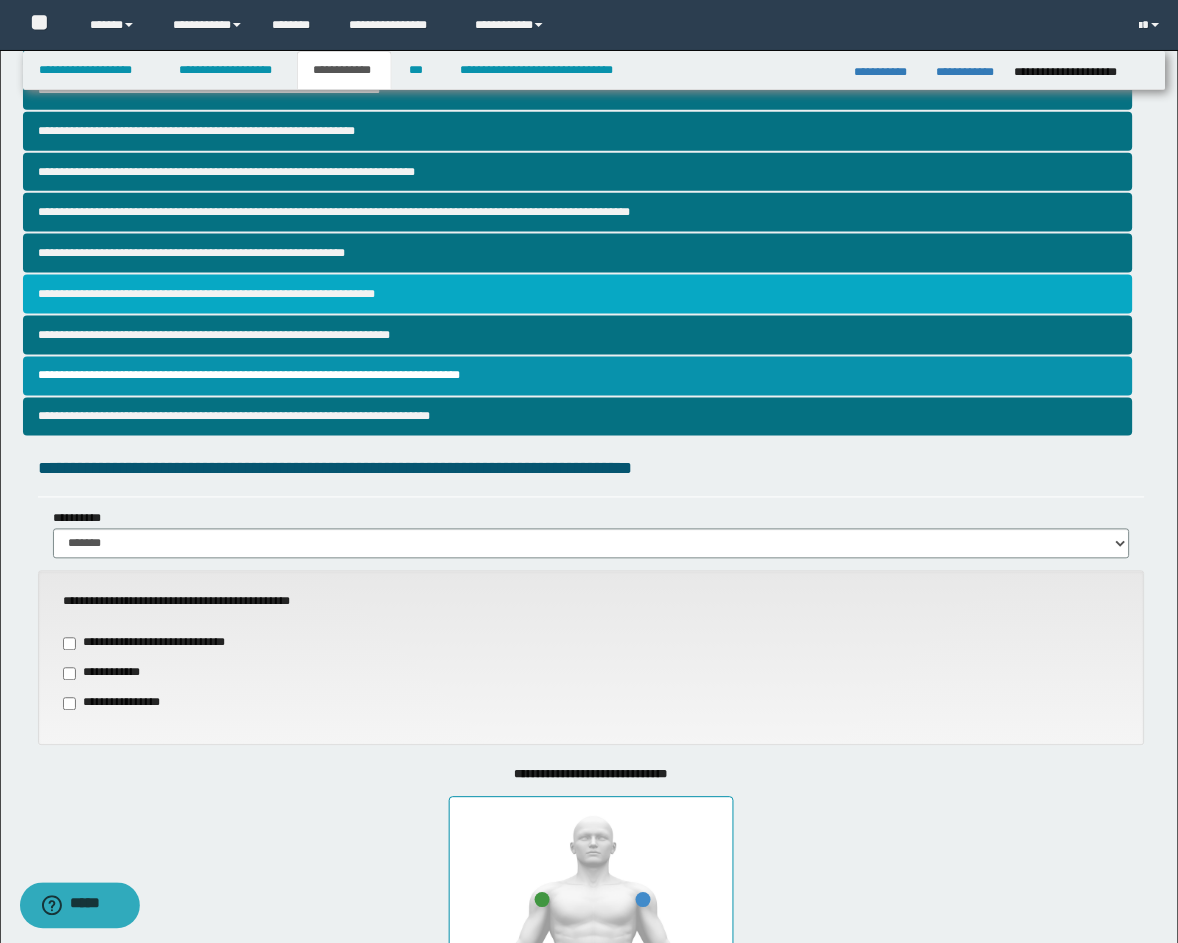 click on "**********" at bounding box center (578, 294) 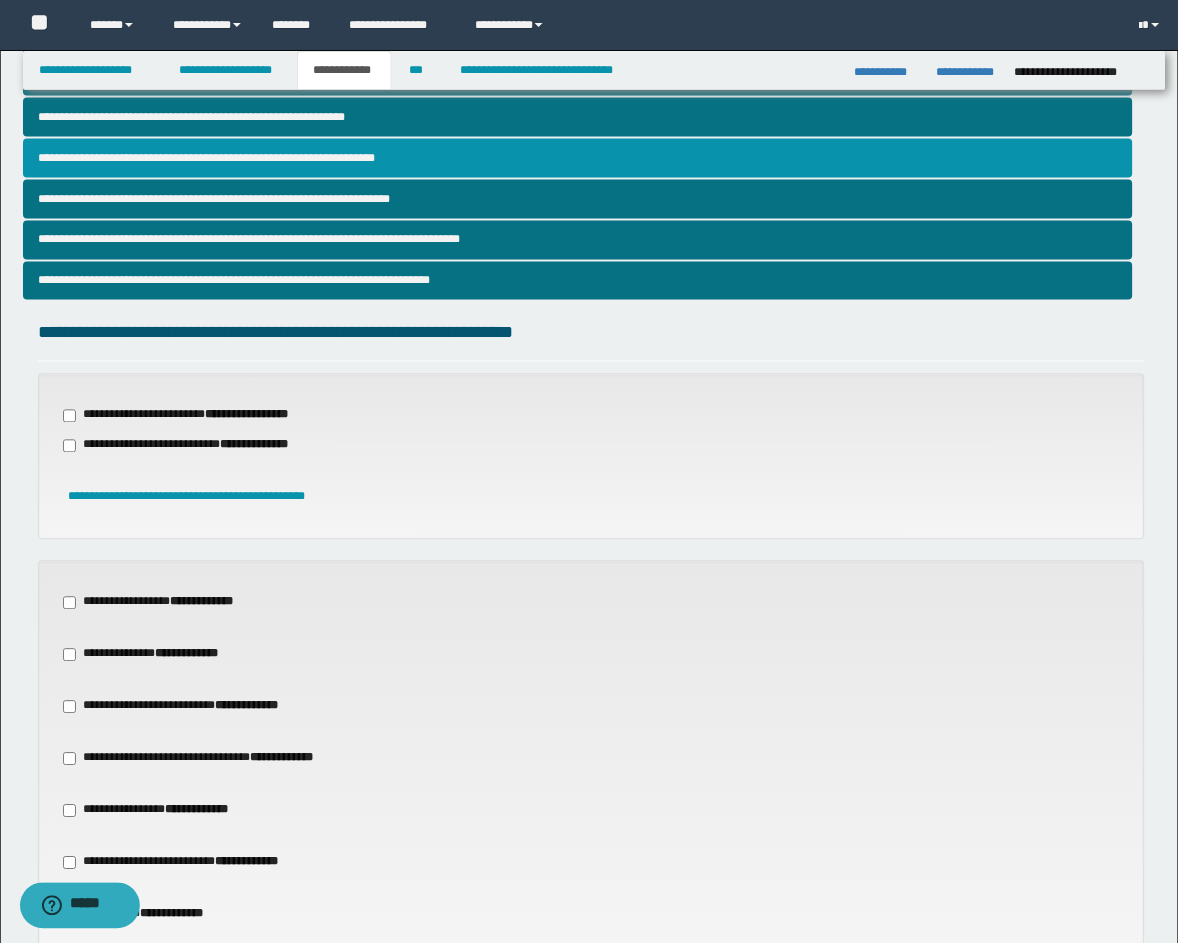 scroll, scrollTop: 741, scrollLeft: 0, axis: vertical 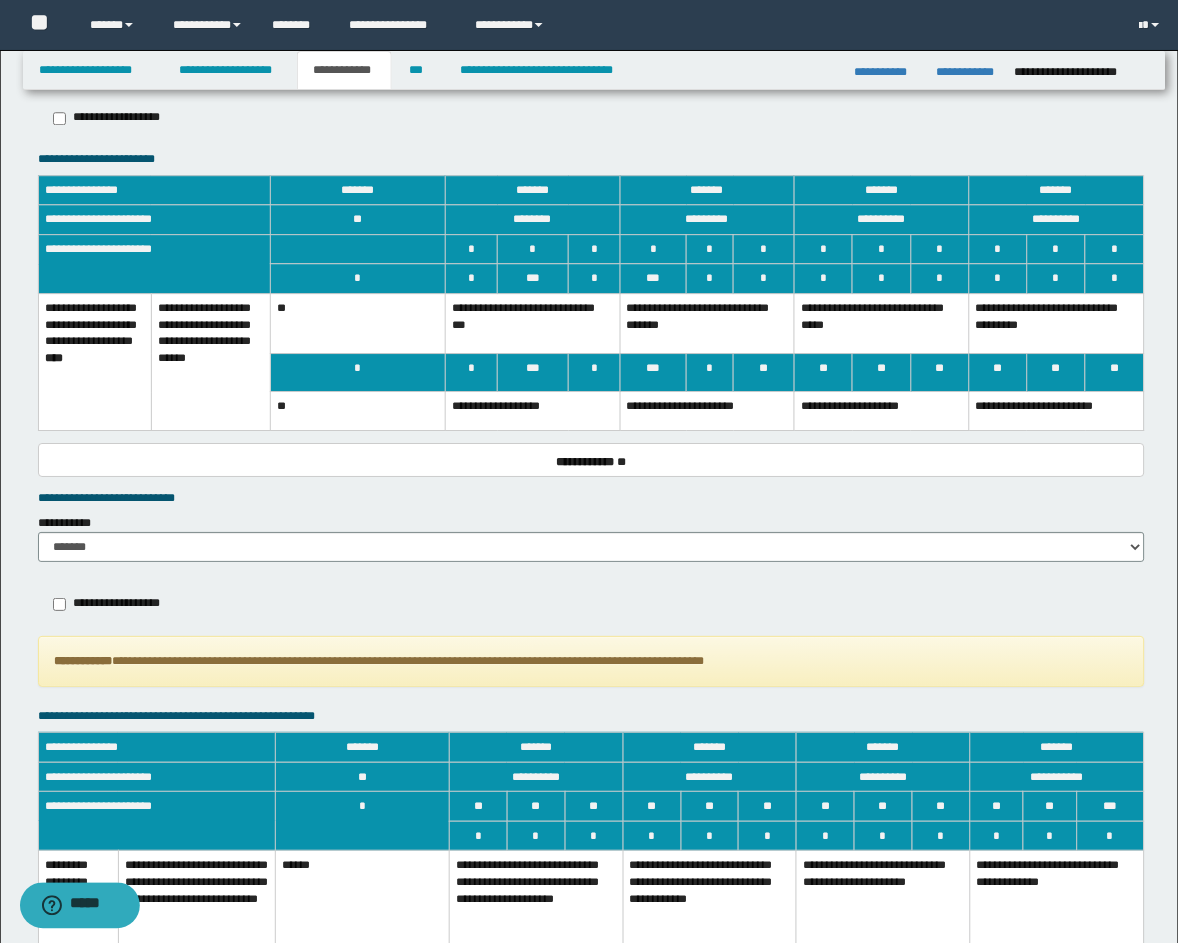 click on "**********" at bounding box center (533, 324) 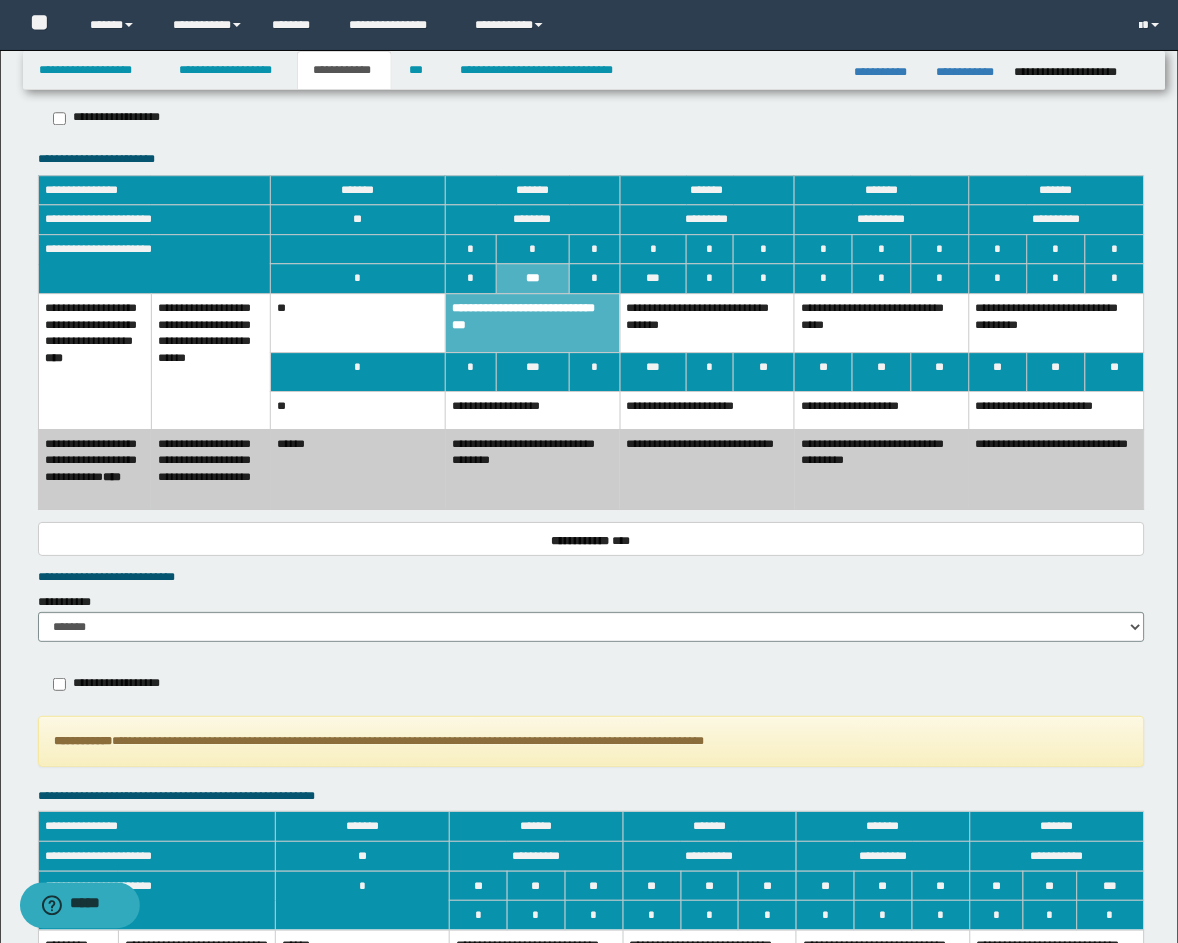 click on "**********" at bounding box center [707, 323] 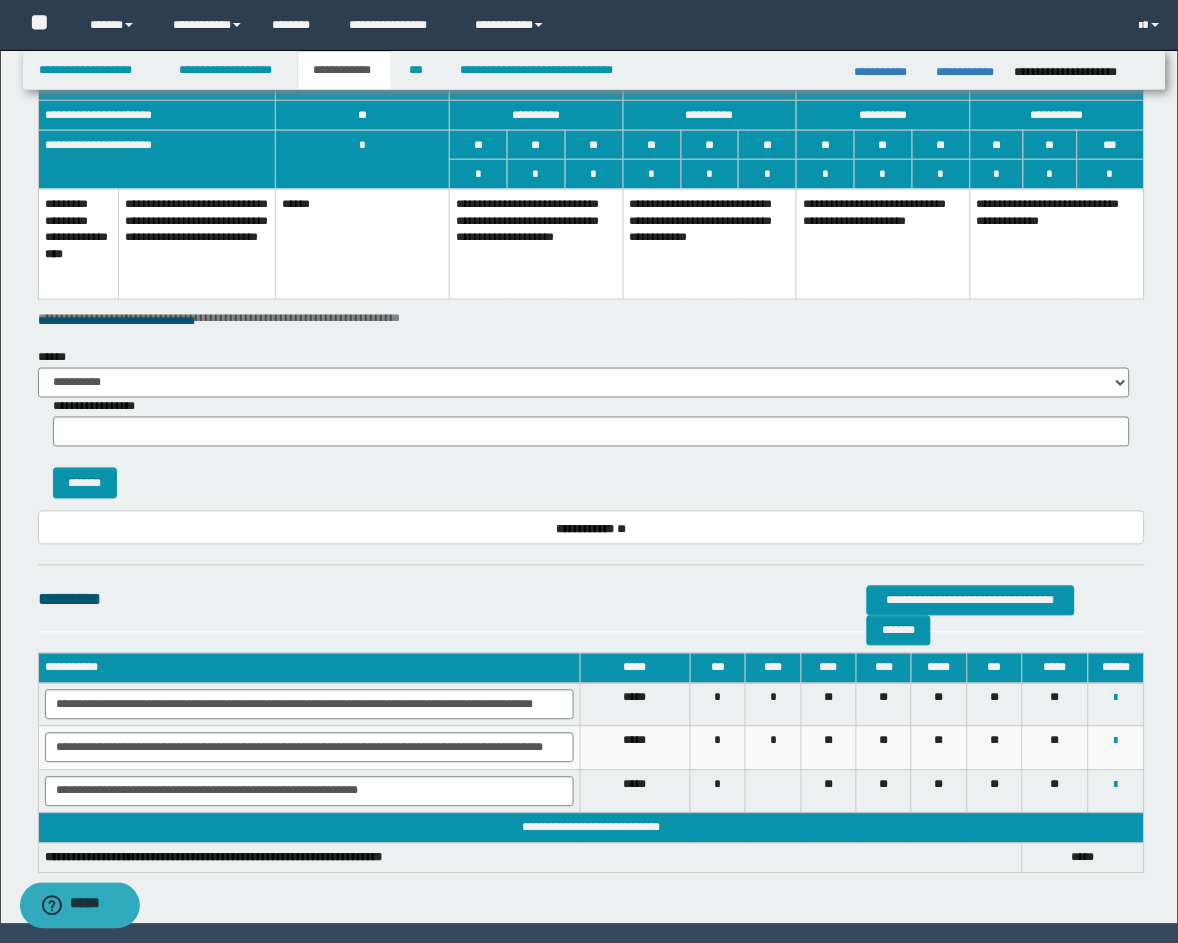 scroll, scrollTop: 3023, scrollLeft: 0, axis: vertical 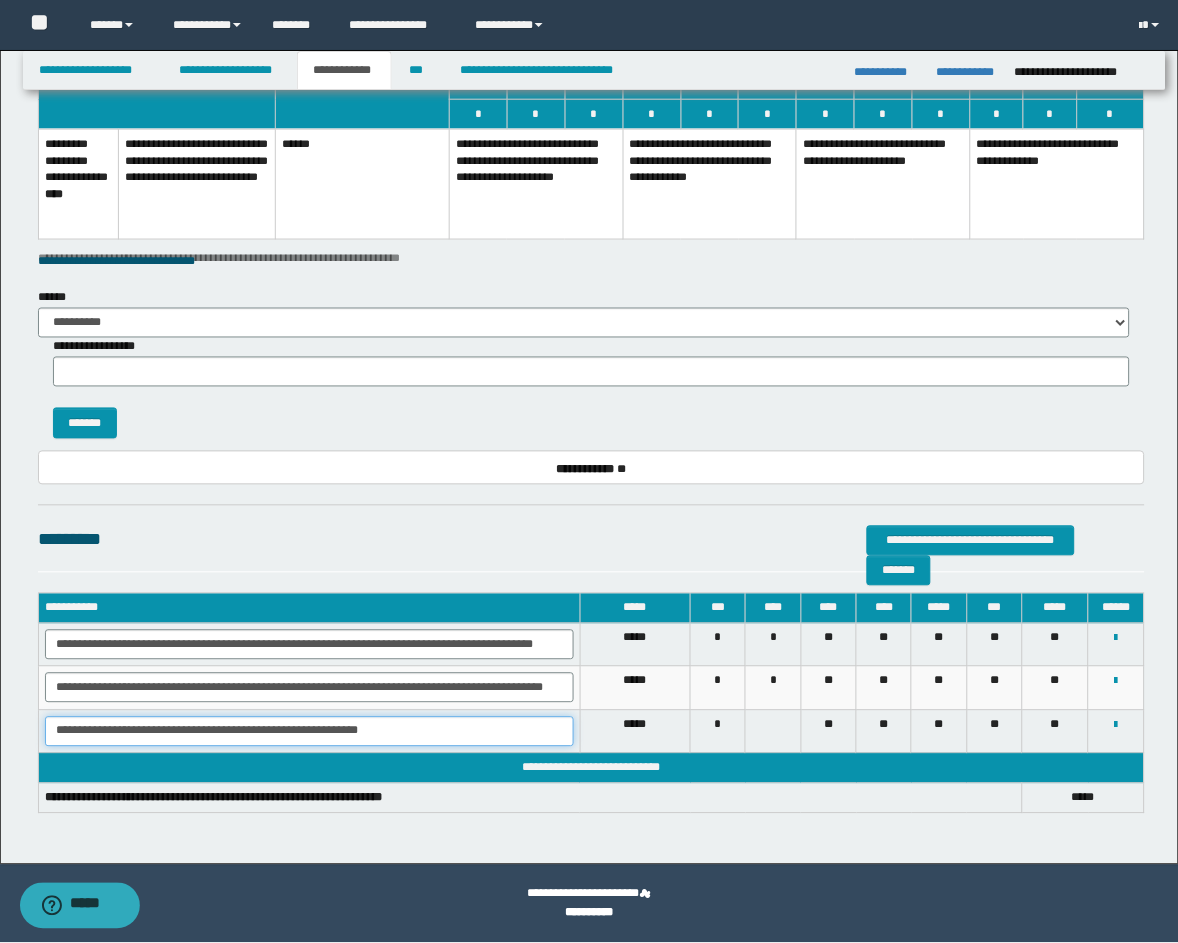 drag, startPoint x: 528, startPoint y: 735, endPoint x: -20, endPoint y: 718, distance: 548.2636 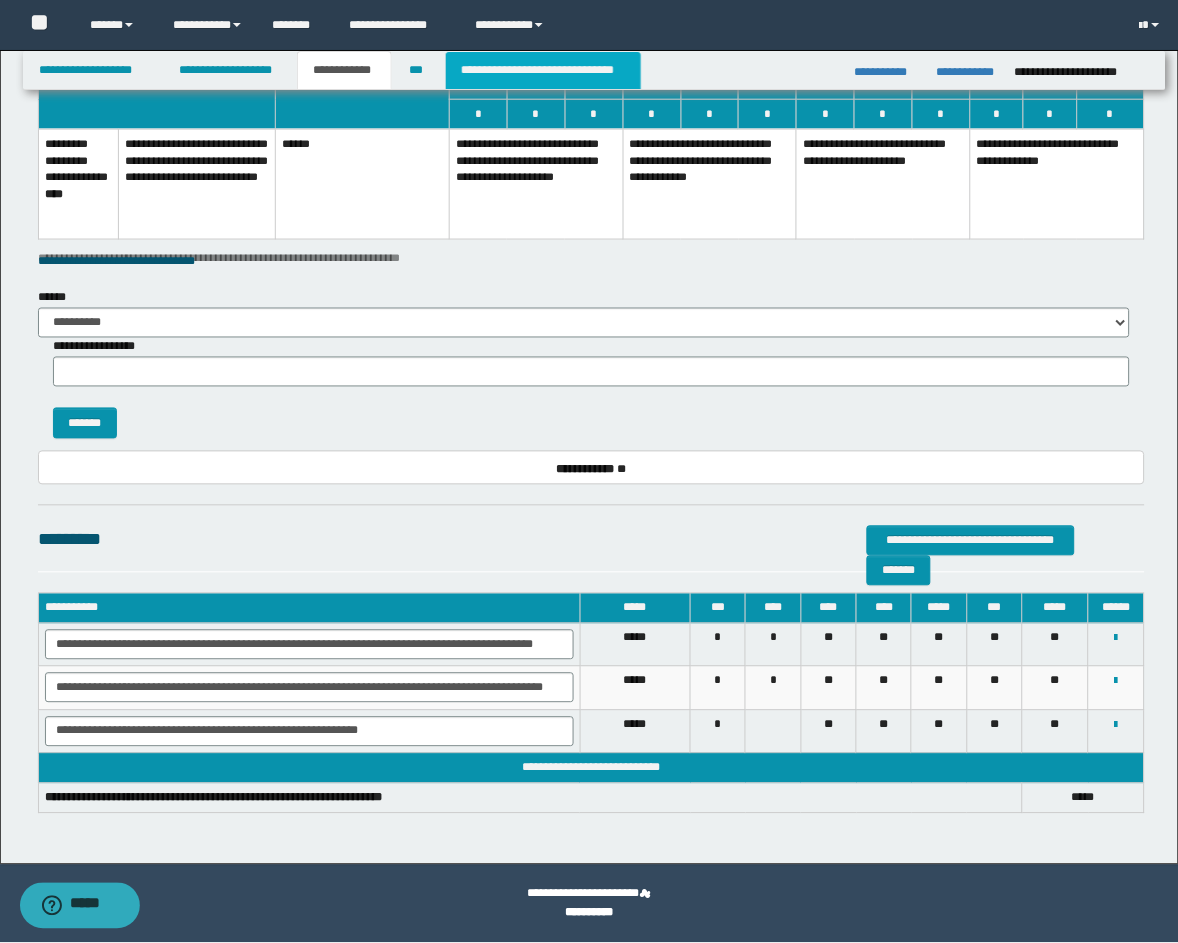 click on "**********" at bounding box center [543, 70] 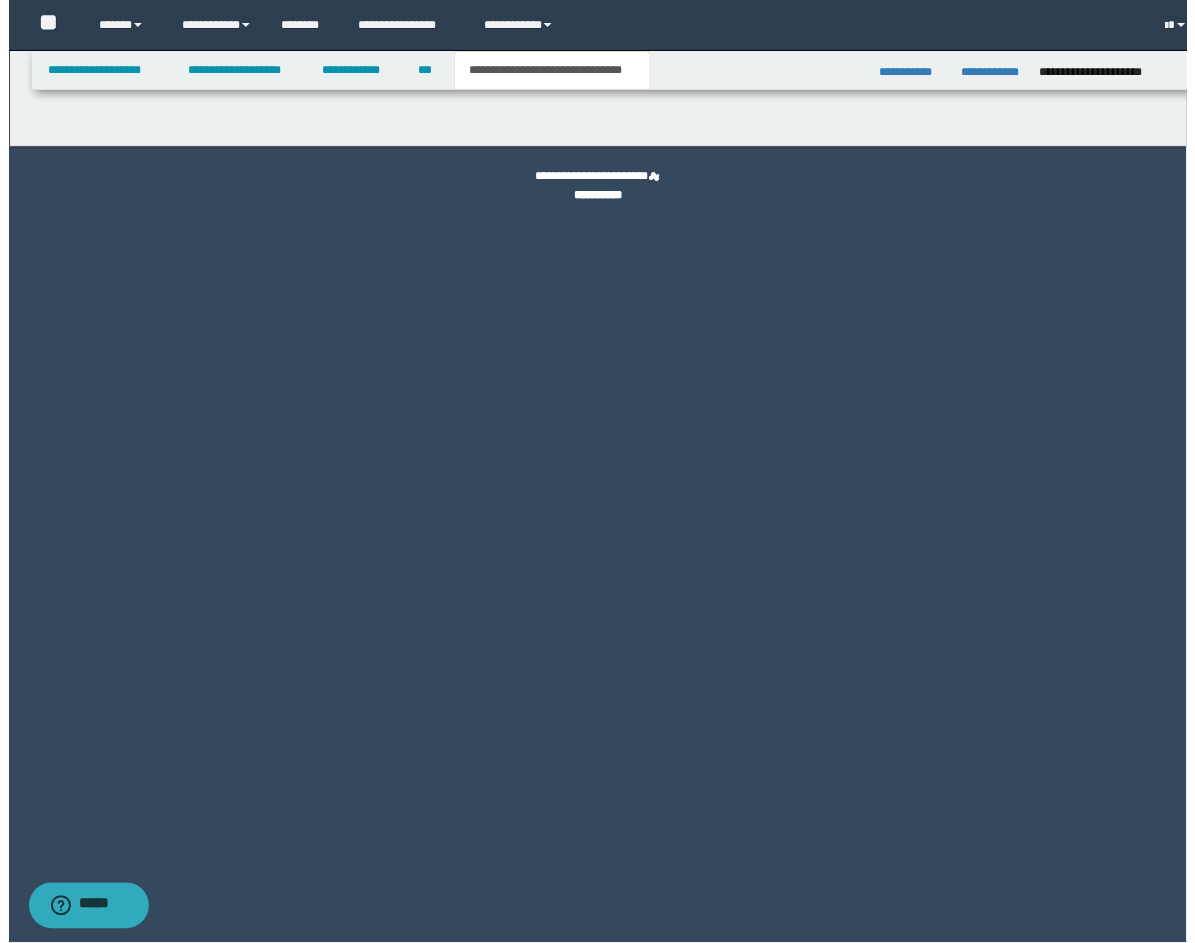 scroll, scrollTop: 0, scrollLeft: 0, axis: both 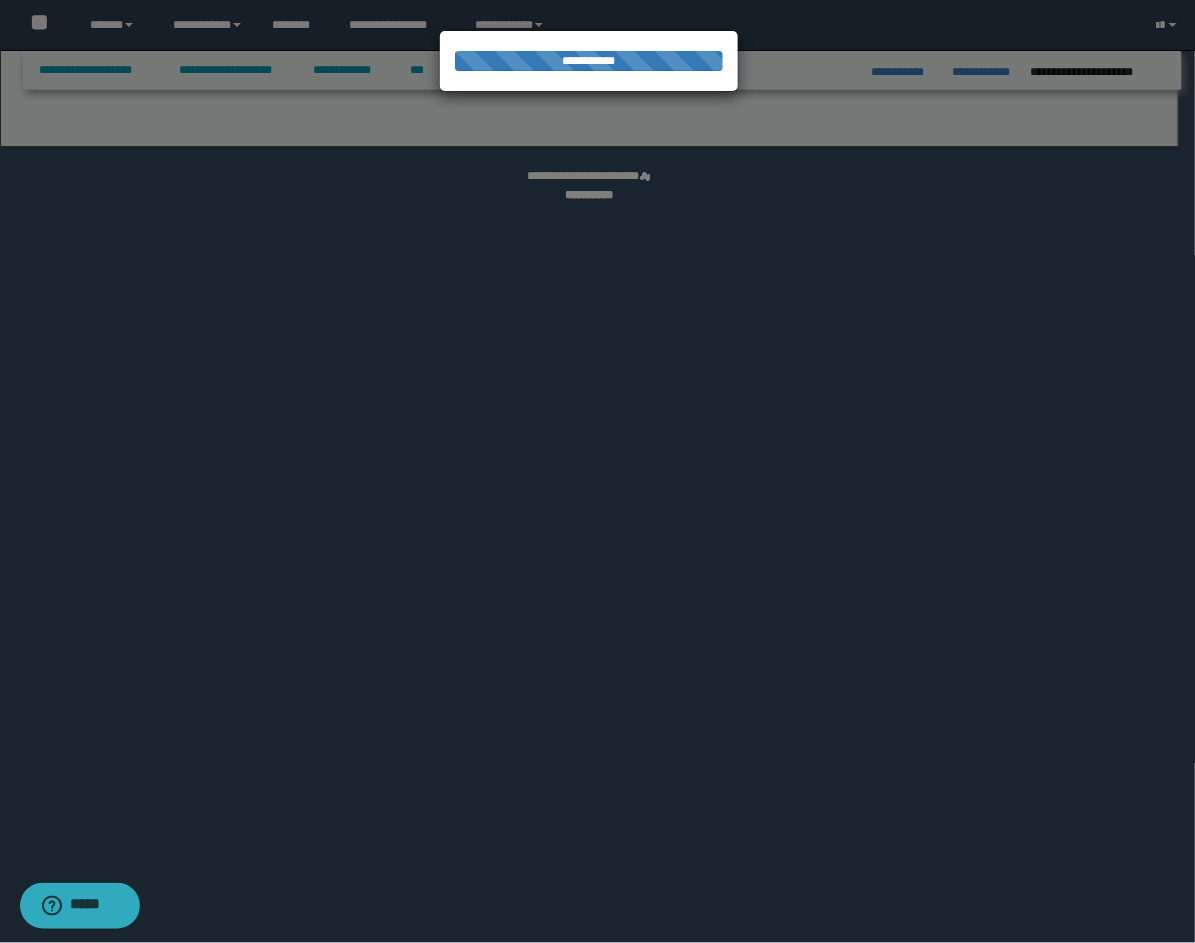 select on "*" 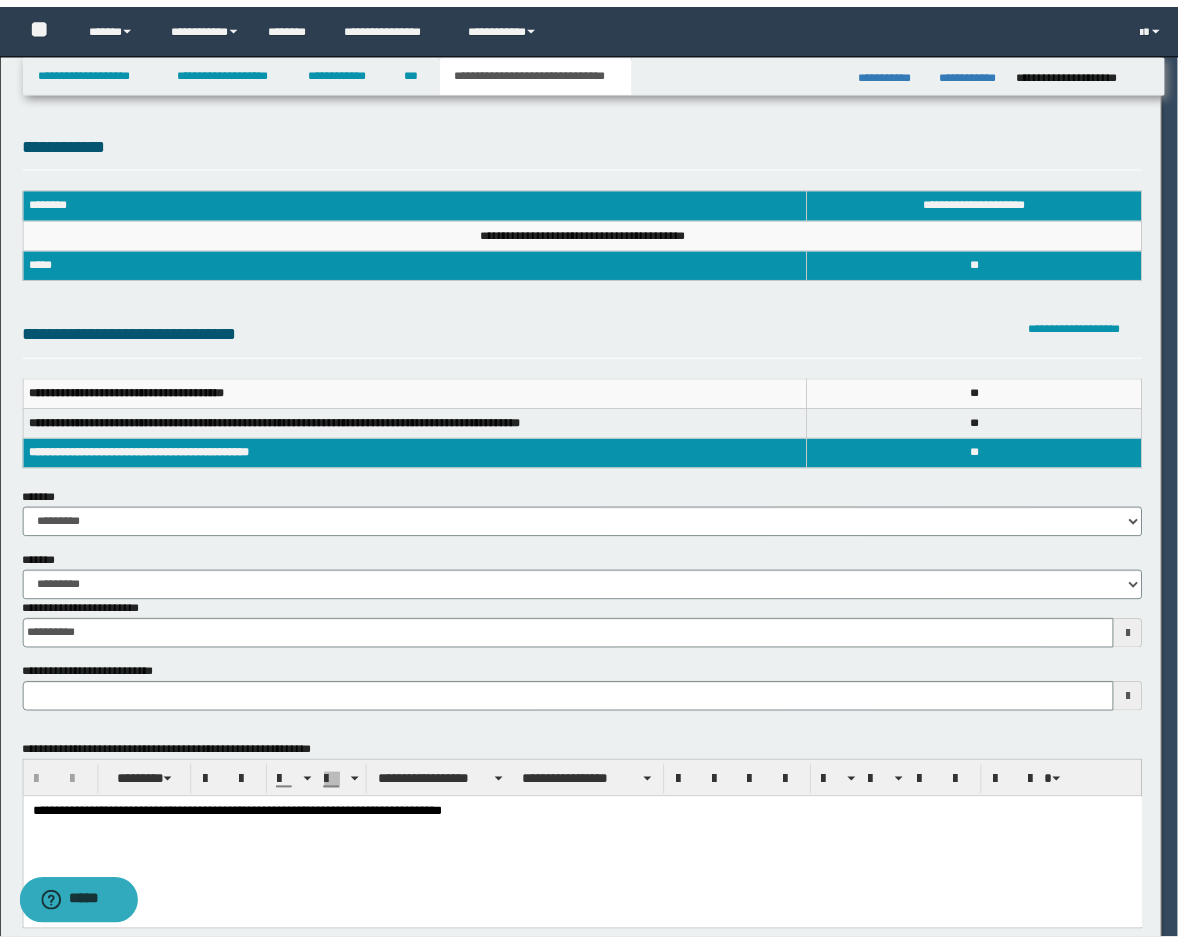 scroll, scrollTop: 0, scrollLeft: 0, axis: both 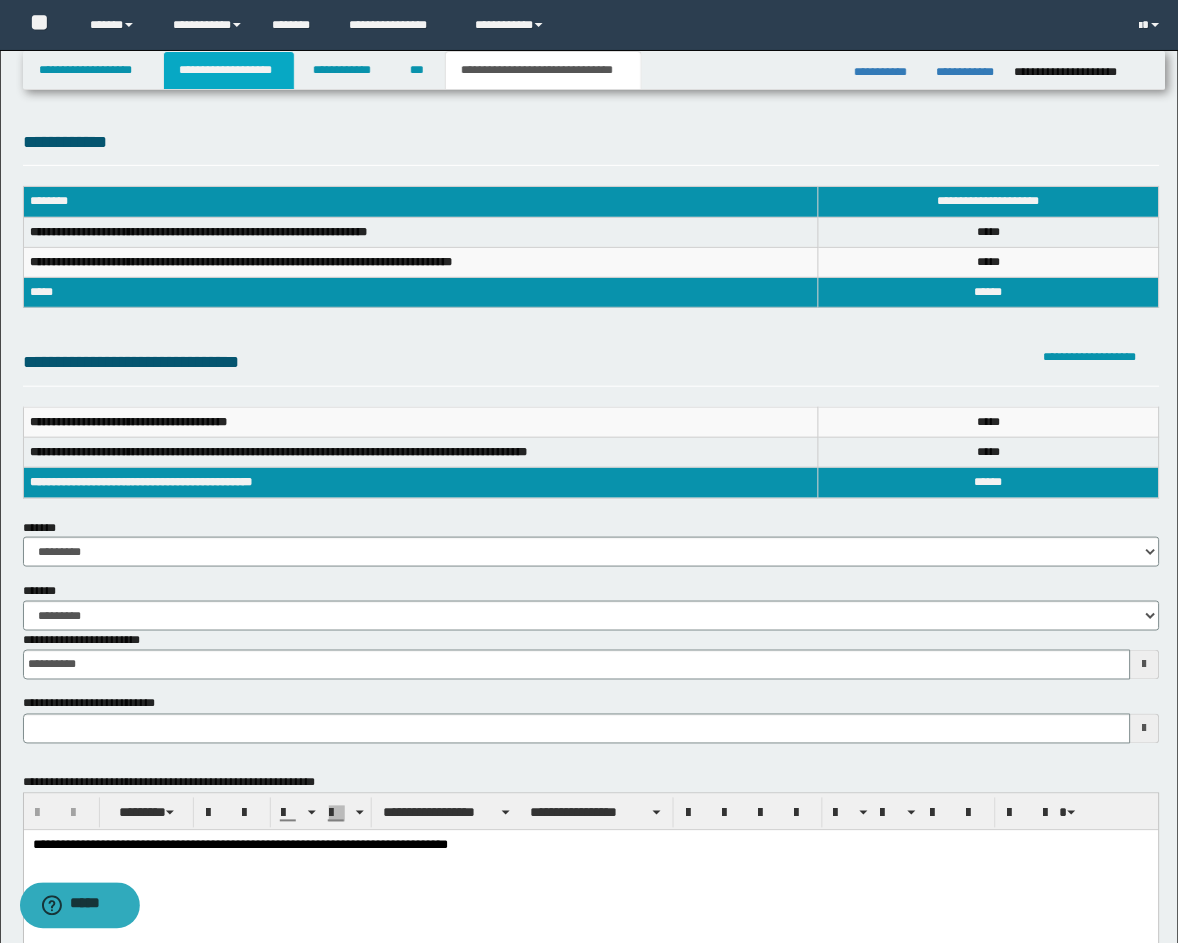 click on "**********" at bounding box center (229, 70) 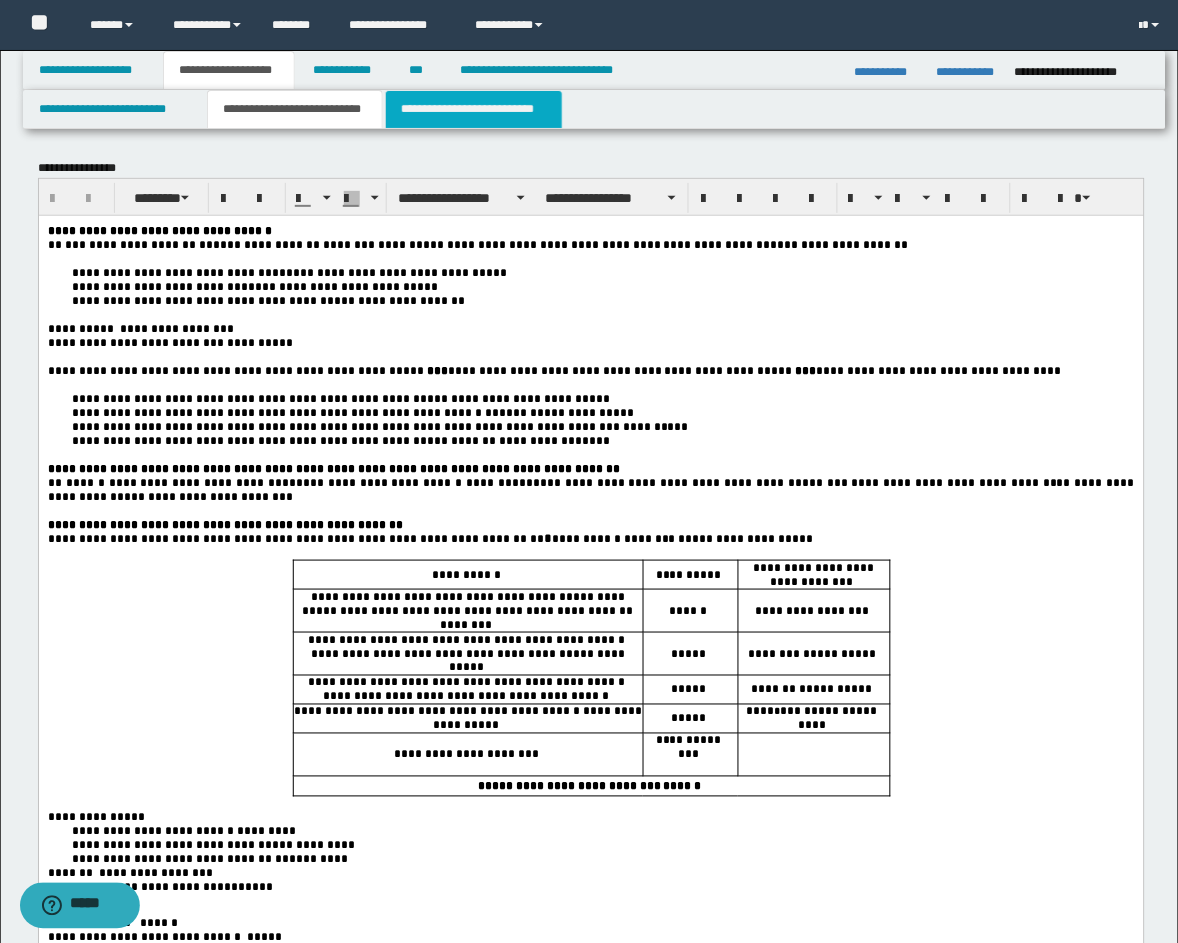 click on "**********" at bounding box center [474, 109] 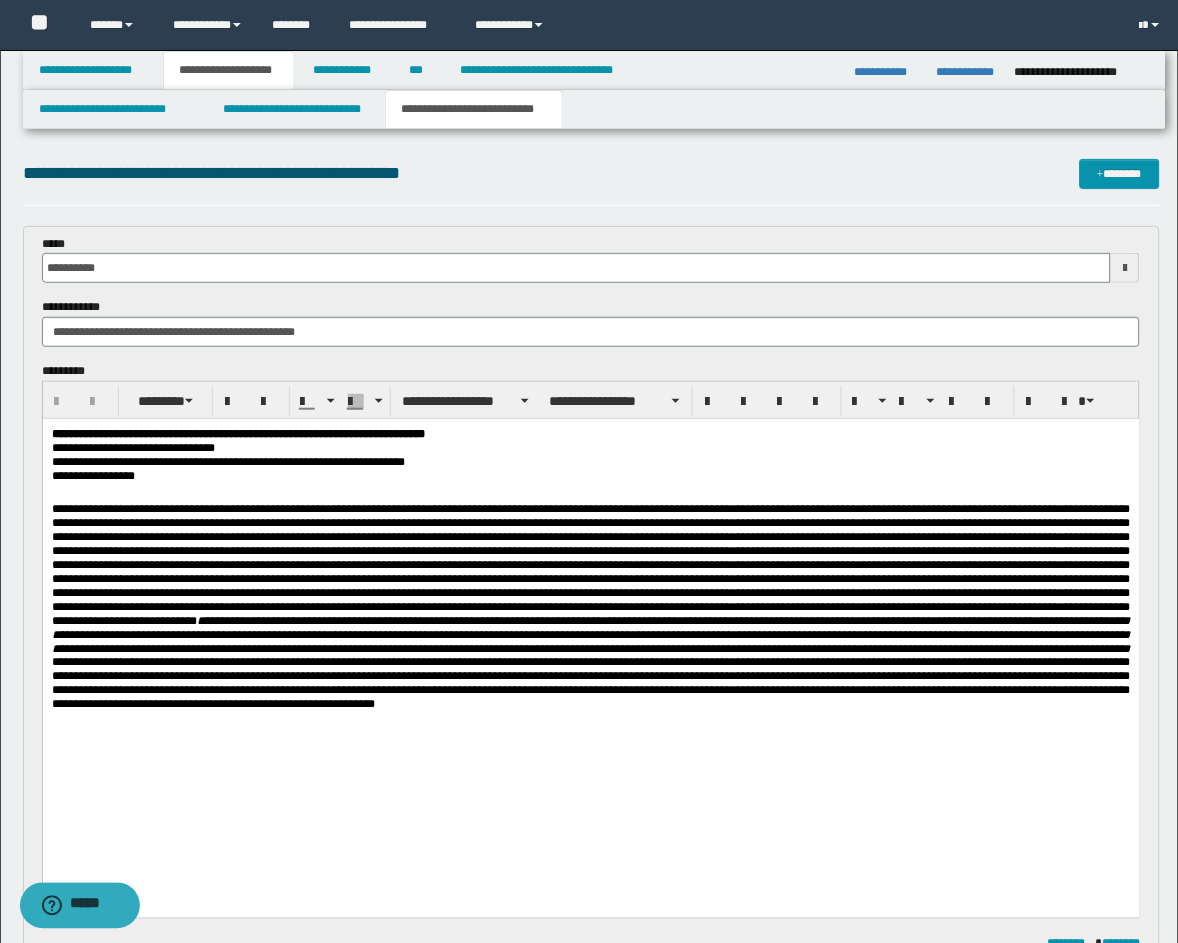 scroll, scrollTop: 370, scrollLeft: 0, axis: vertical 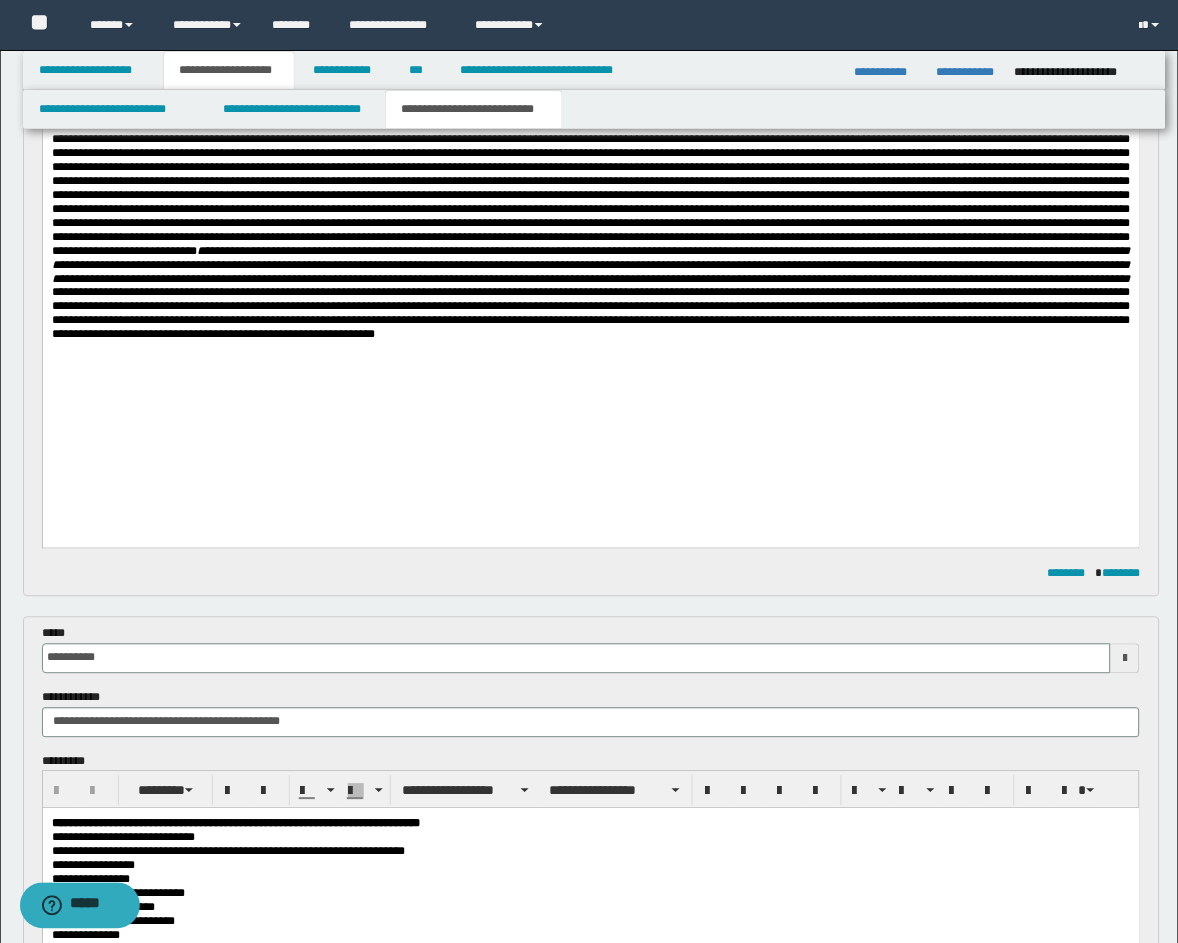 click on "**********" at bounding box center (590, 237) 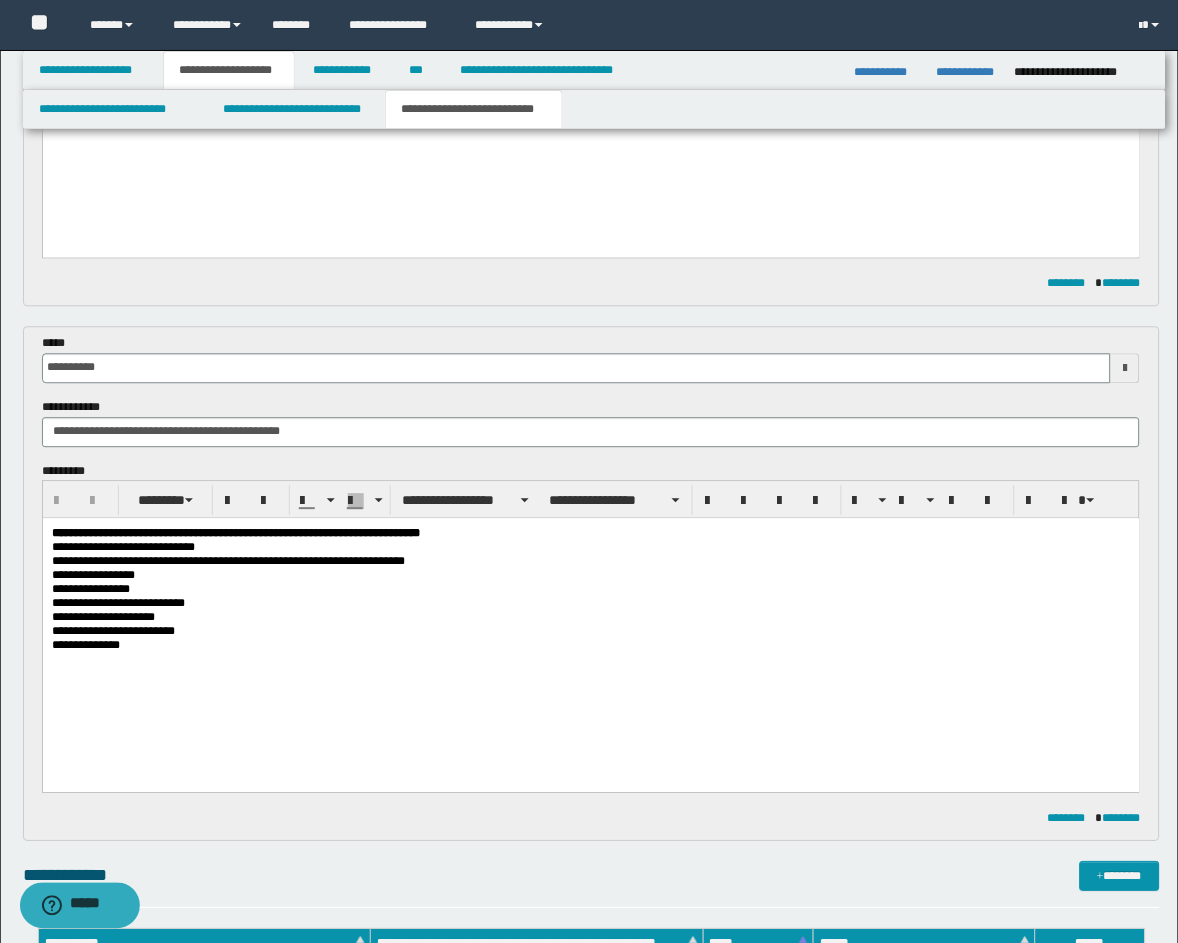 scroll, scrollTop: 741, scrollLeft: 0, axis: vertical 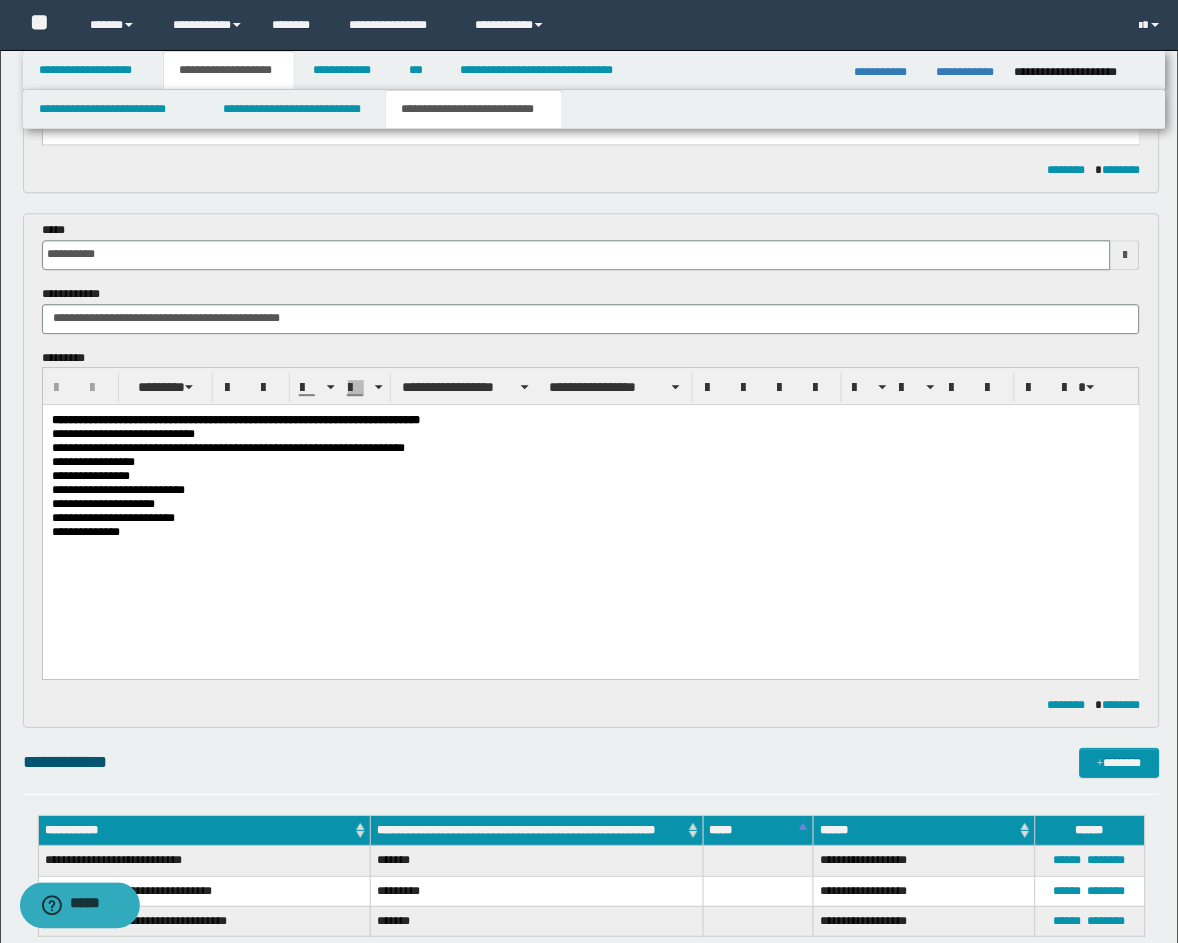 click on "**********" at bounding box center [590, 505] 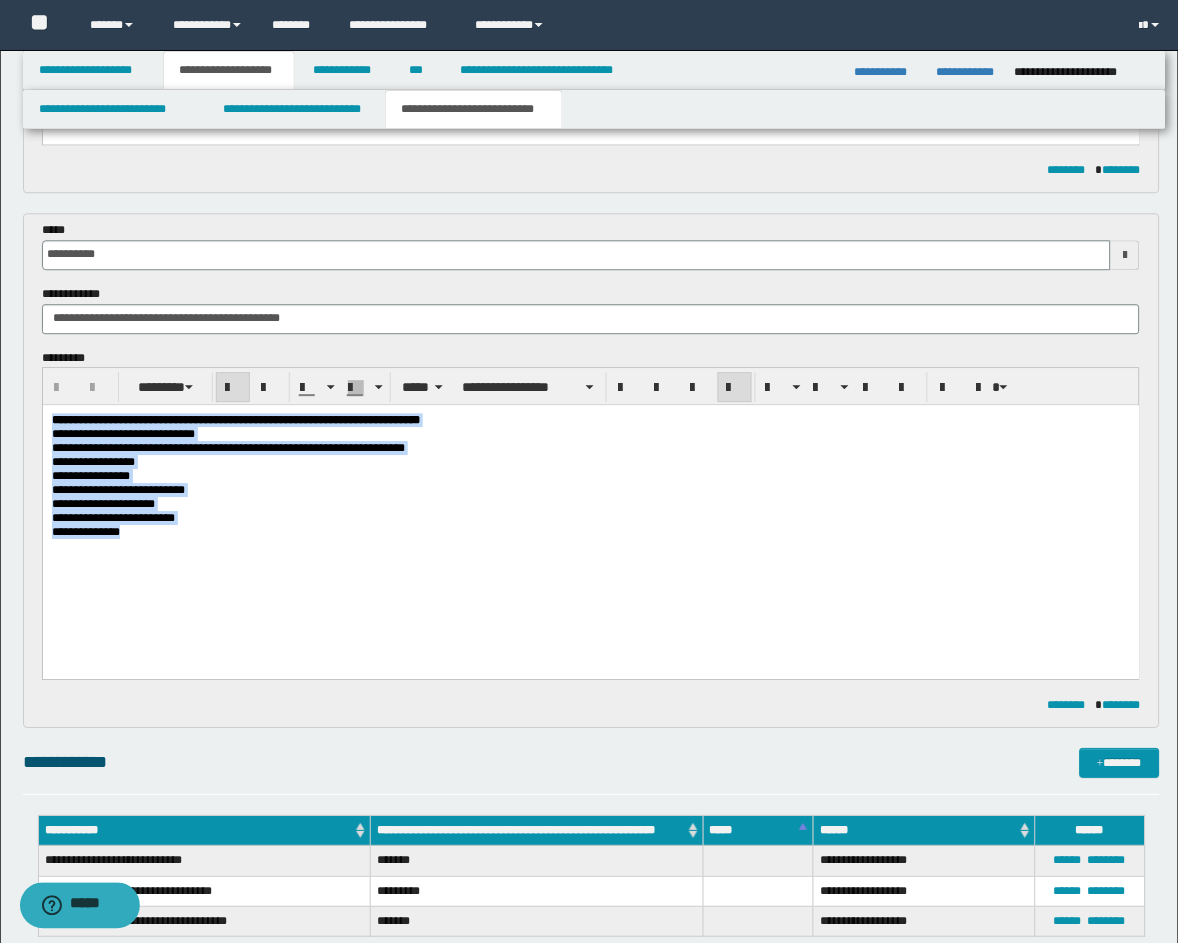 drag, startPoint x: 177, startPoint y: 570, endPoint x: -21, endPoint y: 404, distance: 258.37958 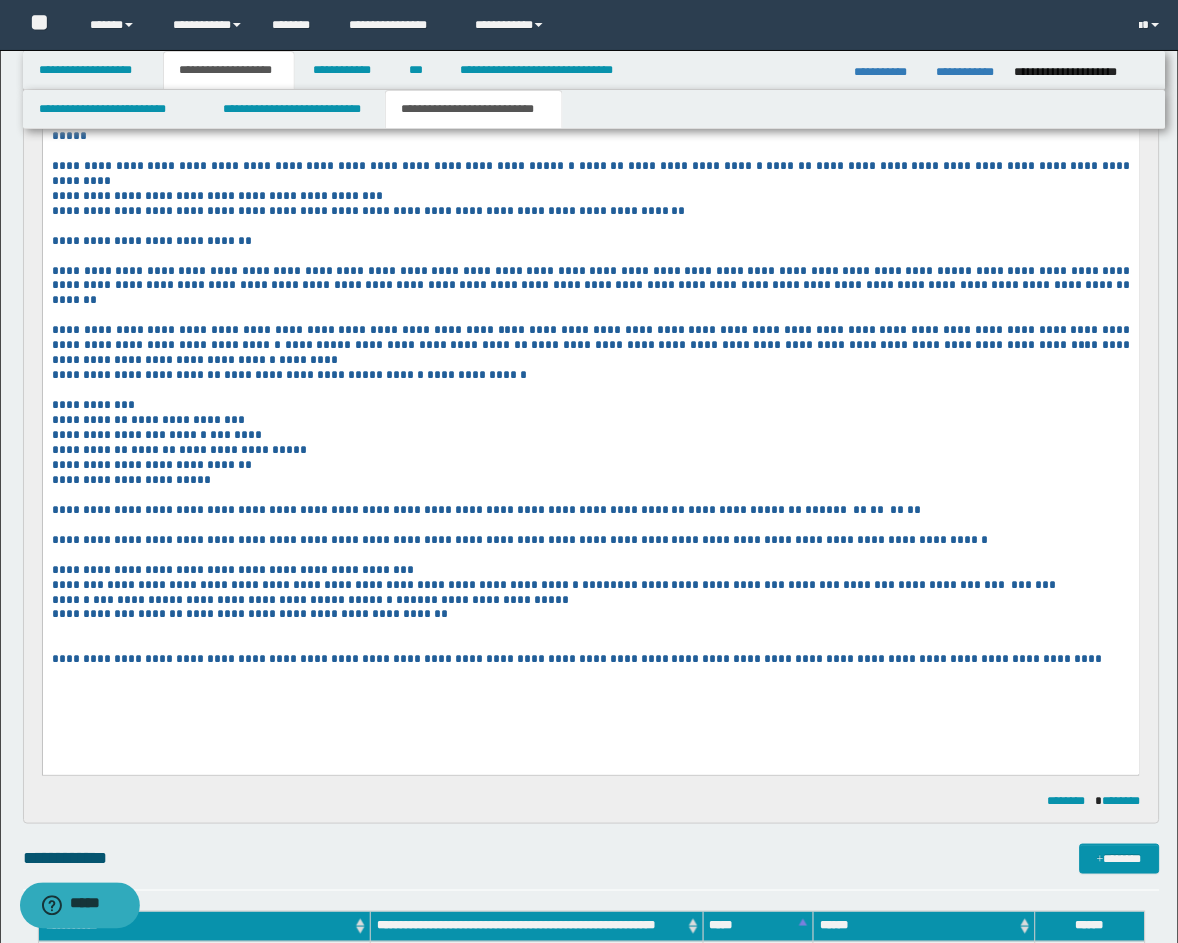 scroll, scrollTop: 1111, scrollLeft: 0, axis: vertical 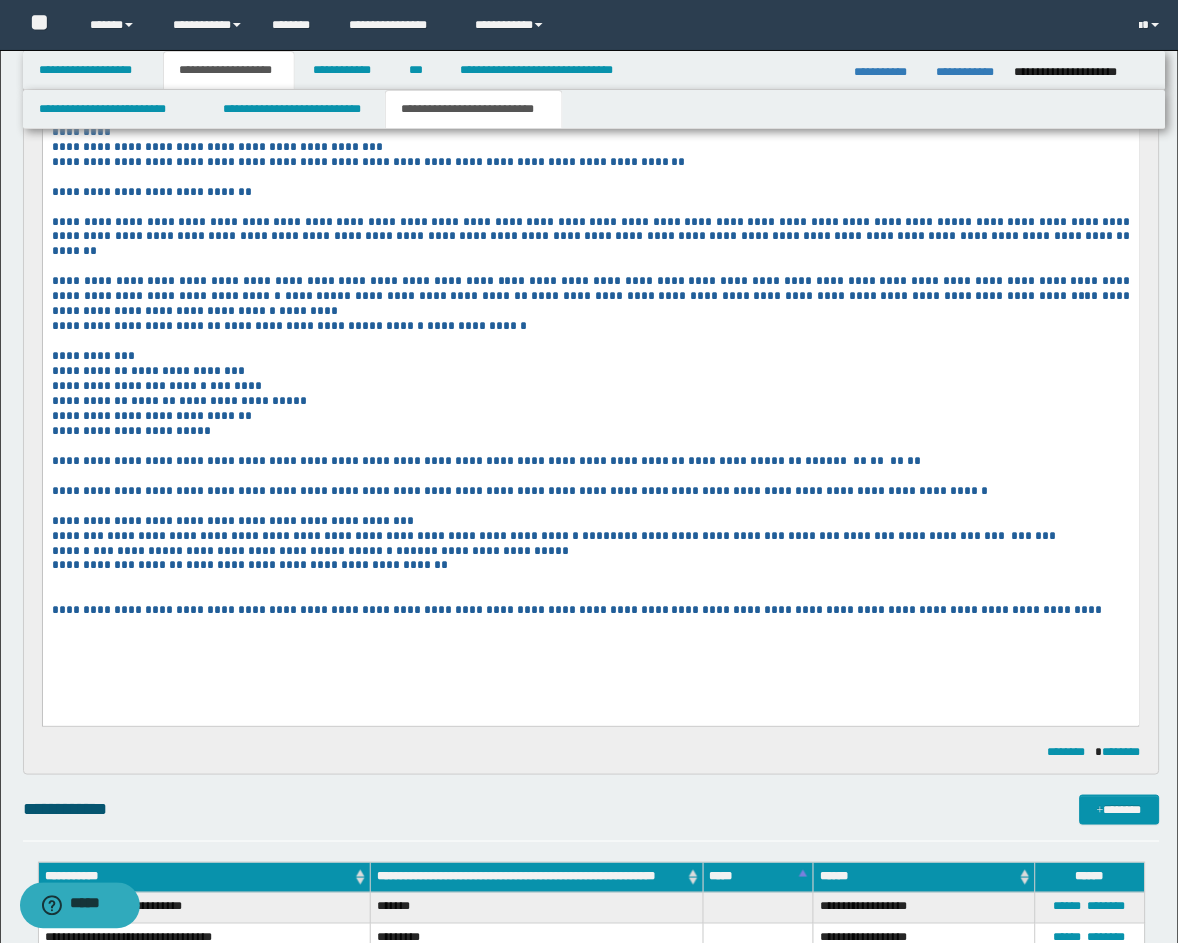 click at bounding box center (590, 595) 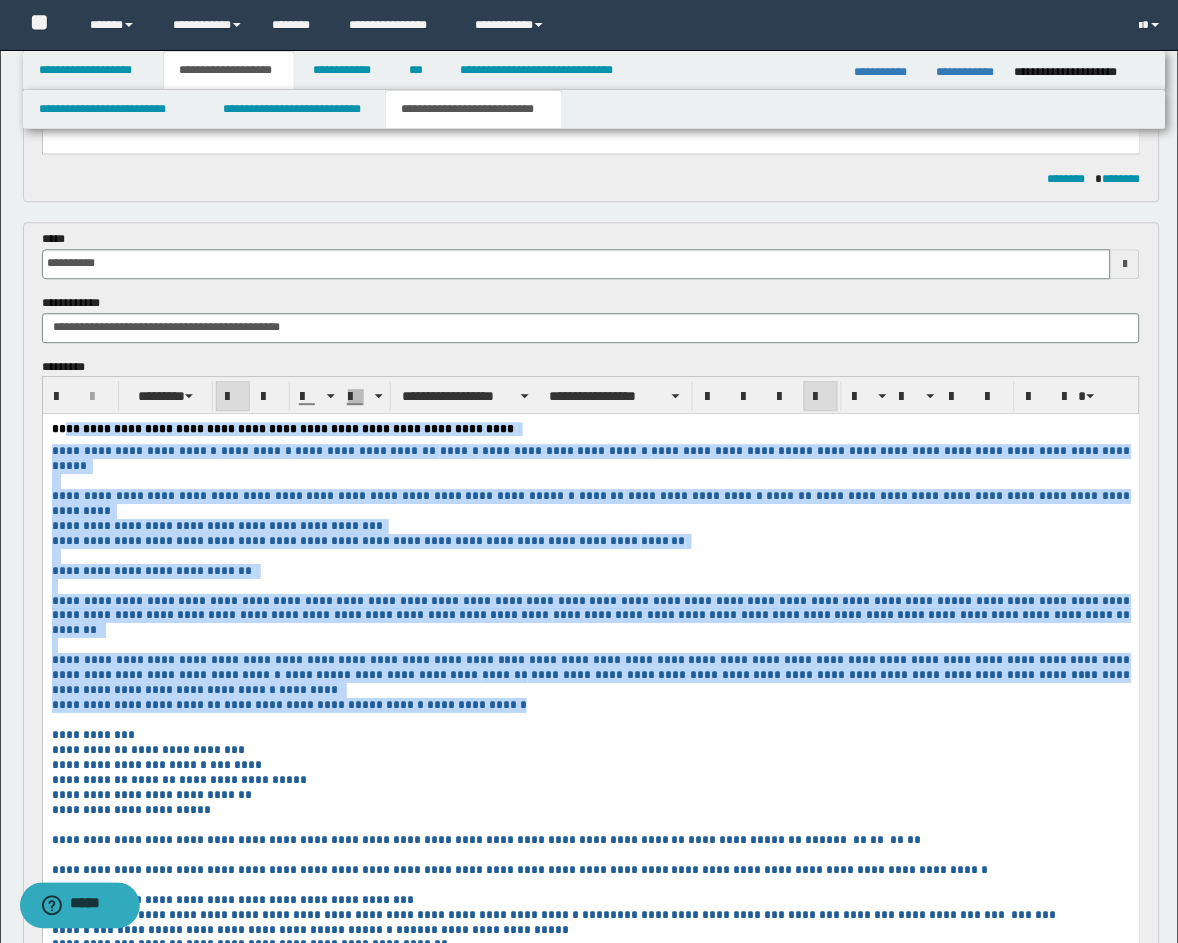 scroll, scrollTop: 370, scrollLeft: 0, axis: vertical 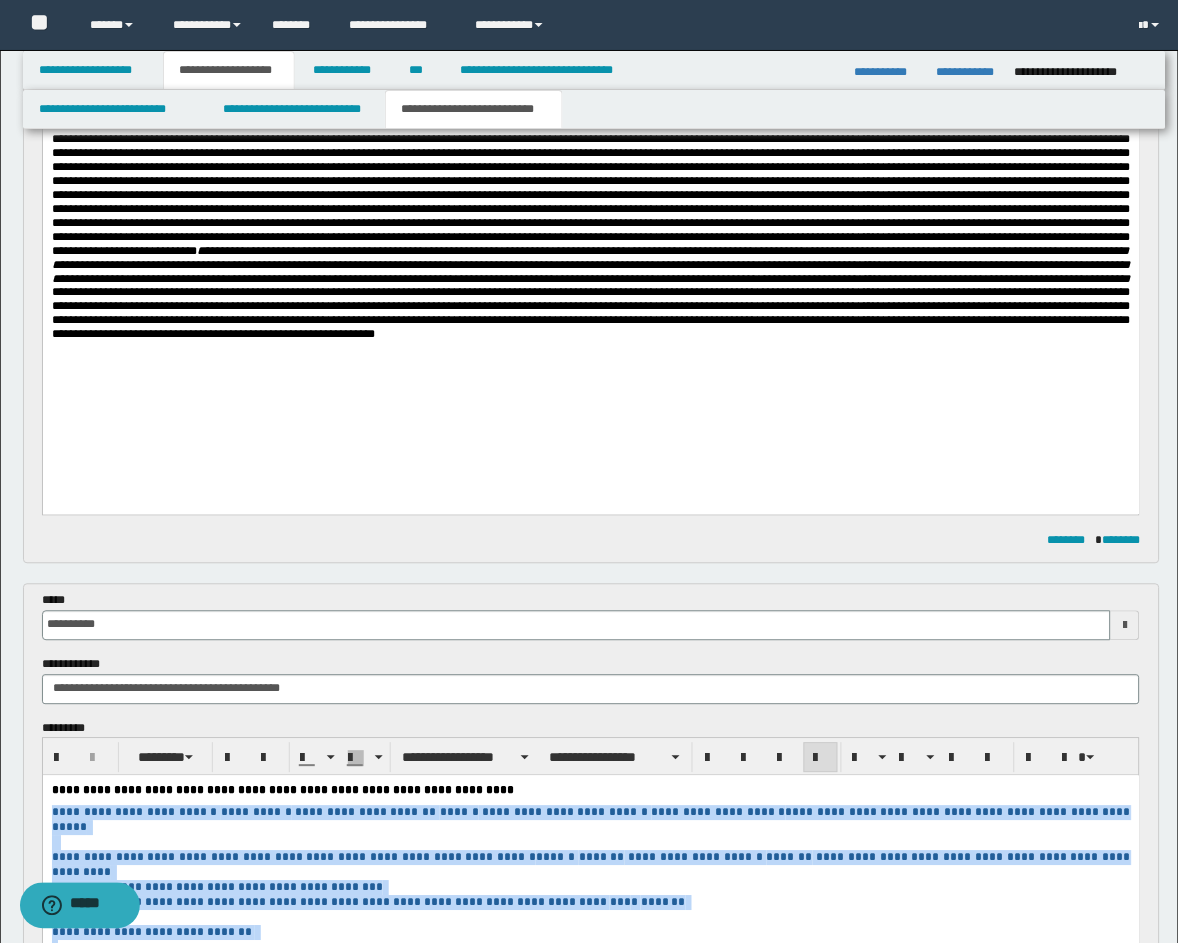 drag, startPoint x: 460, startPoint y: 1032, endPoint x: 50, endPoint y: 806, distance: 468.16235 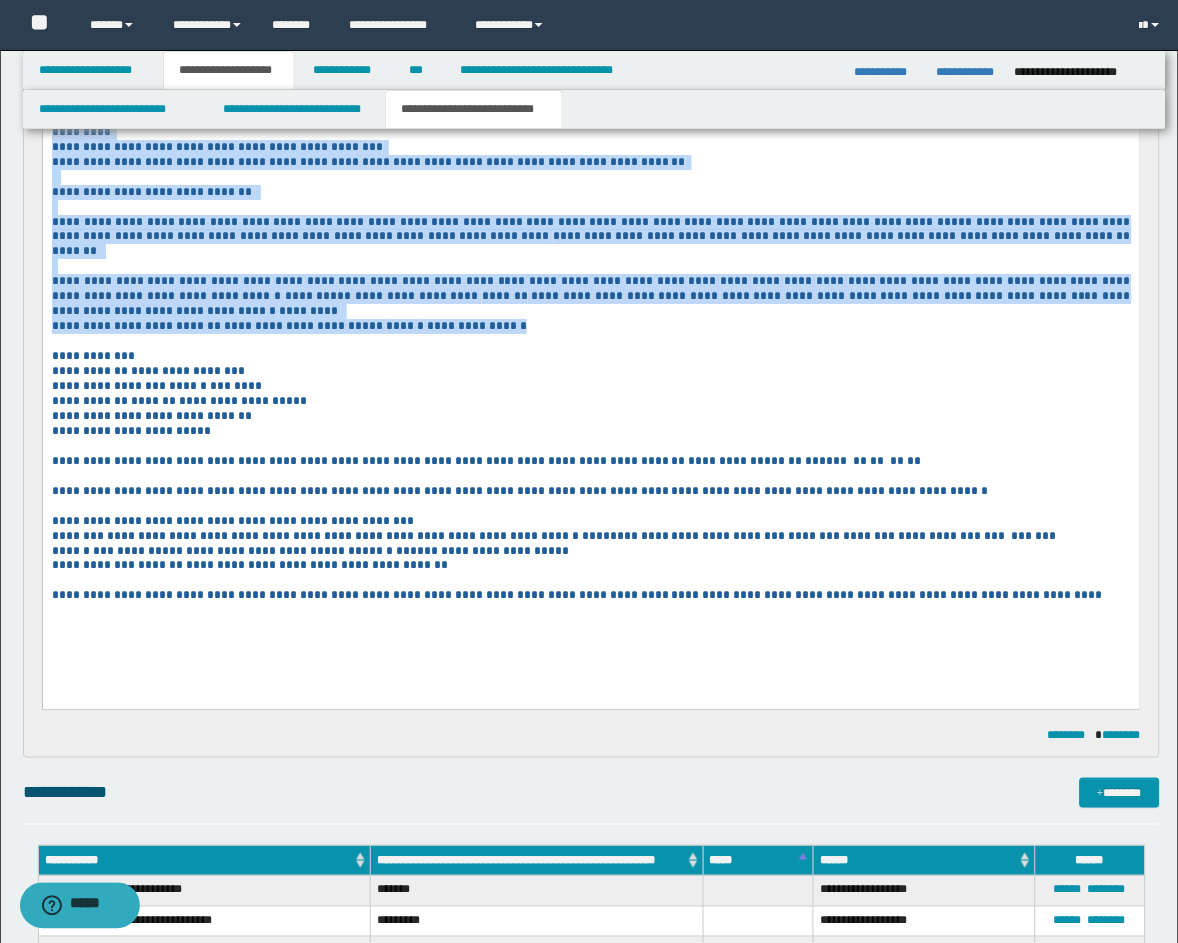 scroll, scrollTop: 741, scrollLeft: 0, axis: vertical 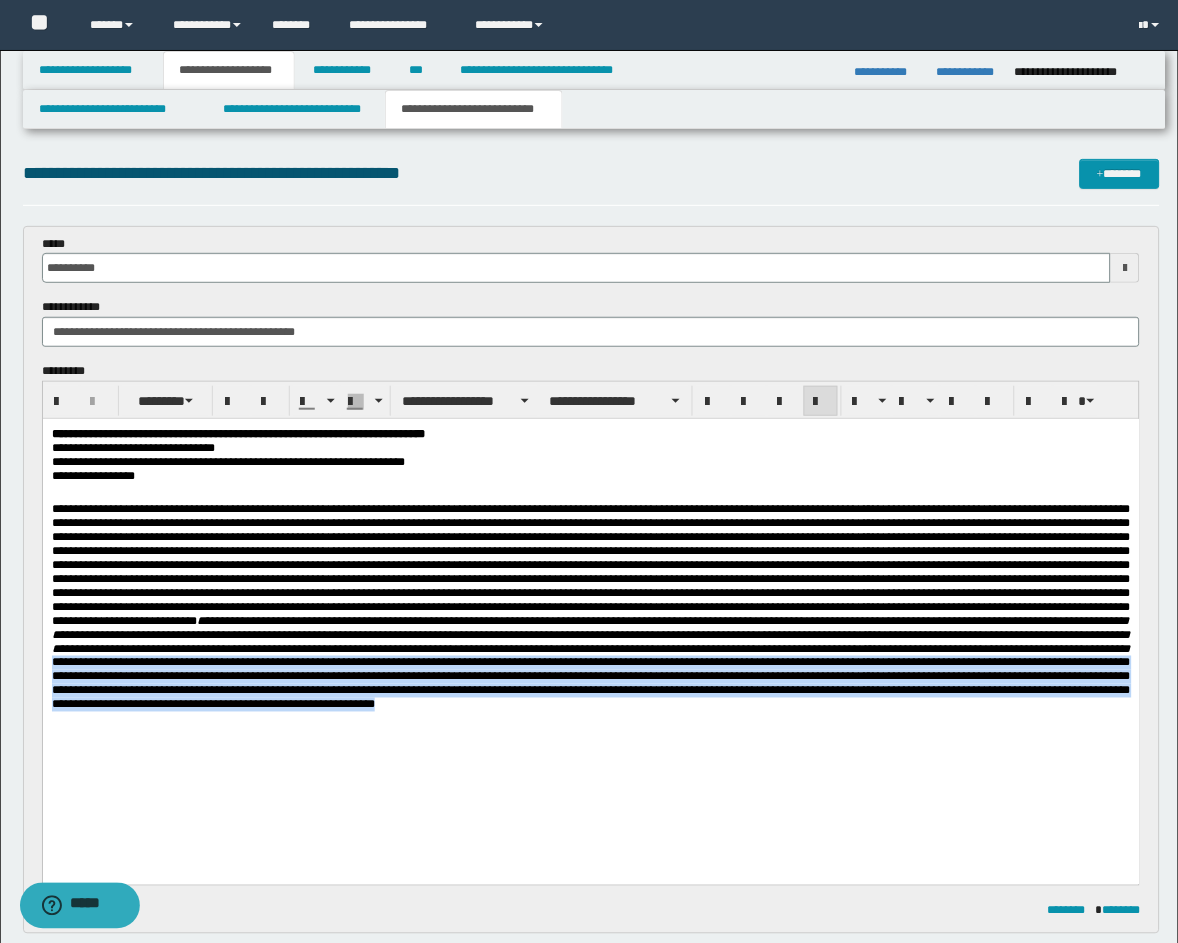 drag, startPoint x: 581, startPoint y: 766, endPoint x: 1065, endPoint y: 702, distance: 488.21307 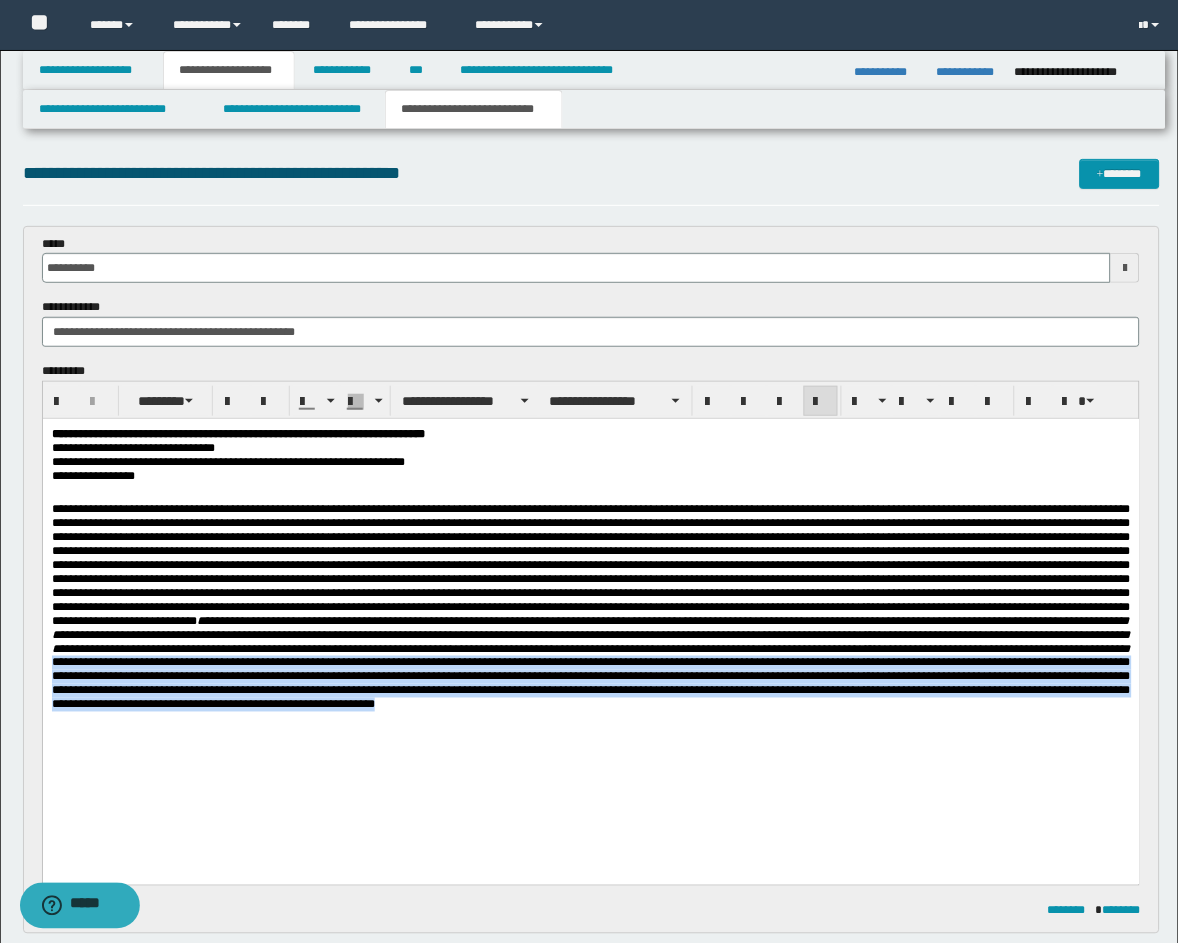 click on "**********" at bounding box center (590, 634) 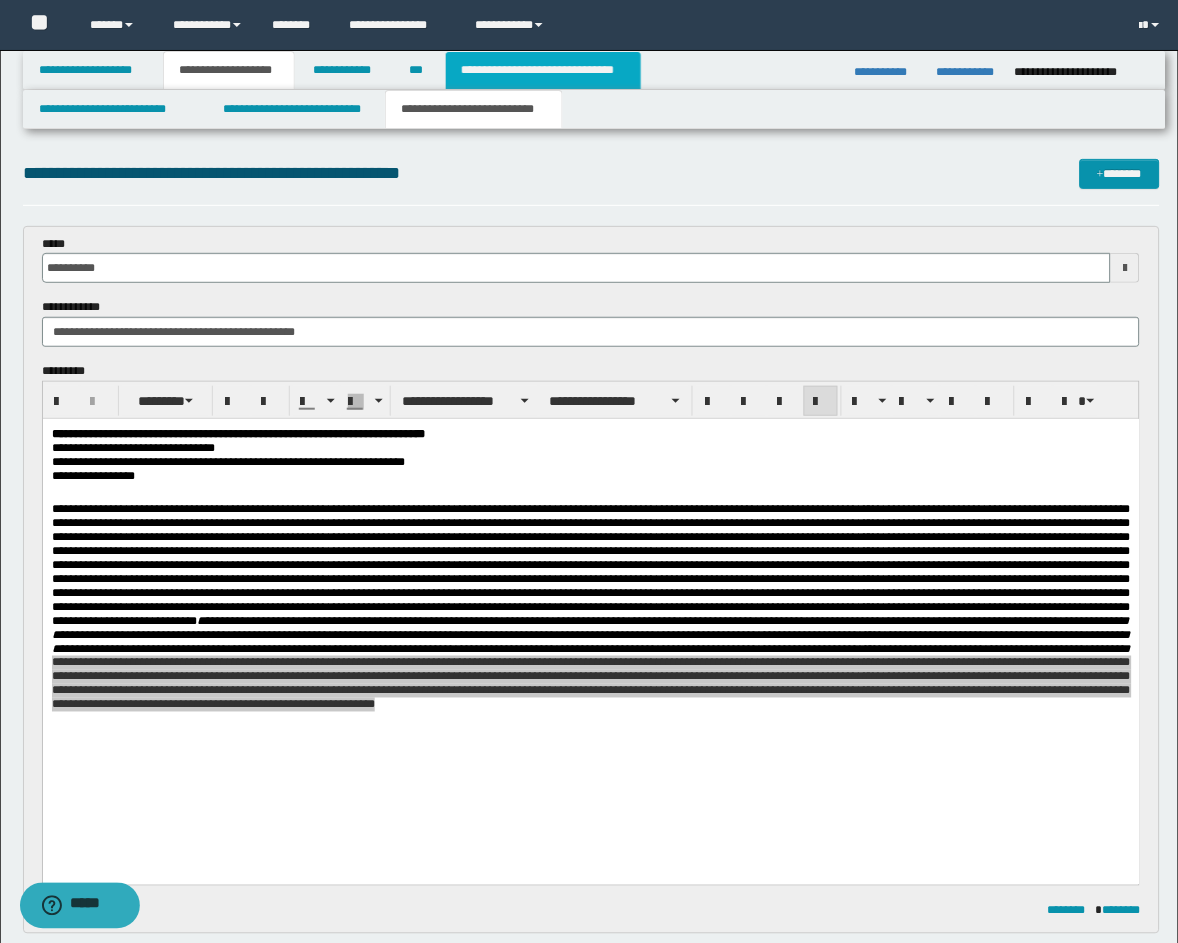 click on "**********" at bounding box center [543, 70] 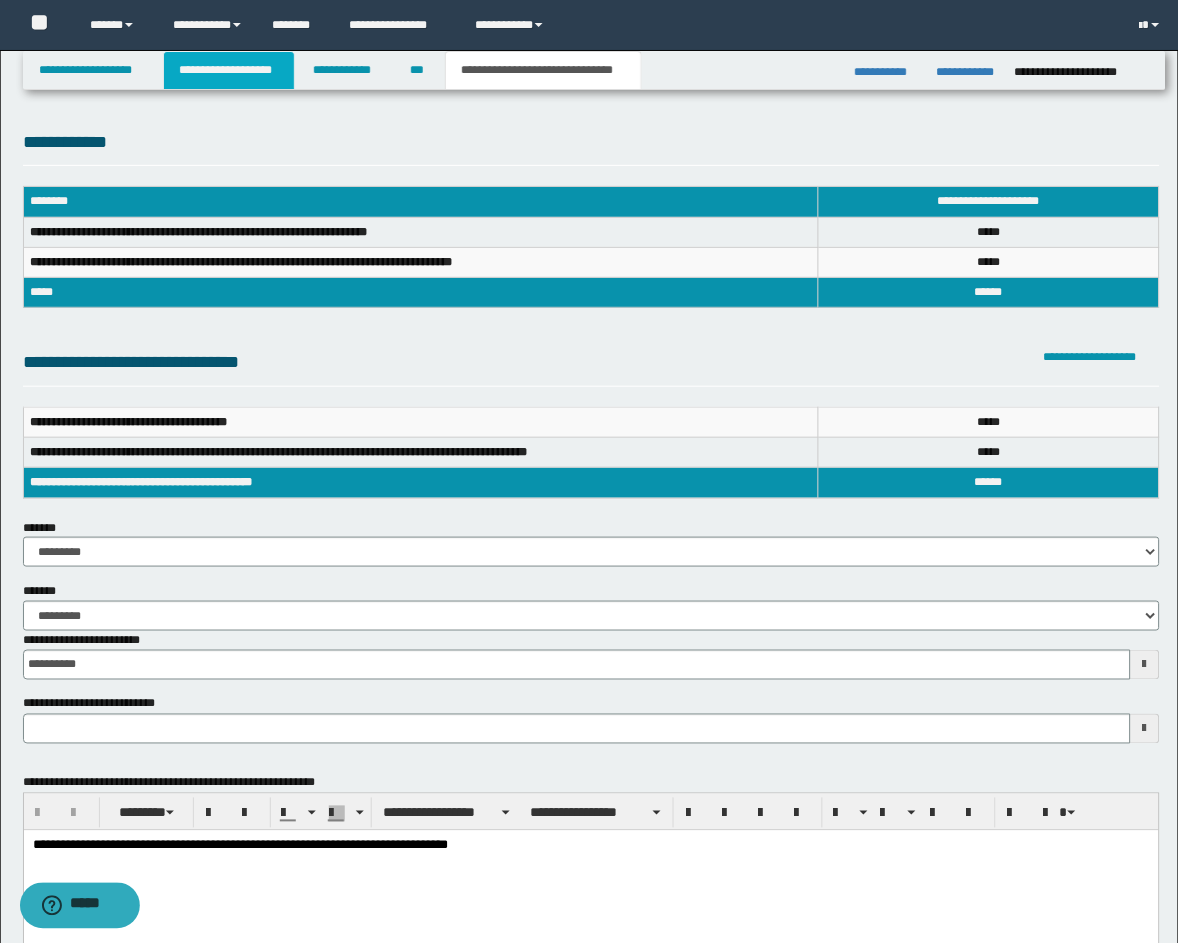 drag, startPoint x: 201, startPoint y: 61, endPoint x: 220, endPoint y: 58, distance: 19.235384 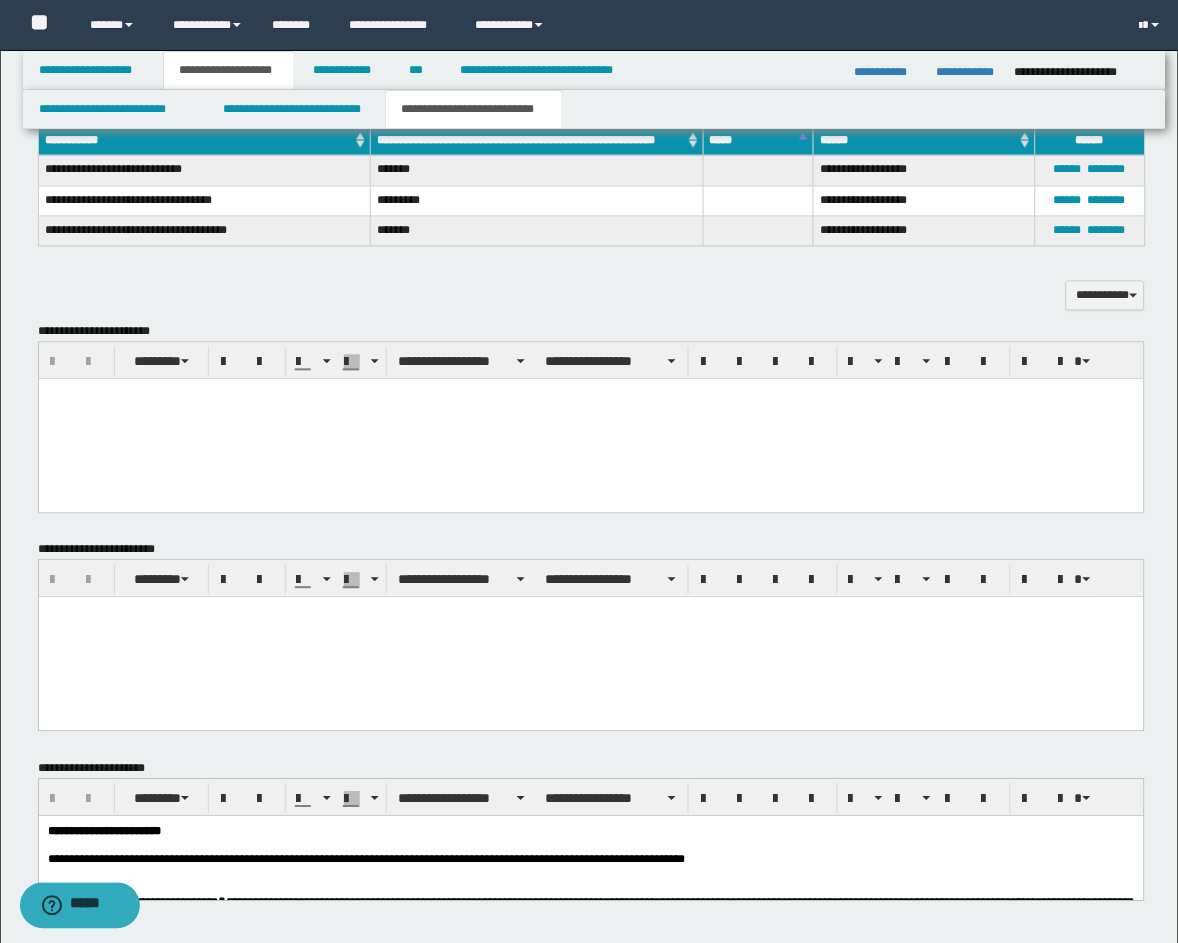 scroll, scrollTop: 1852, scrollLeft: 0, axis: vertical 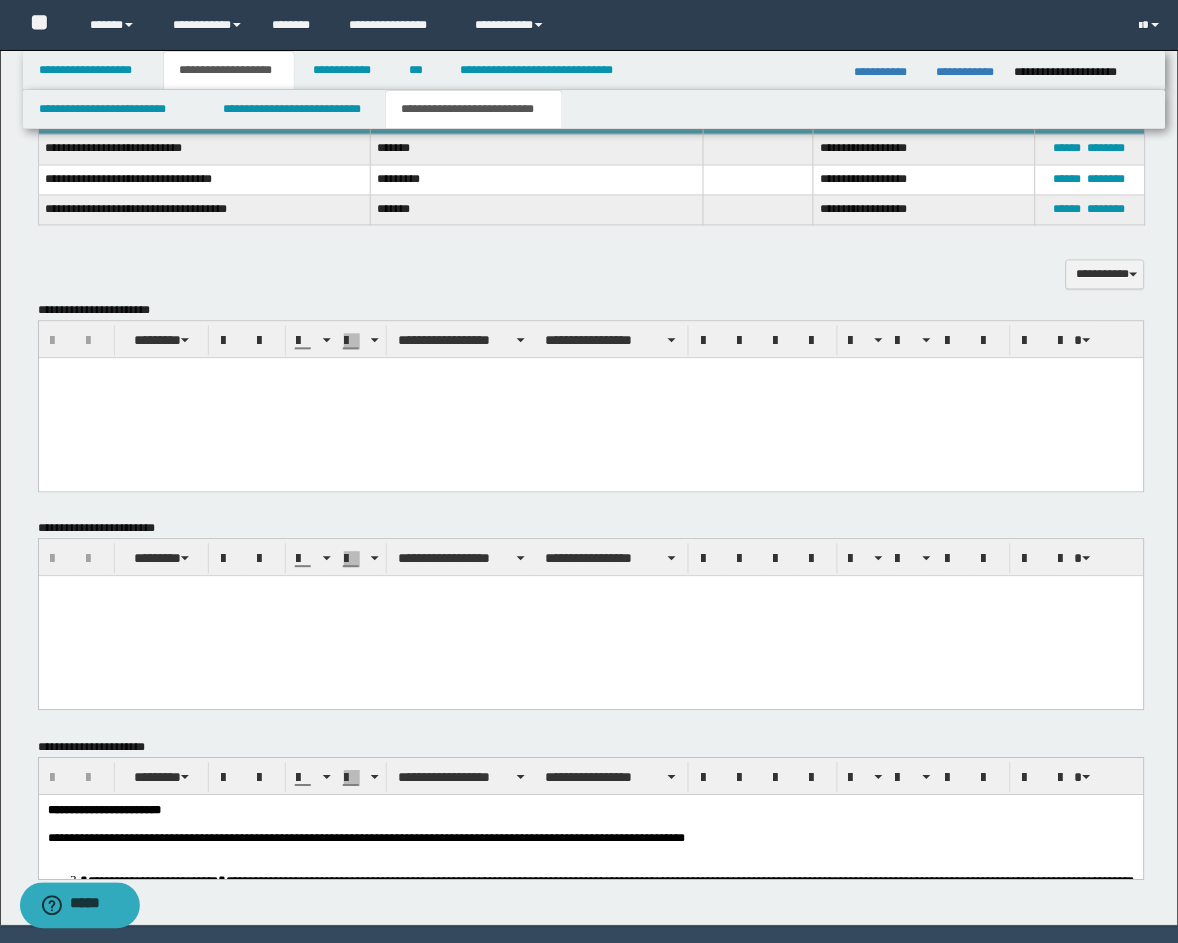 click at bounding box center (590, 398) 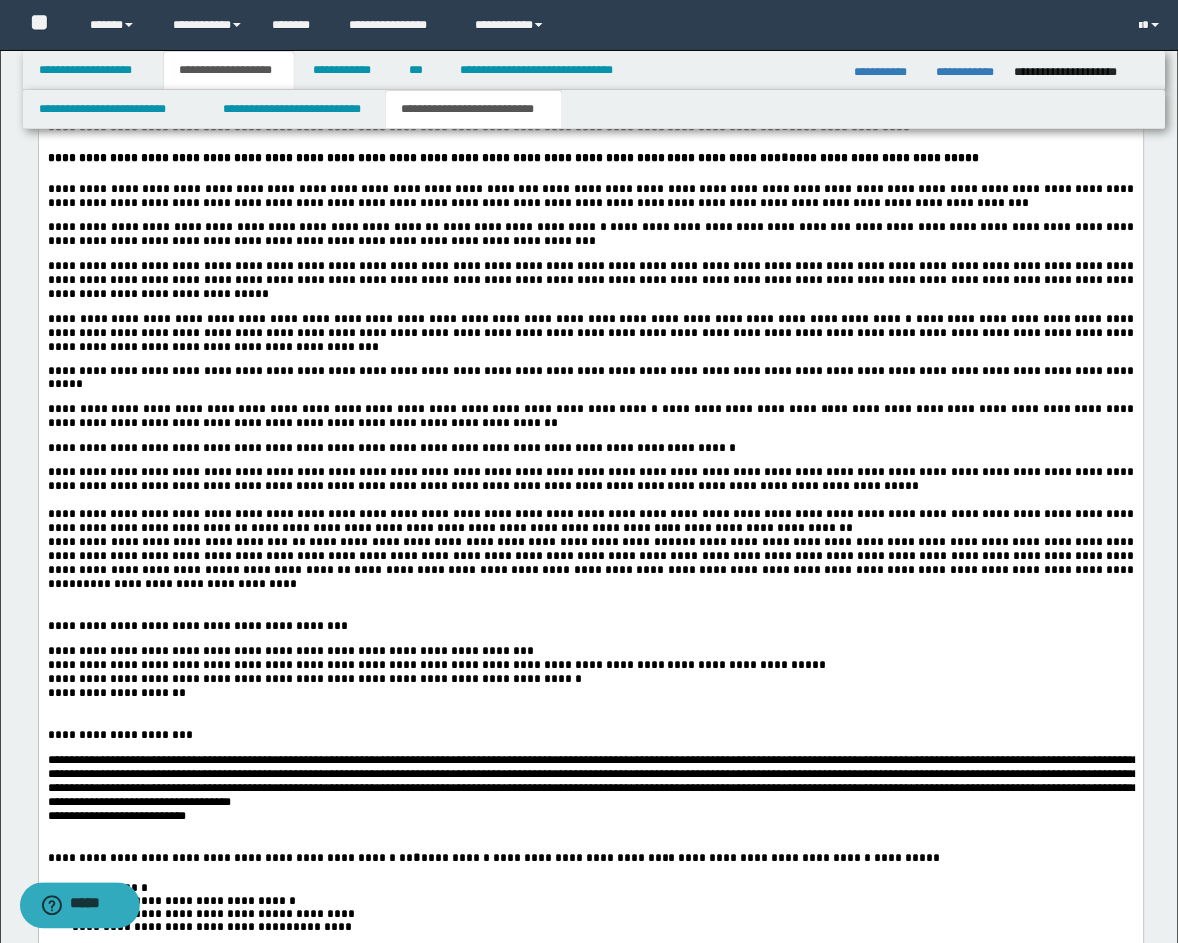 scroll, scrollTop: 2963, scrollLeft: 0, axis: vertical 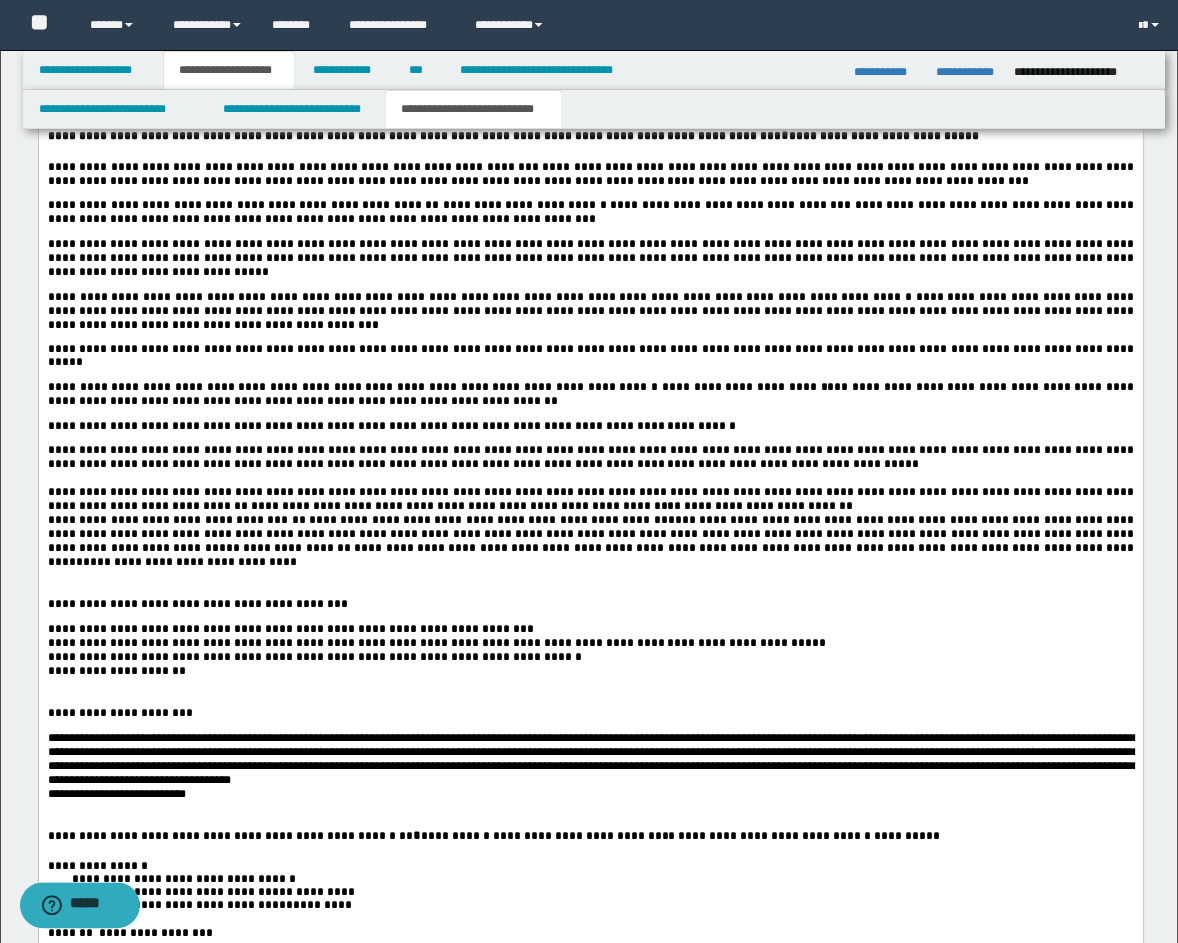 click on "**" at bounding box center (298, 522) 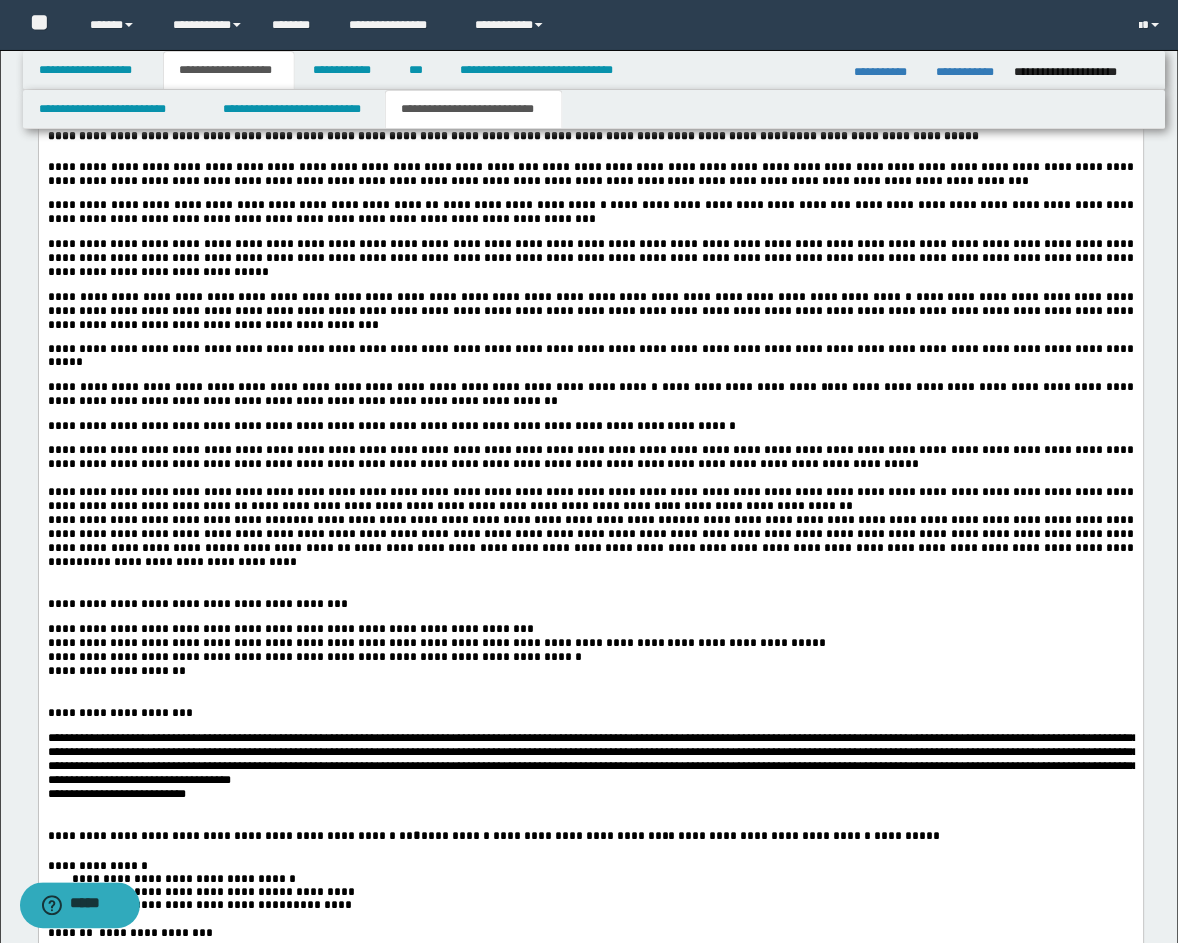 click on "**********" at bounding box center [296, 550] 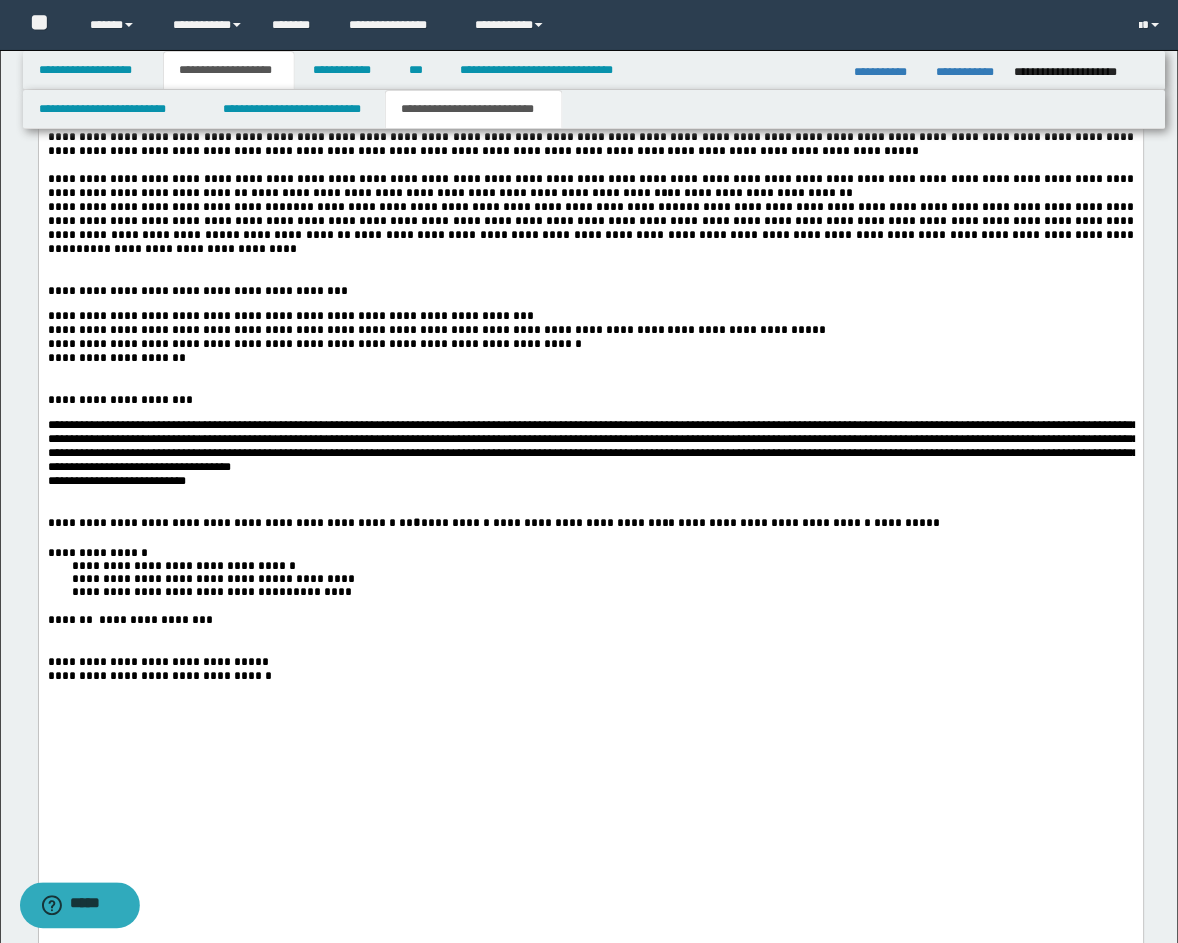 scroll, scrollTop: 3333, scrollLeft: 0, axis: vertical 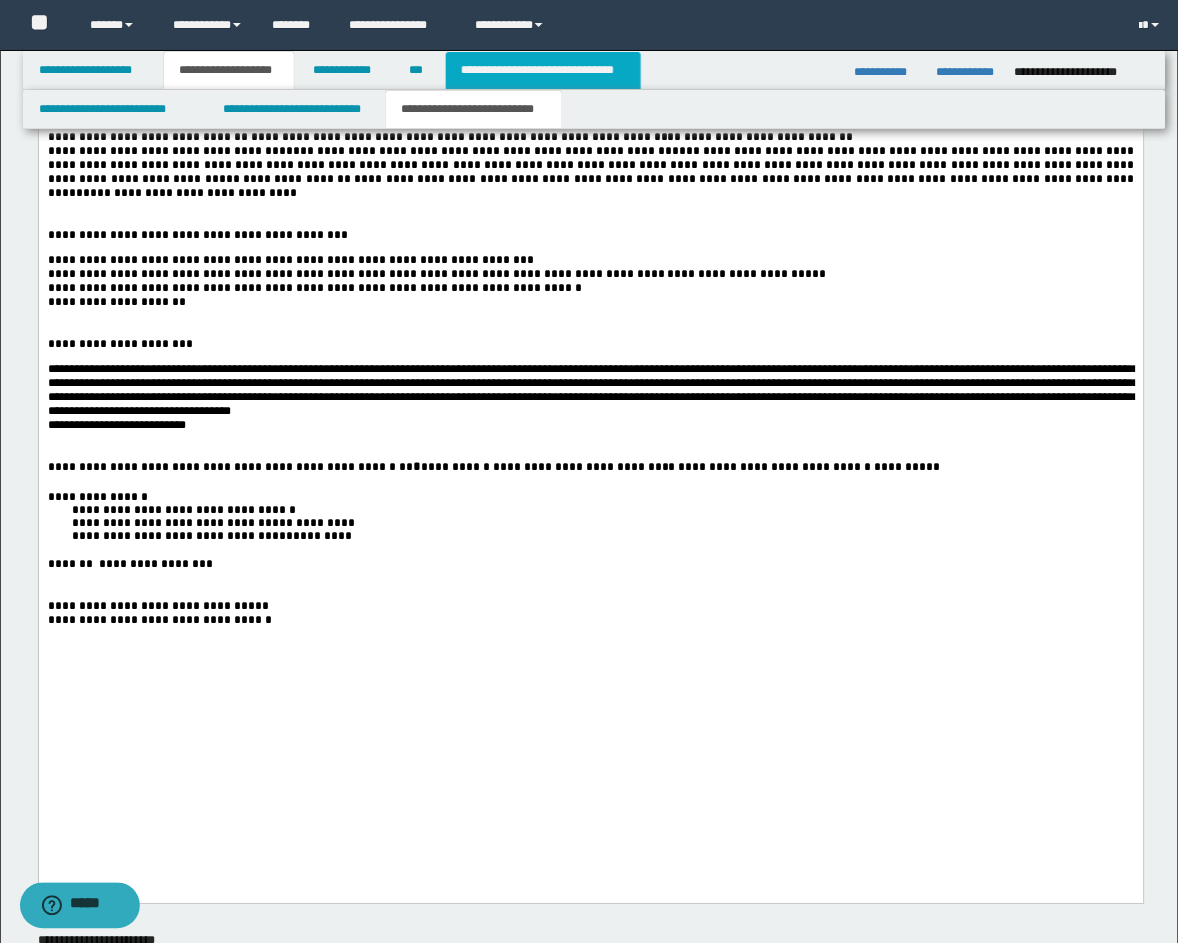 click on "**********" at bounding box center (543, 70) 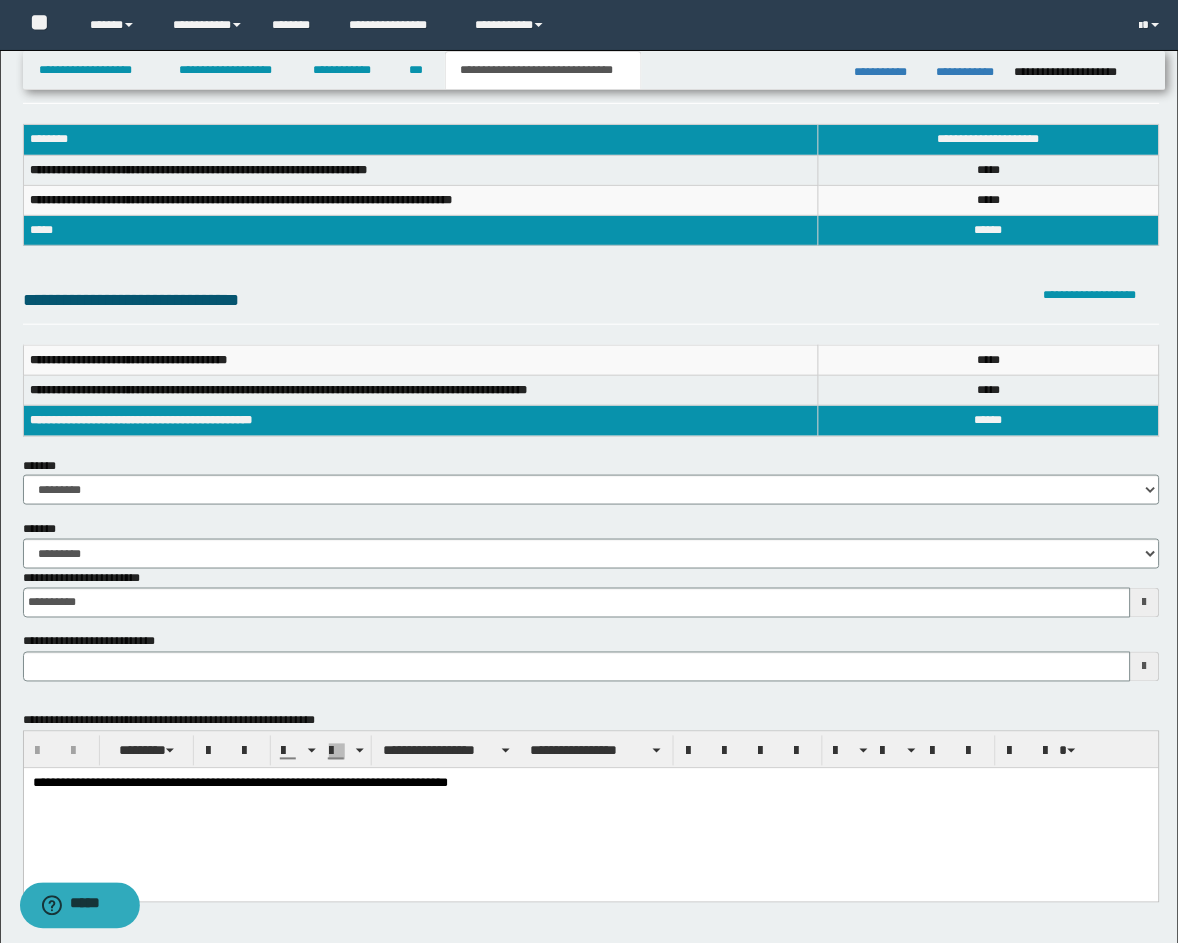 scroll, scrollTop: 432, scrollLeft: 0, axis: vertical 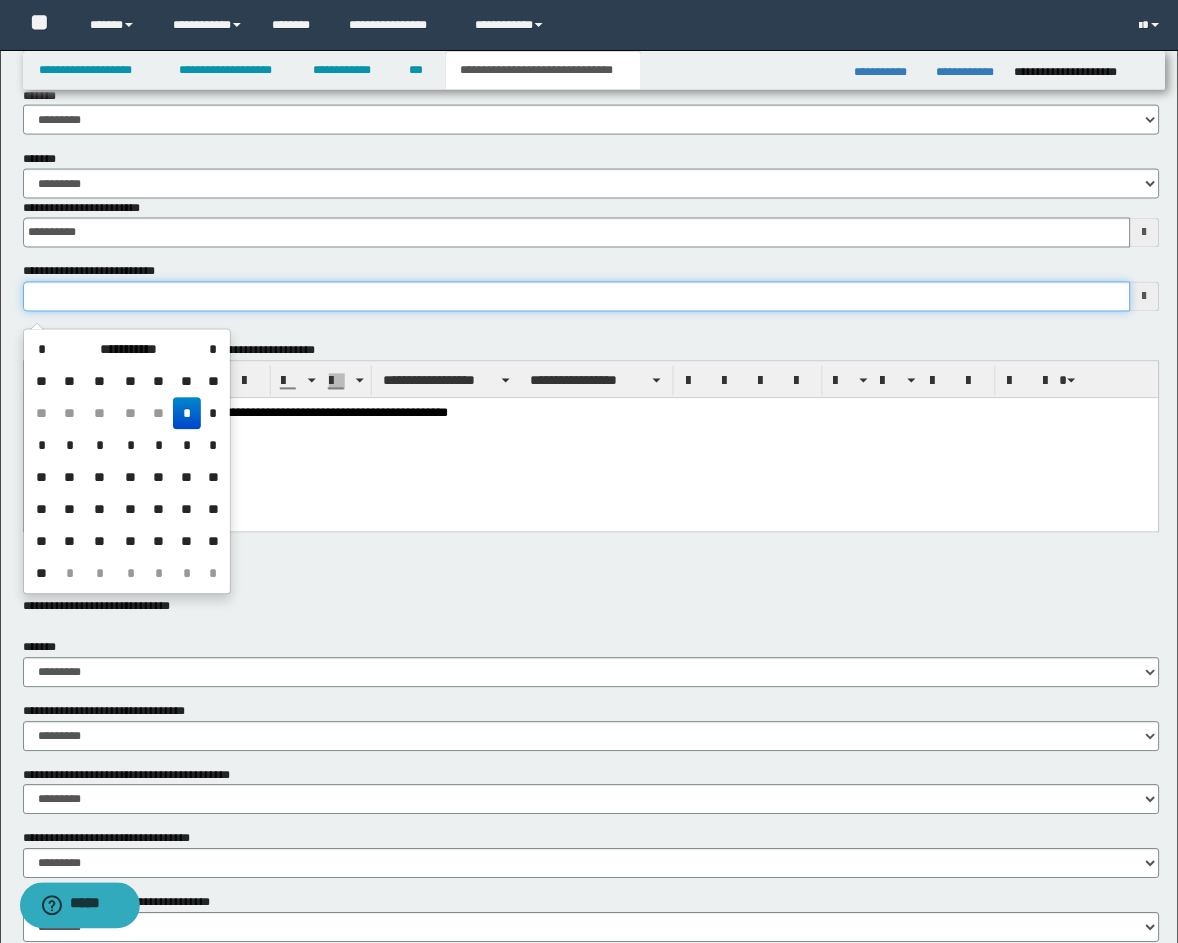 click on "**********" at bounding box center (577, 297) 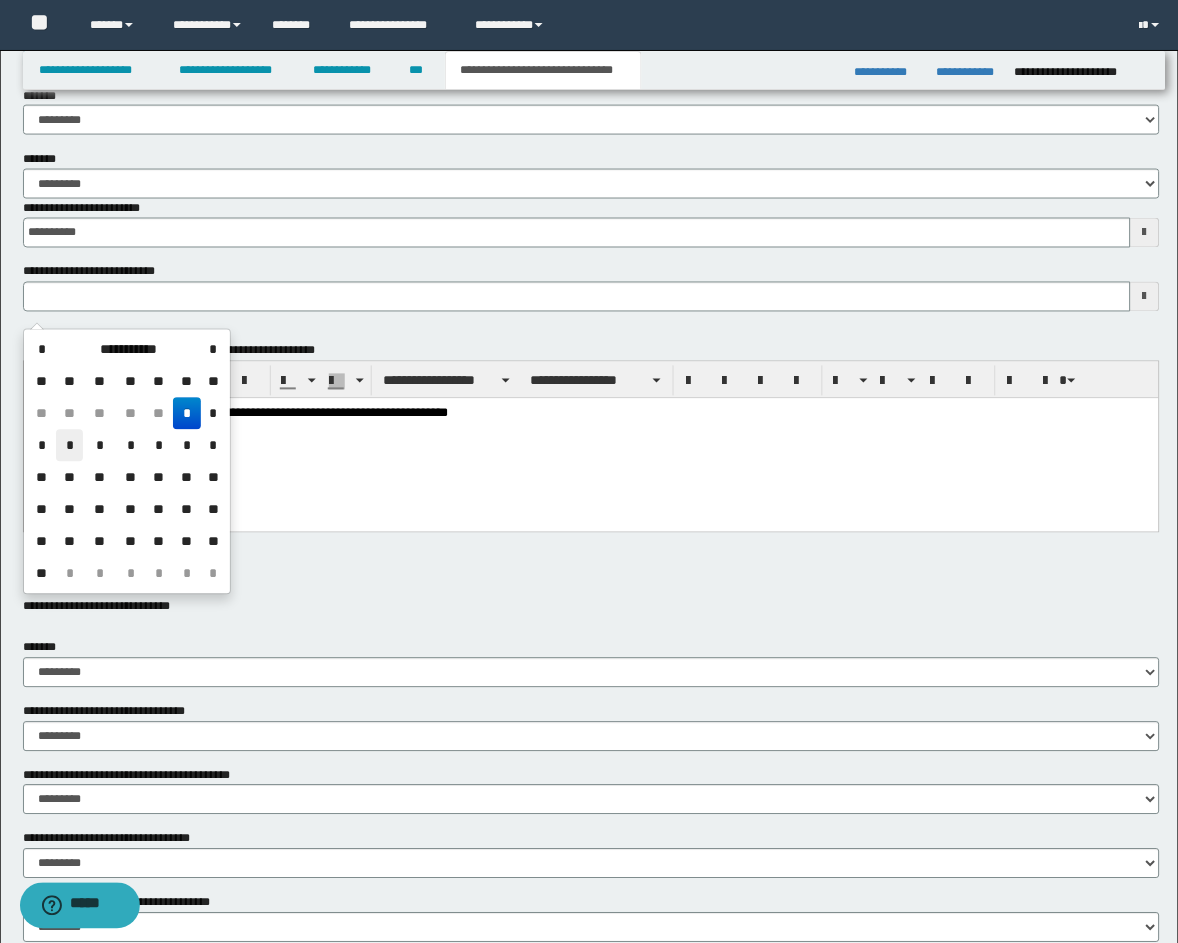 drag, startPoint x: 73, startPoint y: 442, endPoint x: 183, endPoint y: 64, distance: 393.68008 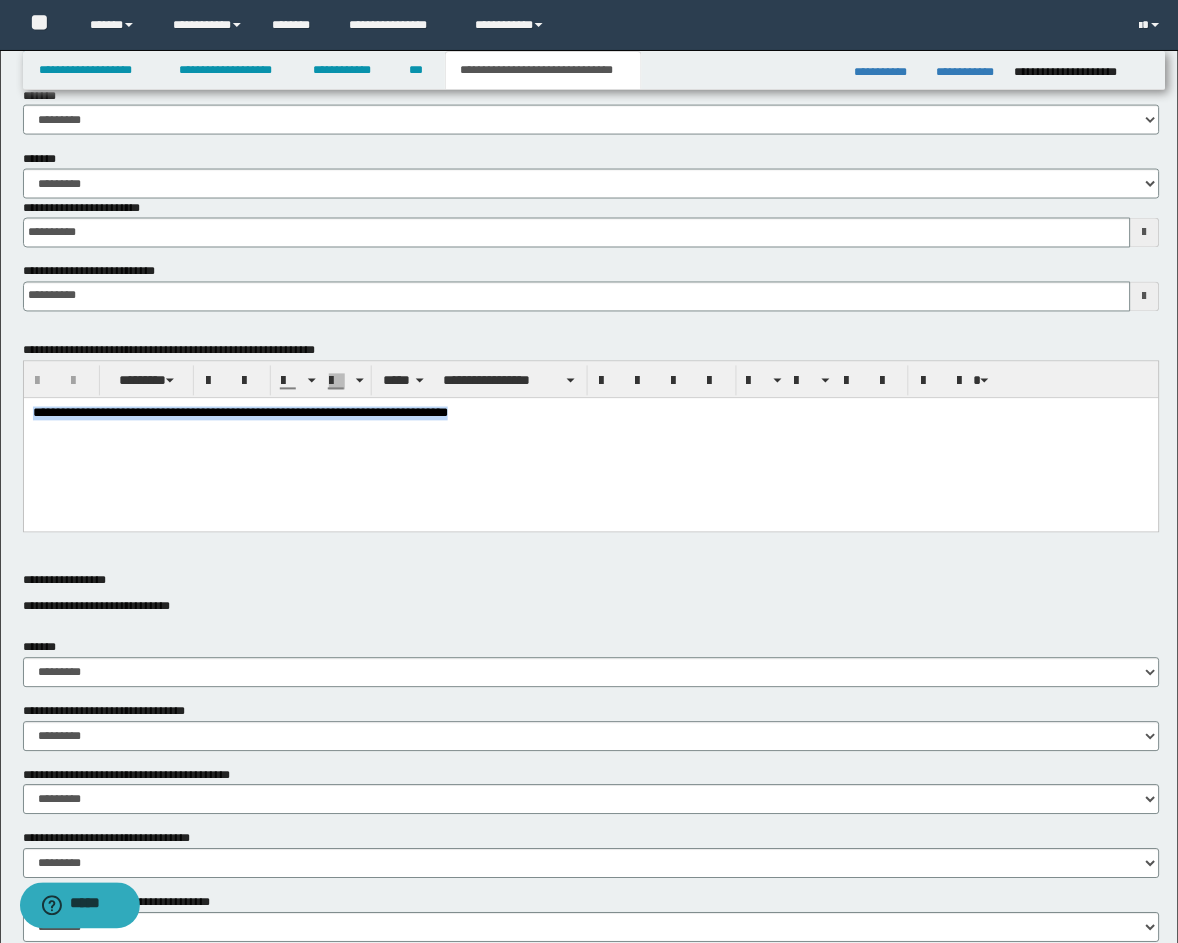 drag, startPoint x: 600, startPoint y: 416, endPoint x: -21, endPoint y: 368, distance: 622.8523 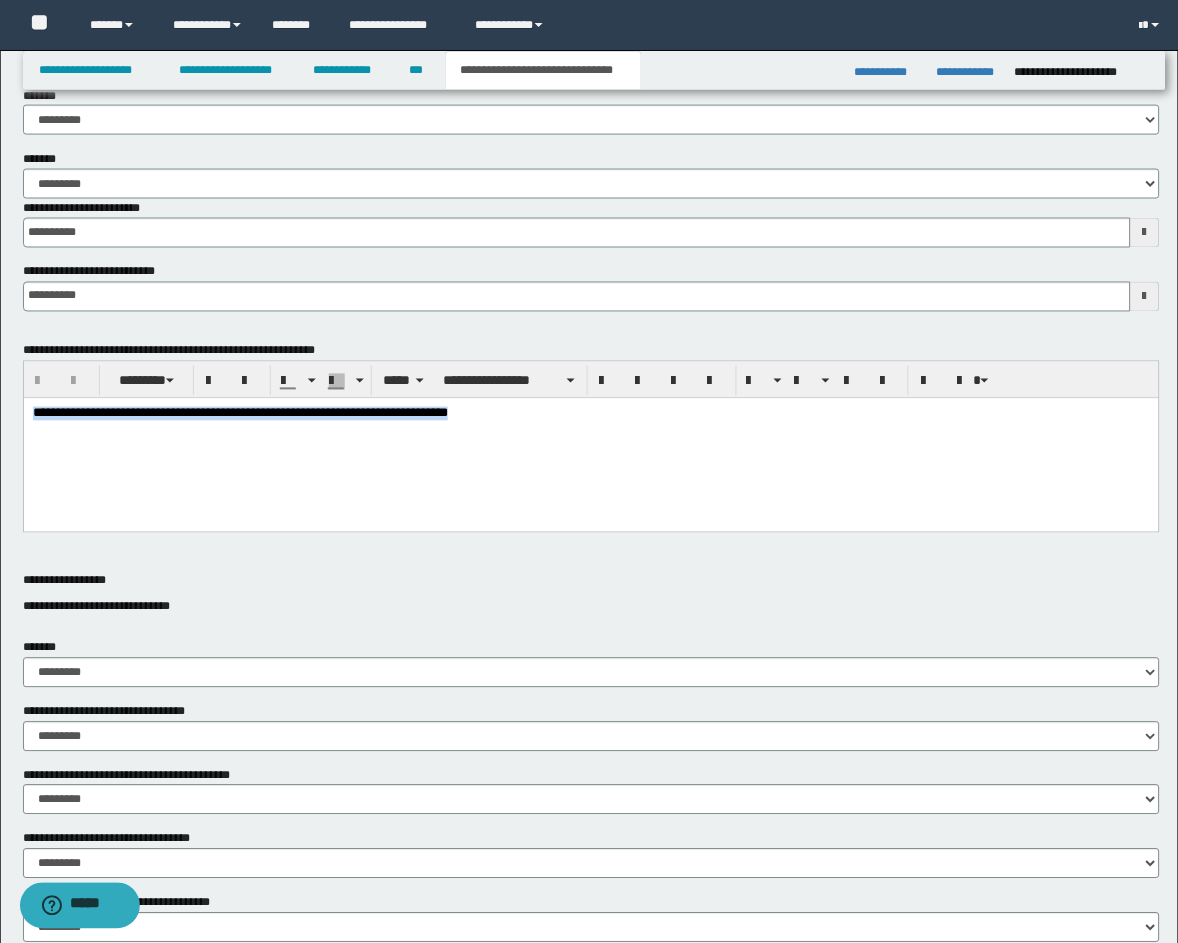 click on "**********" at bounding box center (590, 438) 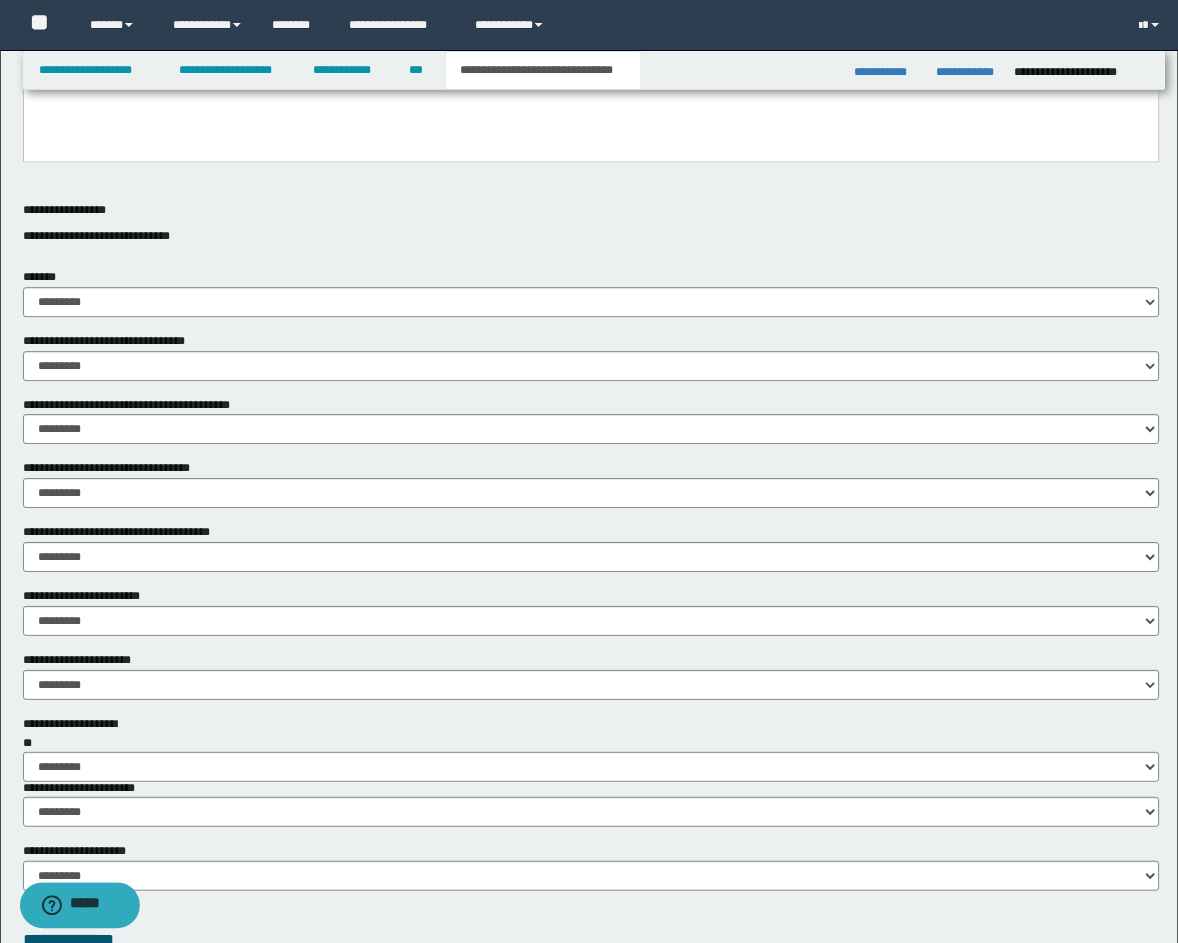 scroll, scrollTop: 1173, scrollLeft: 0, axis: vertical 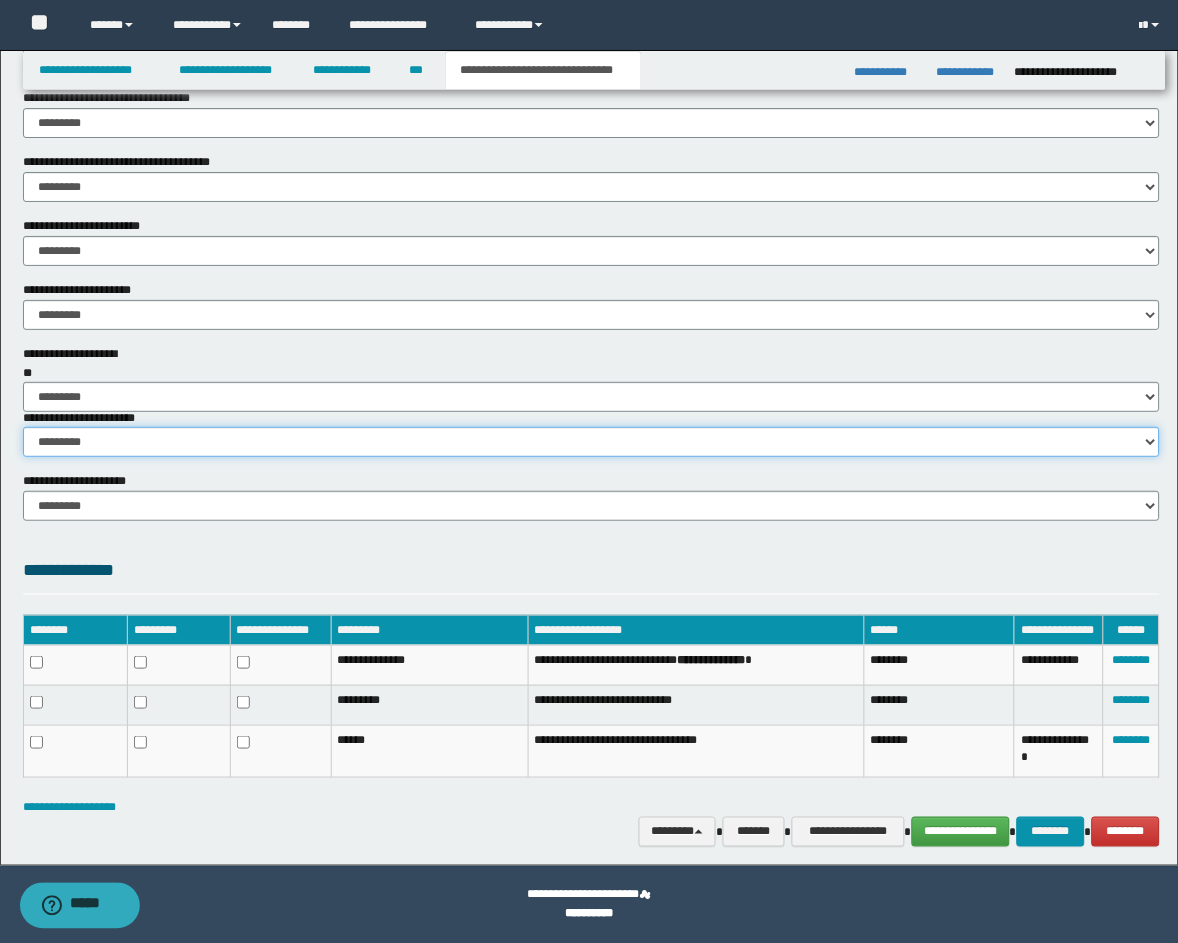 click on "*********
*********
*********" at bounding box center (591, 442) 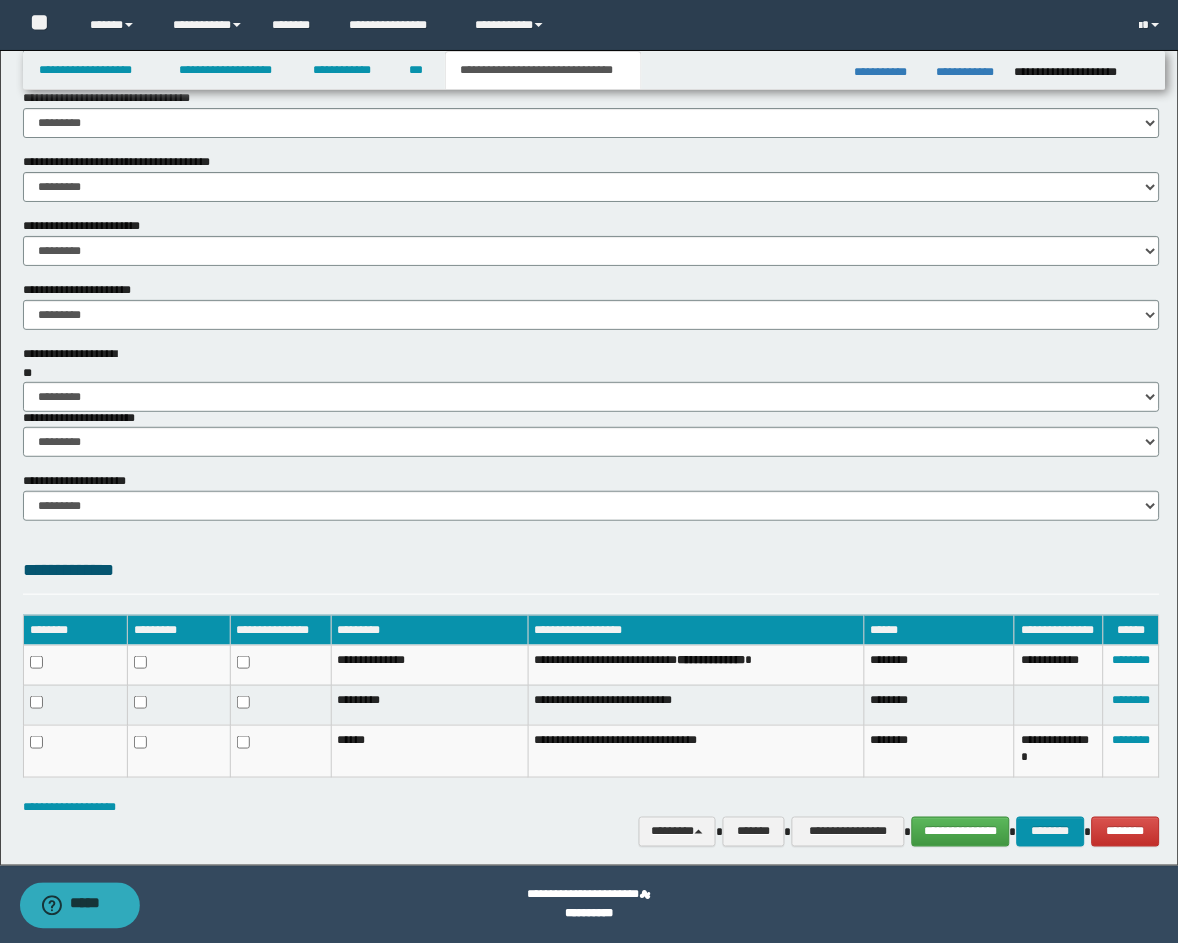 click on "**********" at bounding box center (591, -99) 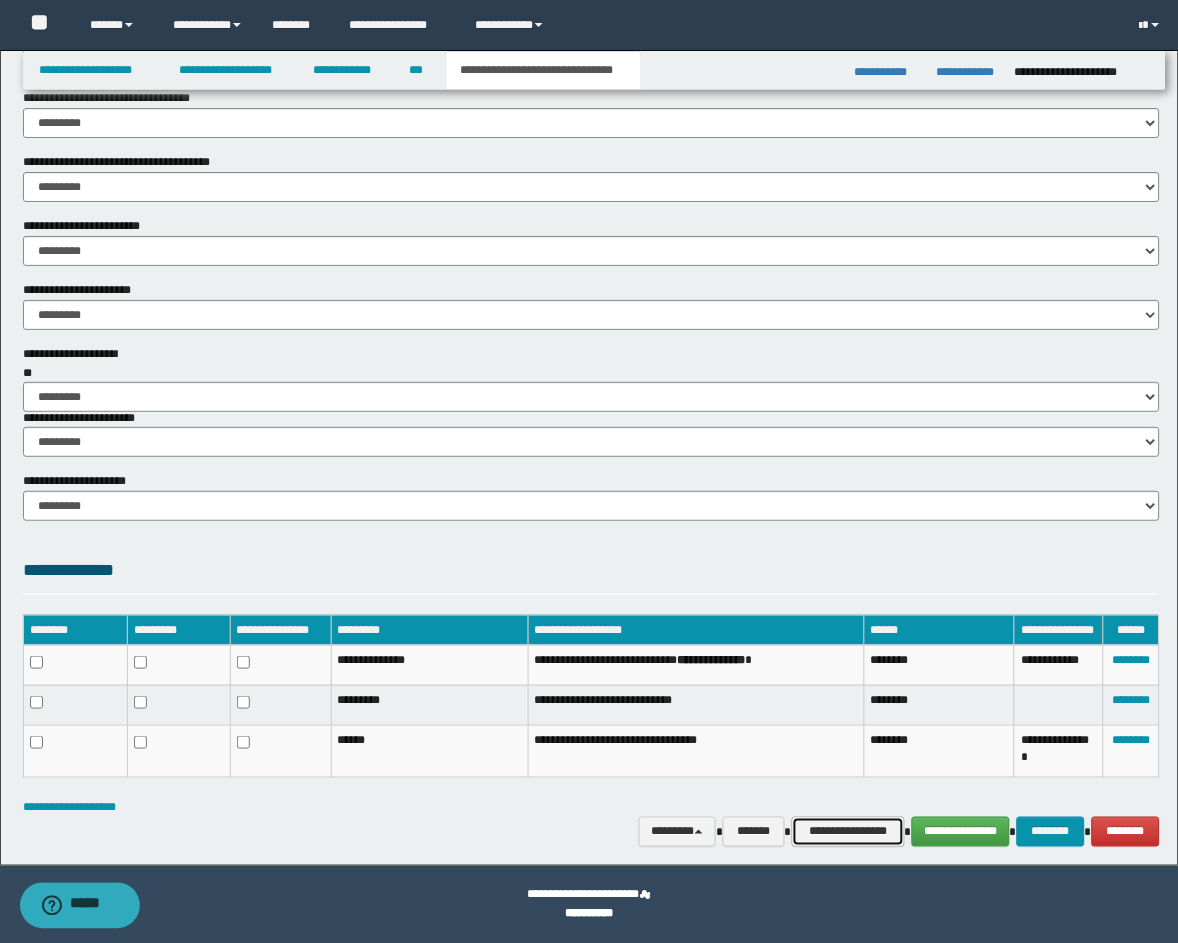 click on "**********" at bounding box center (848, 832) 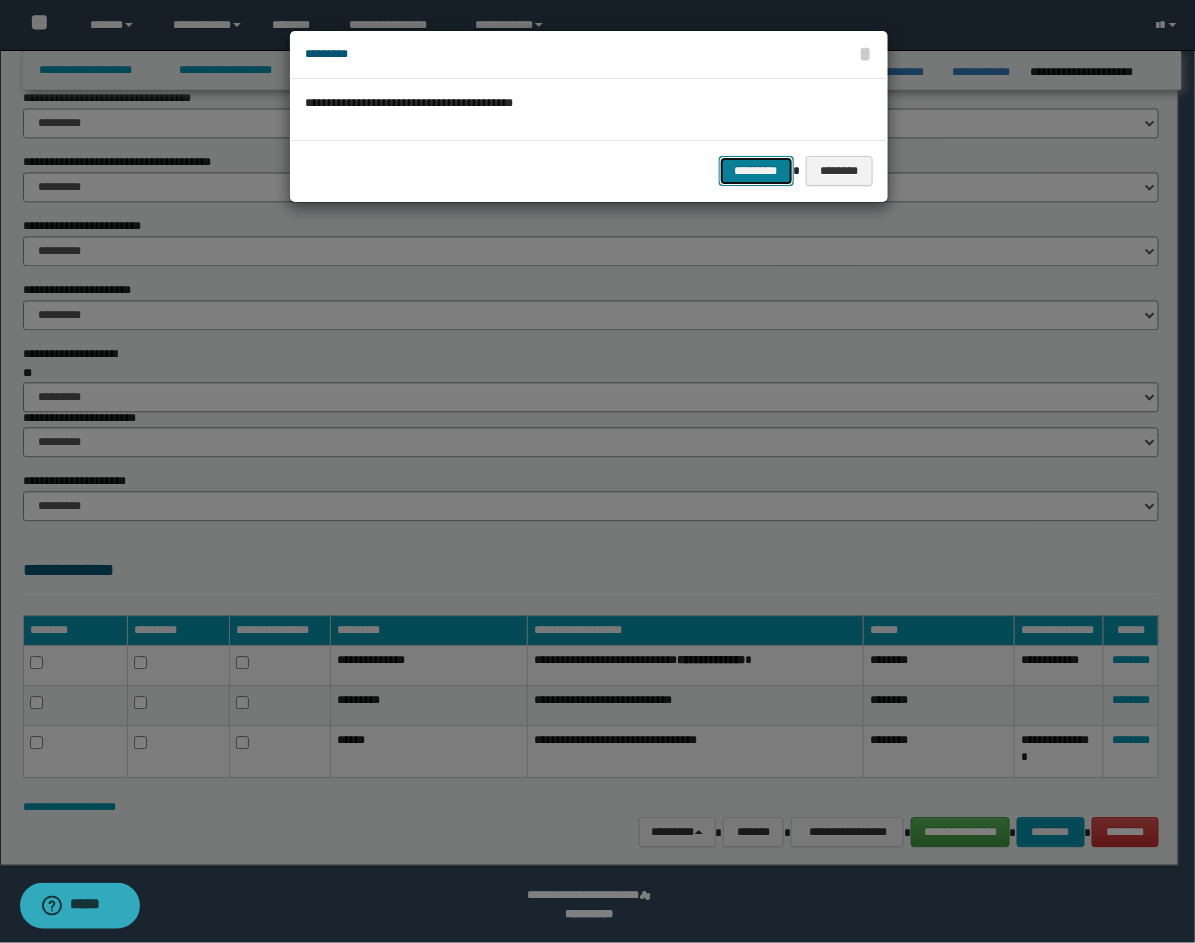 click on "*********" at bounding box center (756, 171) 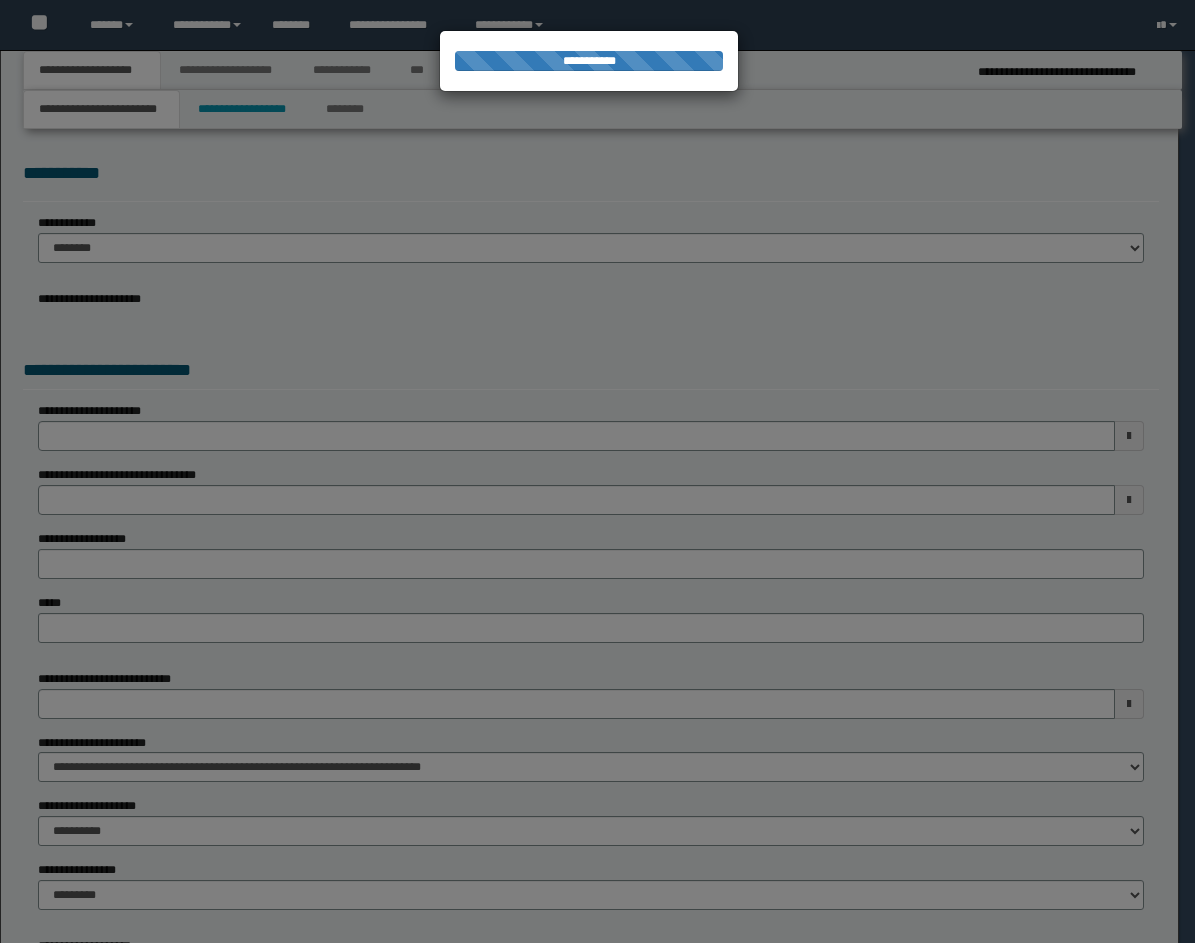 scroll, scrollTop: 0, scrollLeft: 0, axis: both 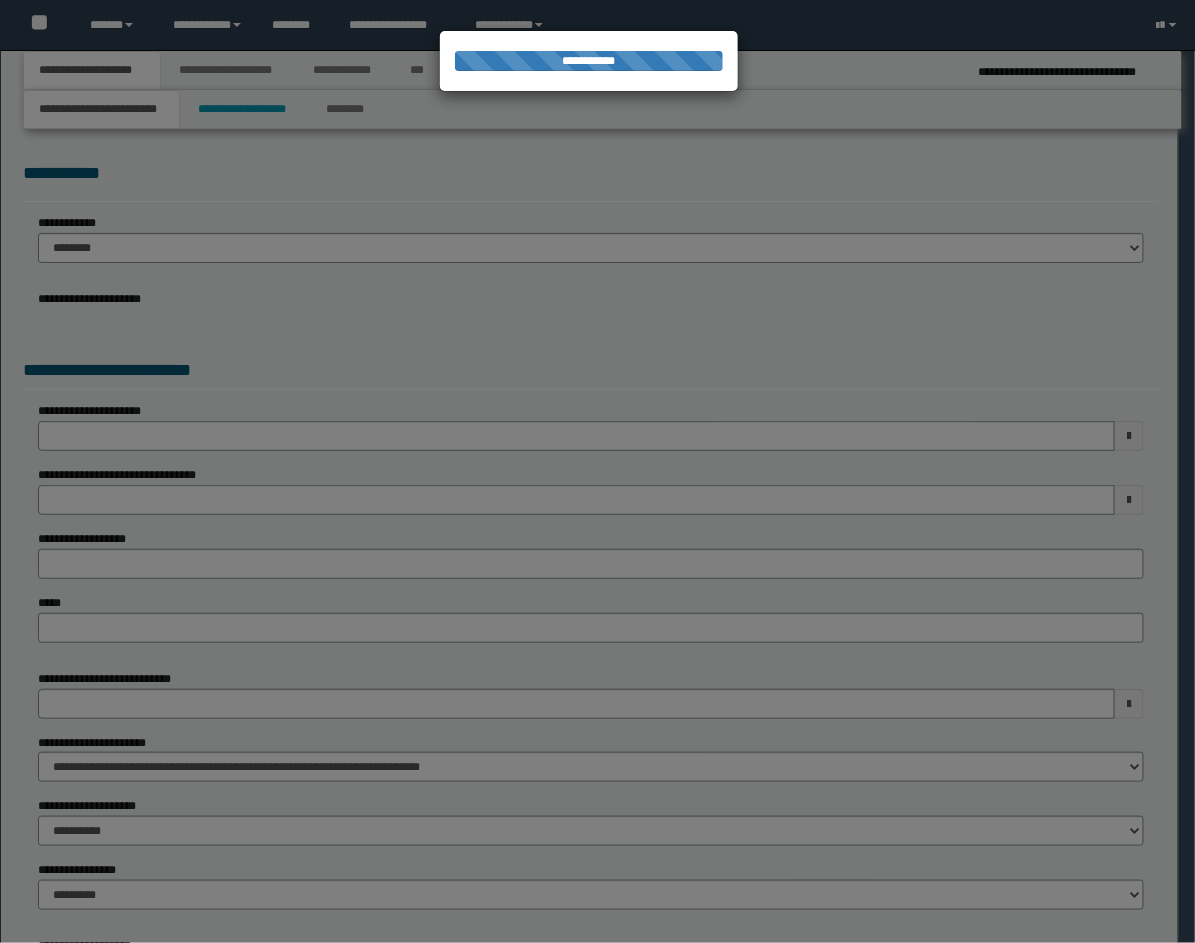 select on "**" 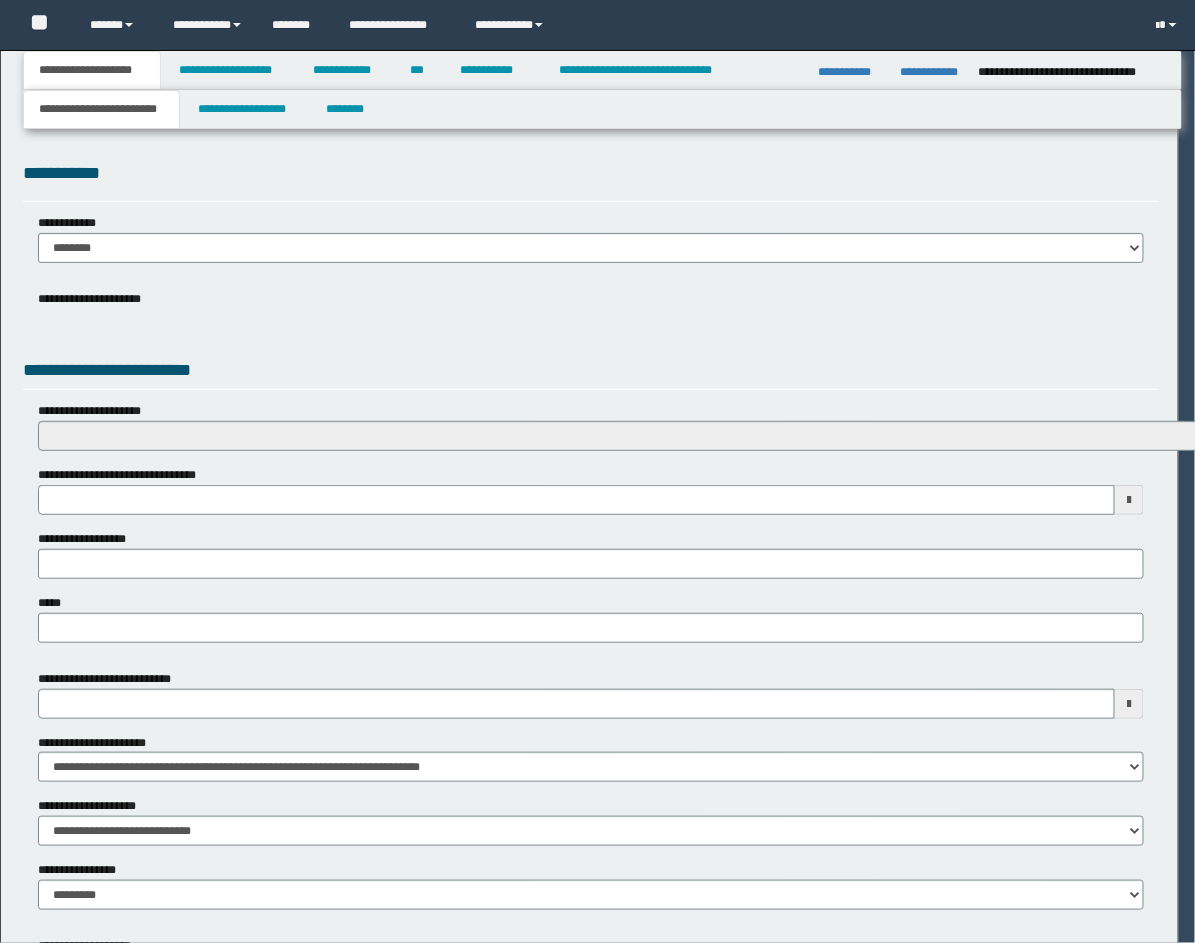 scroll, scrollTop: 0, scrollLeft: 0, axis: both 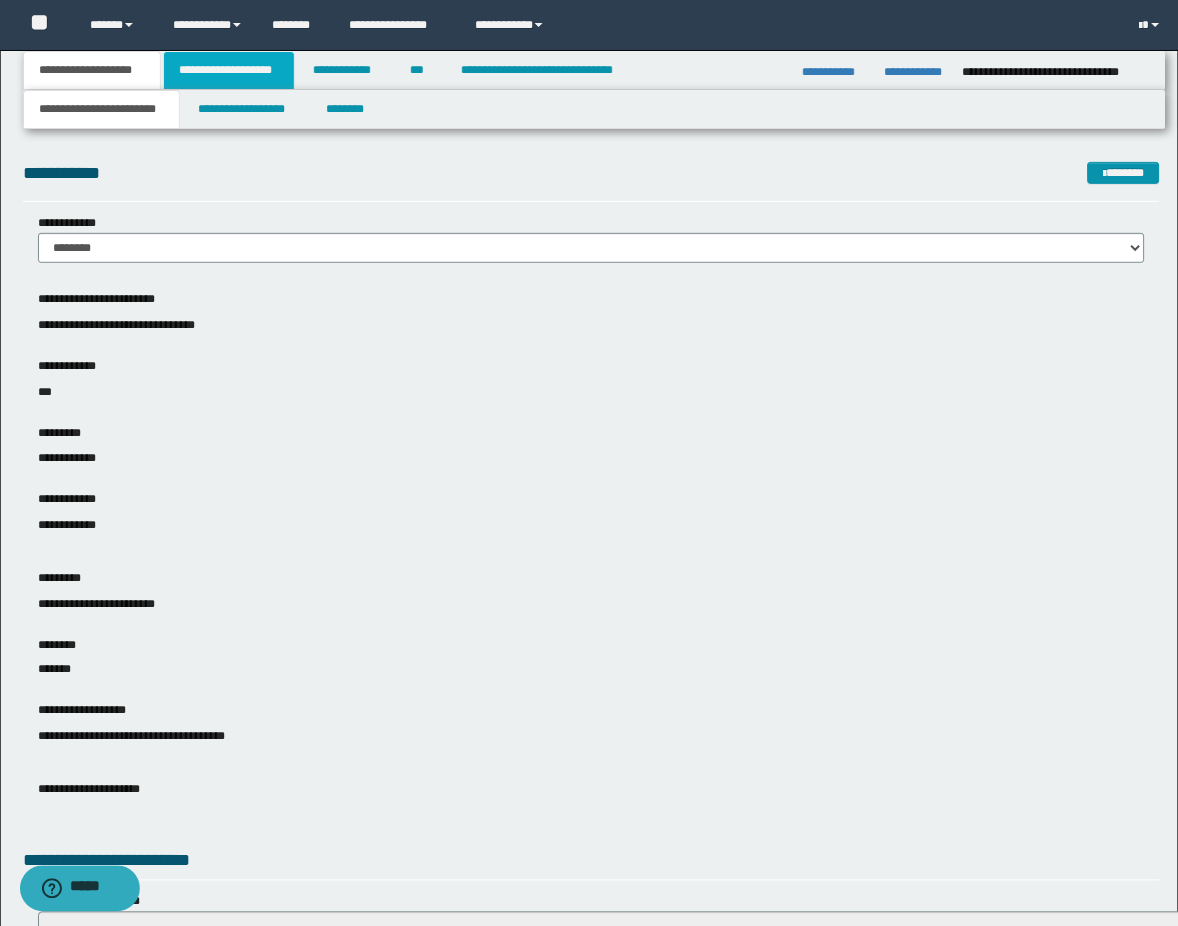 click on "**********" at bounding box center (229, 70) 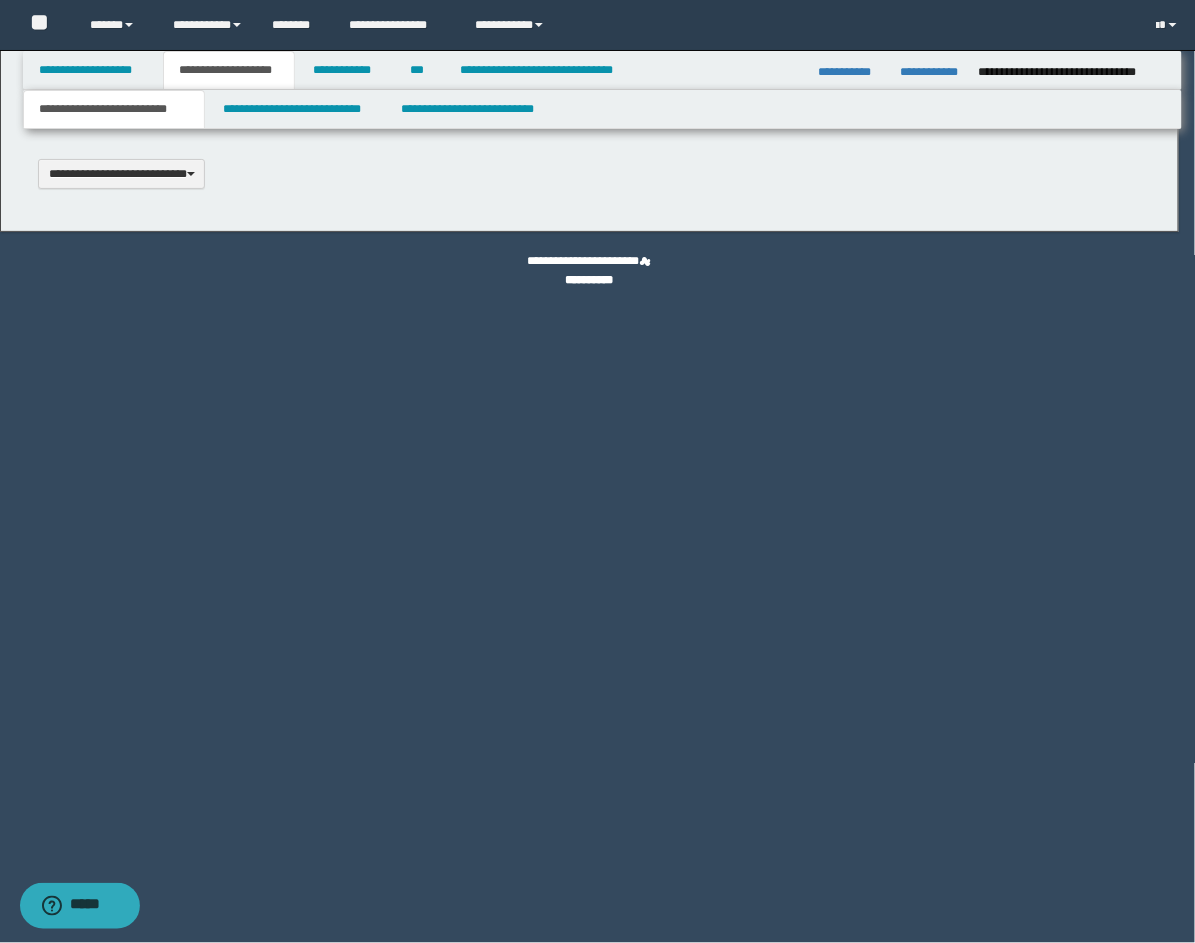 type 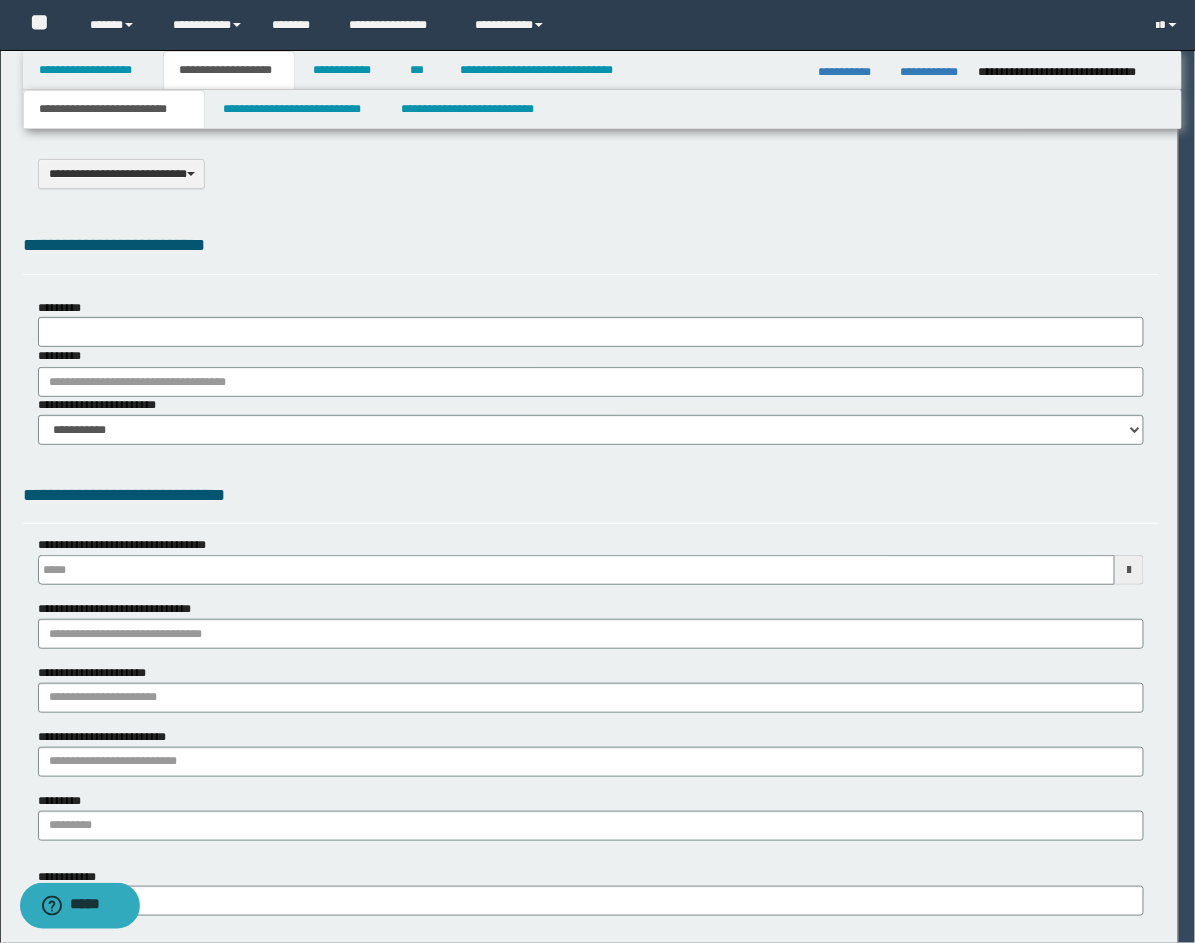 type on "**********" 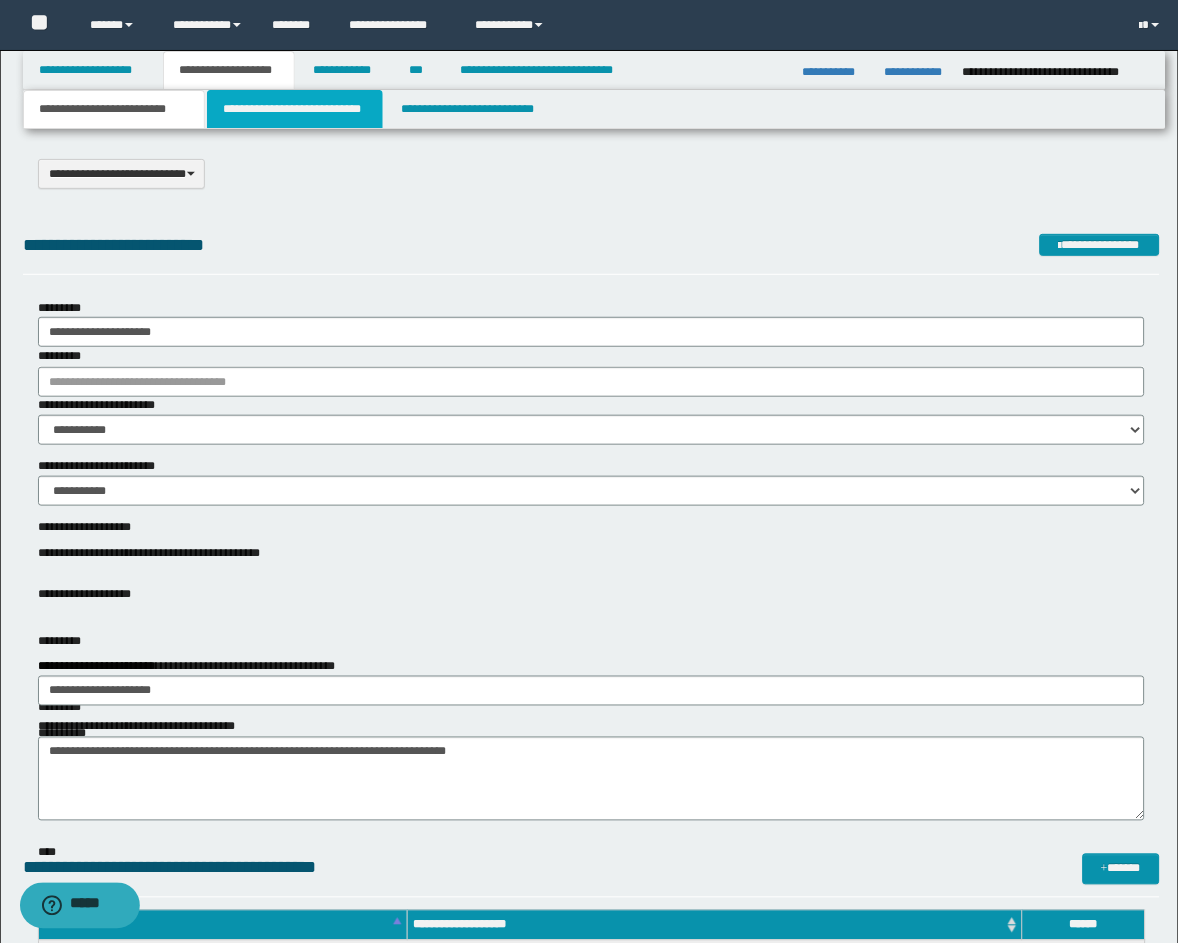 click on "**********" at bounding box center [295, 109] 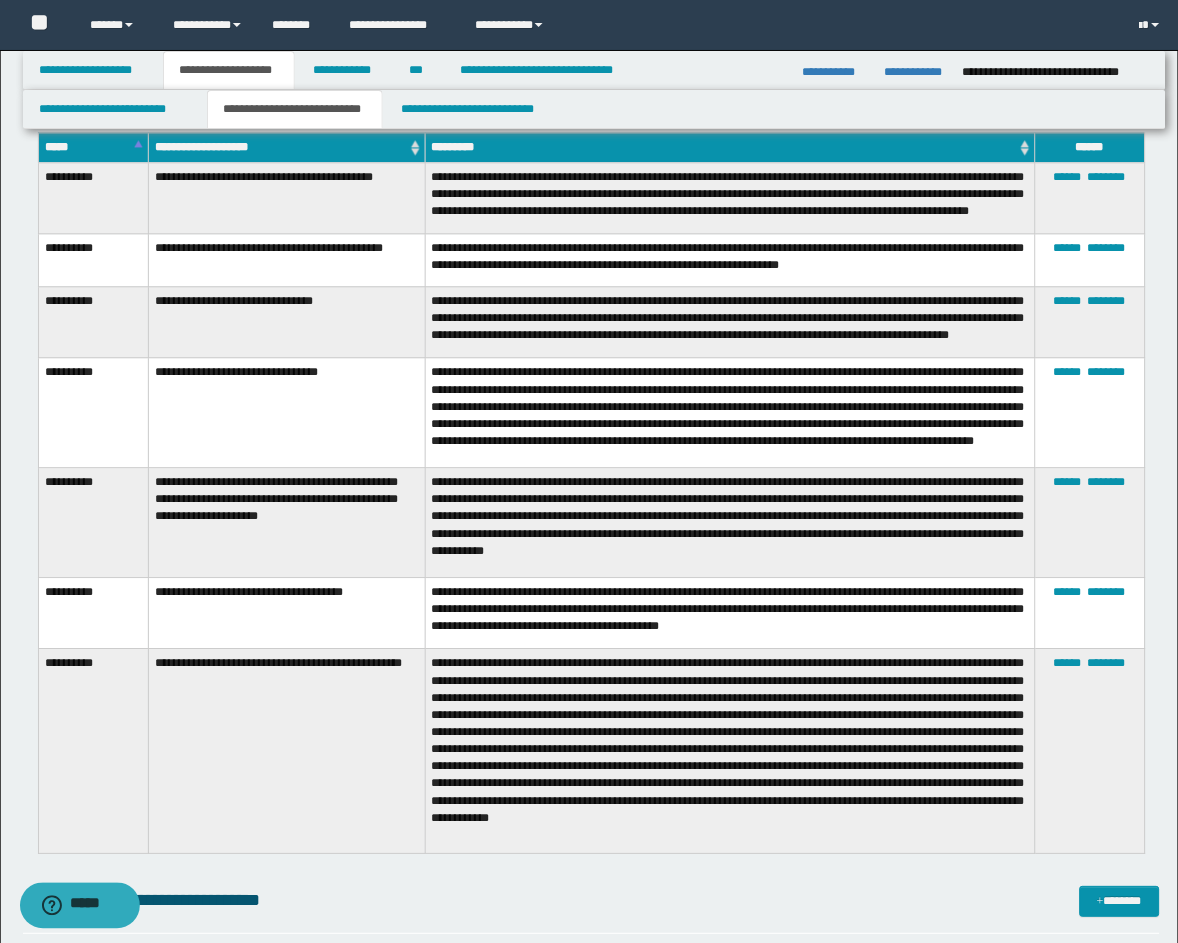 scroll, scrollTop: 3333, scrollLeft: 0, axis: vertical 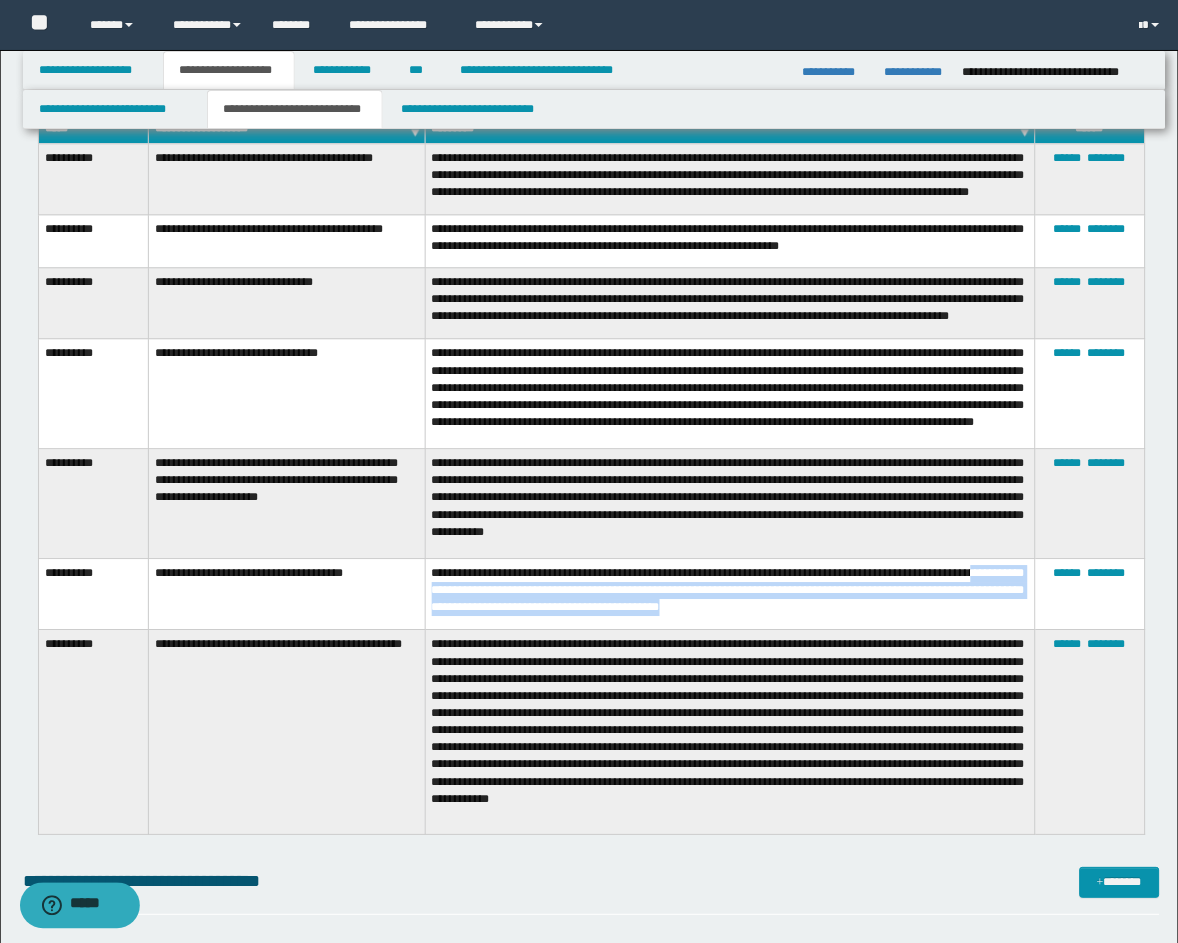 drag, startPoint x: 786, startPoint y: 617, endPoint x: 448, endPoint y: 601, distance: 338.37848 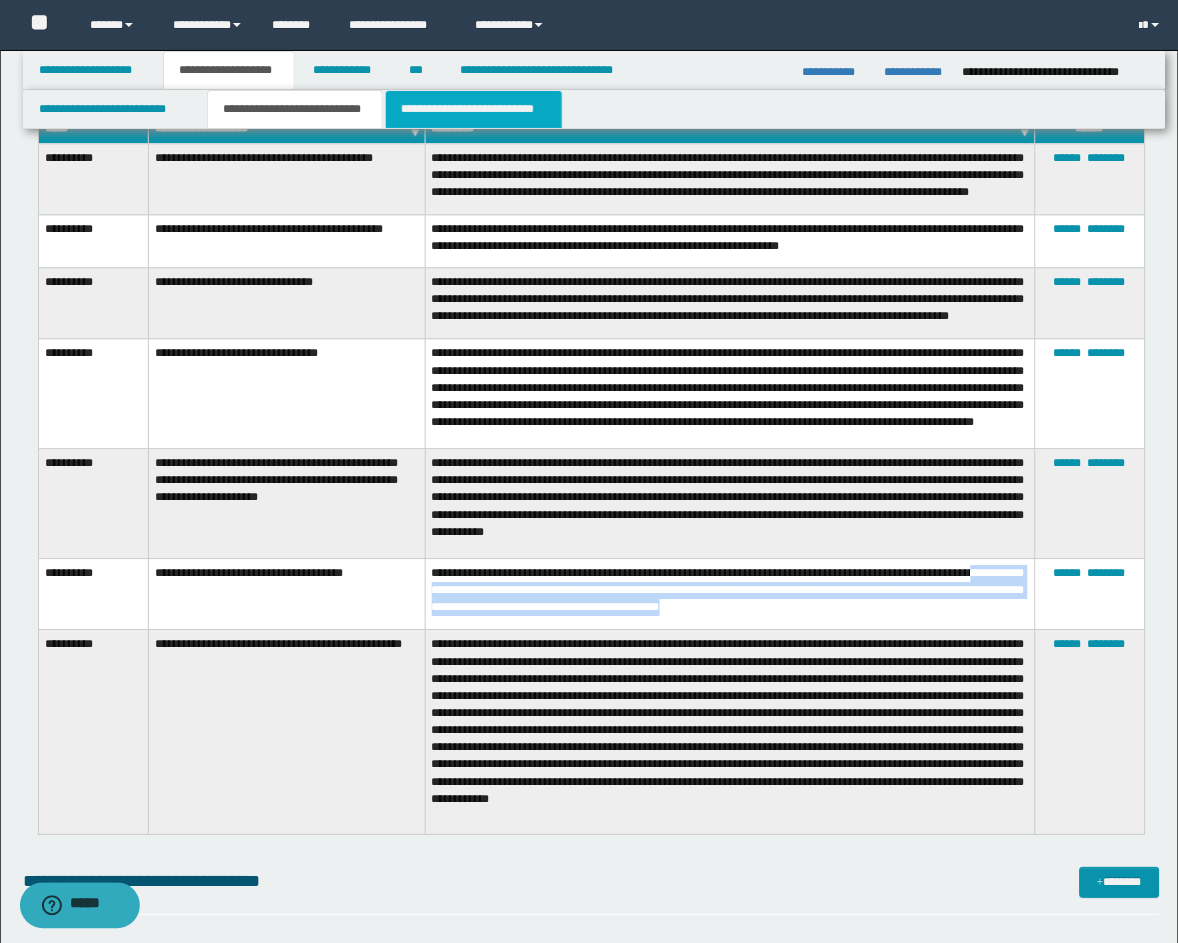 click on "**********" at bounding box center (474, 109) 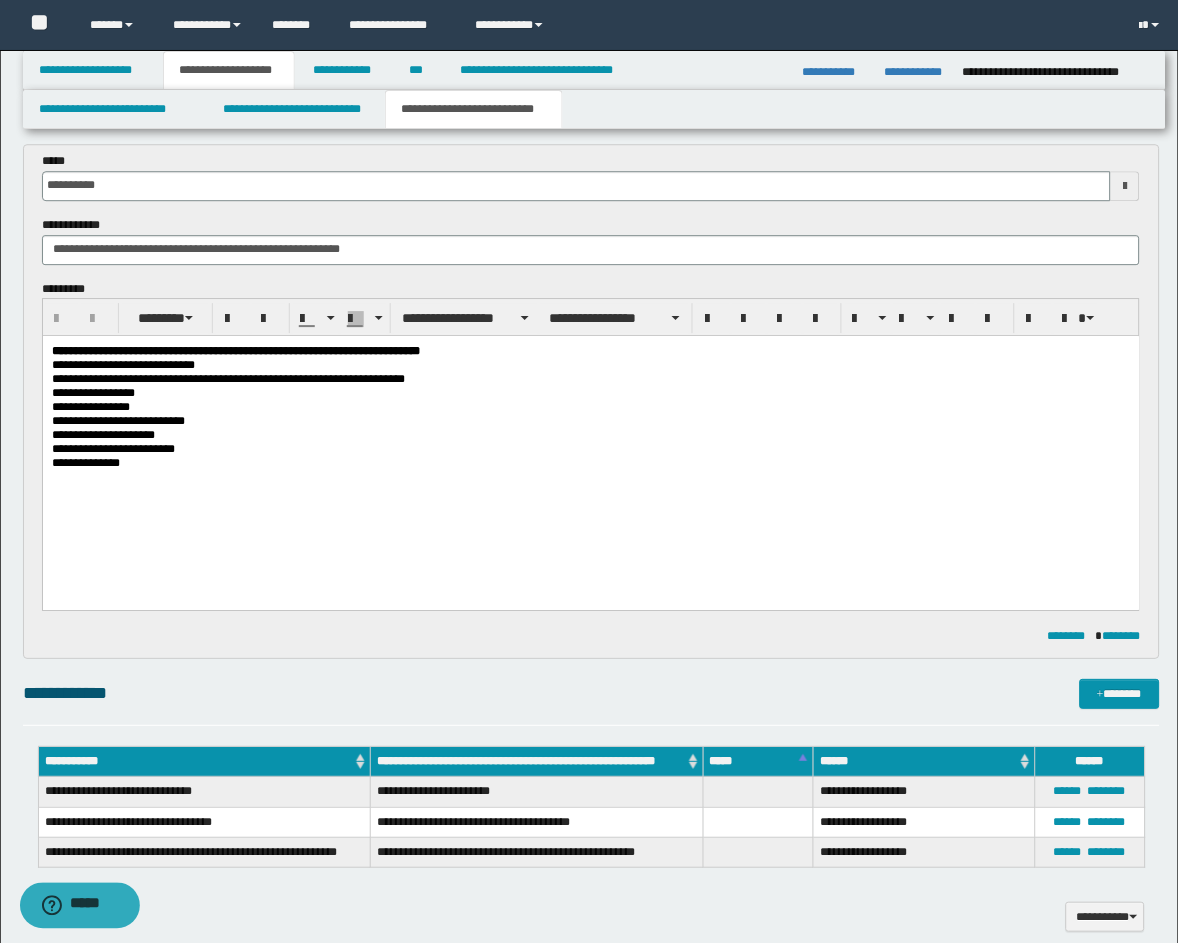 scroll, scrollTop: 741, scrollLeft: 0, axis: vertical 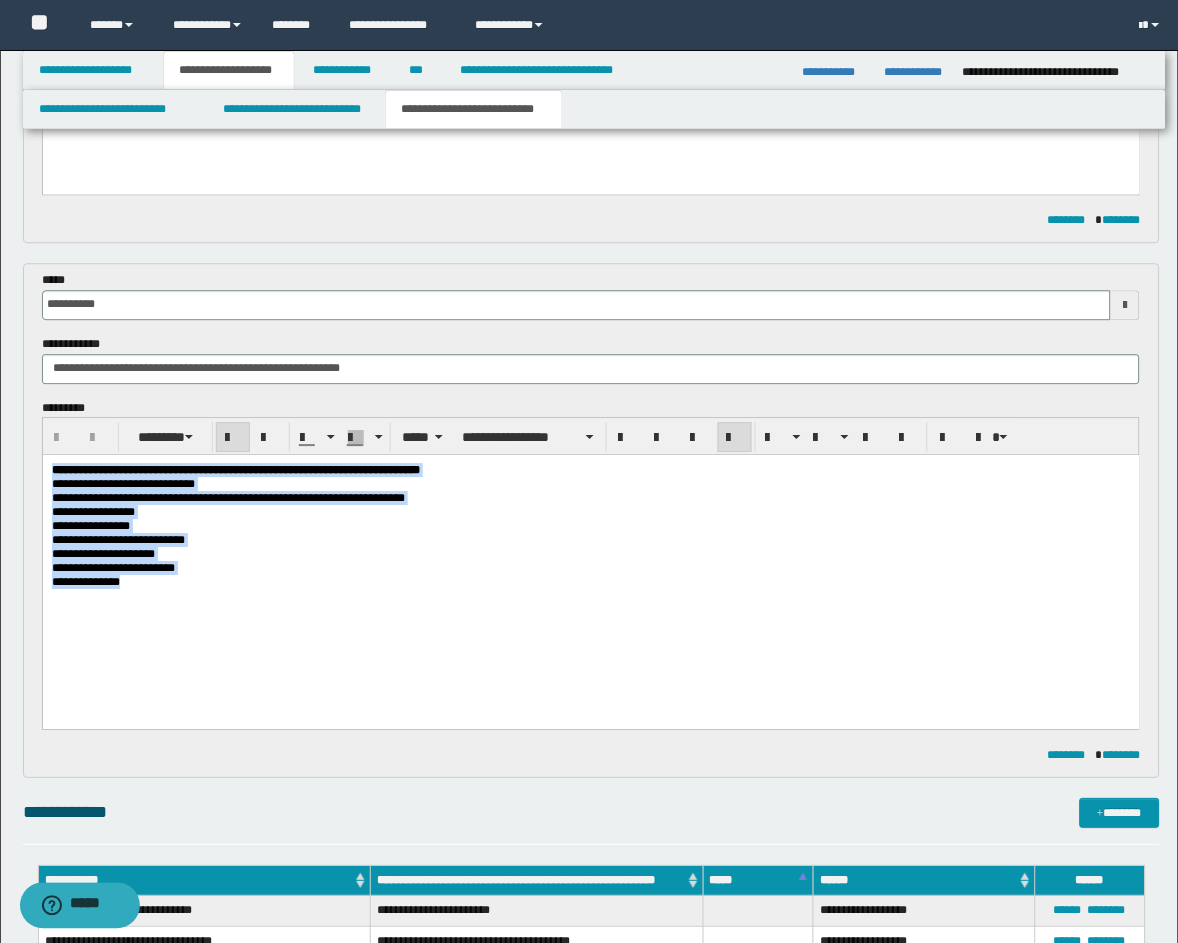drag, startPoint x: 191, startPoint y: 620, endPoint x: 52, endPoint y: 886, distance: 300.1283 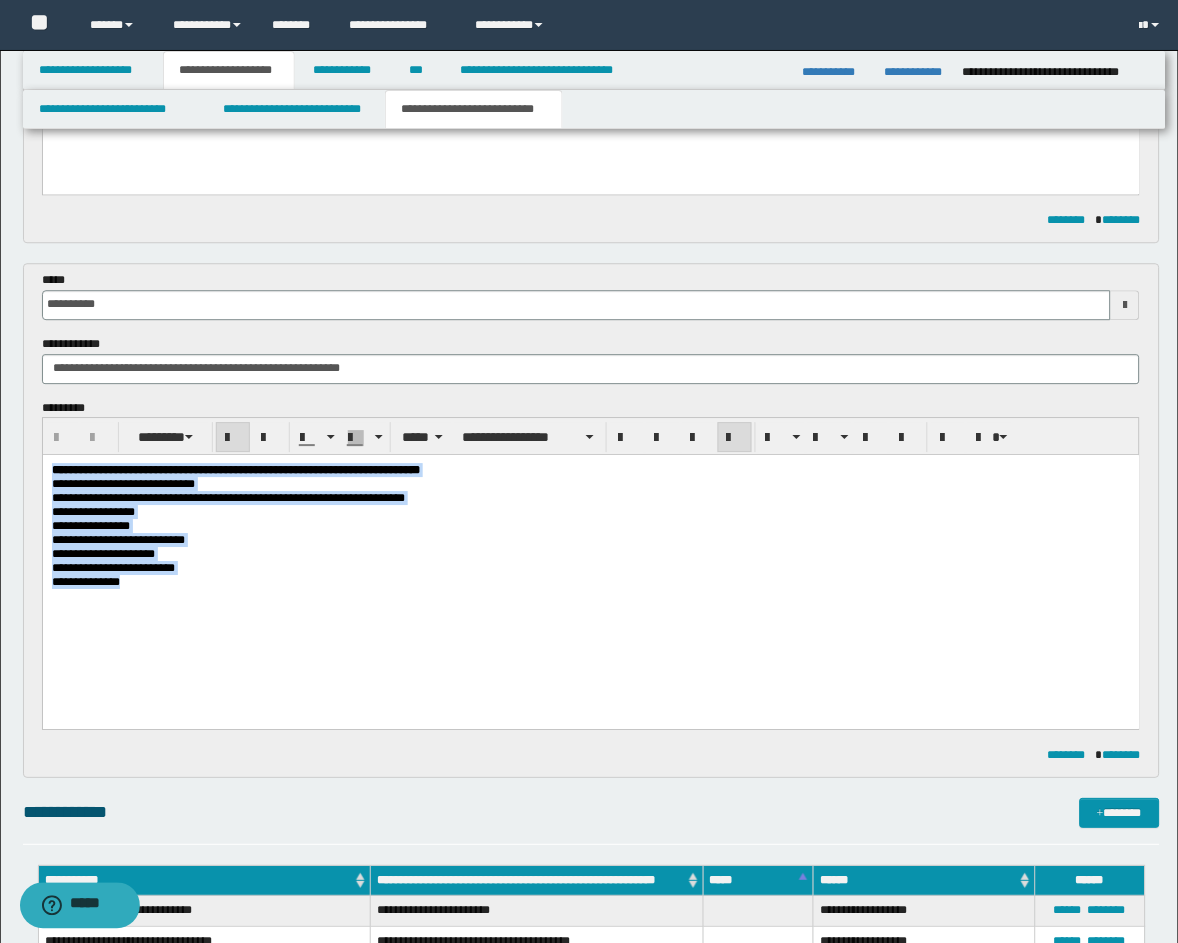 click on "**********" at bounding box center (590, 555) 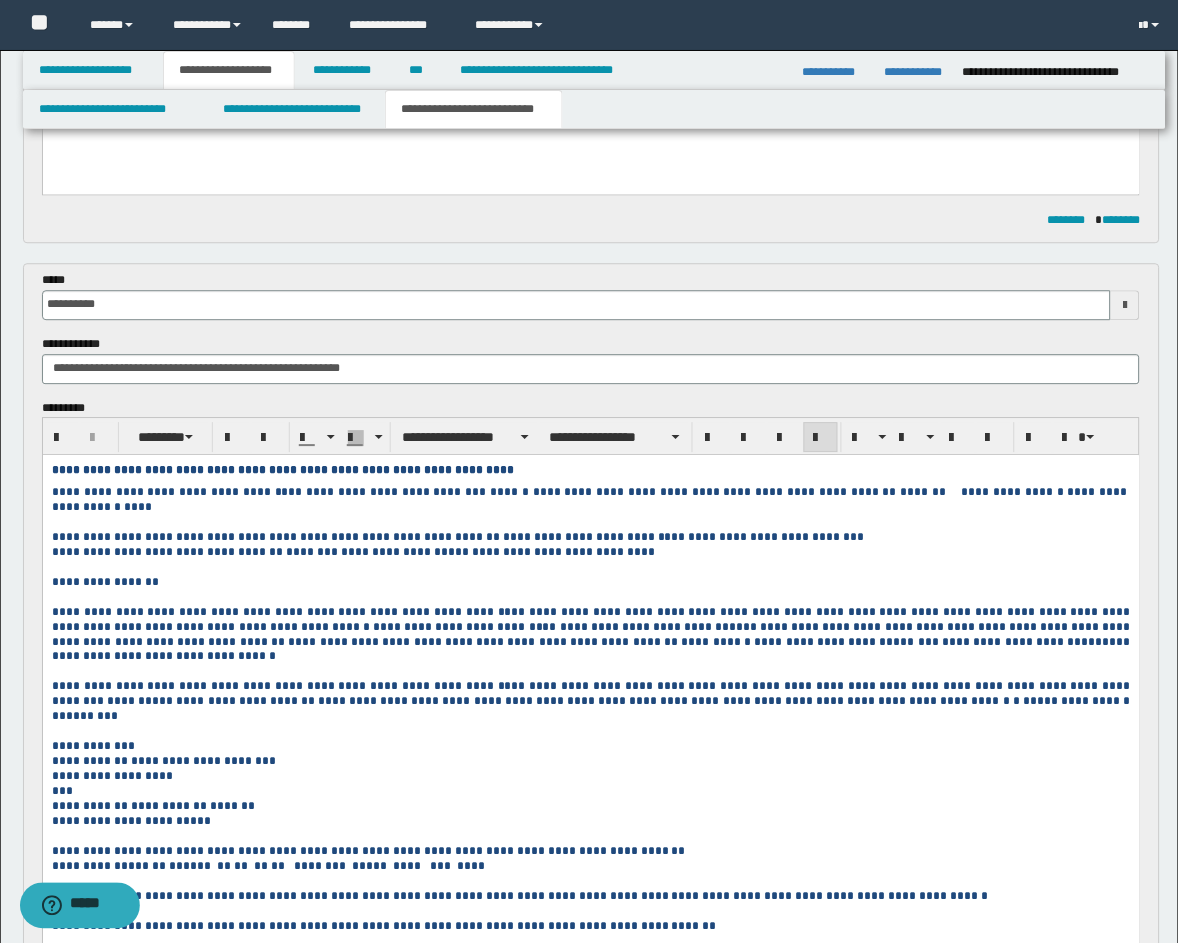drag, startPoint x: 952, startPoint y: 696, endPoint x: 845, endPoint y: 680, distance: 108.18965 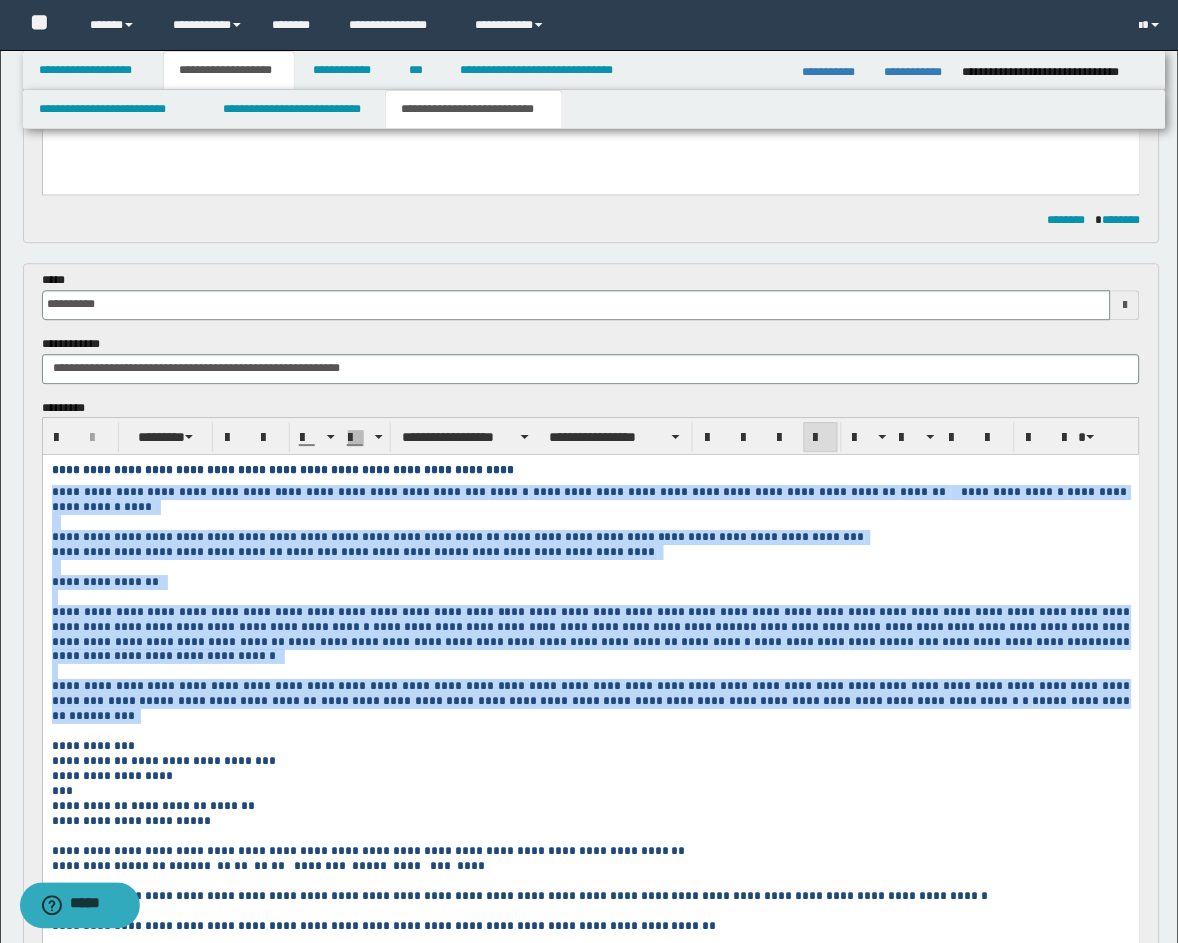 drag, startPoint x: 829, startPoint y: 682, endPoint x: 84, endPoint y: 942, distance: 789.0659 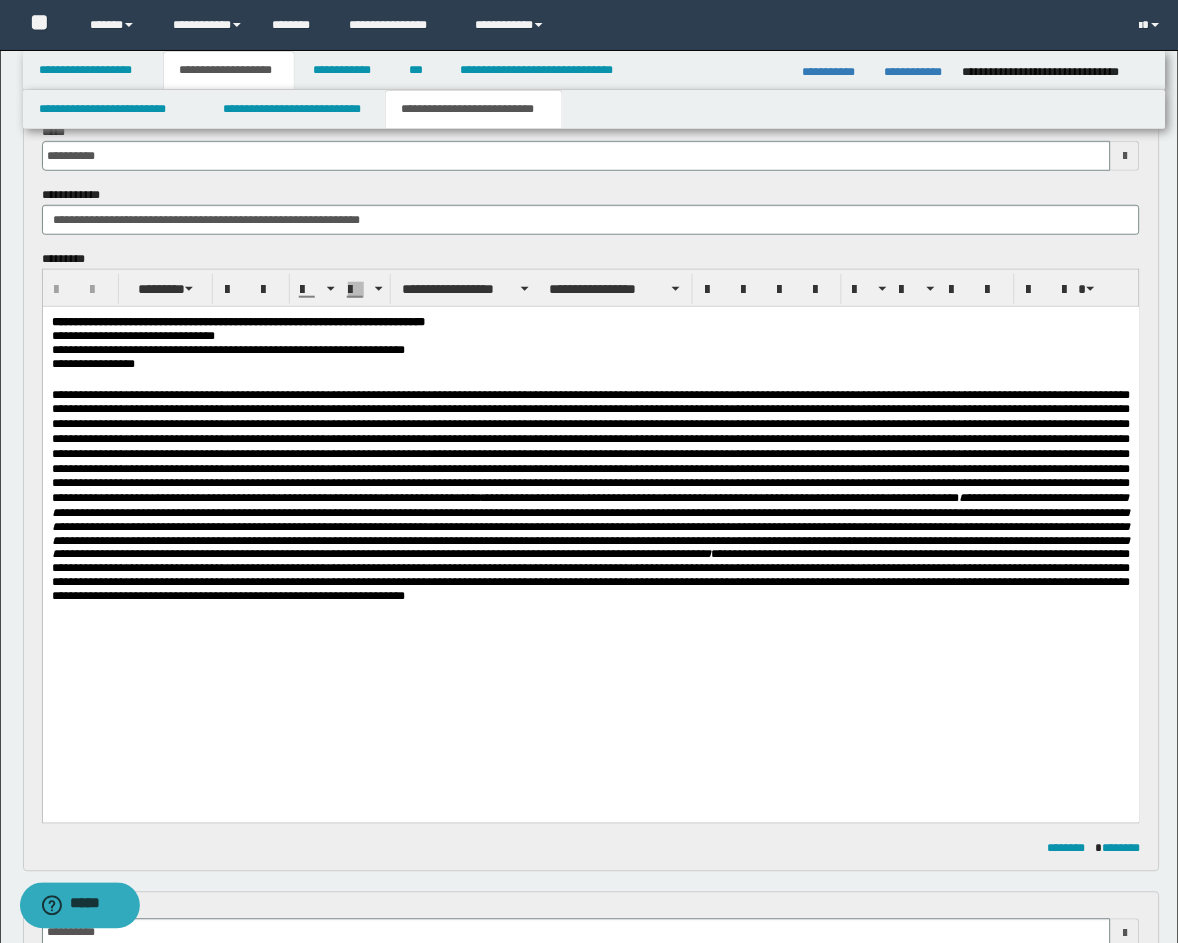 scroll, scrollTop: 0, scrollLeft: 0, axis: both 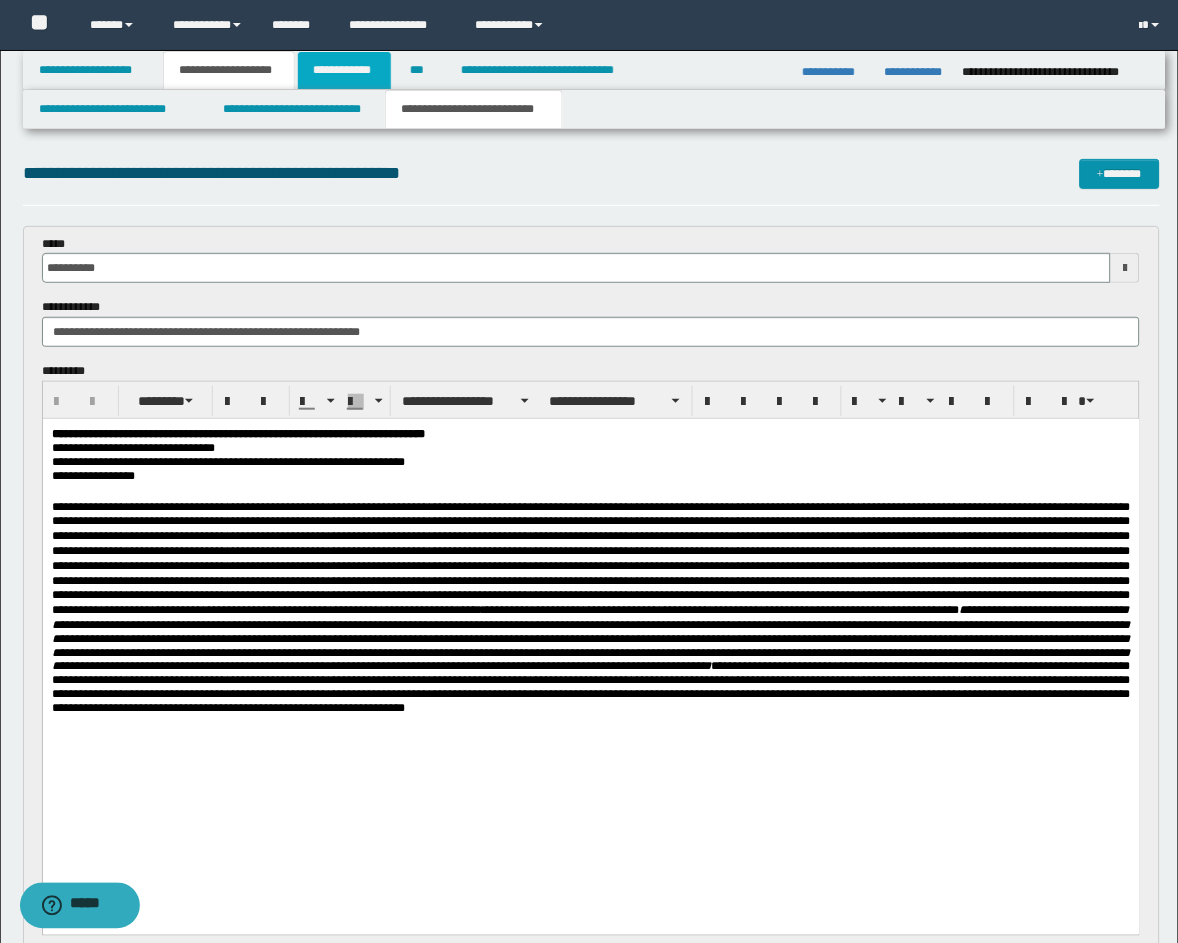 click on "**********" at bounding box center [344, 70] 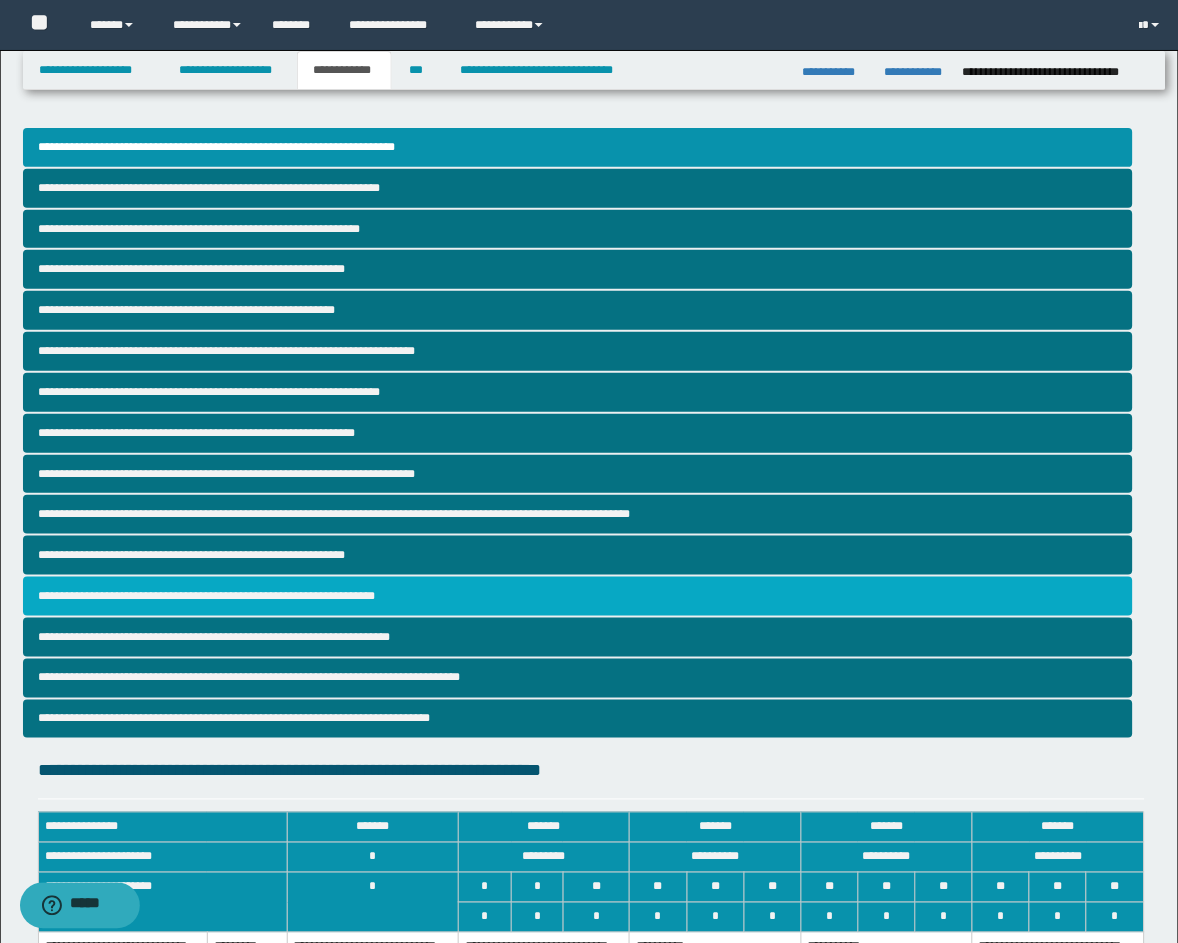 click on "**********" at bounding box center [578, 596] 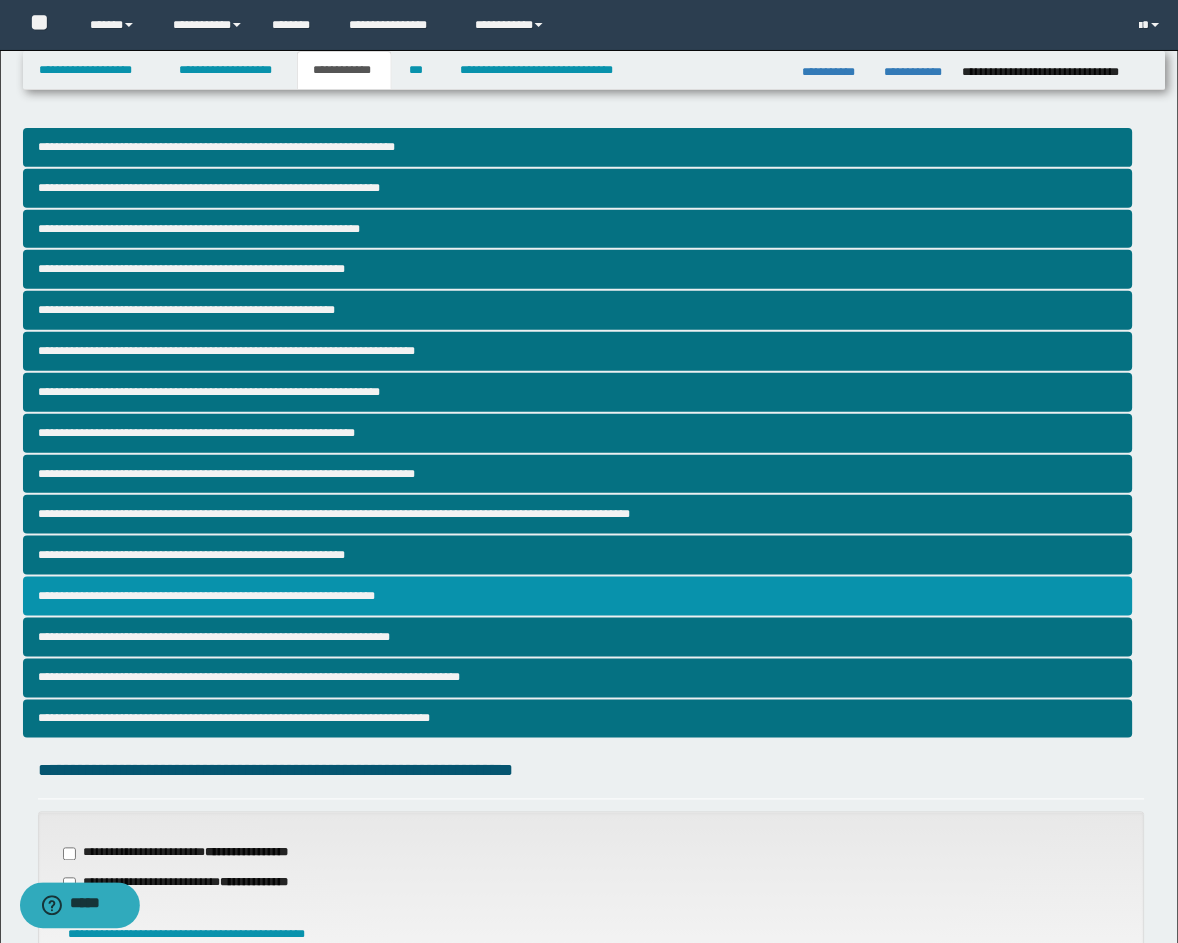 scroll, scrollTop: 415, scrollLeft: 0, axis: vertical 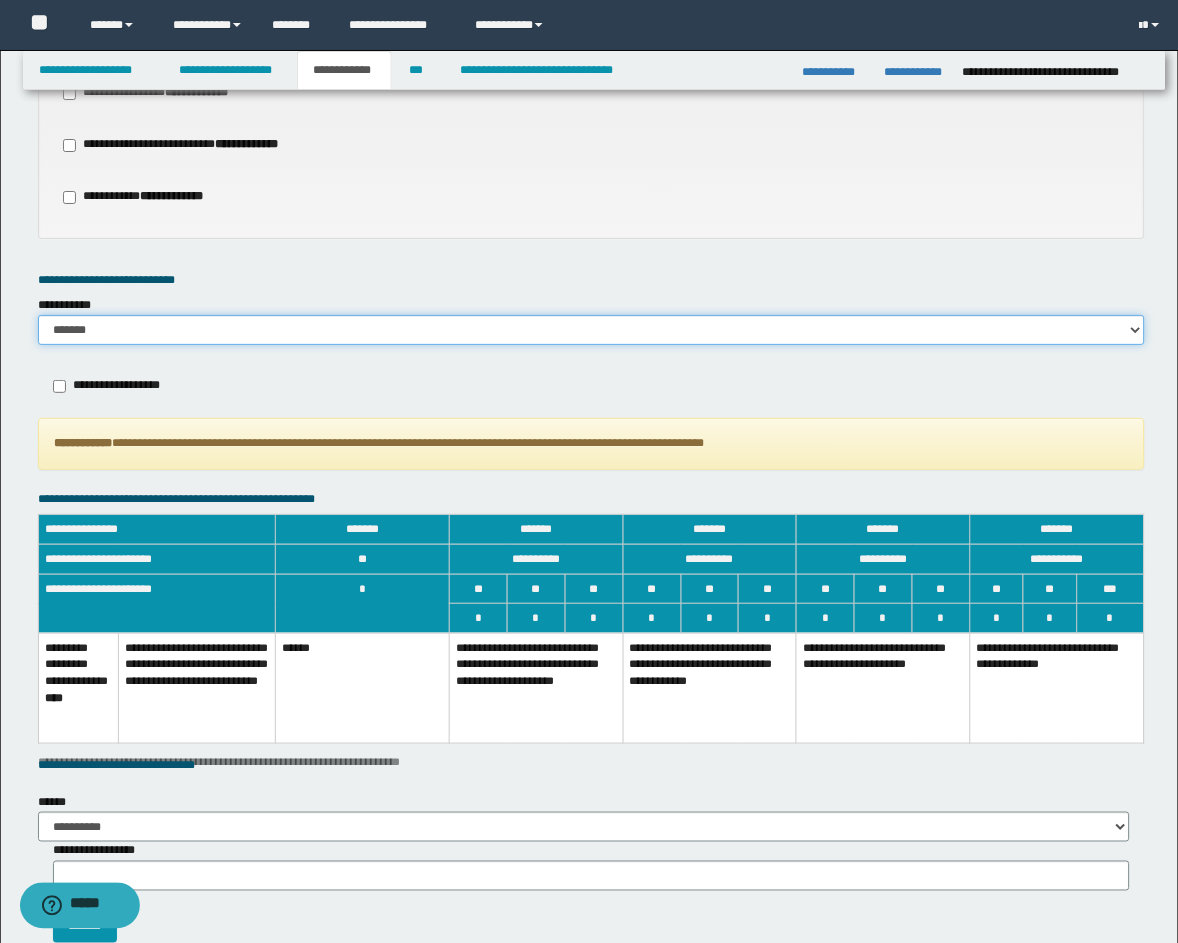click on "*******
*********" at bounding box center [591, 330] 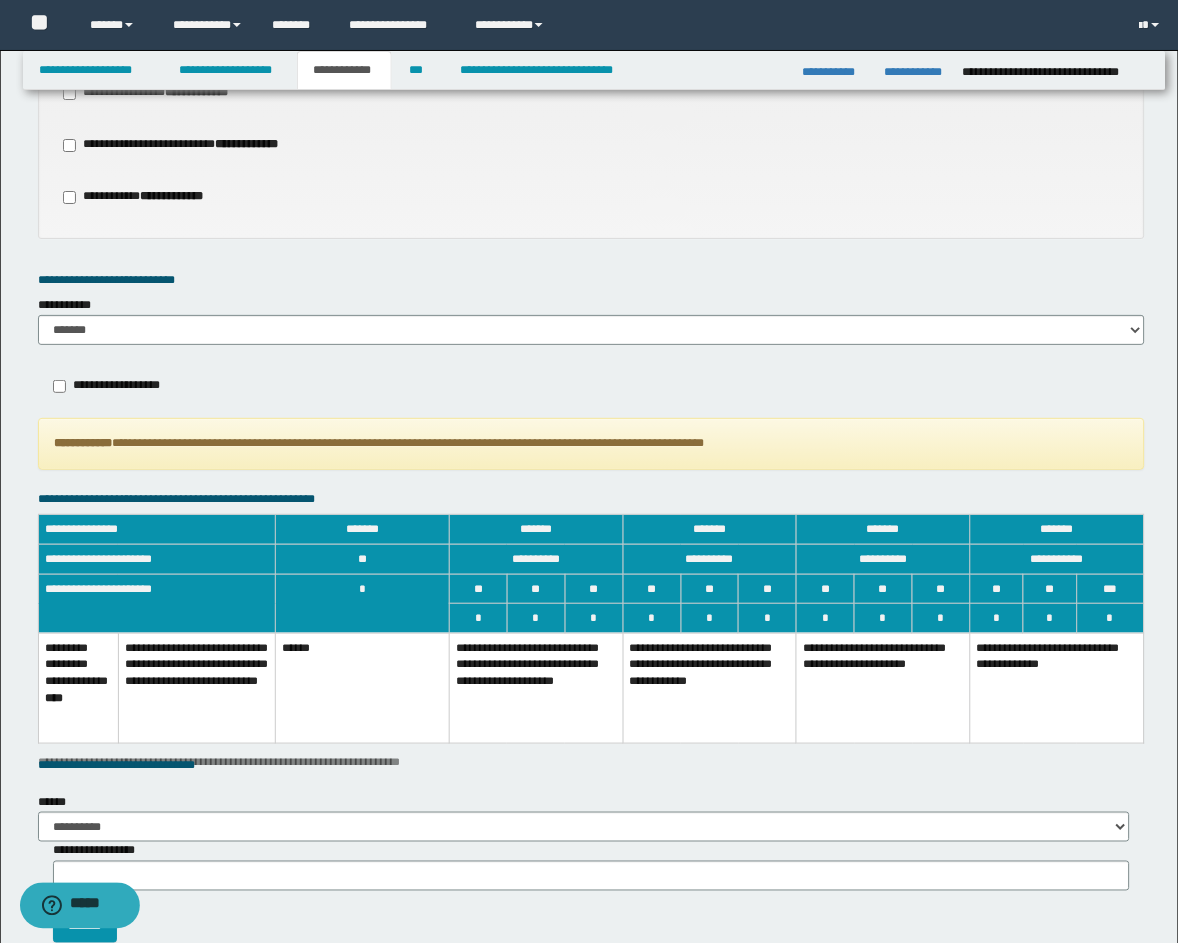 click on "**********" at bounding box center (537, 688) 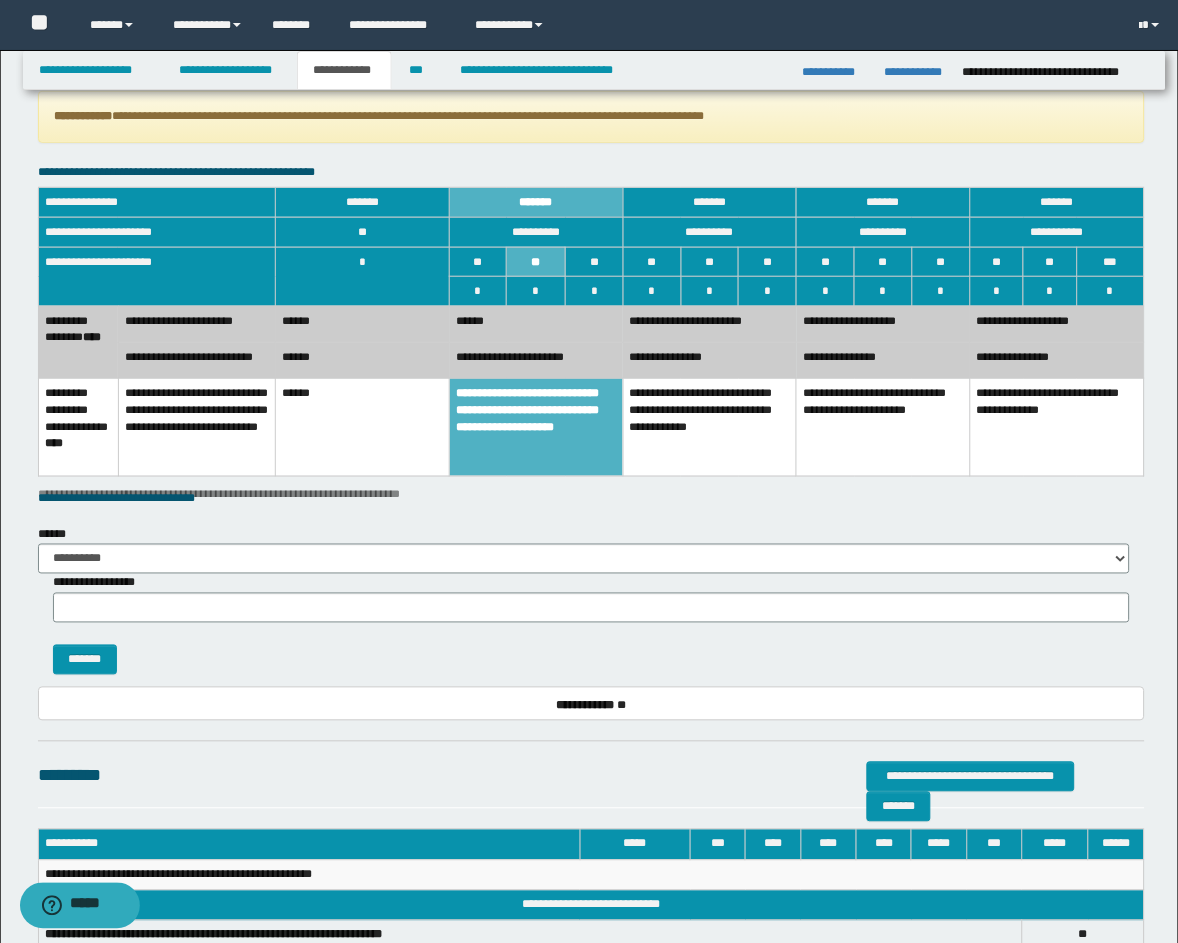 scroll, scrollTop: 1526, scrollLeft: 0, axis: vertical 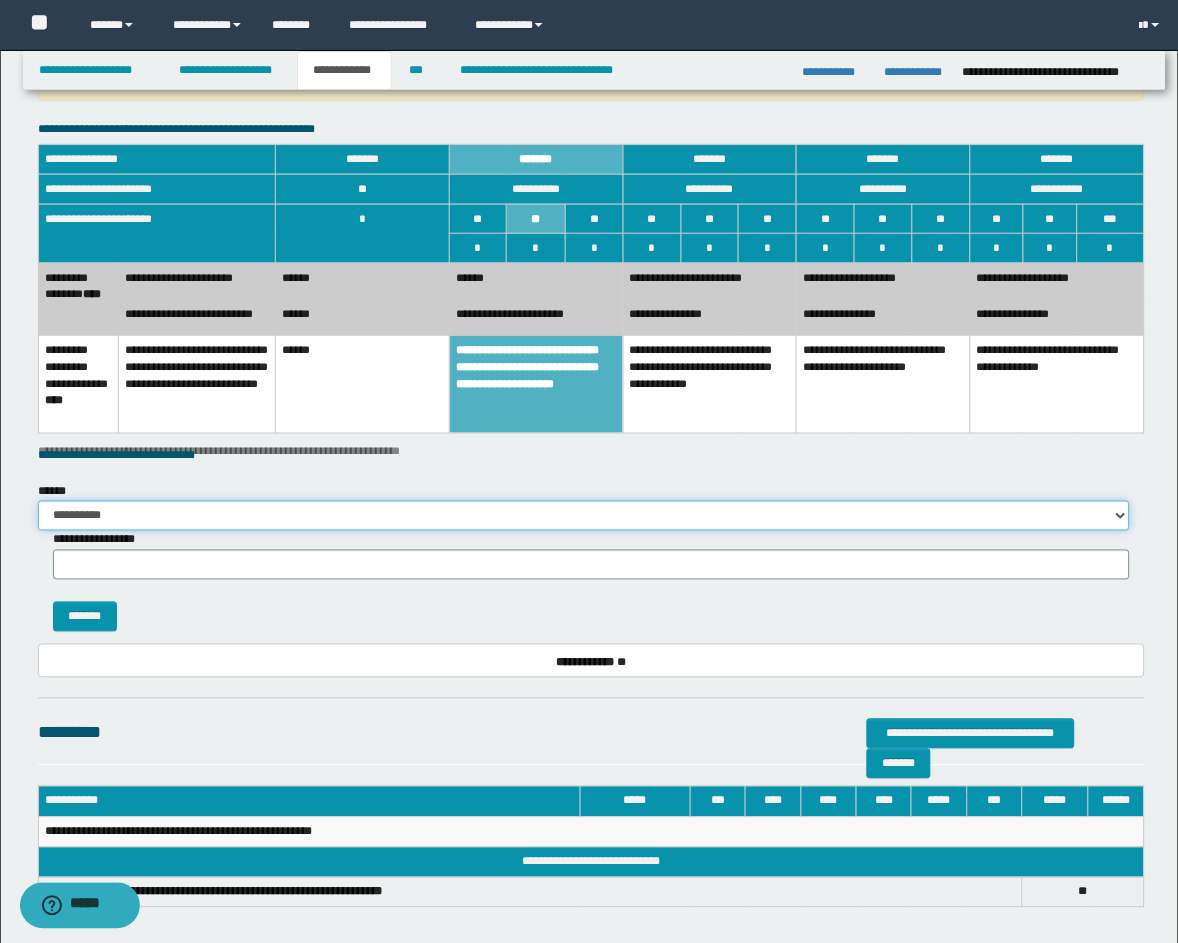 click on "**********" at bounding box center [584, 516] 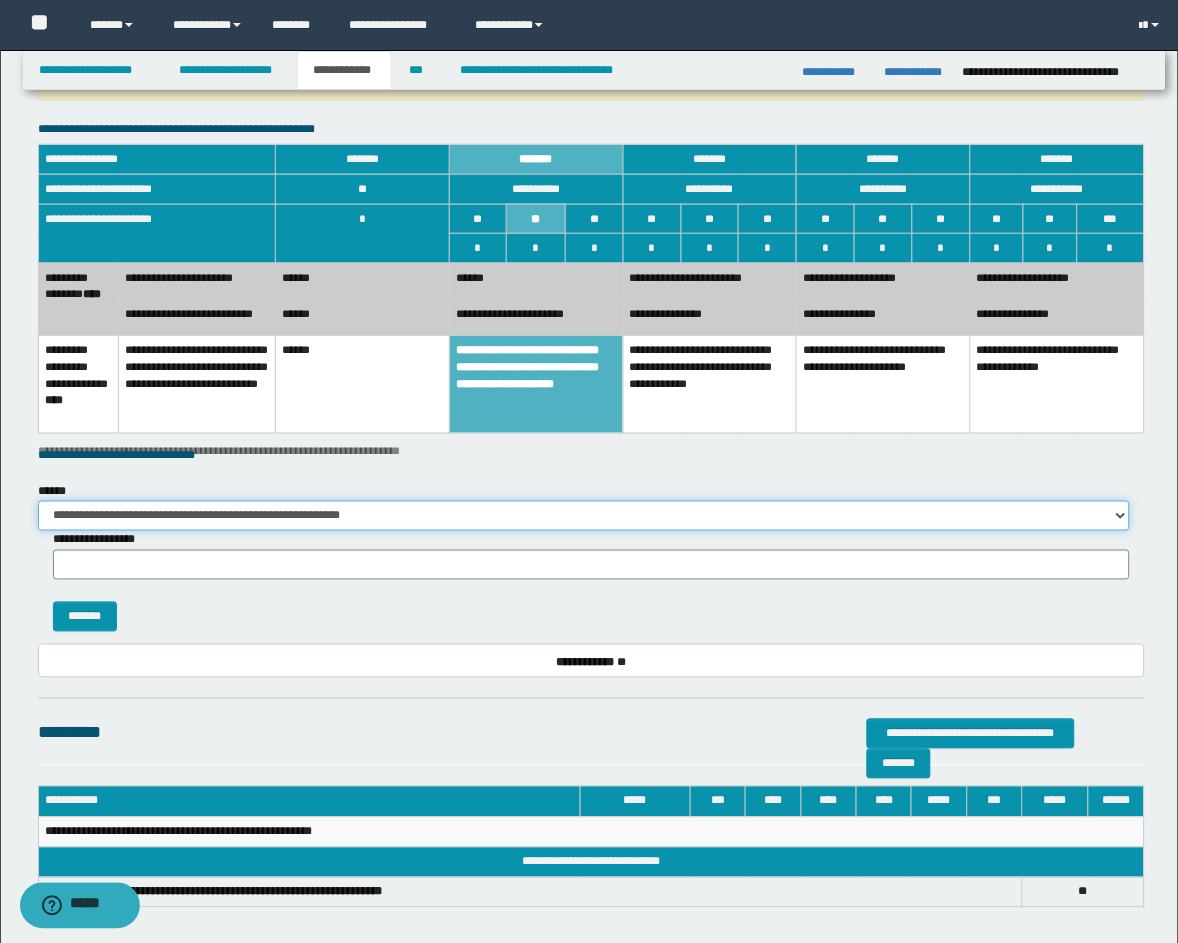 click on "**********" at bounding box center [584, 516] 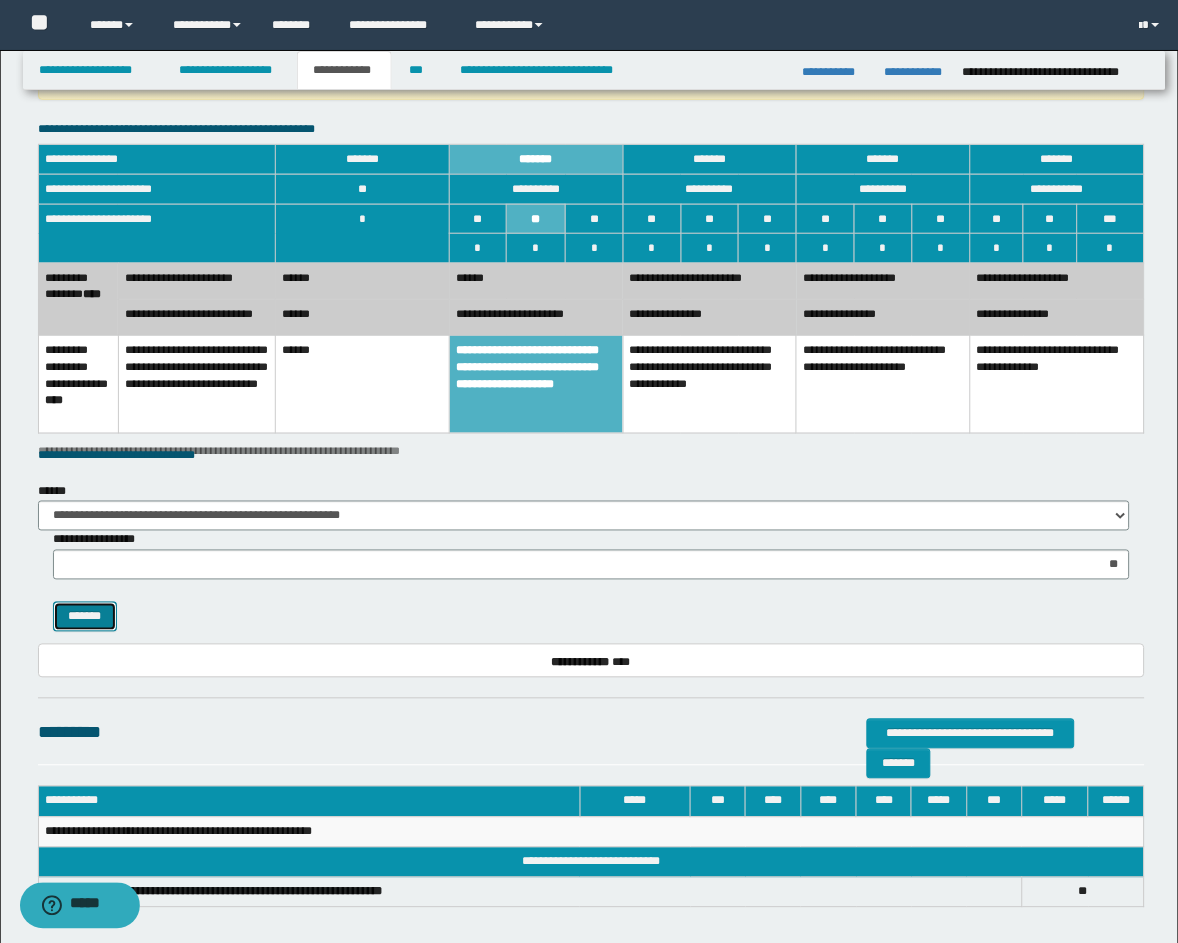 click on "*******" at bounding box center (85, 617) 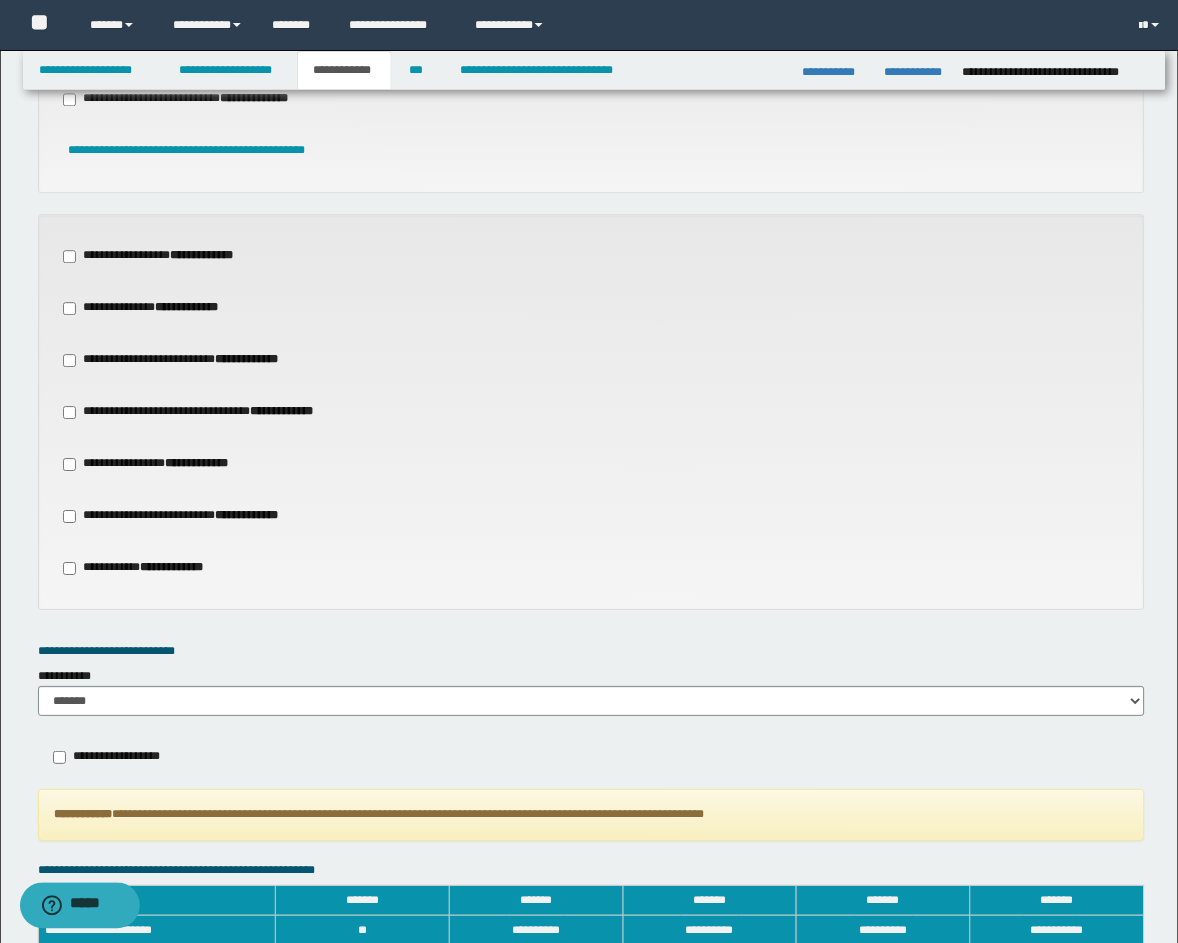 scroll, scrollTop: 415, scrollLeft: 0, axis: vertical 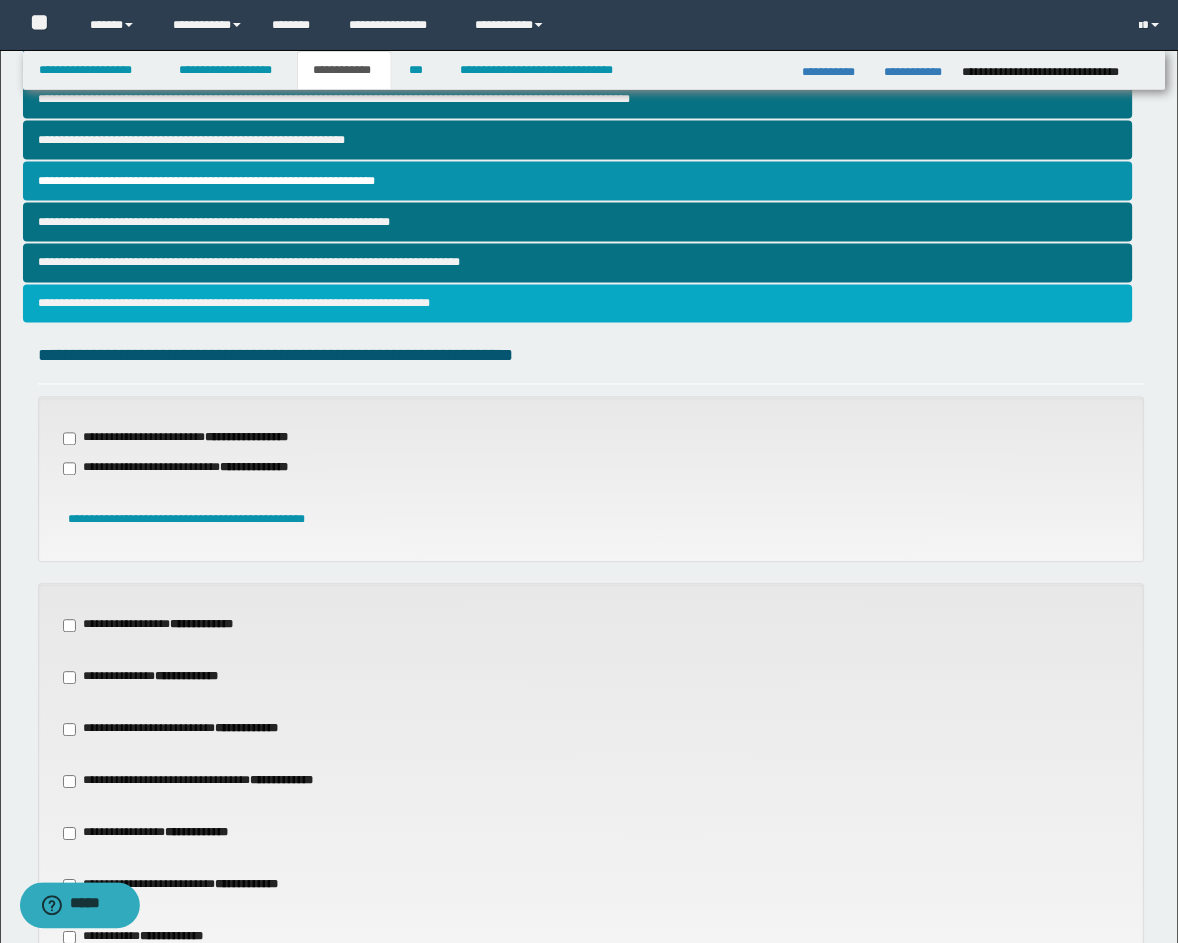 click on "**********" at bounding box center [578, 304] 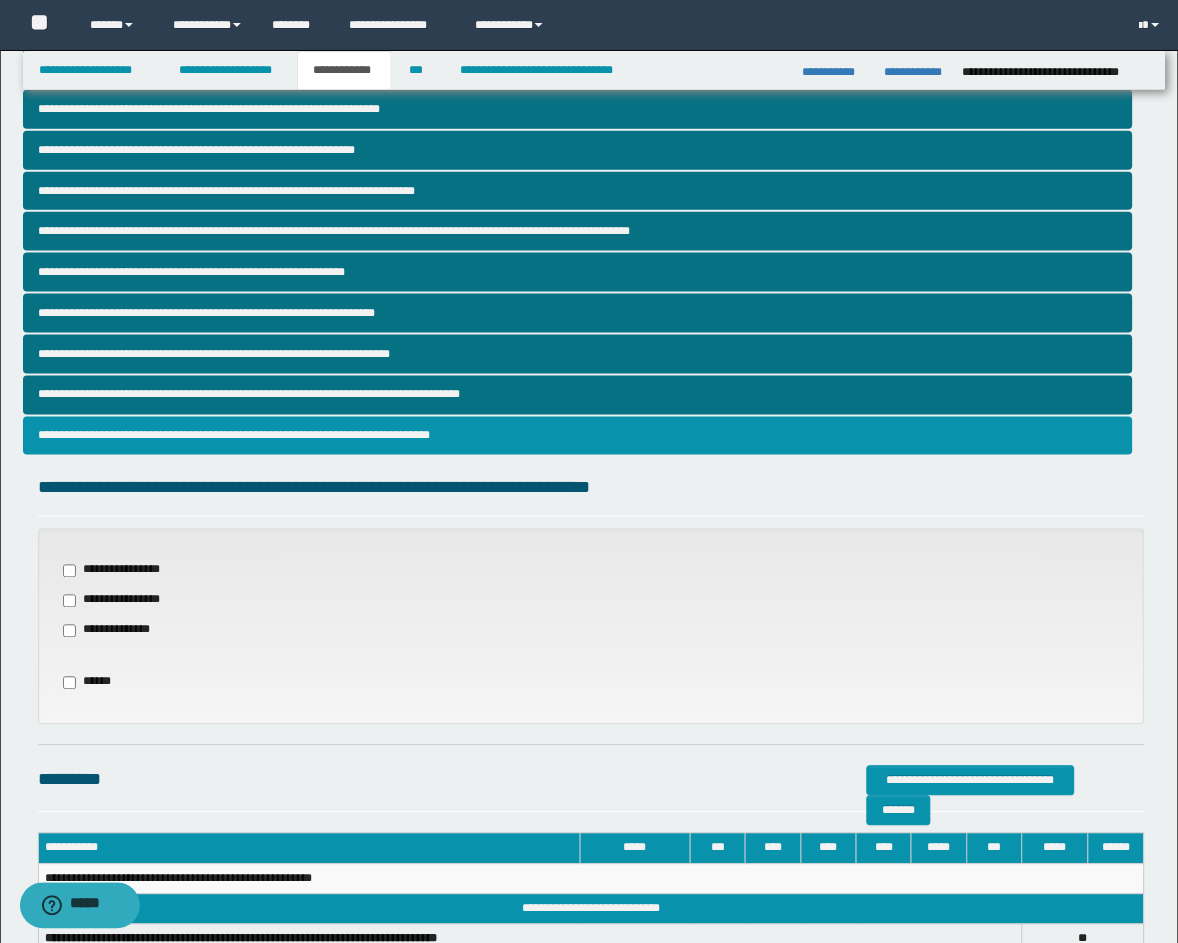 scroll, scrollTop: 424, scrollLeft: 0, axis: vertical 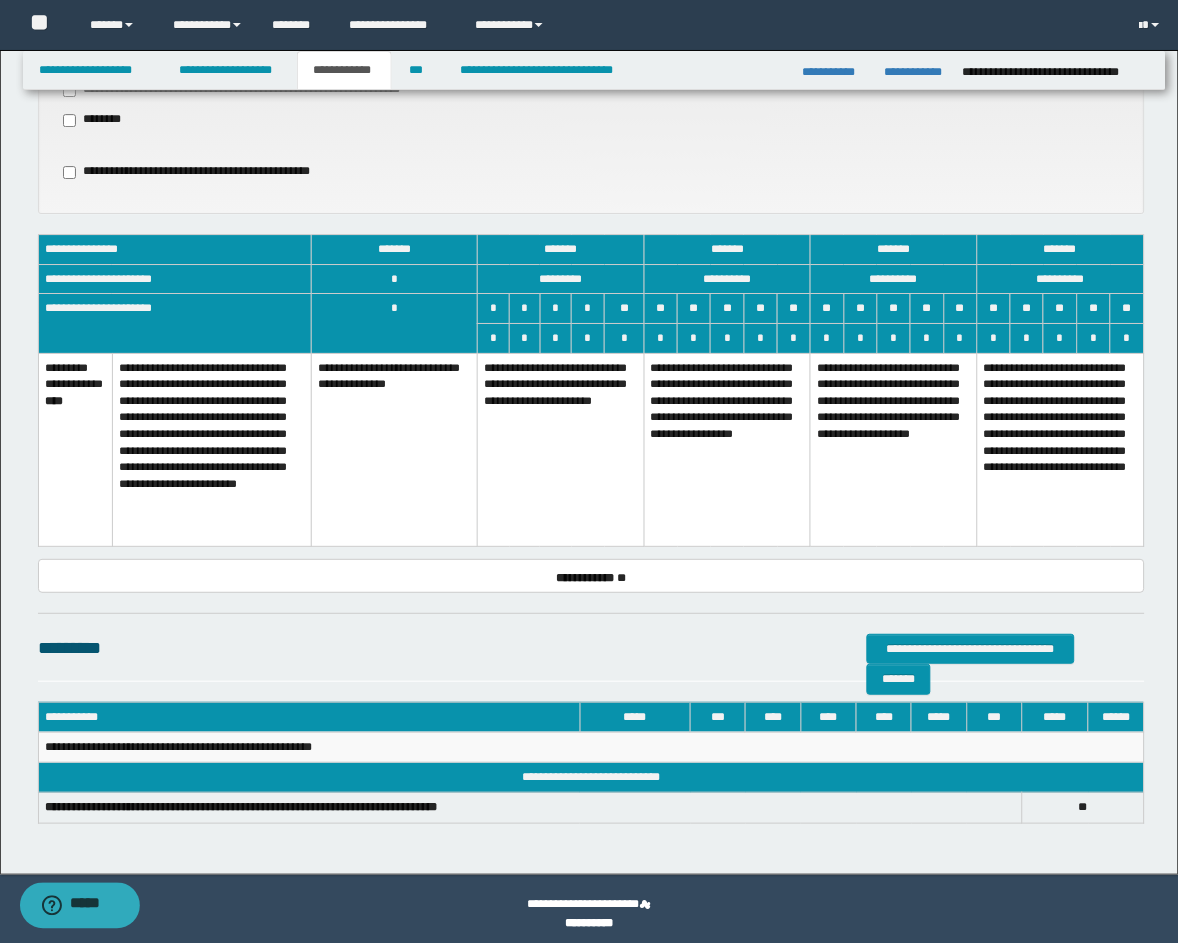 click on "**********" at bounding box center [561, 450] 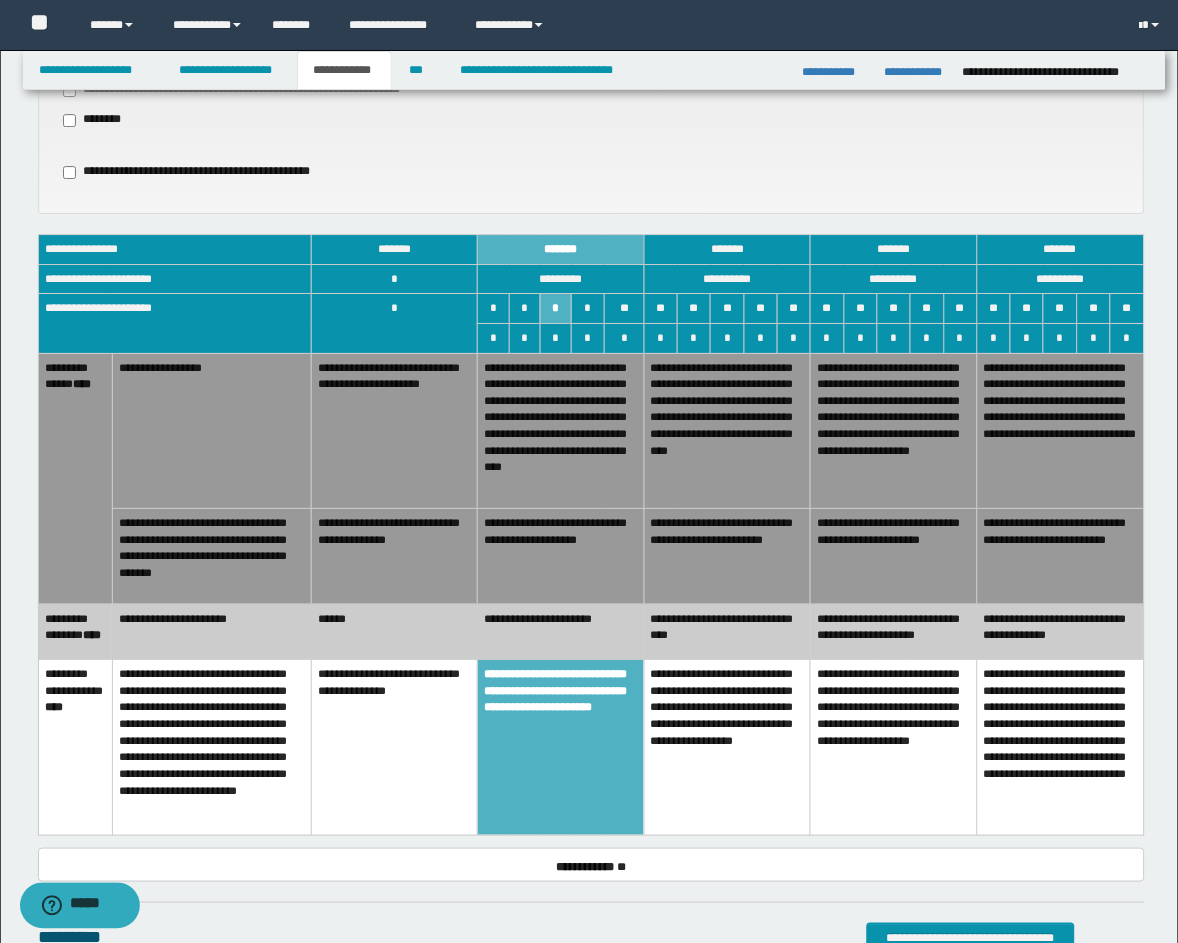 click on "******" at bounding box center [394, 632] 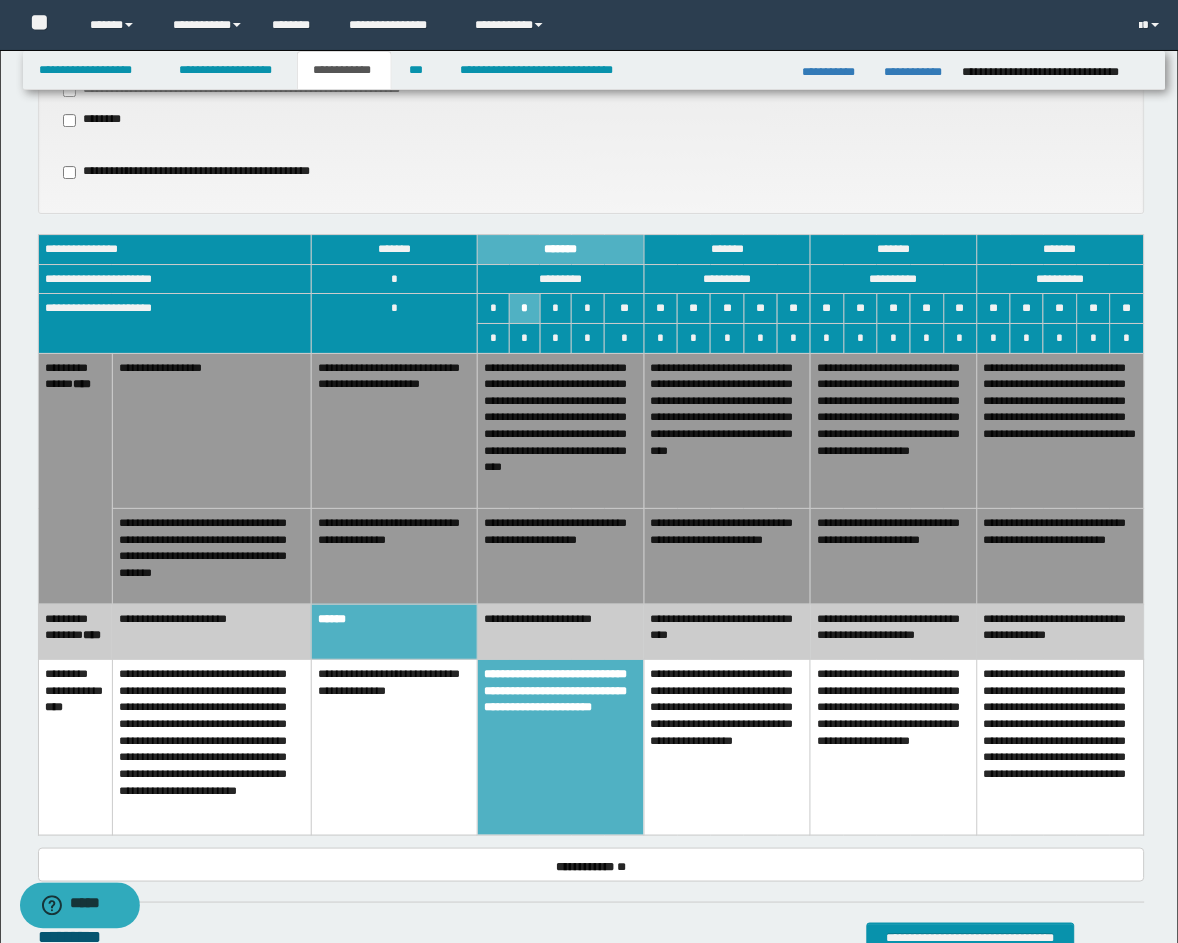 click on "**********" at bounding box center [727, 557] 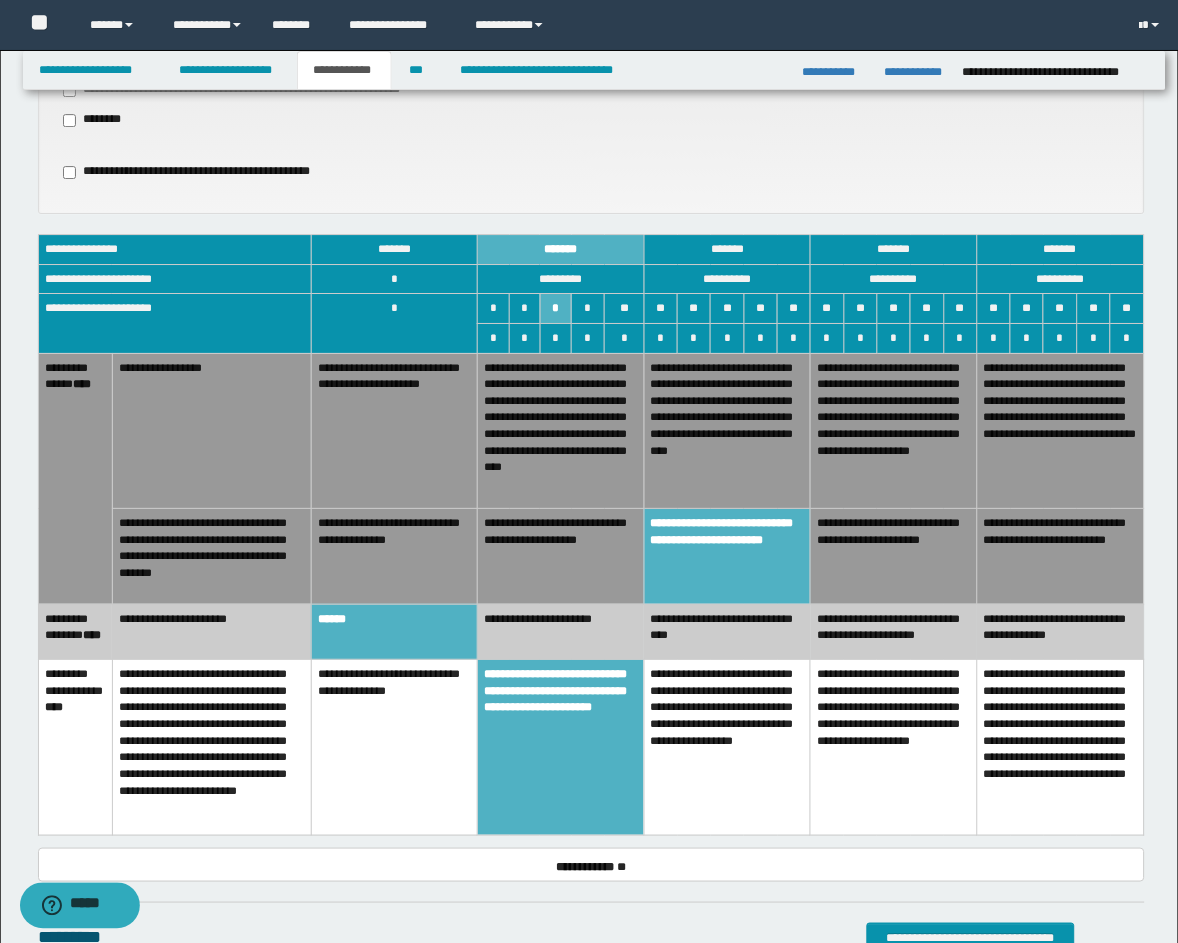 click on "**********" at bounding box center (894, 557) 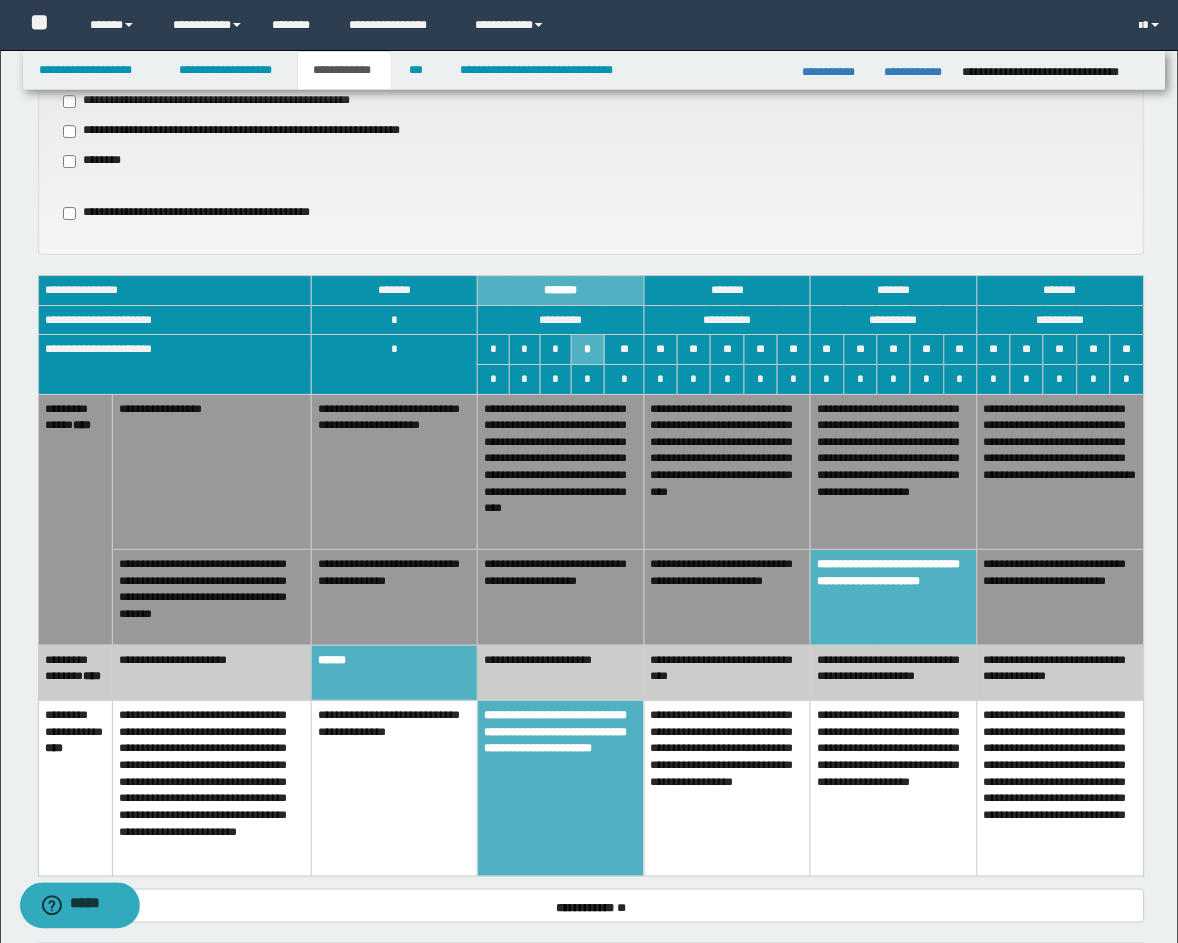 scroll, scrollTop: 971, scrollLeft: 0, axis: vertical 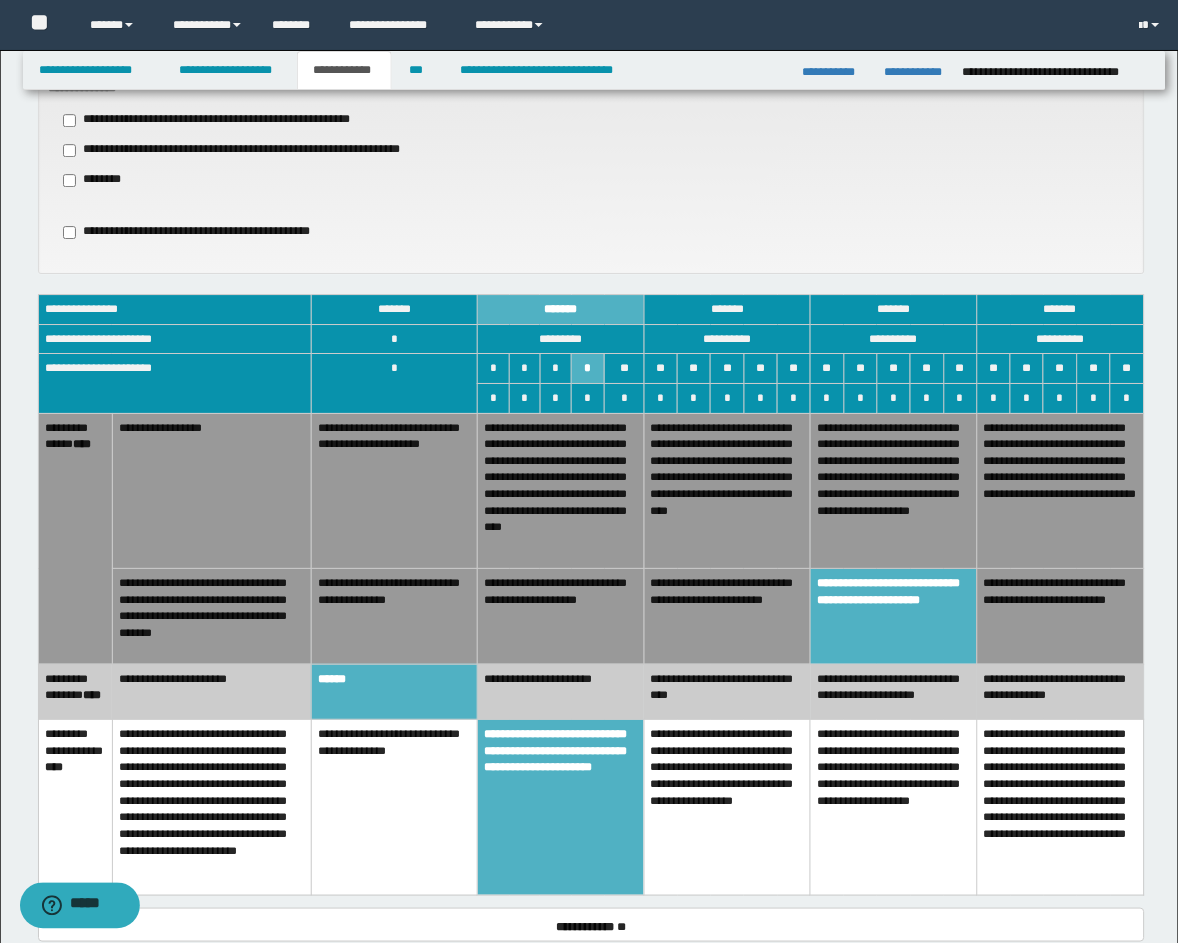 click on "**********" at bounding box center (727, 617) 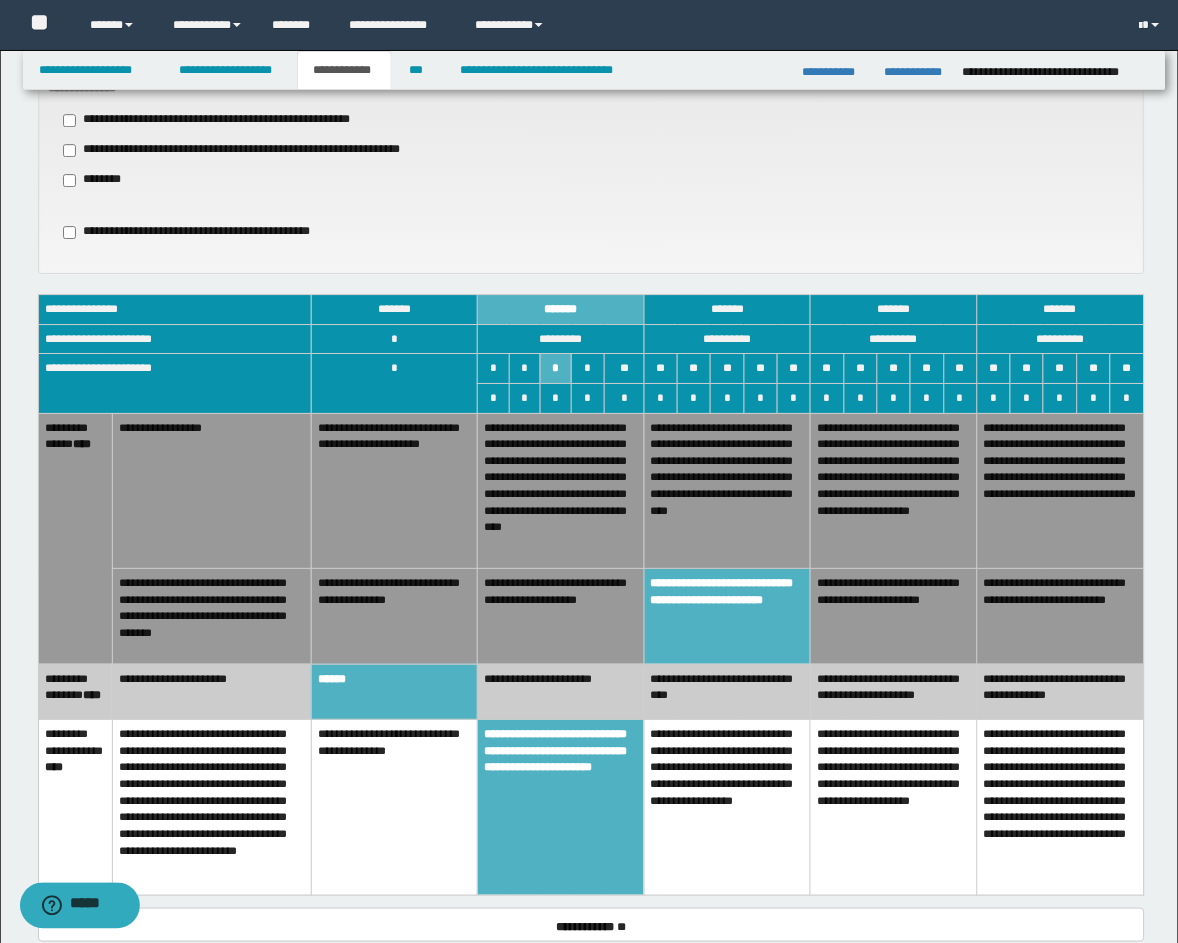 click on "**********" at bounding box center [894, 617] 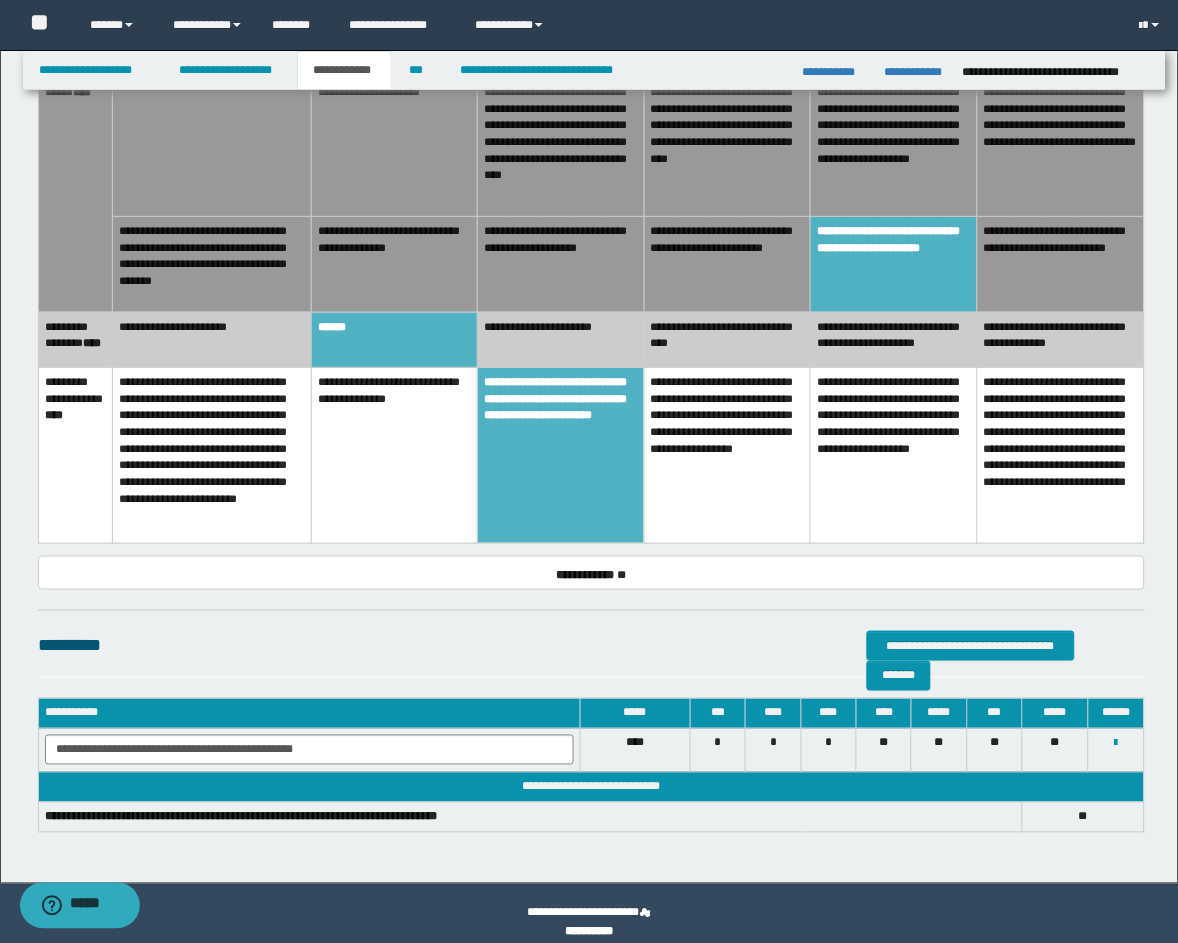 scroll, scrollTop: 1341, scrollLeft: 0, axis: vertical 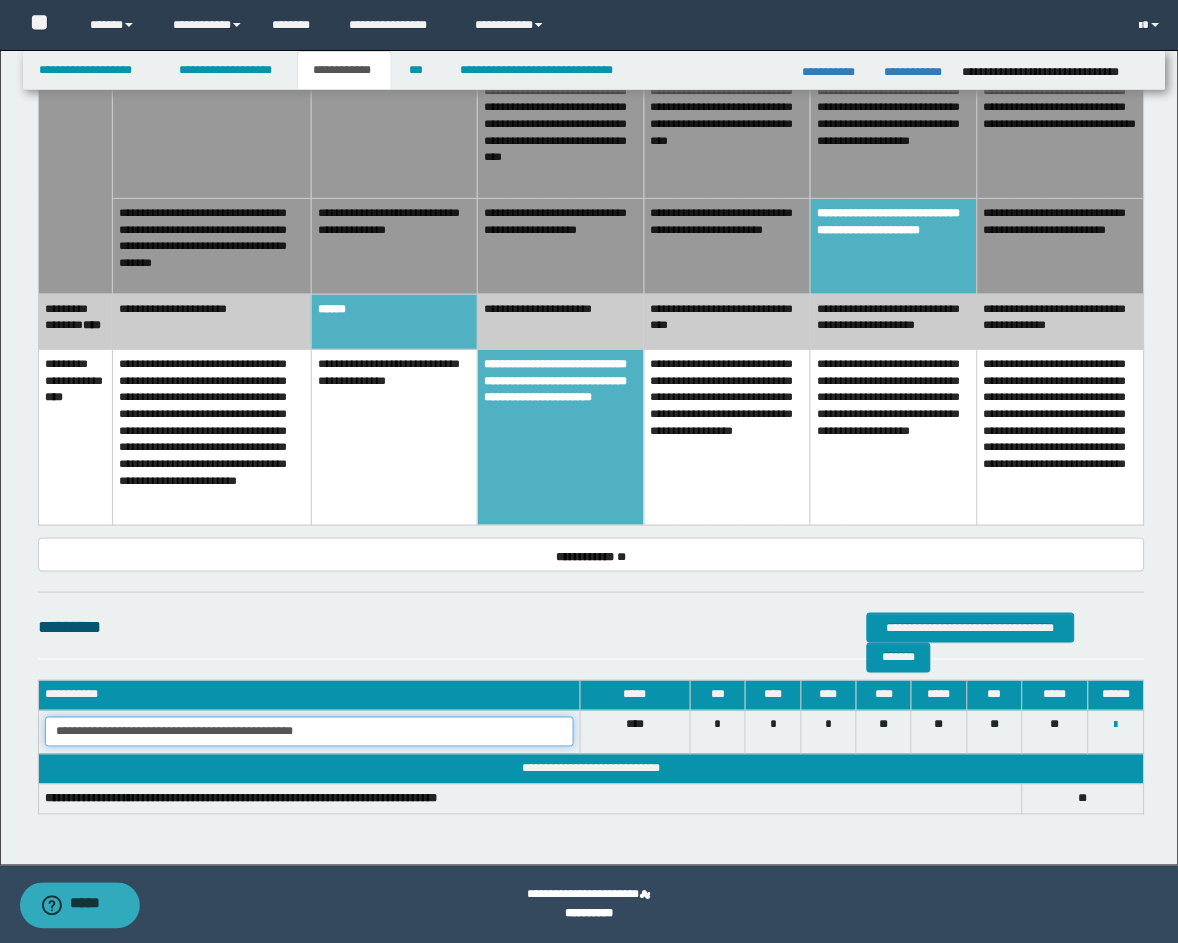 drag, startPoint x: 362, startPoint y: 742, endPoint x: -20, endPoint y: 703, distance: 383.9857 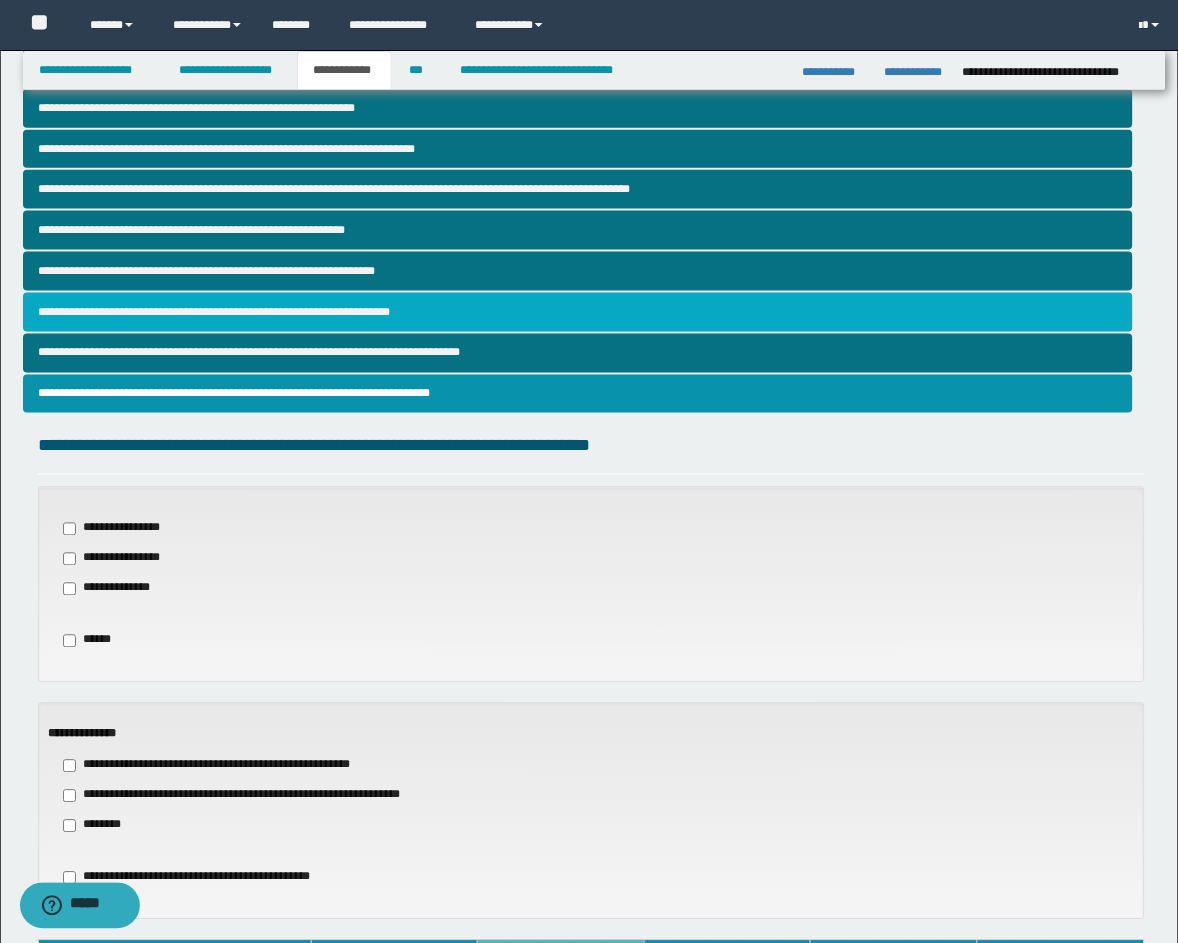 scroll, scrollTop: 230, scrollLeft: 0, axis: vertical 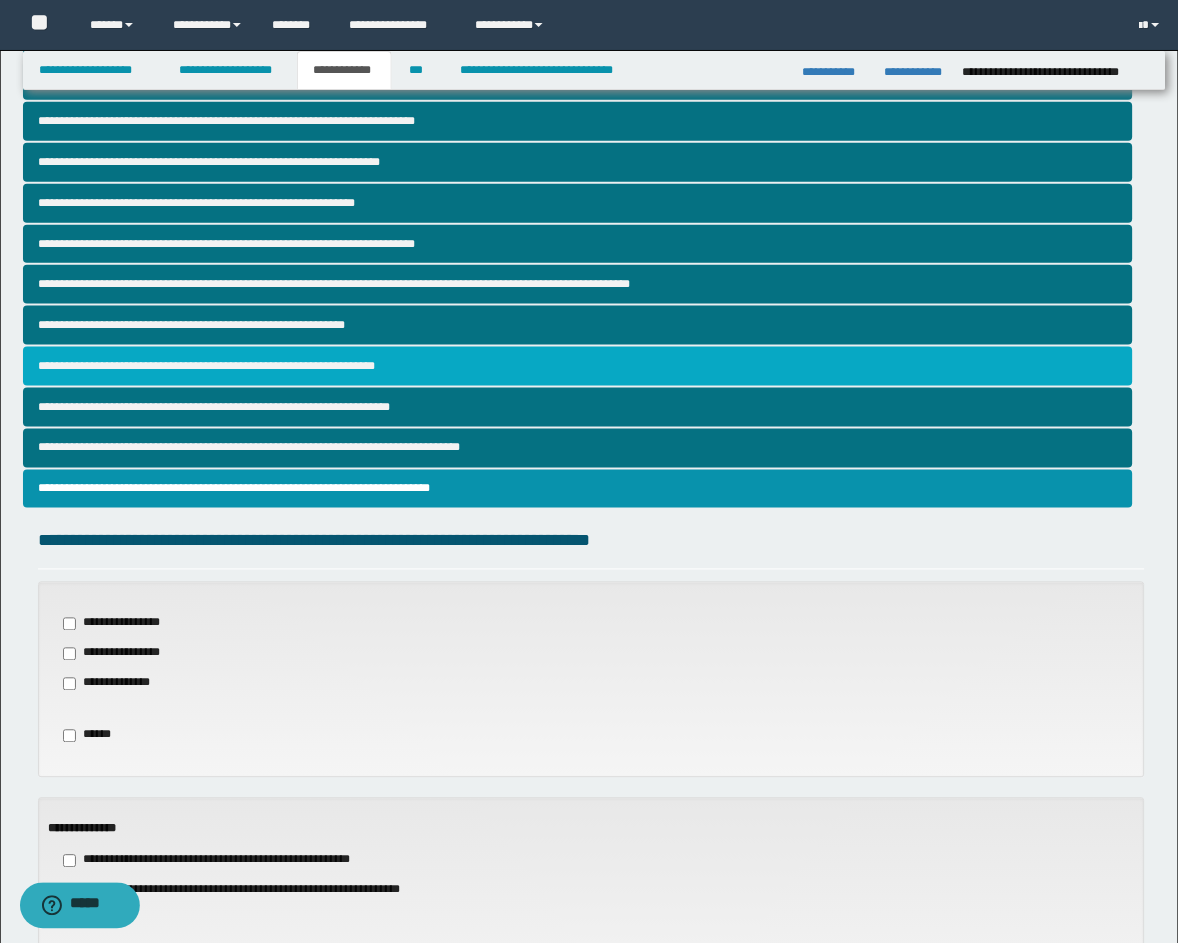 click on "**********" at bounding box center [578, 366] 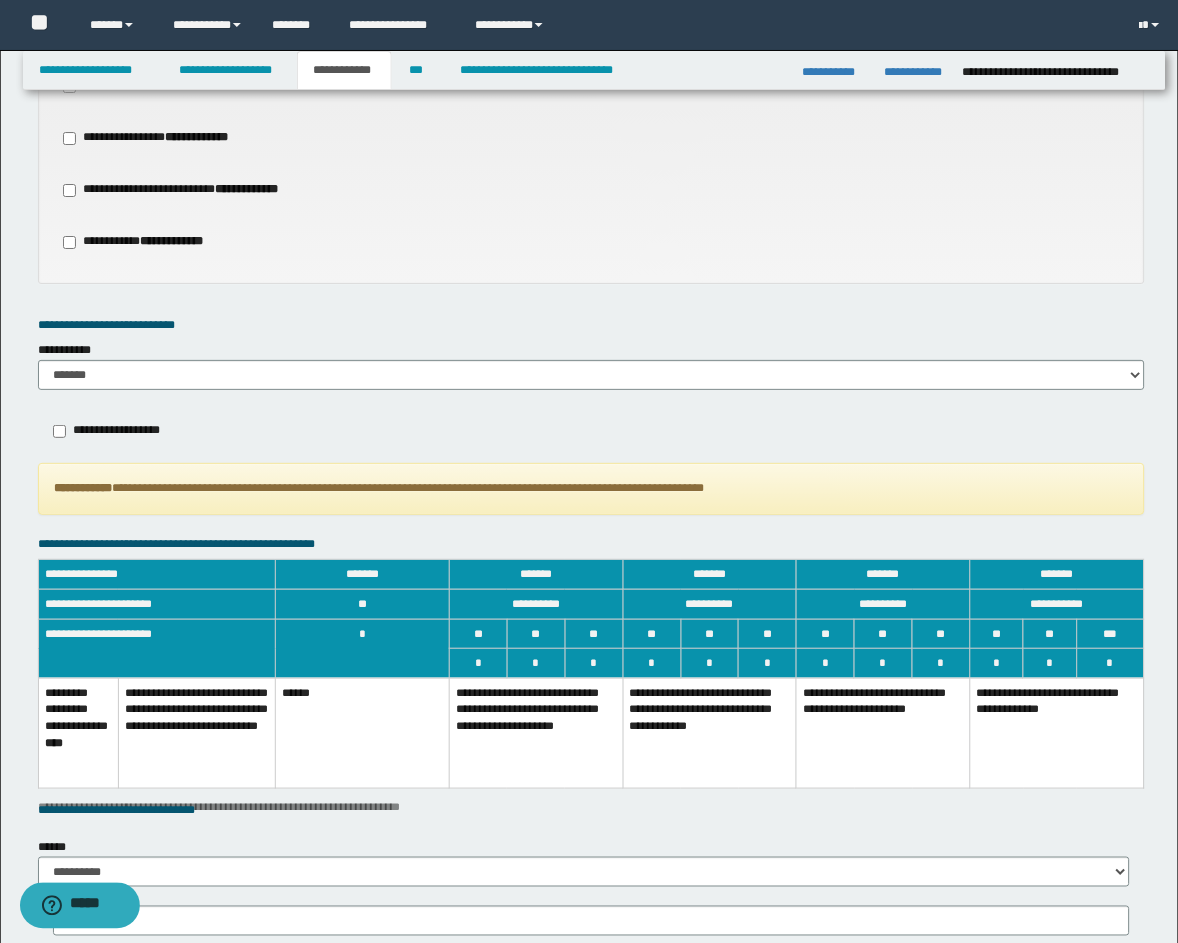 scroll, scrollTop: 1573, scrollLeft: 0, axis: vertical 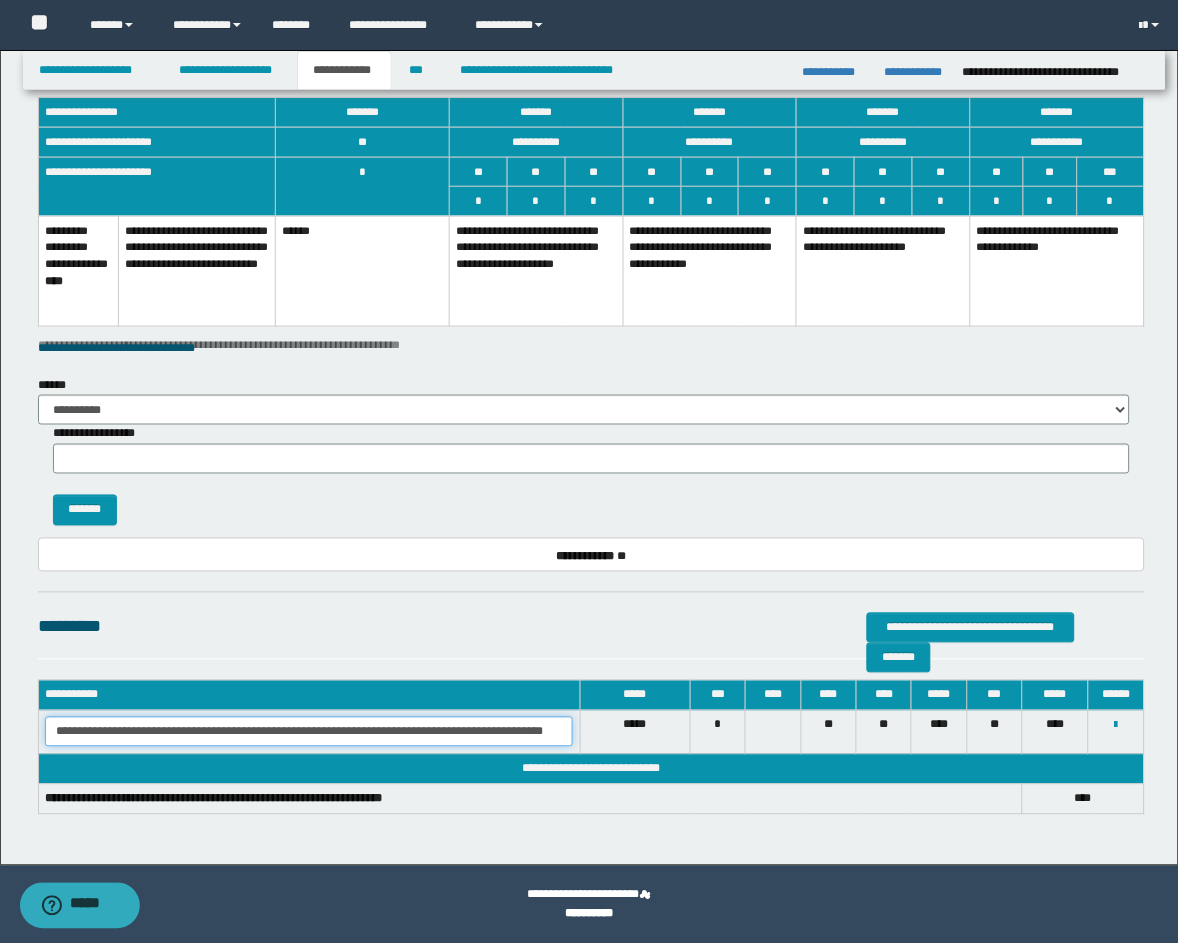 drag, startPoint x: 56, startPoint y: 737, endPoint x: 678, endPoint y: 758, distance: 622.35443 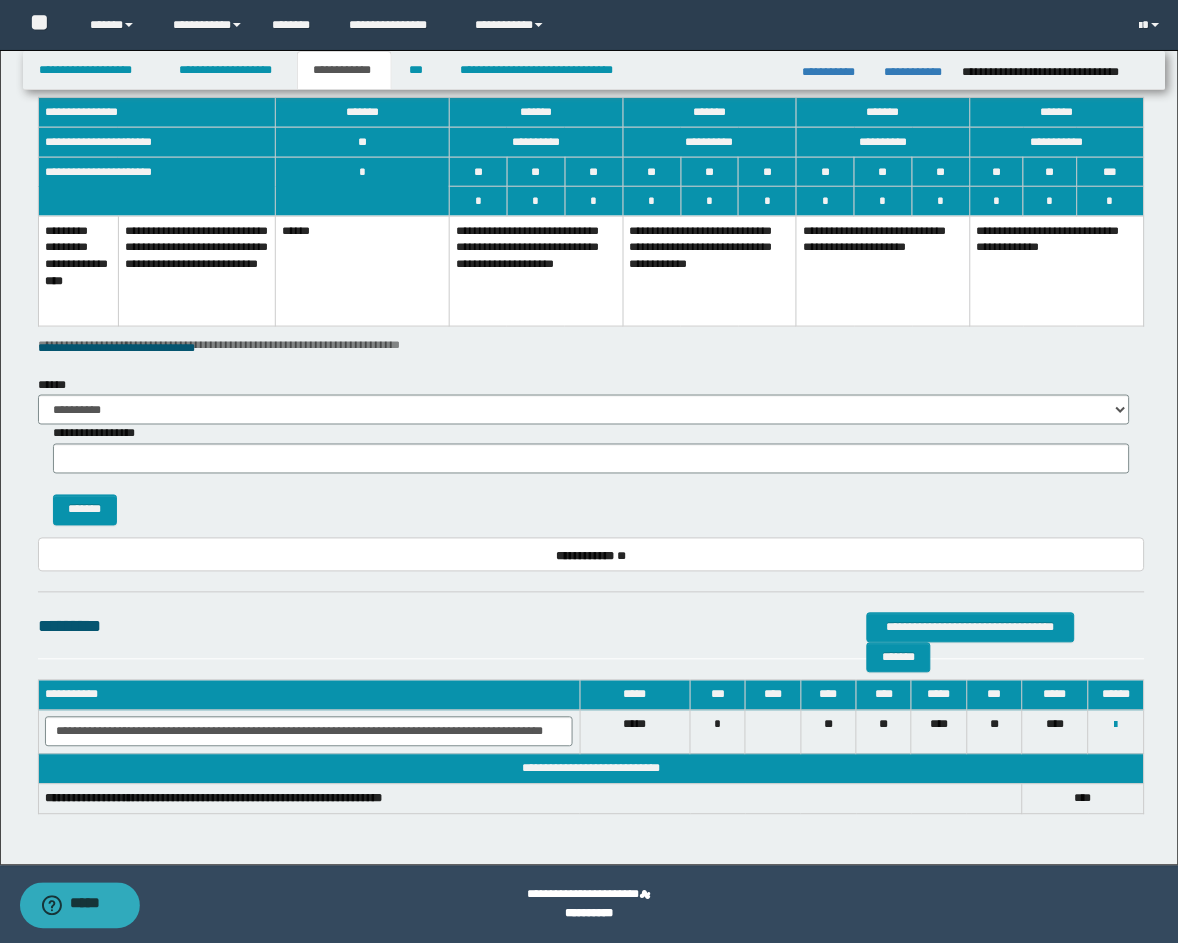 scroll, scrollTop: 0, scrollLeft: 0, axis: both 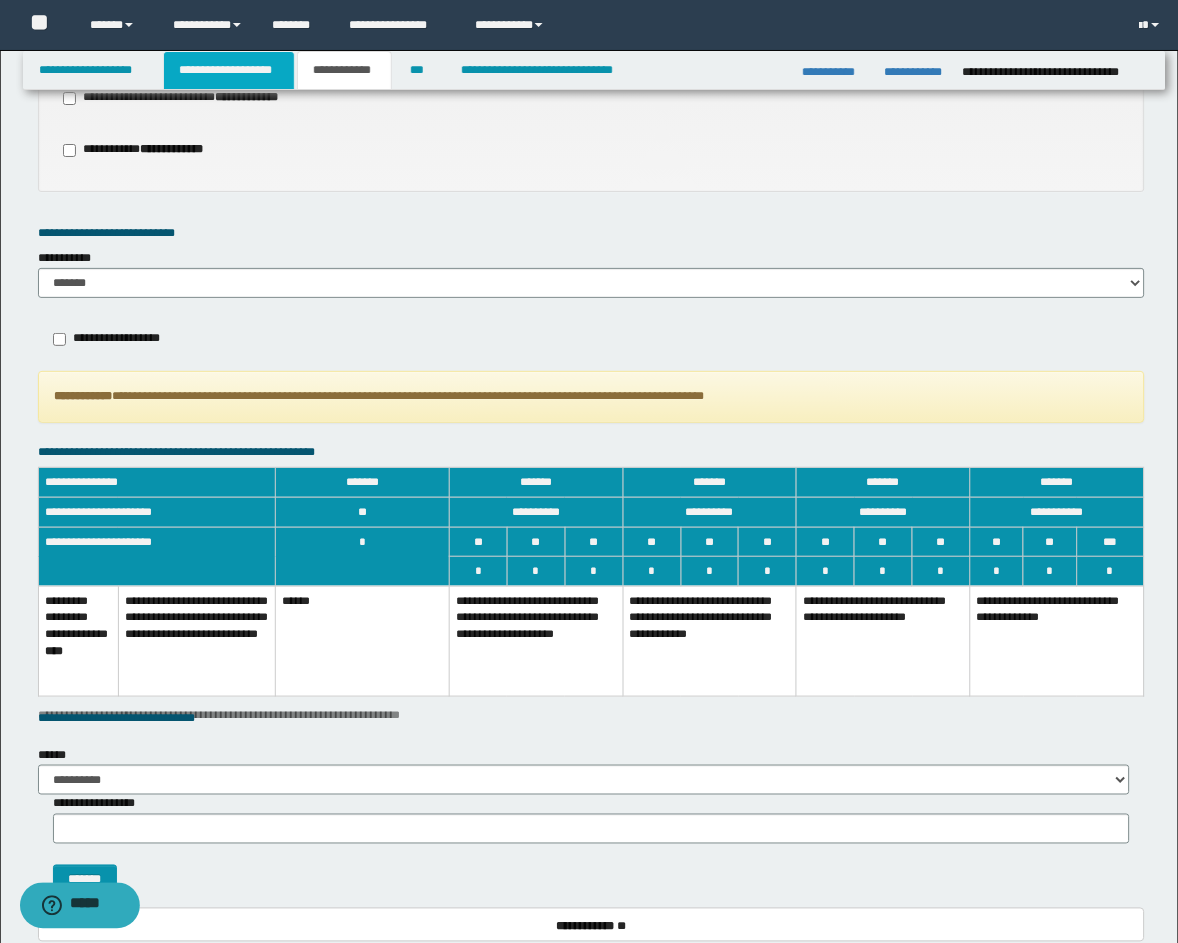 click on "**********" at bounding box center [229, 70] 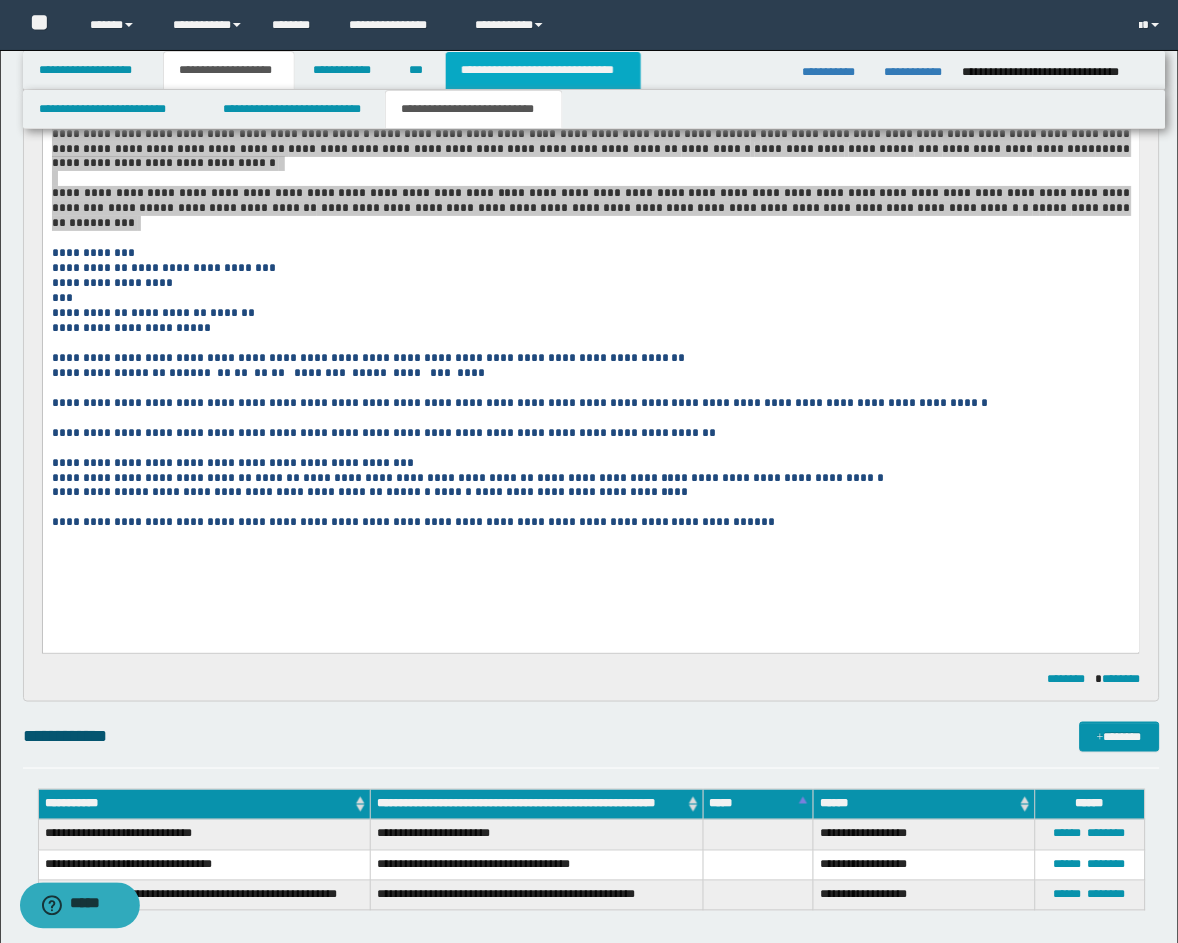 click on "**********" at bounding box center (543, 70) 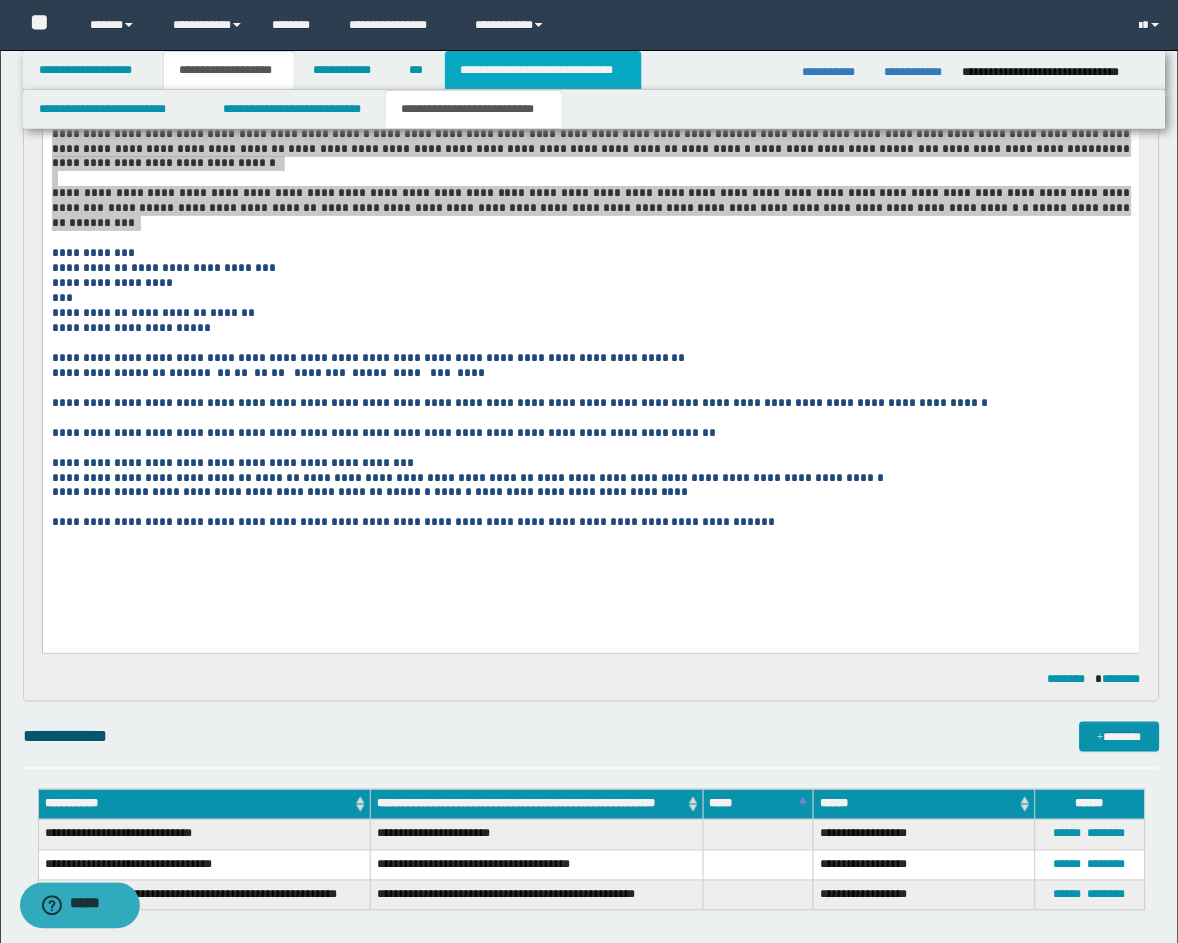 scroll, scrollTop: 0, scrollLeft: 0, axis: both 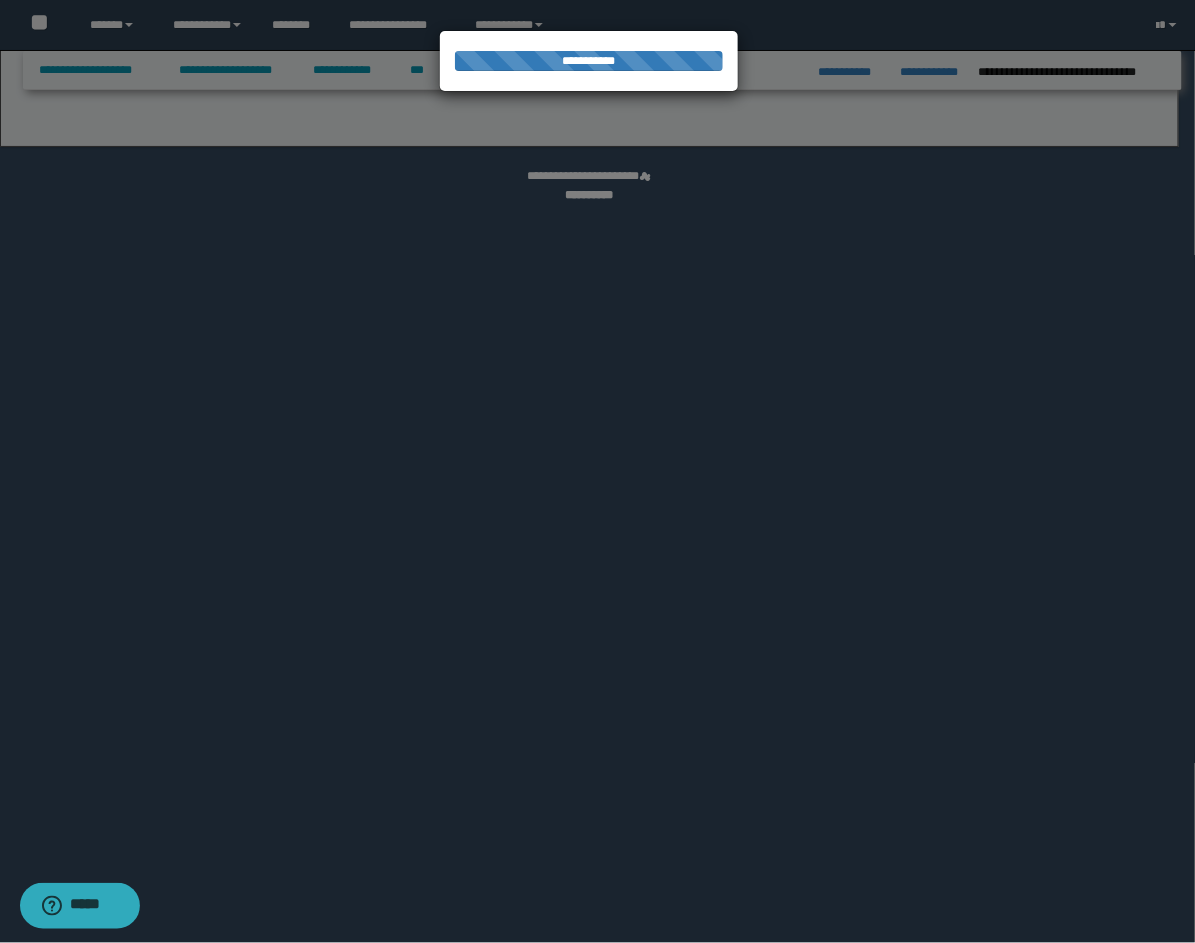 select on "*" 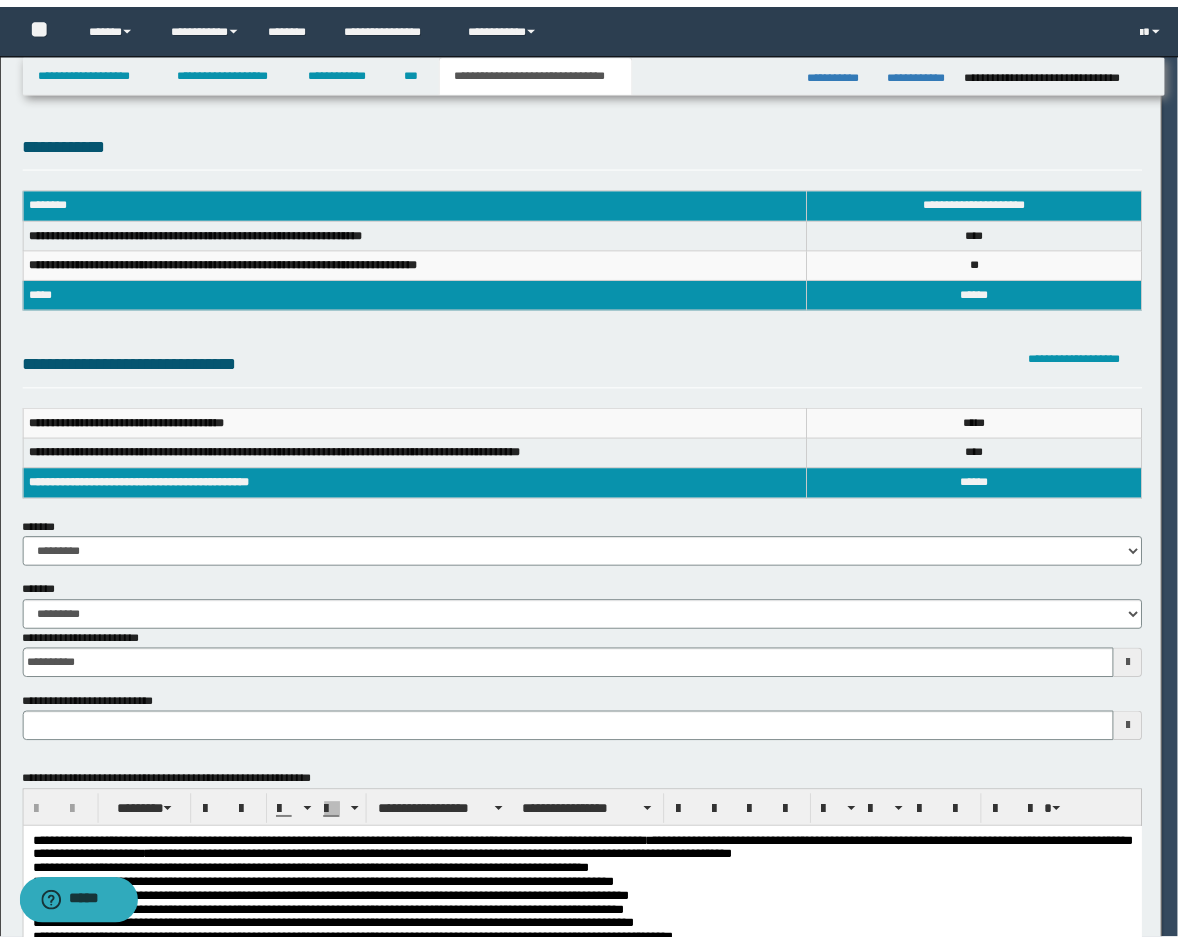 scroll, scrollTop: 0, scrollLeft: 0, axis: both 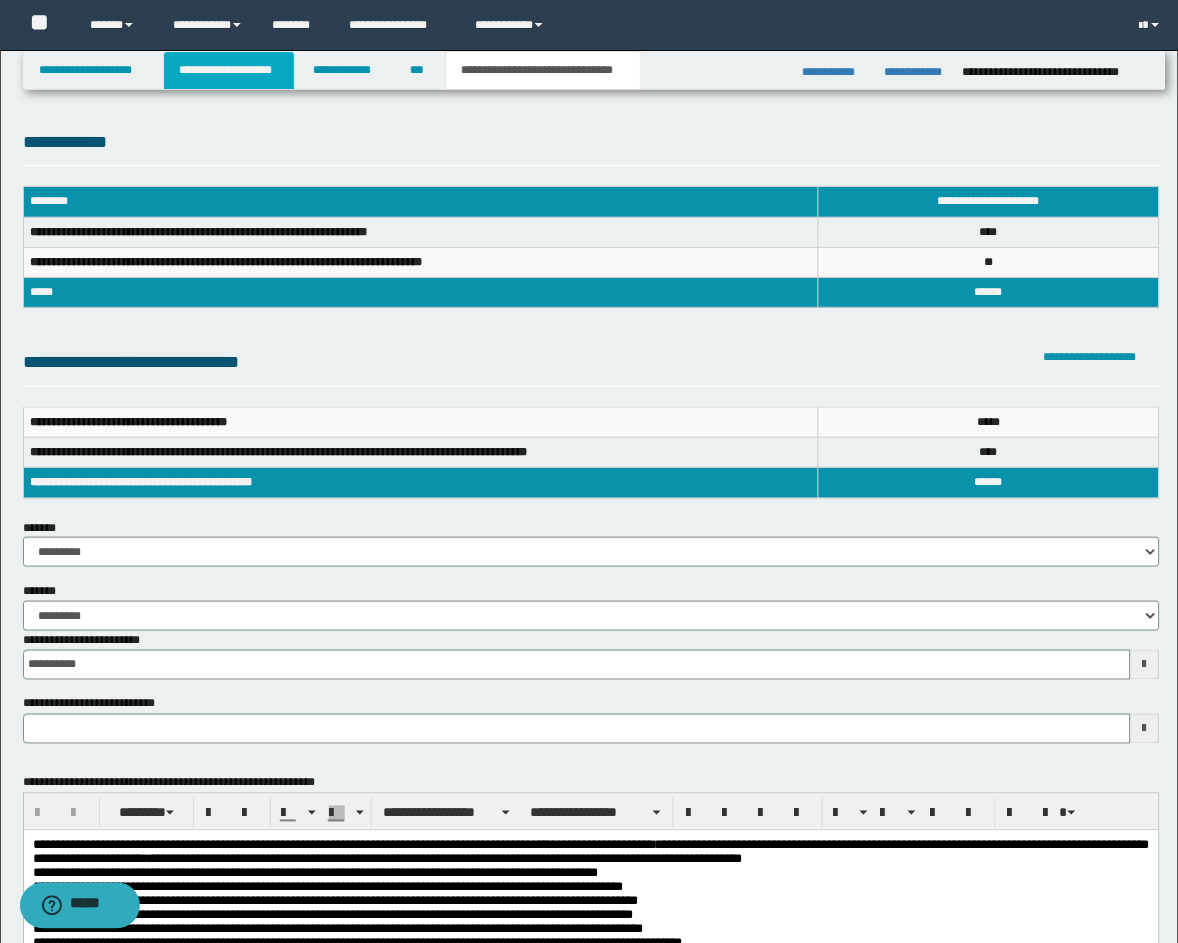 click on "**********" at bounding box center (229, 70) 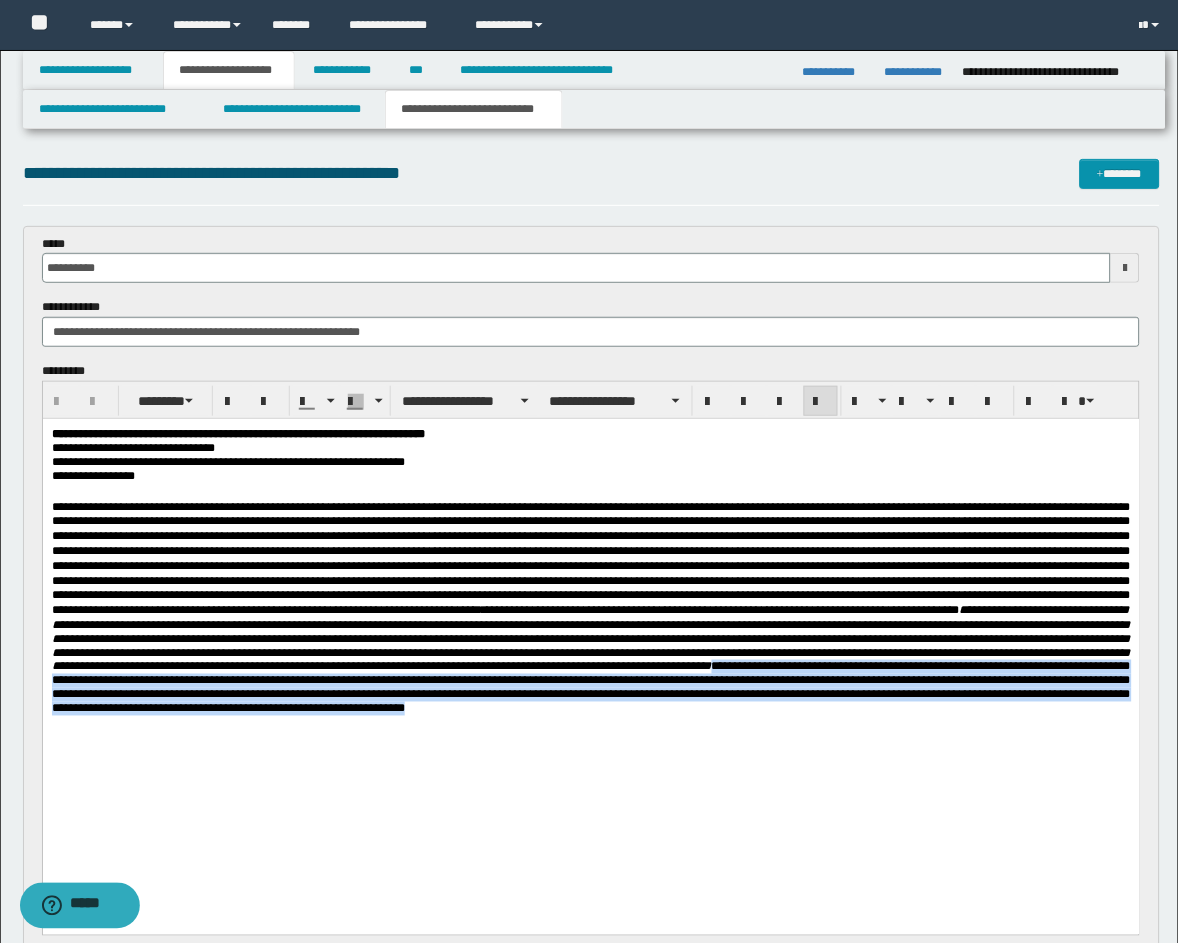 drag, startPoint x: 797, startPoint y: 772, endPoint x: 796, endPoint y: 713, distance: 59.008472 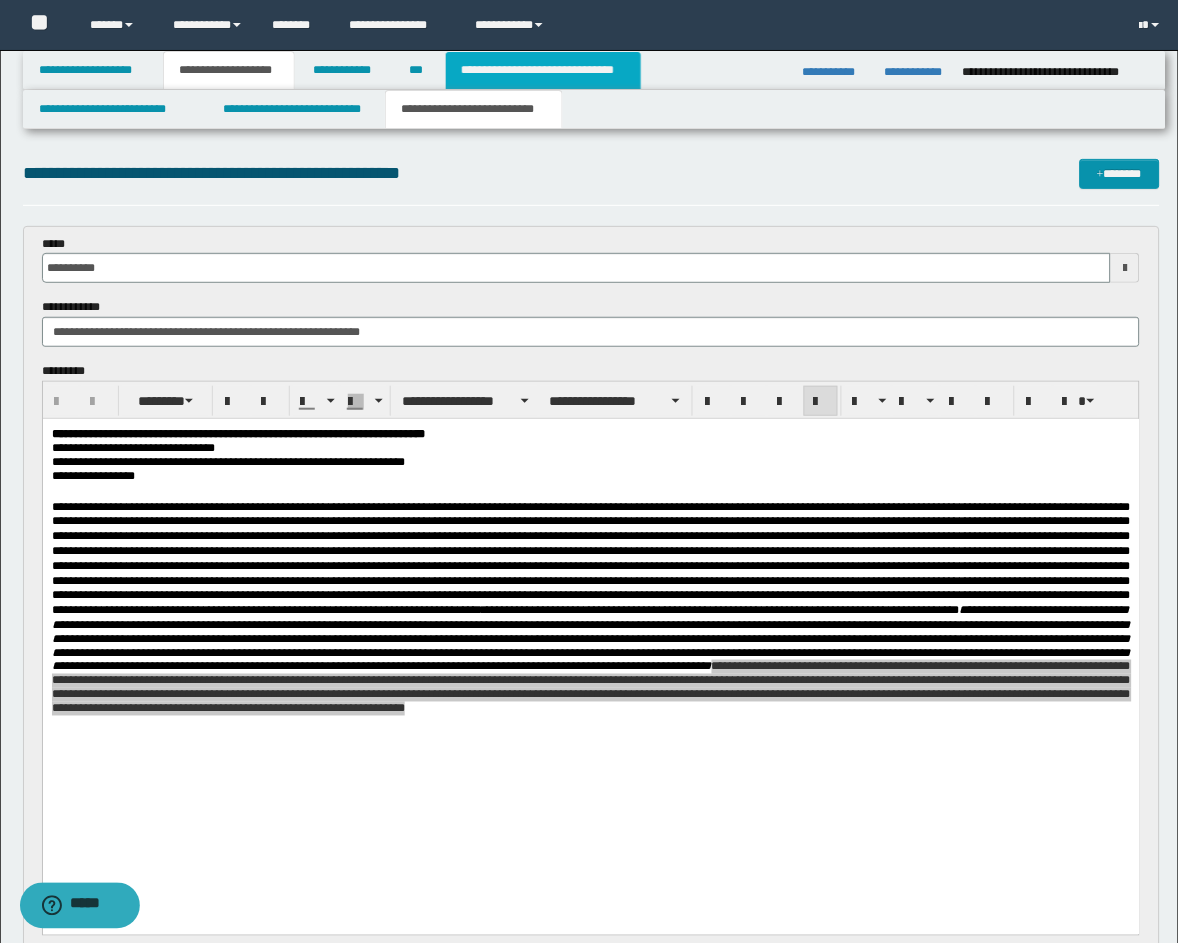 click on "**********" at bounding box center [543, 70] 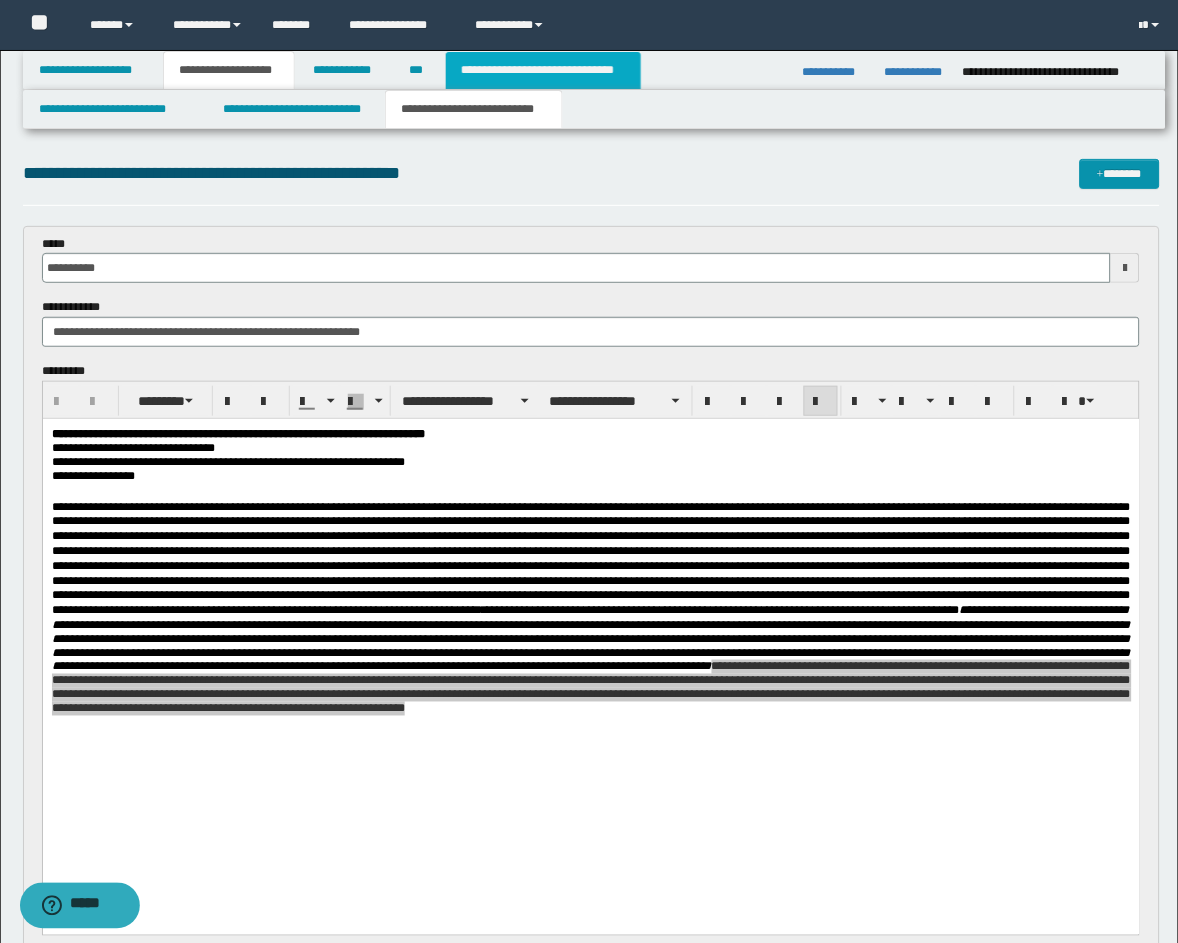 type on "**********" 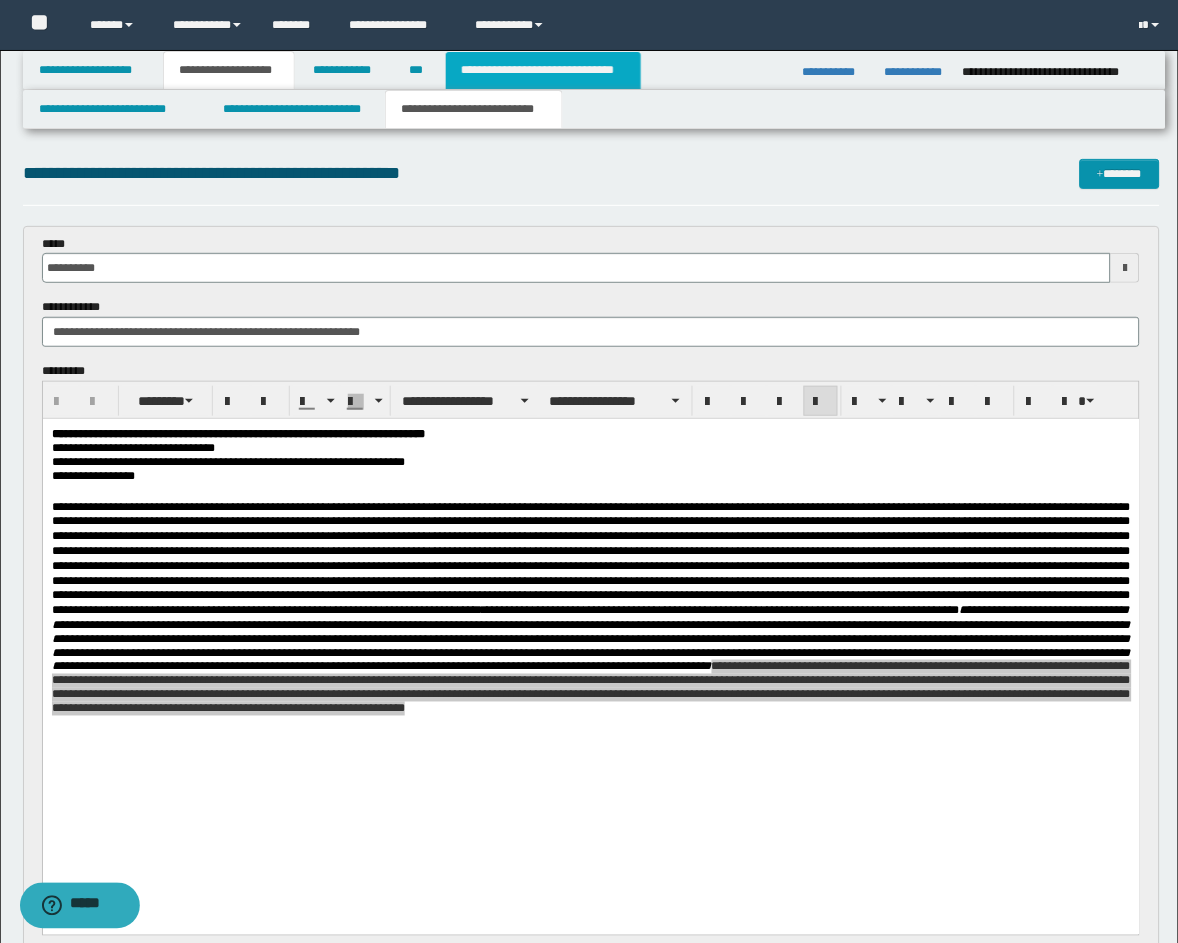 type 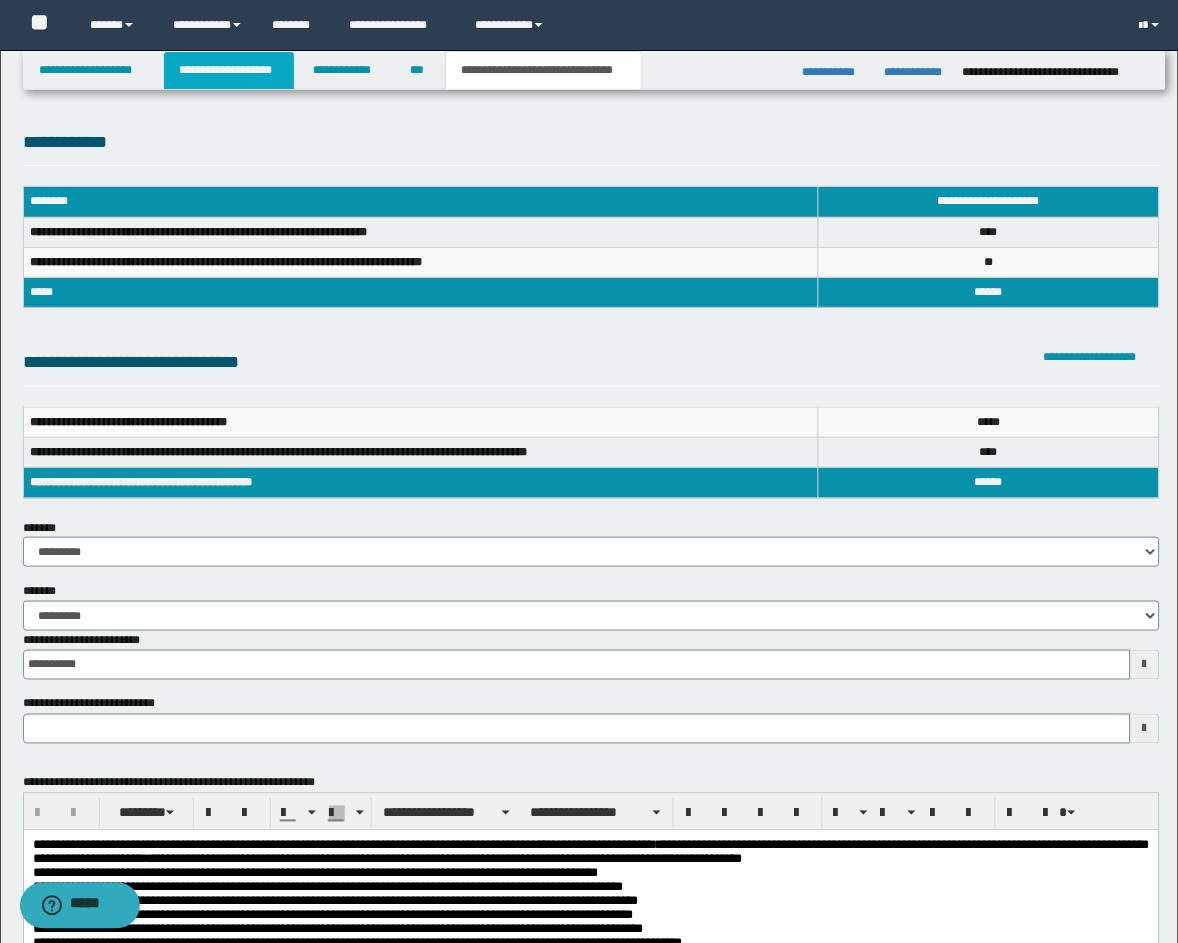 drag, startPoint x: 207, startPoint y: 68, endPoint x: 242, endPoint y: 71, distance: 35.128338 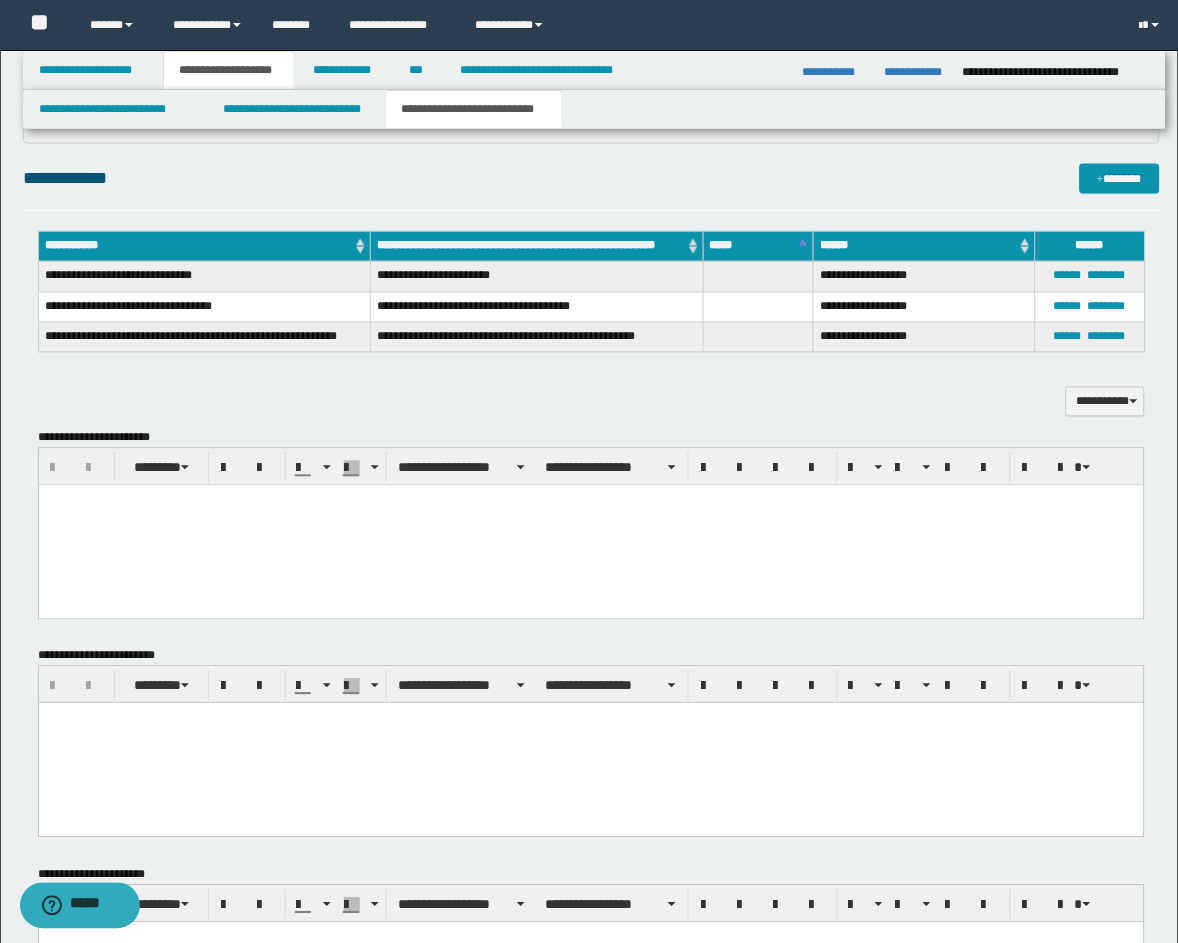 scroll, scrollTop: 1852, scrollLeft: 0, axis: vertical 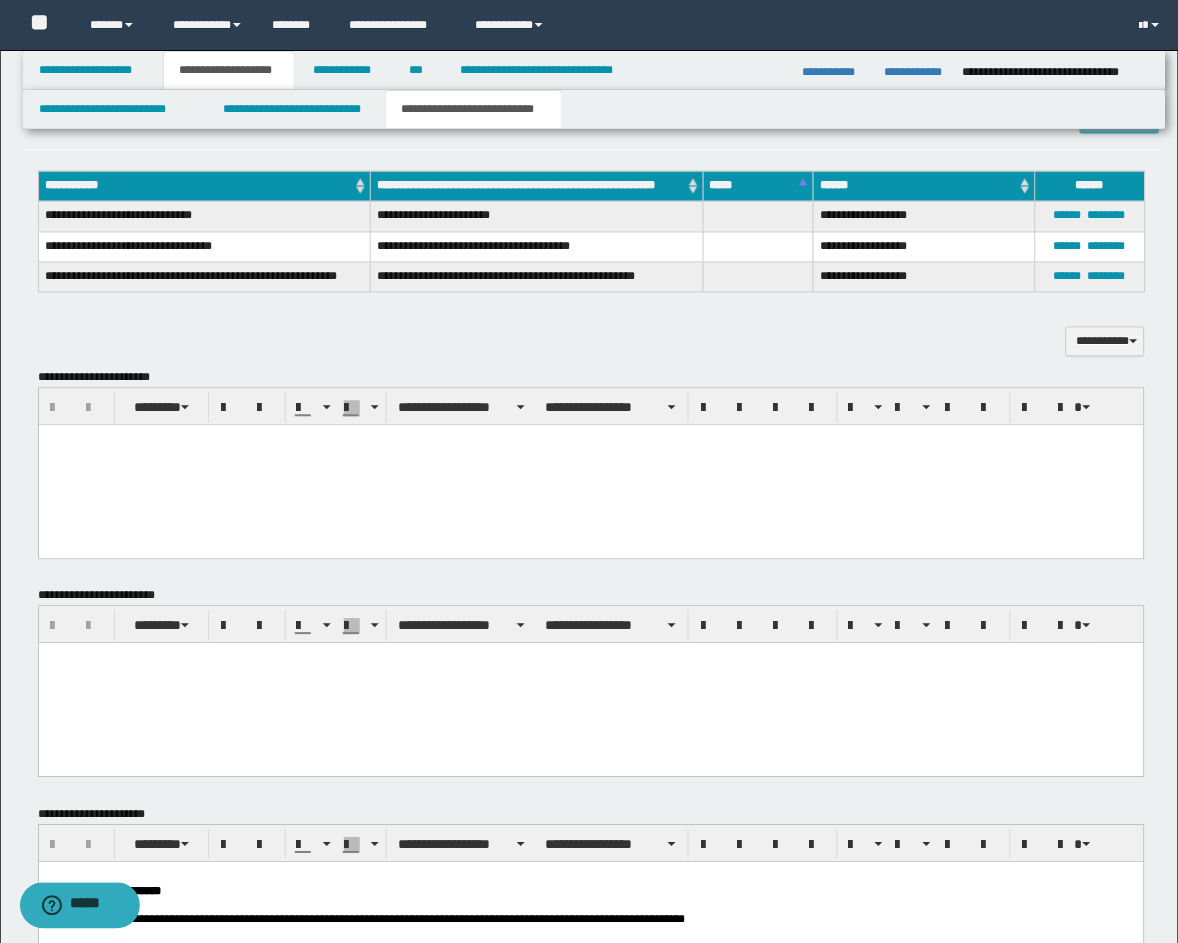 click at bounding box center [590, 465] 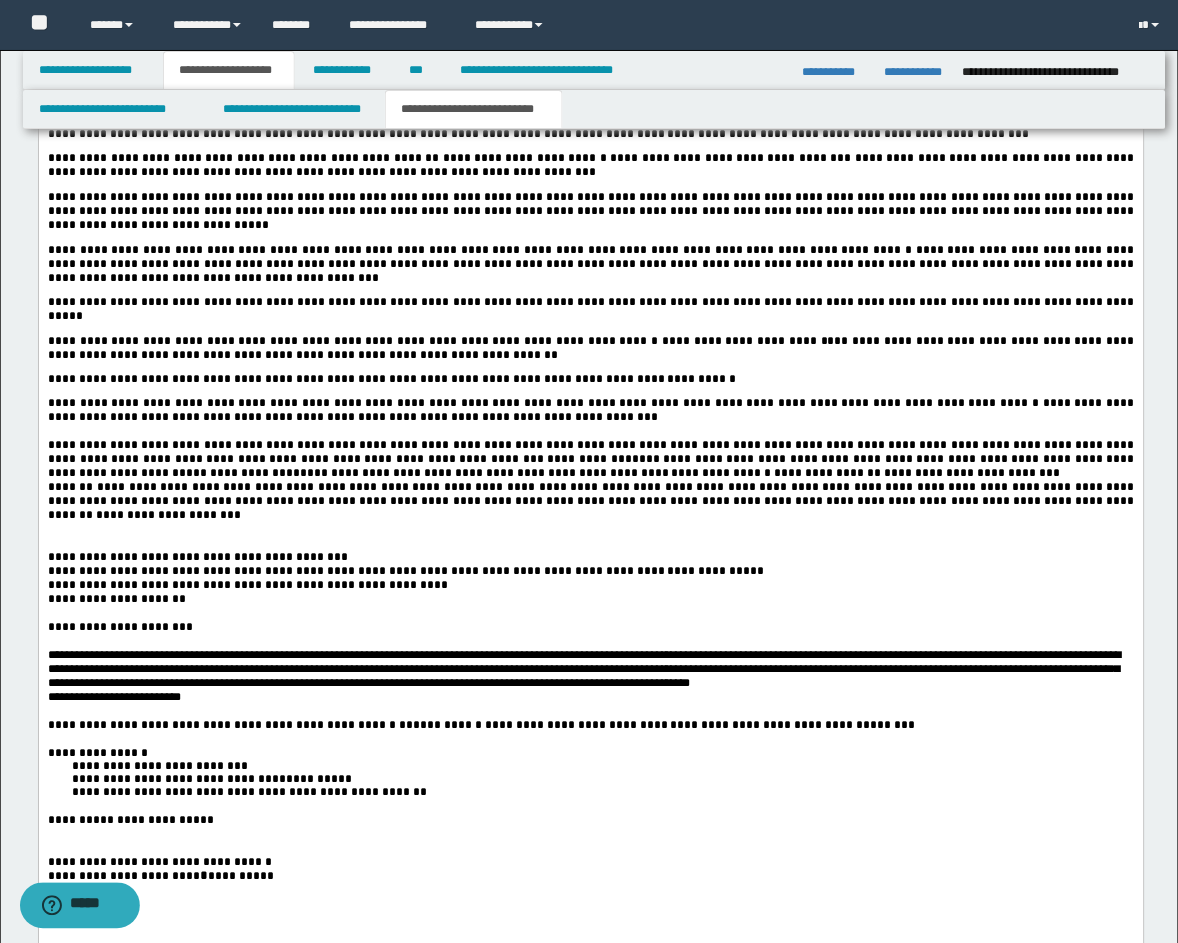 scroll, scrollTop: 2963, scrollLeft: 0, axis: vertical 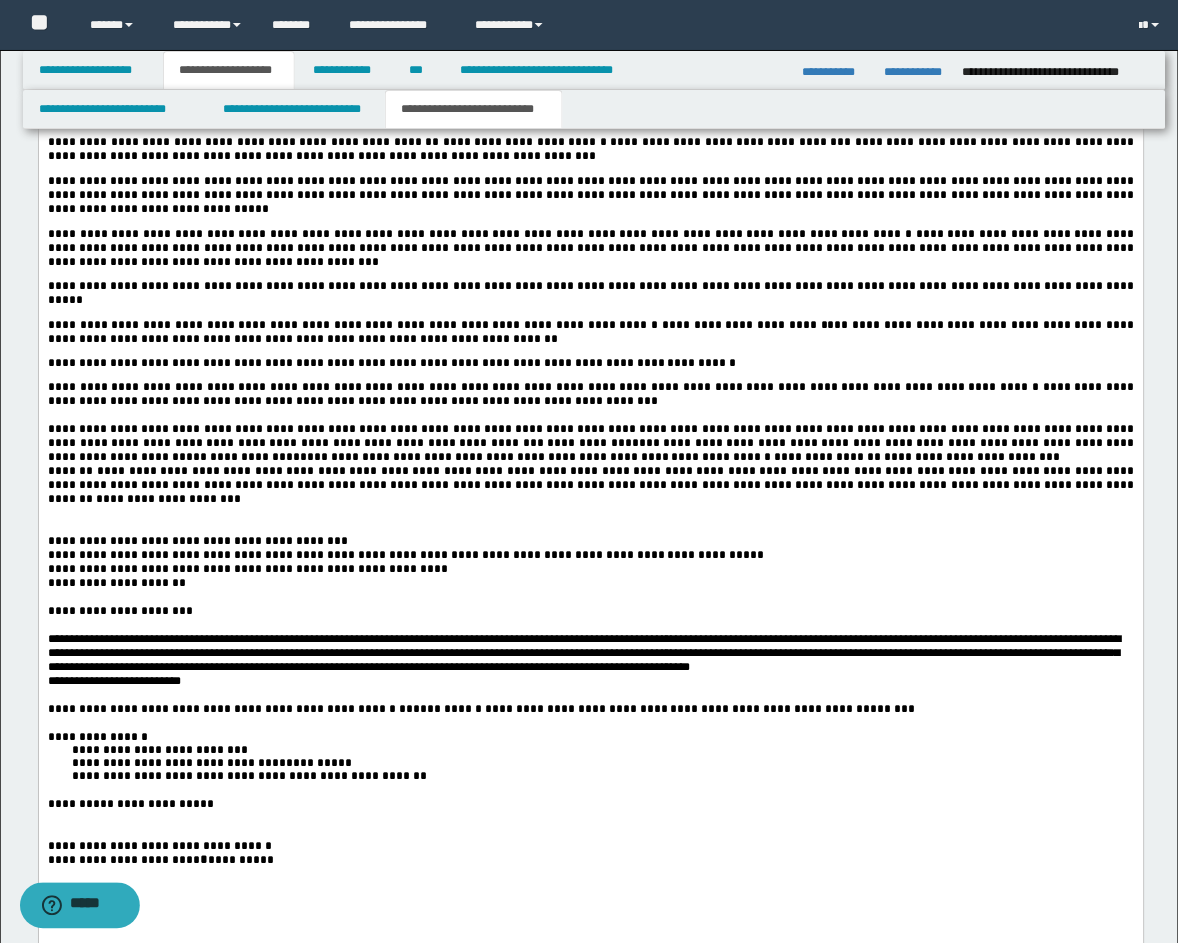 click at bounding box center (590, 529) 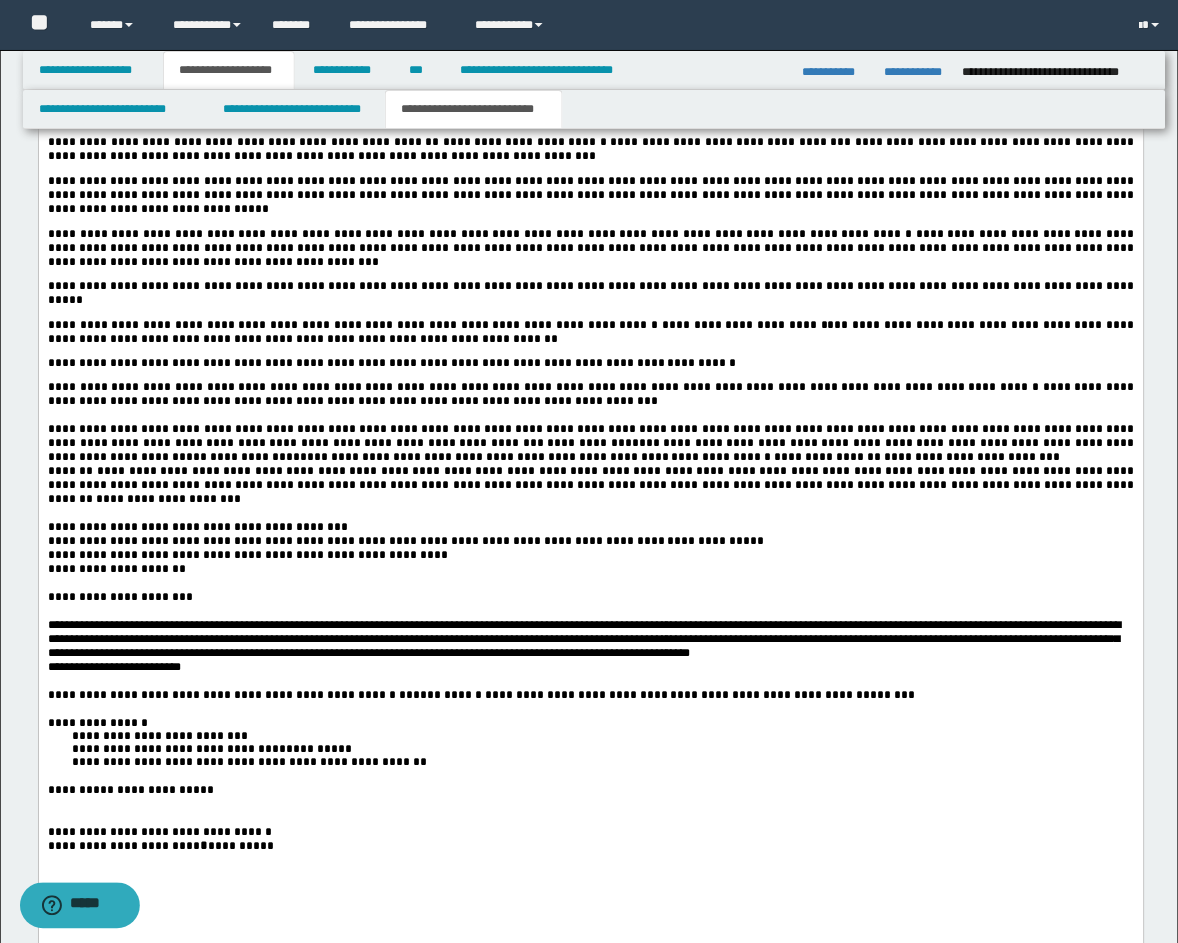 click on "**********" at bounding box center [590, 529] 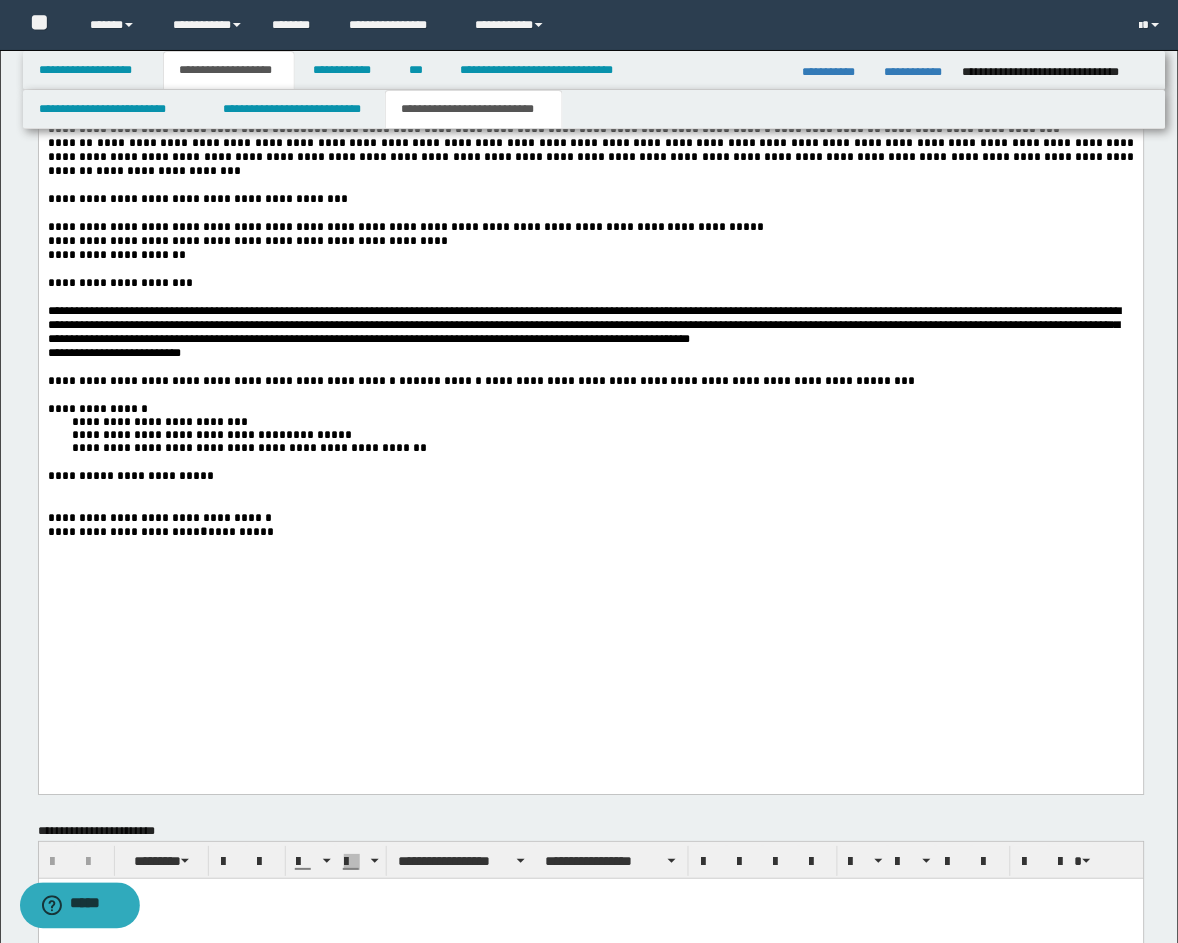 scroll, scrollTop: 3333, scrollLeft: 0, axis: vertical 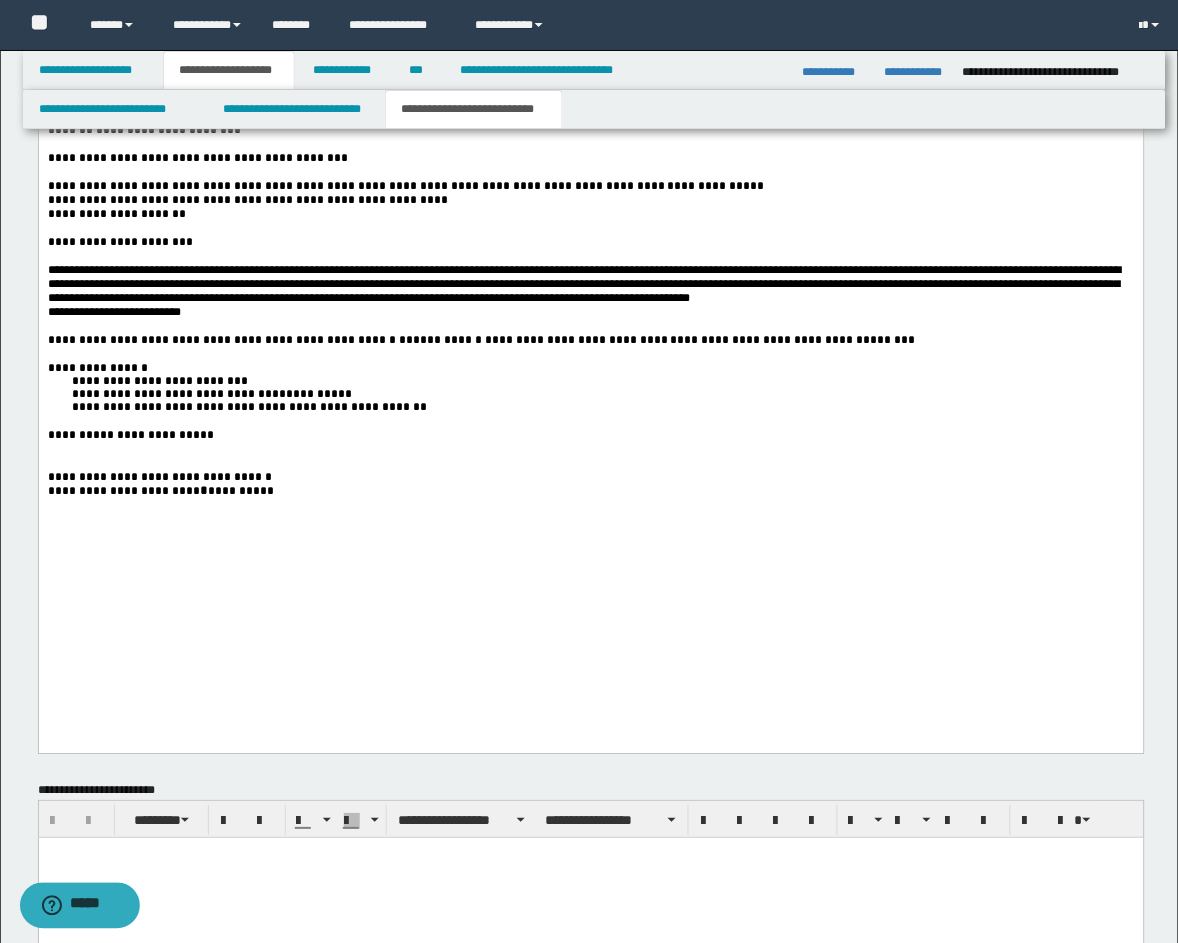 click on "**********" at bounding box center [590, 369] 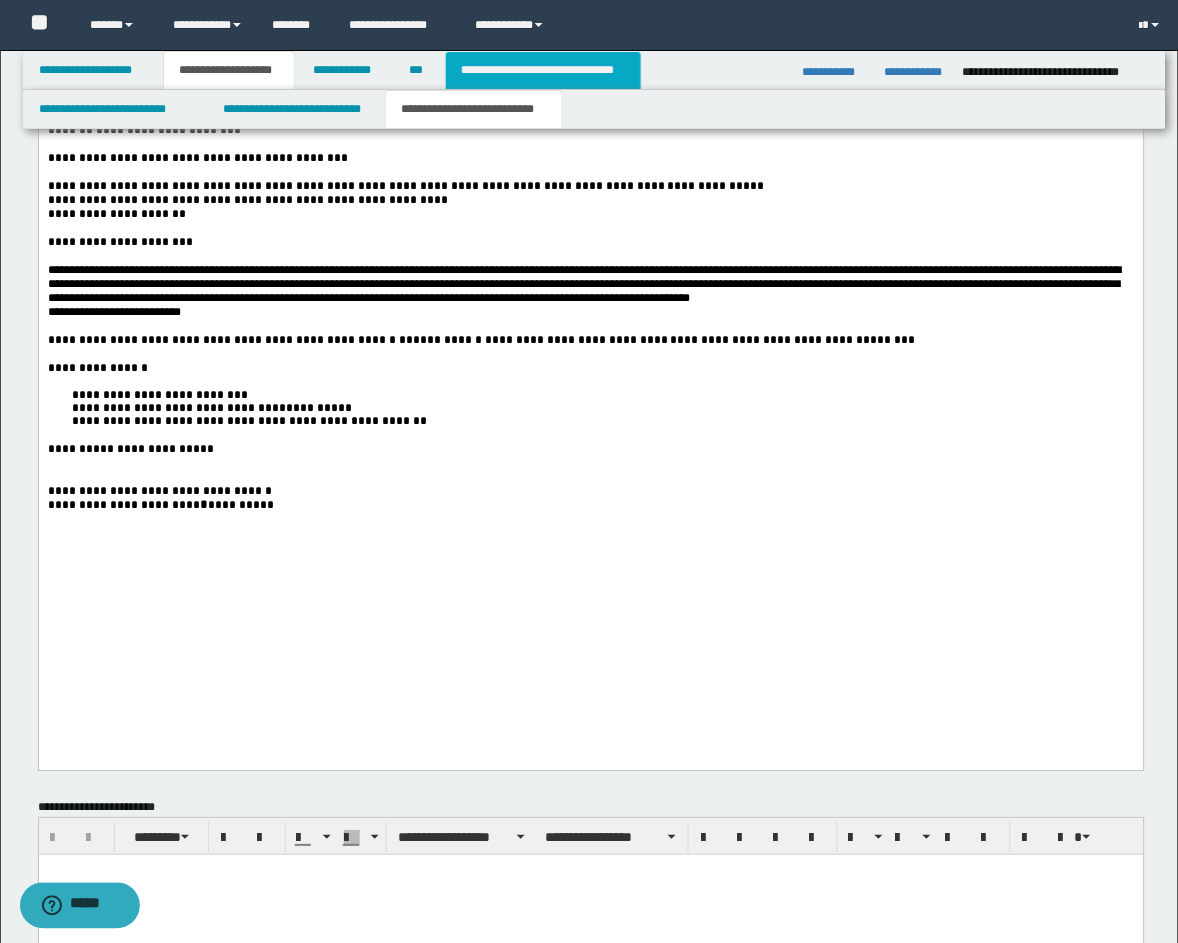 click on "**********" at bounding box center [543, 70] 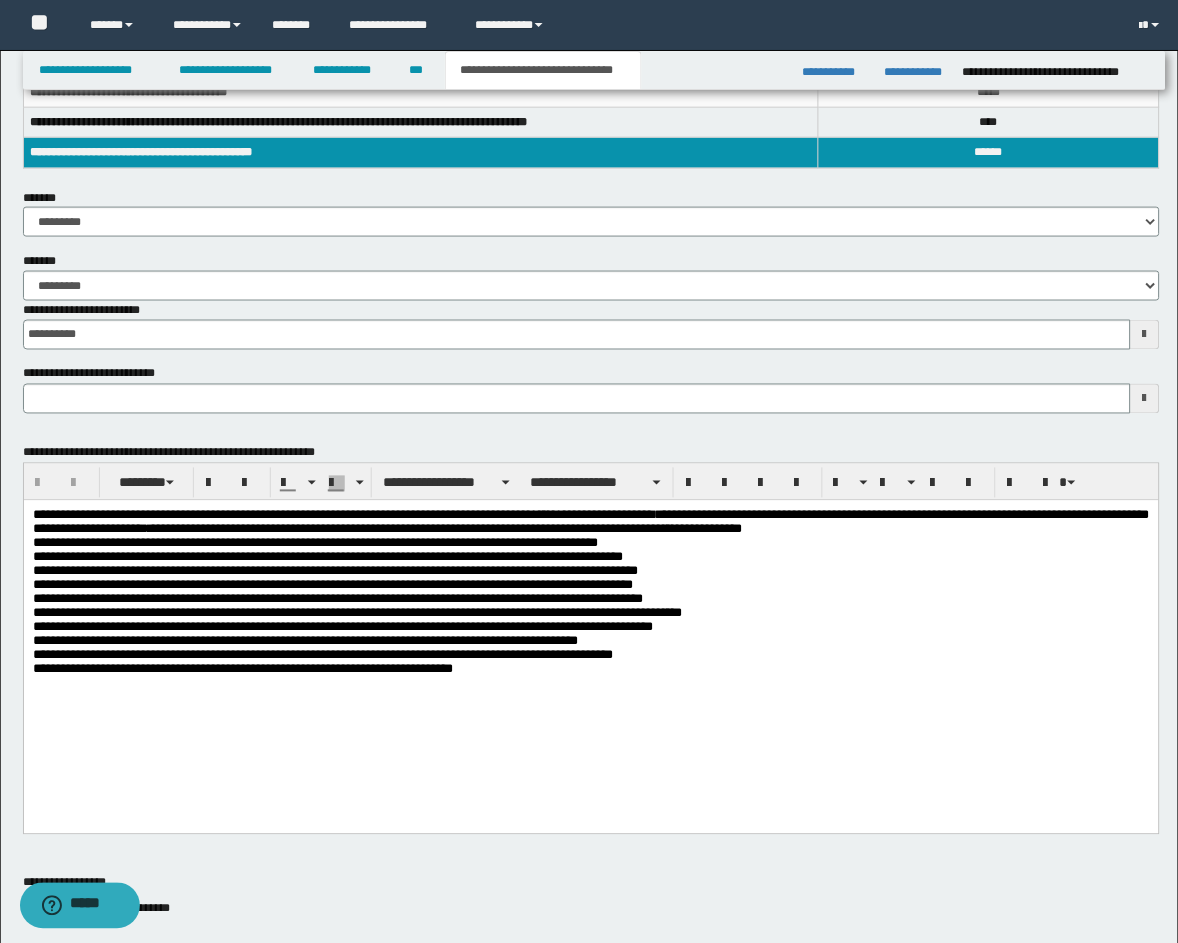scroll, scrollTop: 370, scrollLeft: 0, axis: vertical 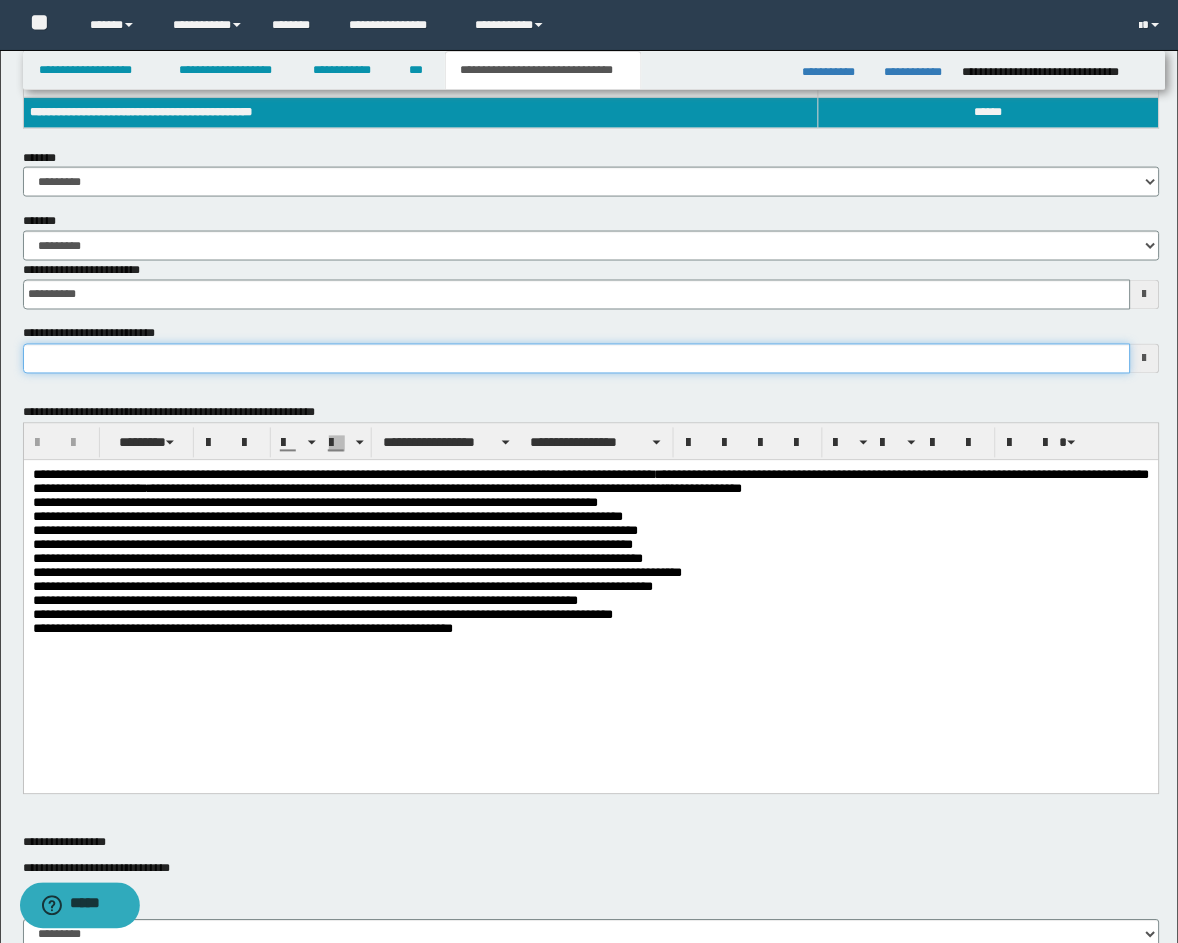 click on "**********" at bounding box center (577, 359) 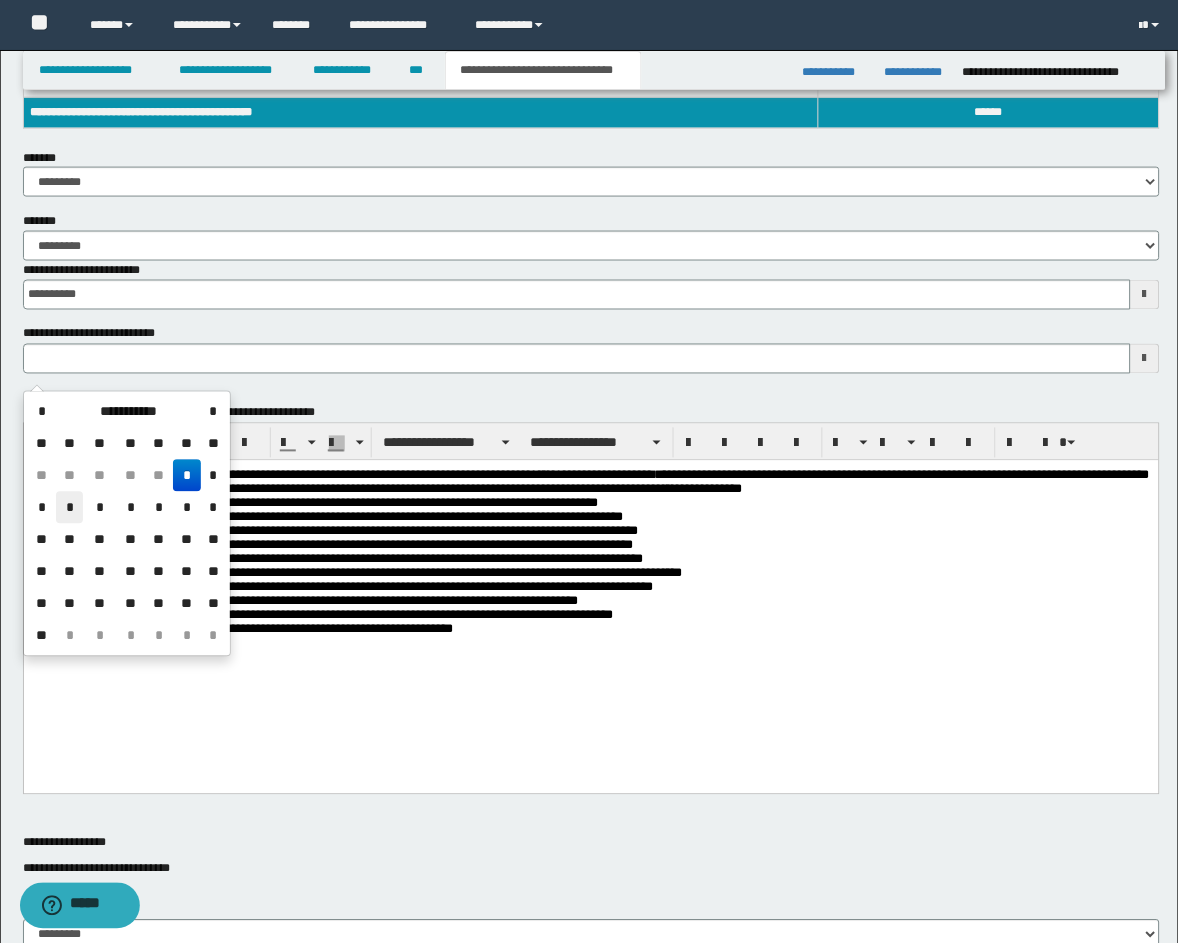 click on "*" at bounding box center (70, 508) 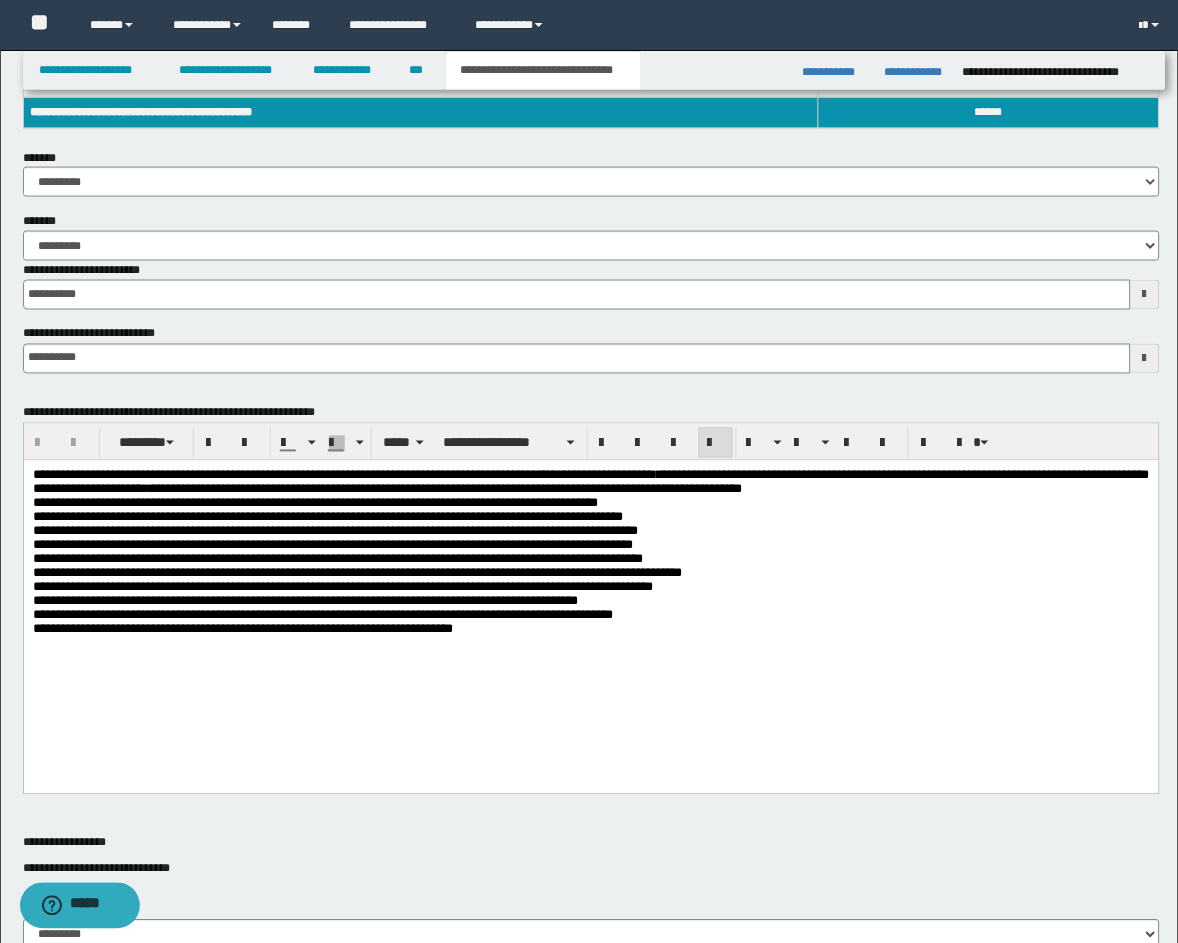 drag, startPoint x: 735, startPoint y: 737, endPoint x: 561, endPoint y: 645, distance: 196.8248 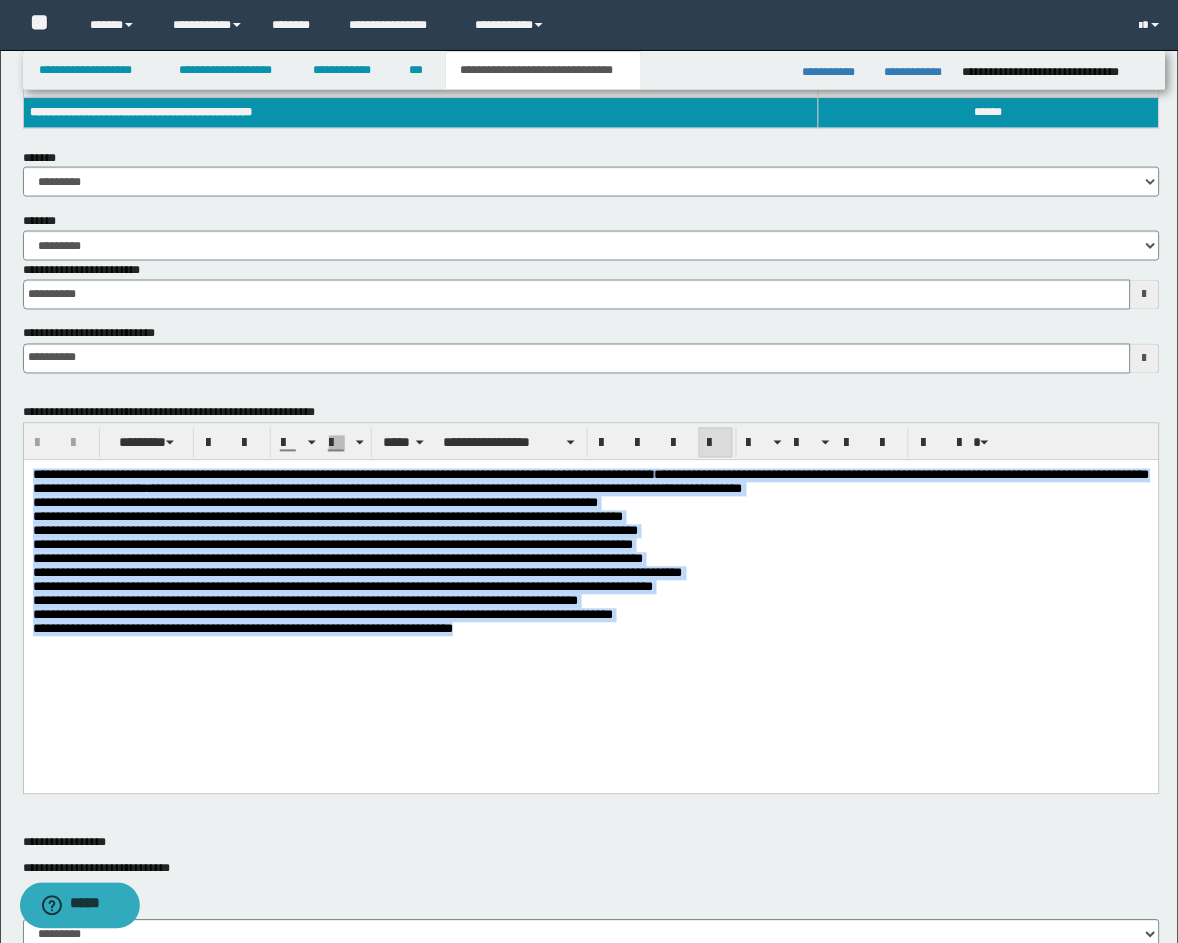 drag, startPoint x: 544, startPoint y: 685, endPoint x: -21, endPoint y: 419, distance: 624.48456 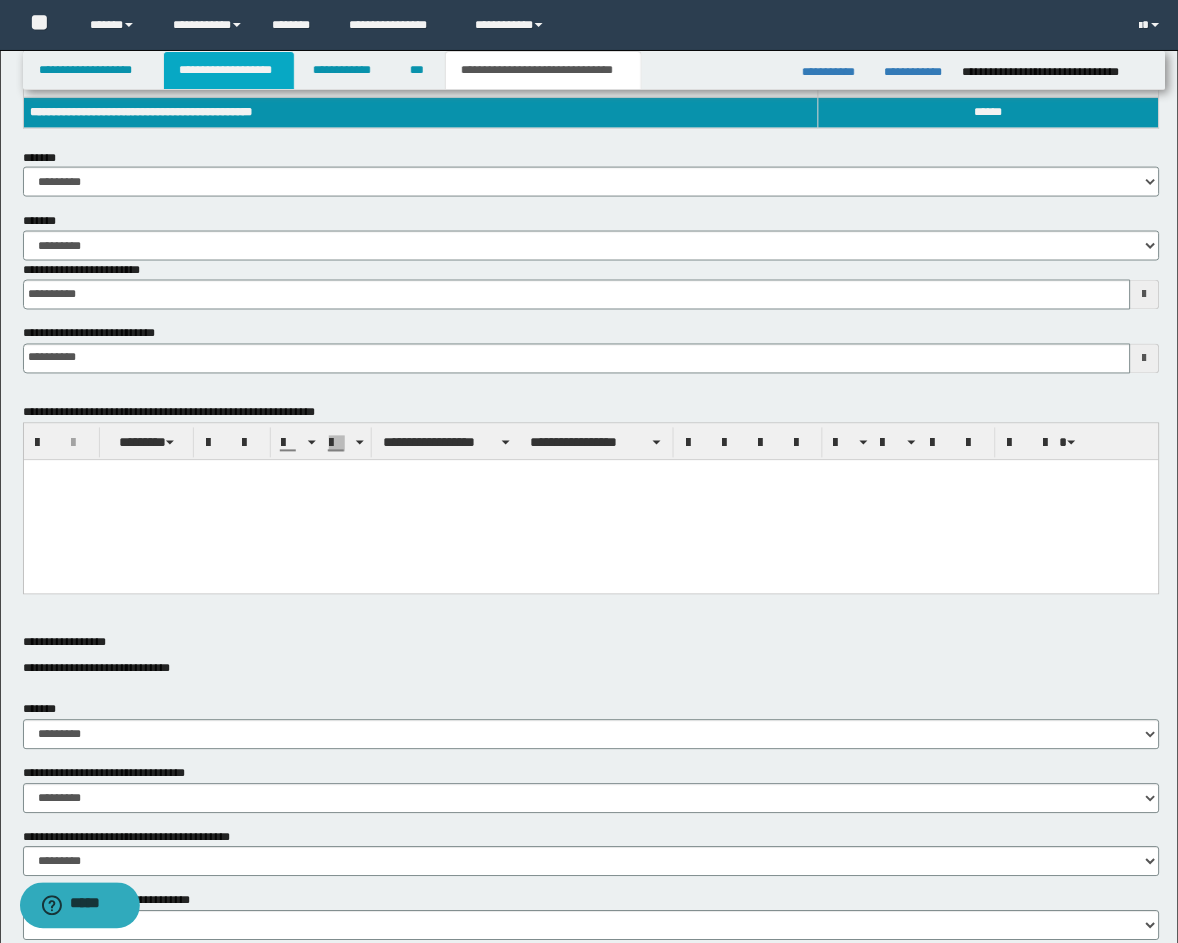 click on "**********" at bounding box center [229, 70] 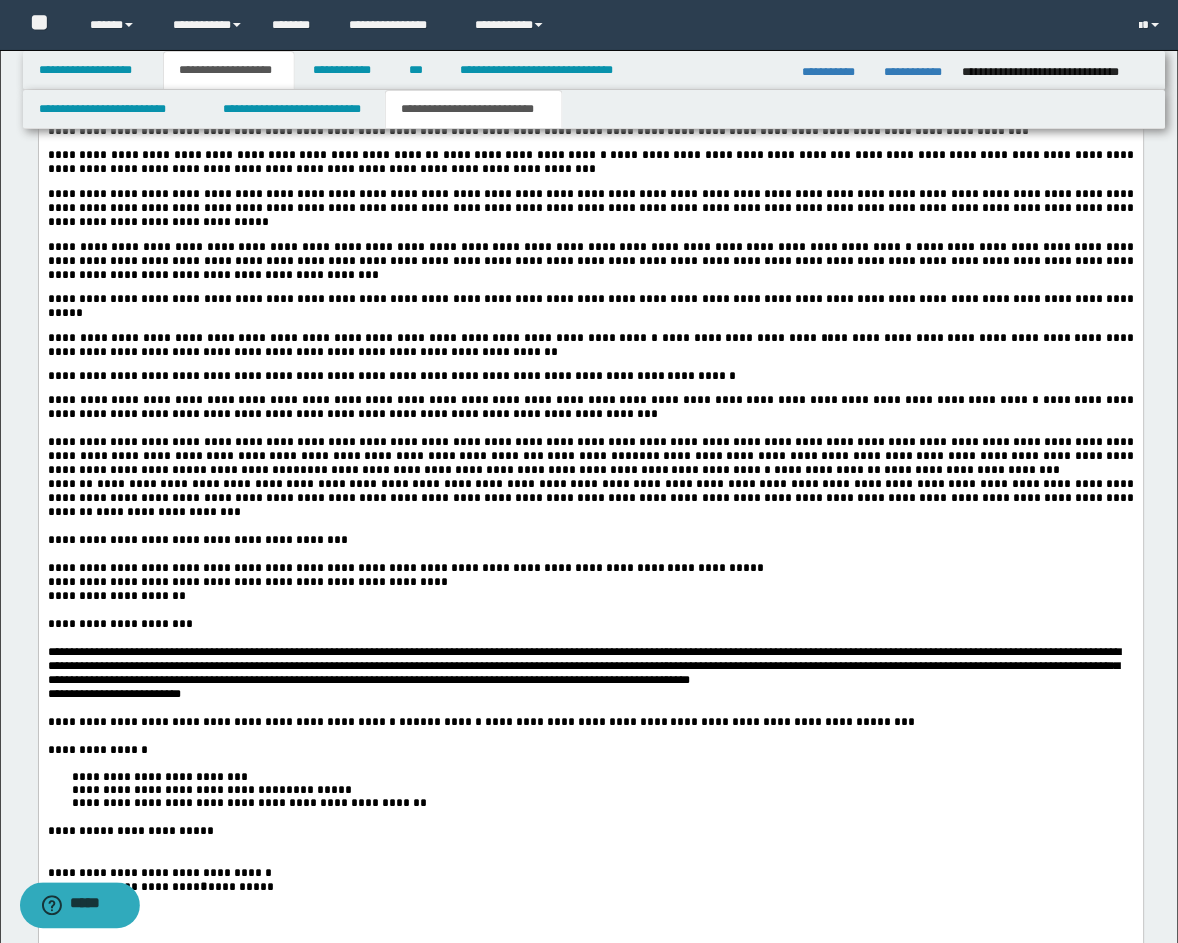 scroll, scrollTop: 2994, scrollLeft: 0, axis: vertical 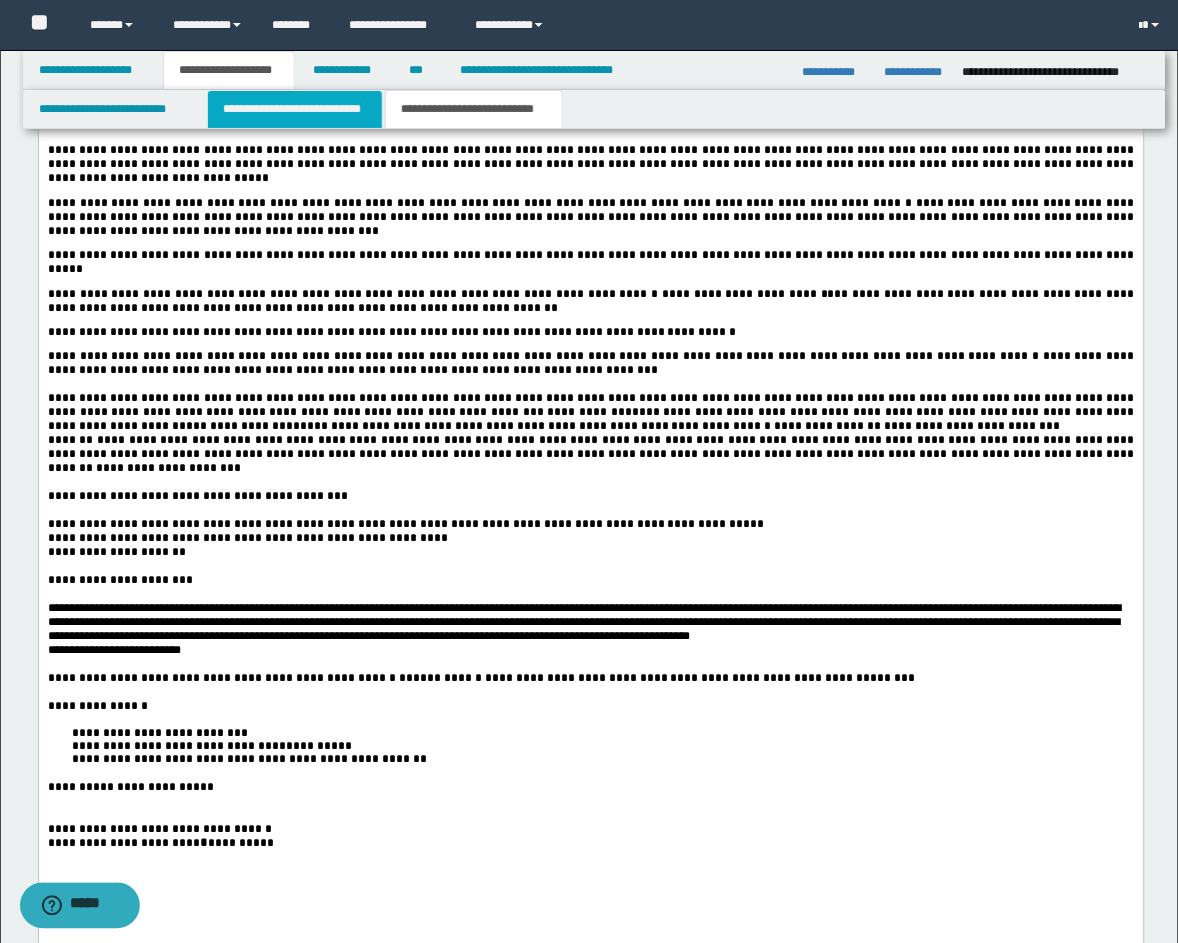 click on "**********" at bounding box center [295, 109] 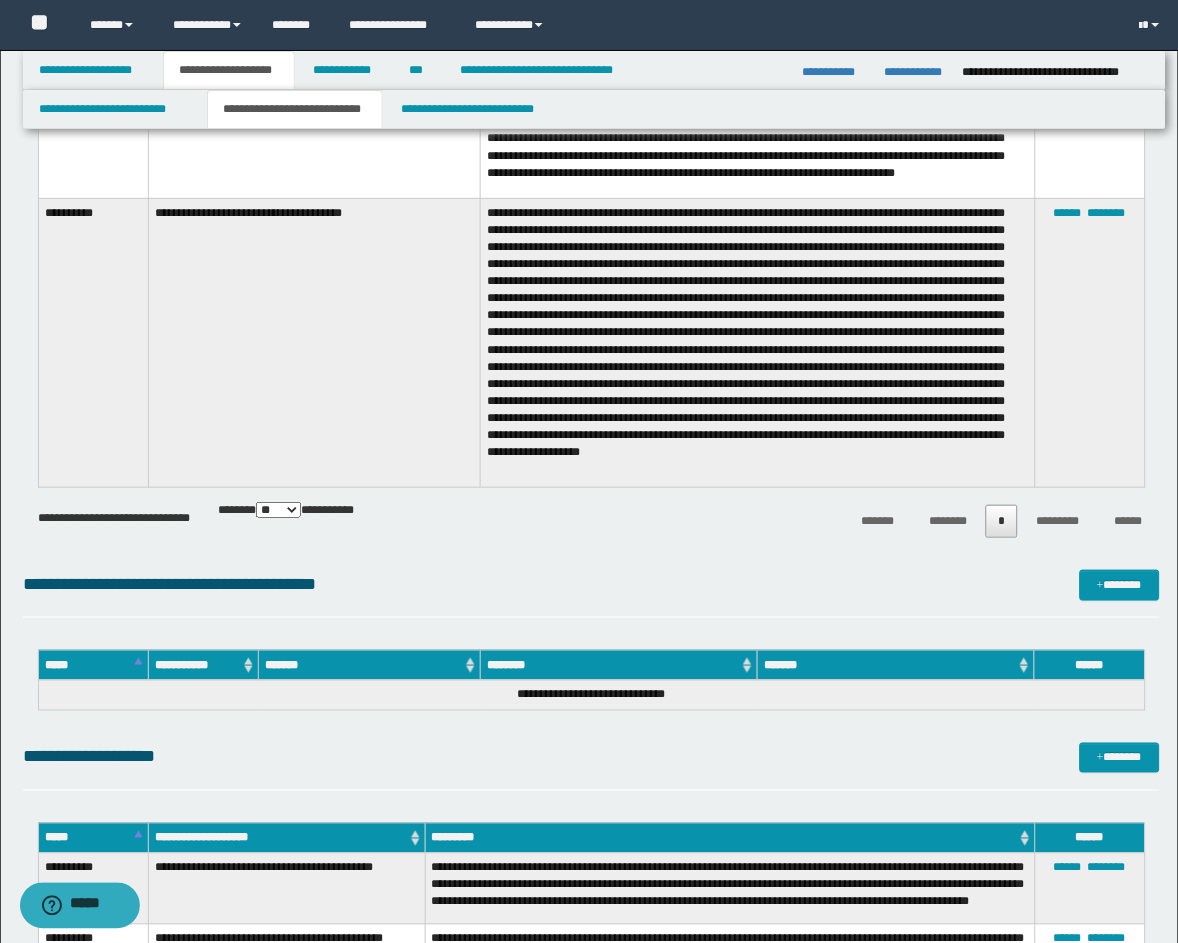 scroll, scrollTop: 2253, scrollLeft: 0, axis: vertical 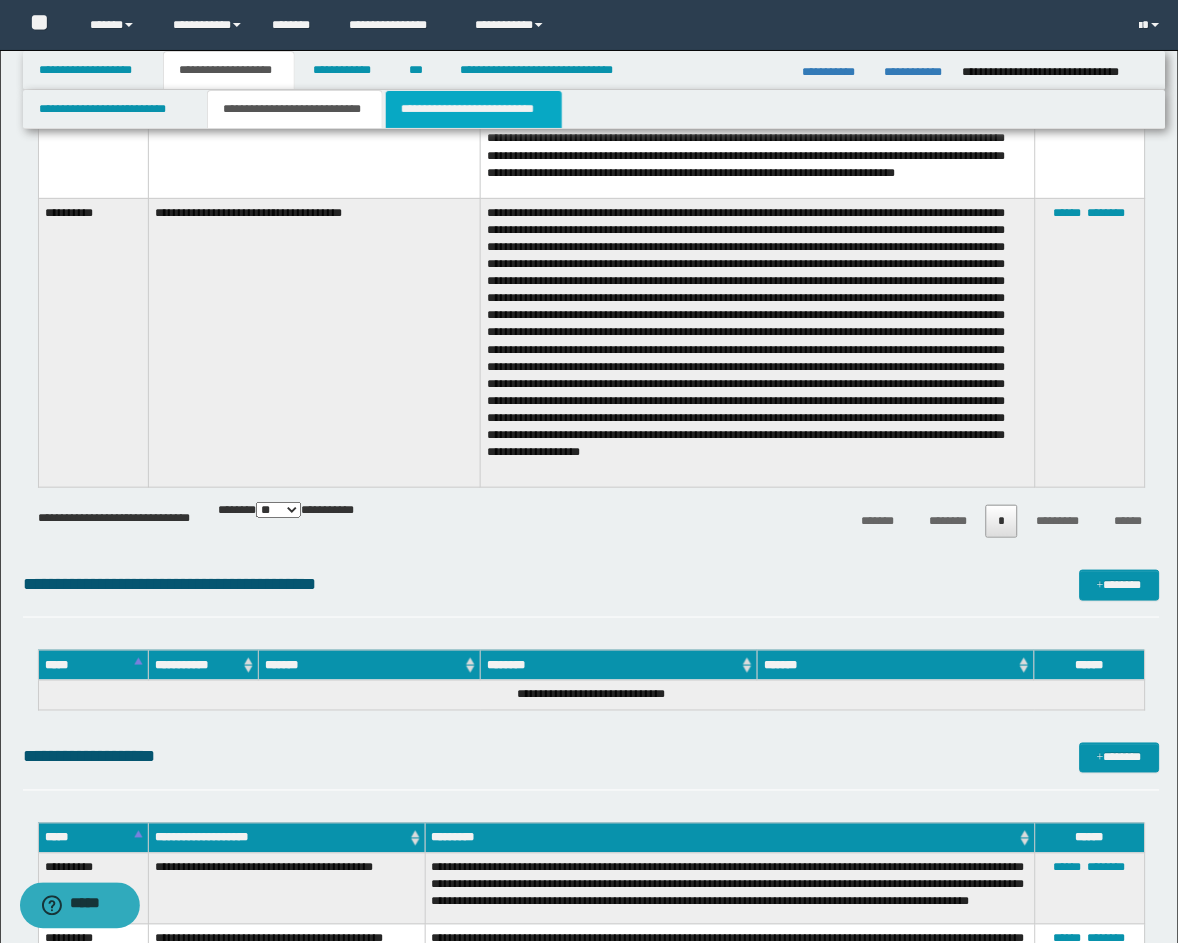 click on "**********" at bounding box center (474, 109) 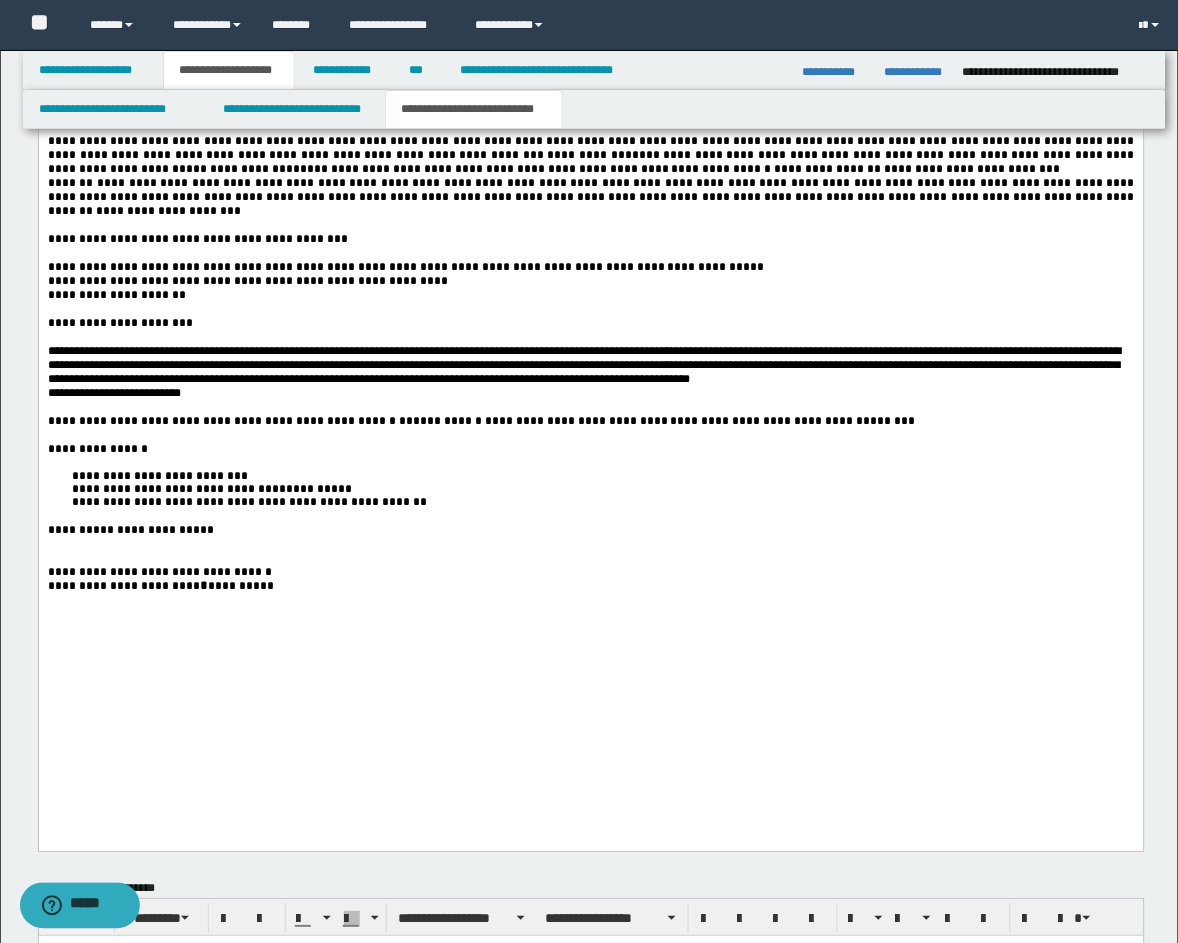 scroll, scrollTop: 3364, scrollLeft: 0, axis: vertical 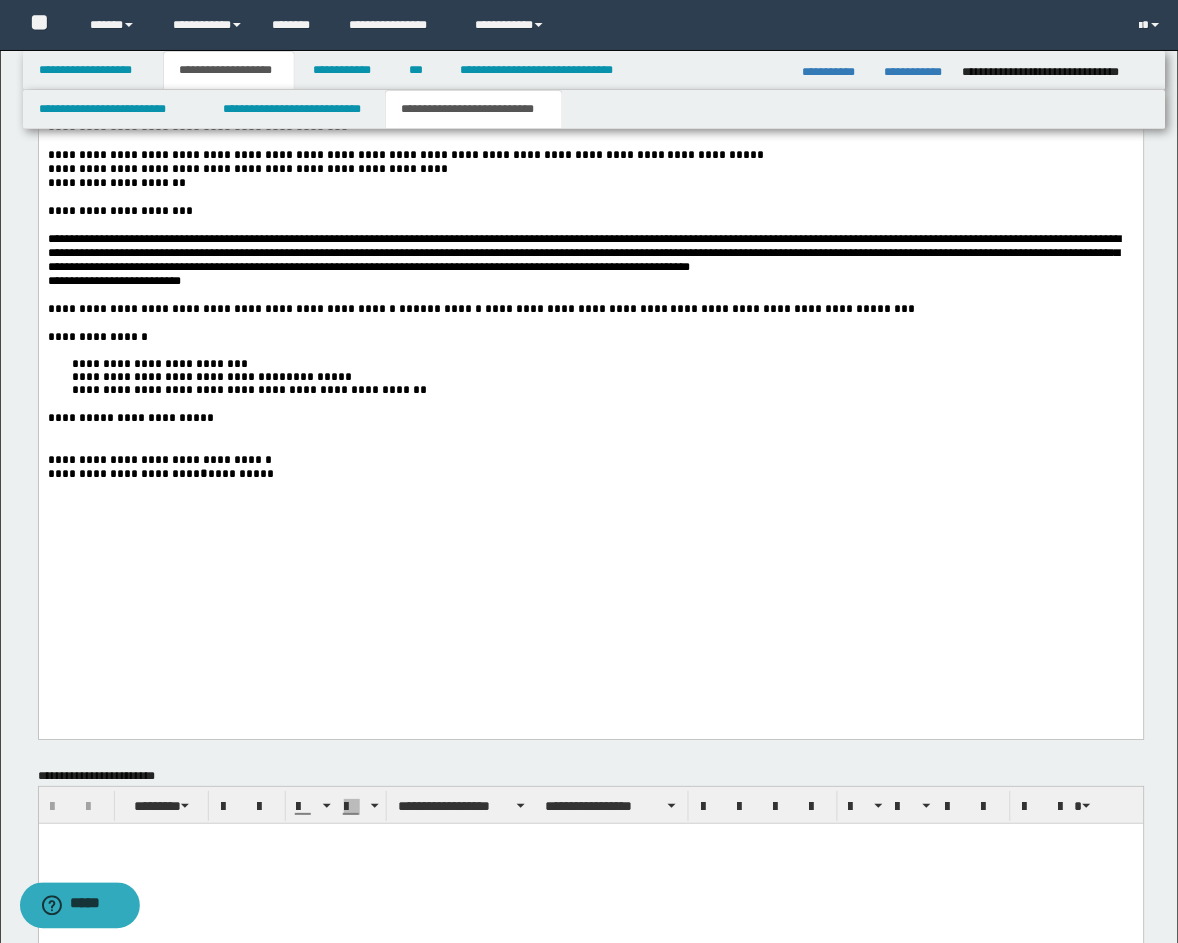 click on "**********" at bounding box center (590, 282) 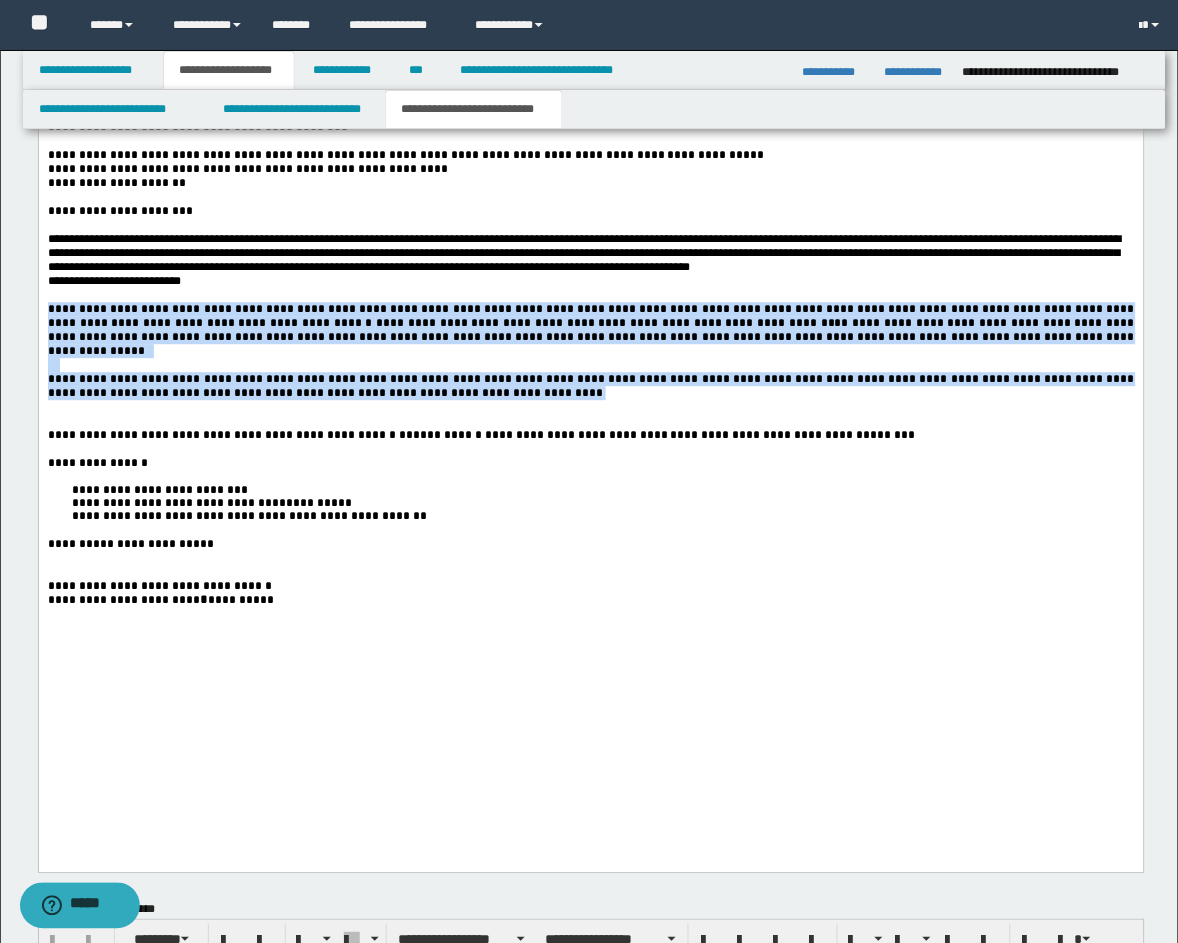 drag, startPoint x: 292, startPoint y: 500, endPoint x: 38, endPoint y: 425, distance: 264.84146 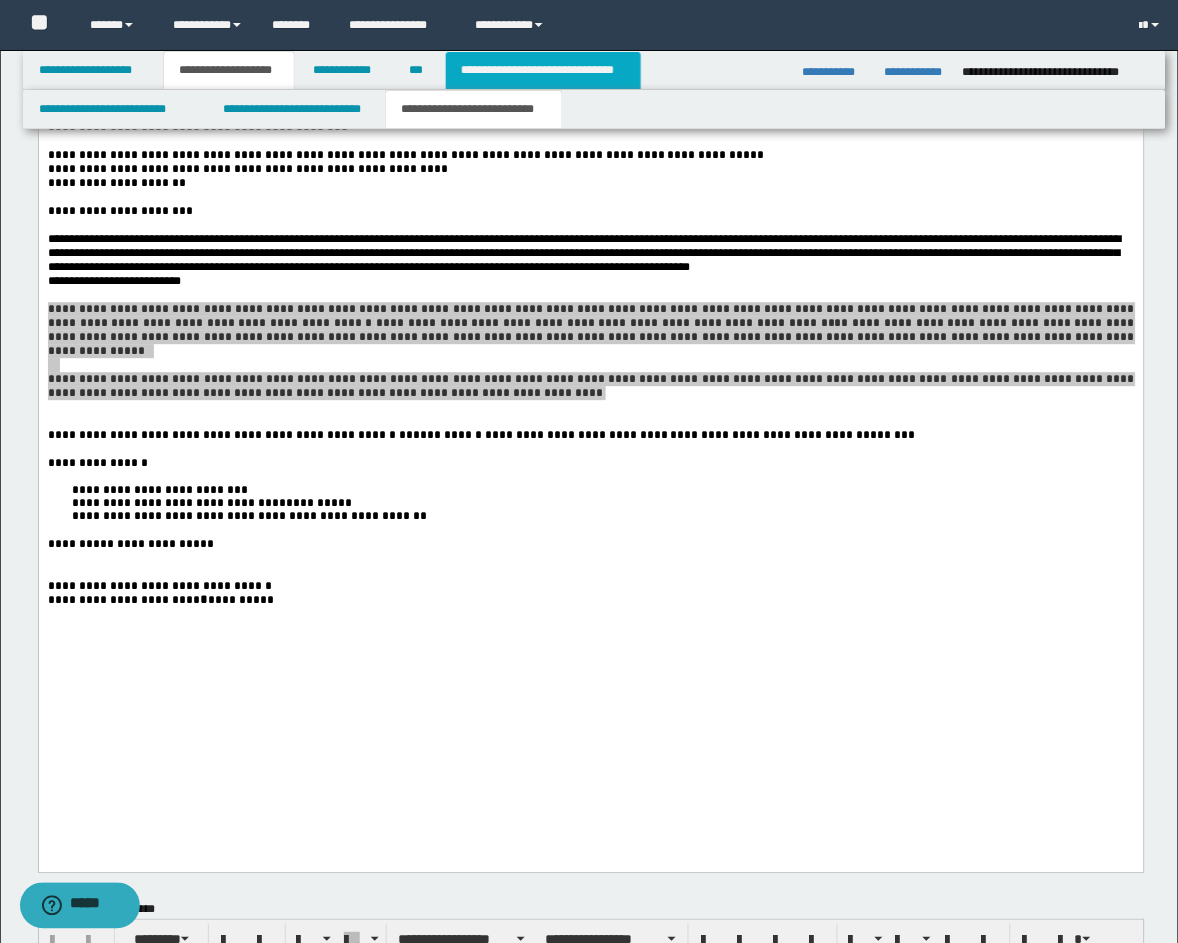 click on "**********" at bounding box center [543, 70] 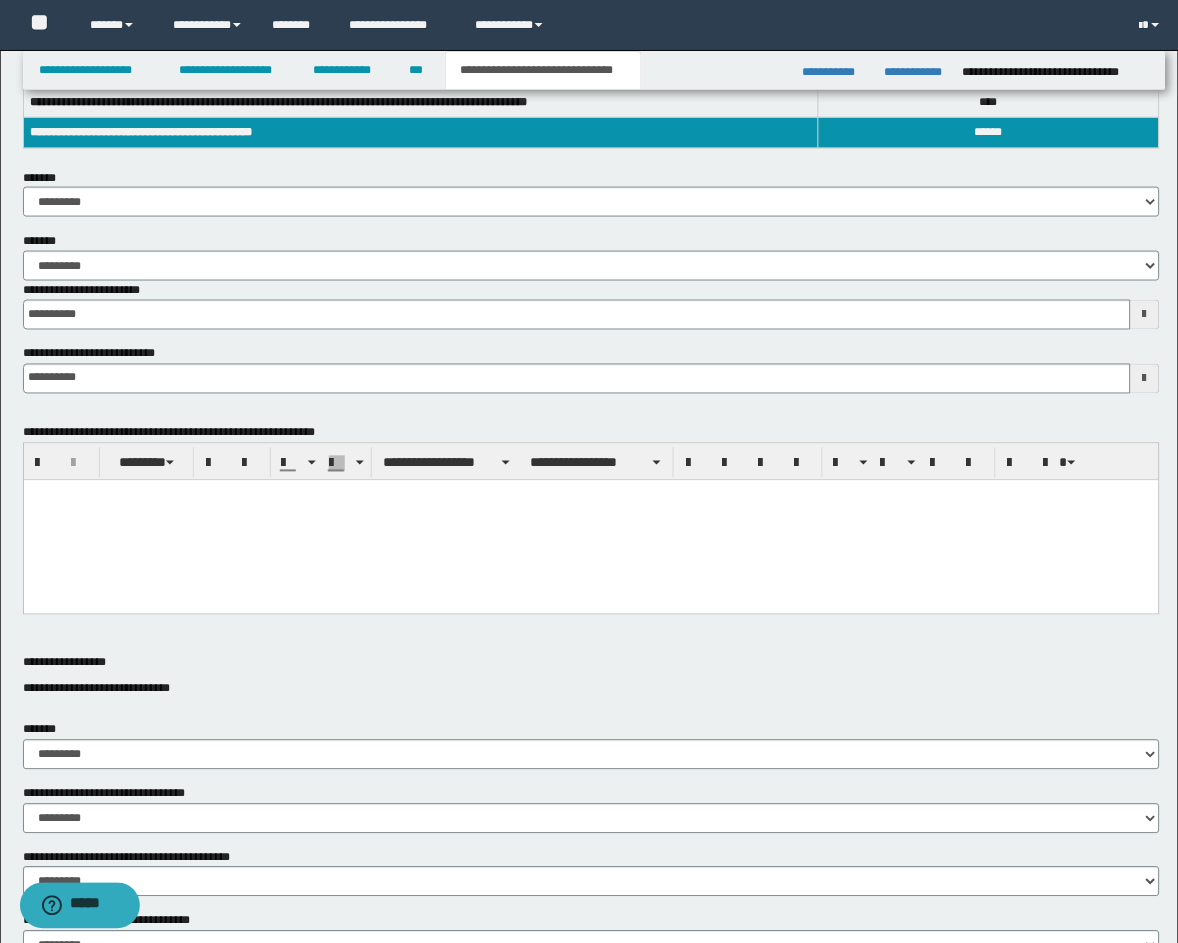 scroll, scrollTop: 370, scrollLeft: 0, axis: vertical 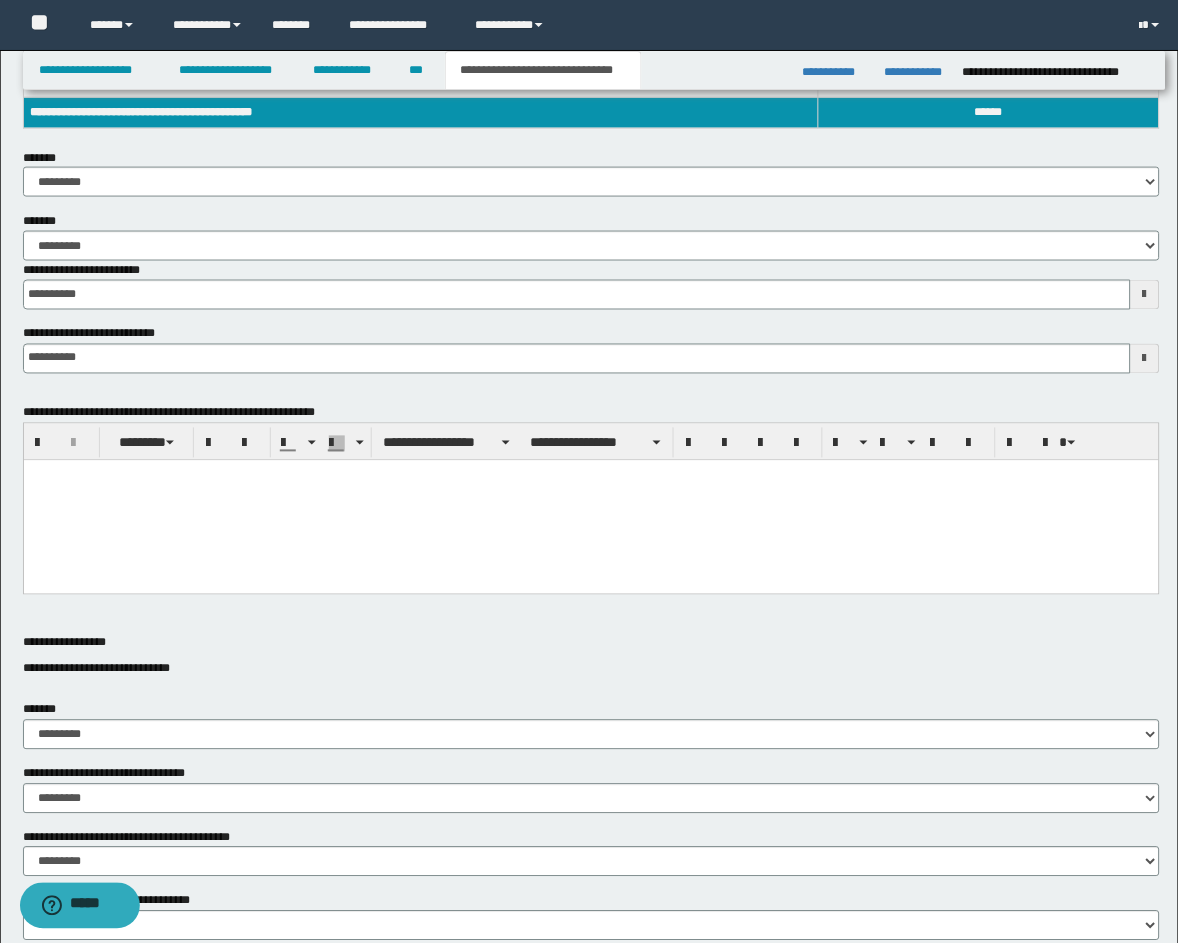 click at bounding box center [590, 500] 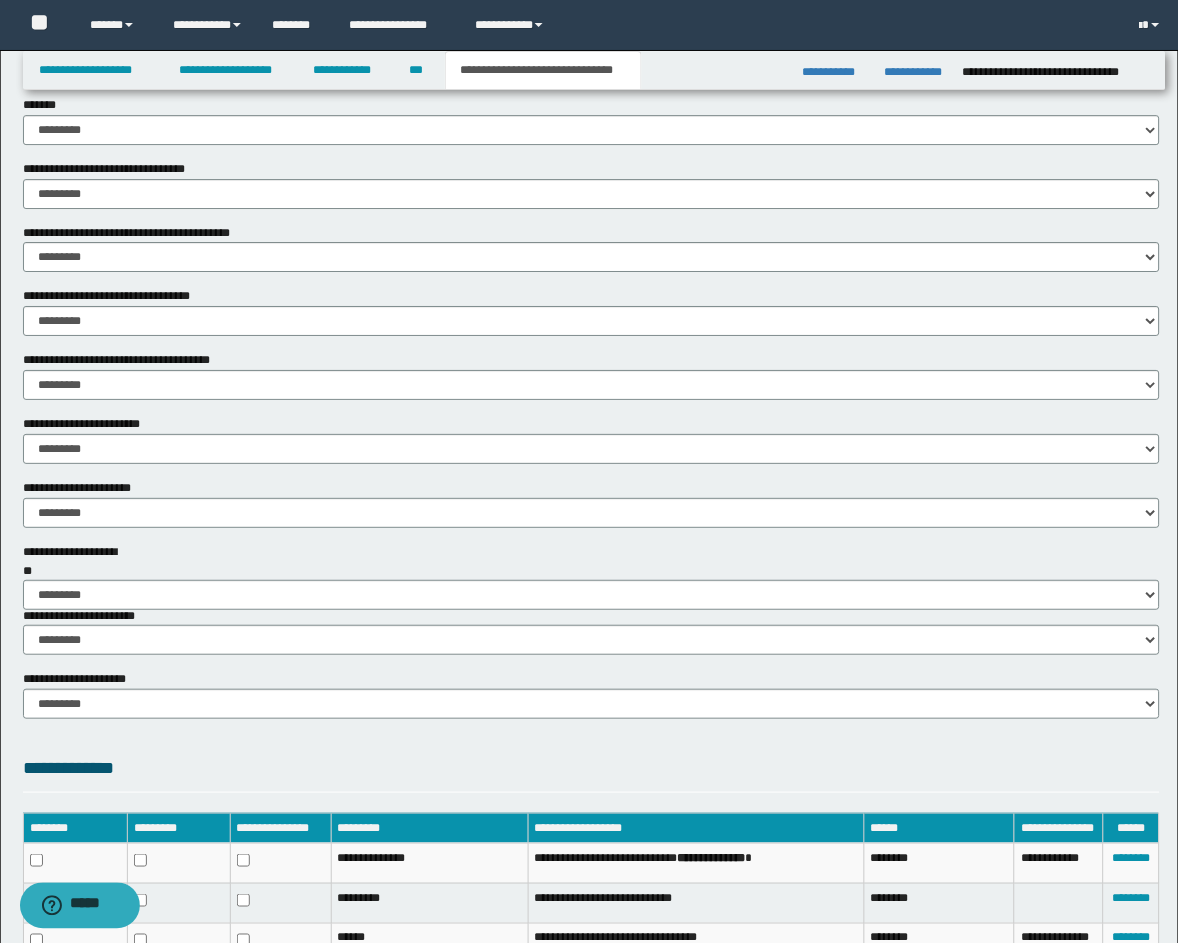 scroll, scrollTop: 1111, scrollLeft: 0, axis: vertical 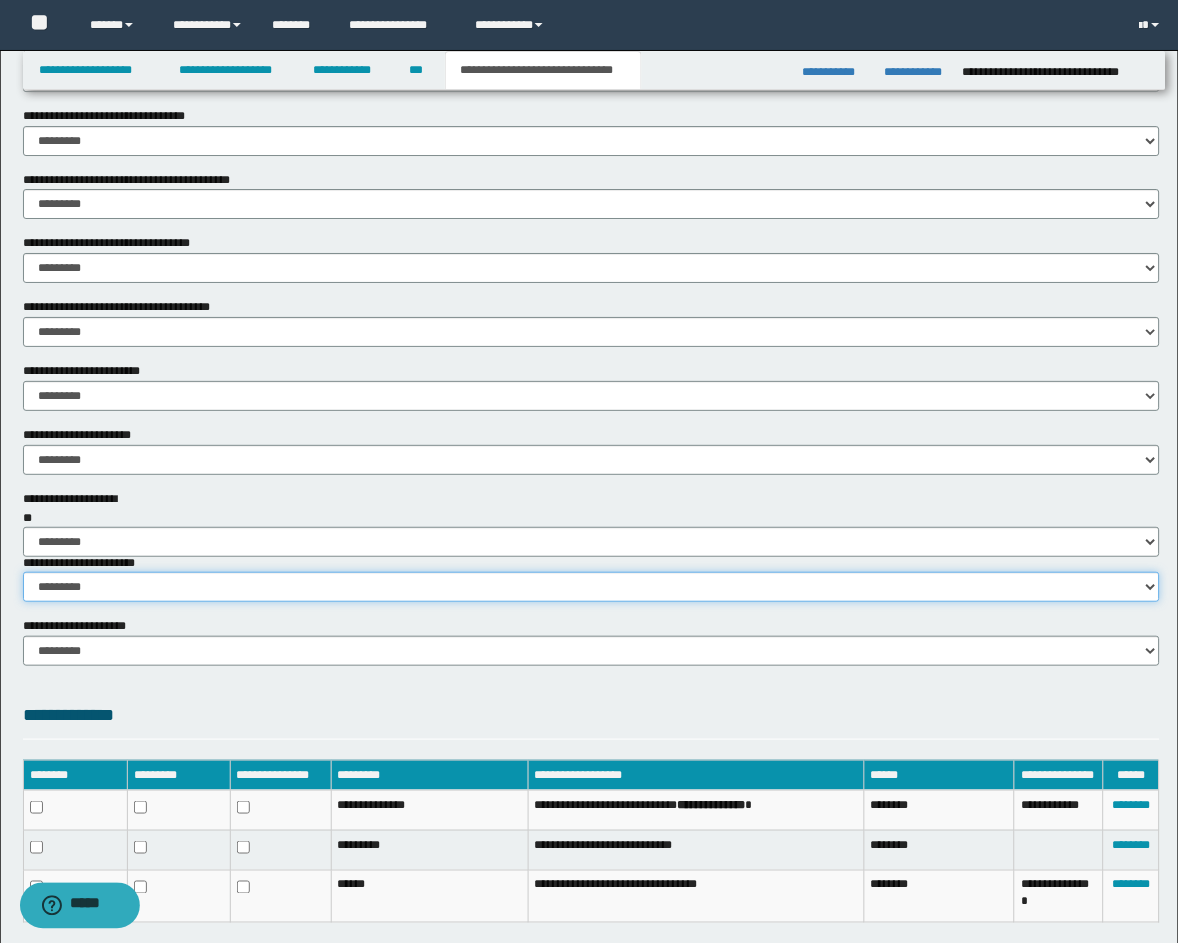 click on "*********
*********
*********" at bounding box center (591, 587) 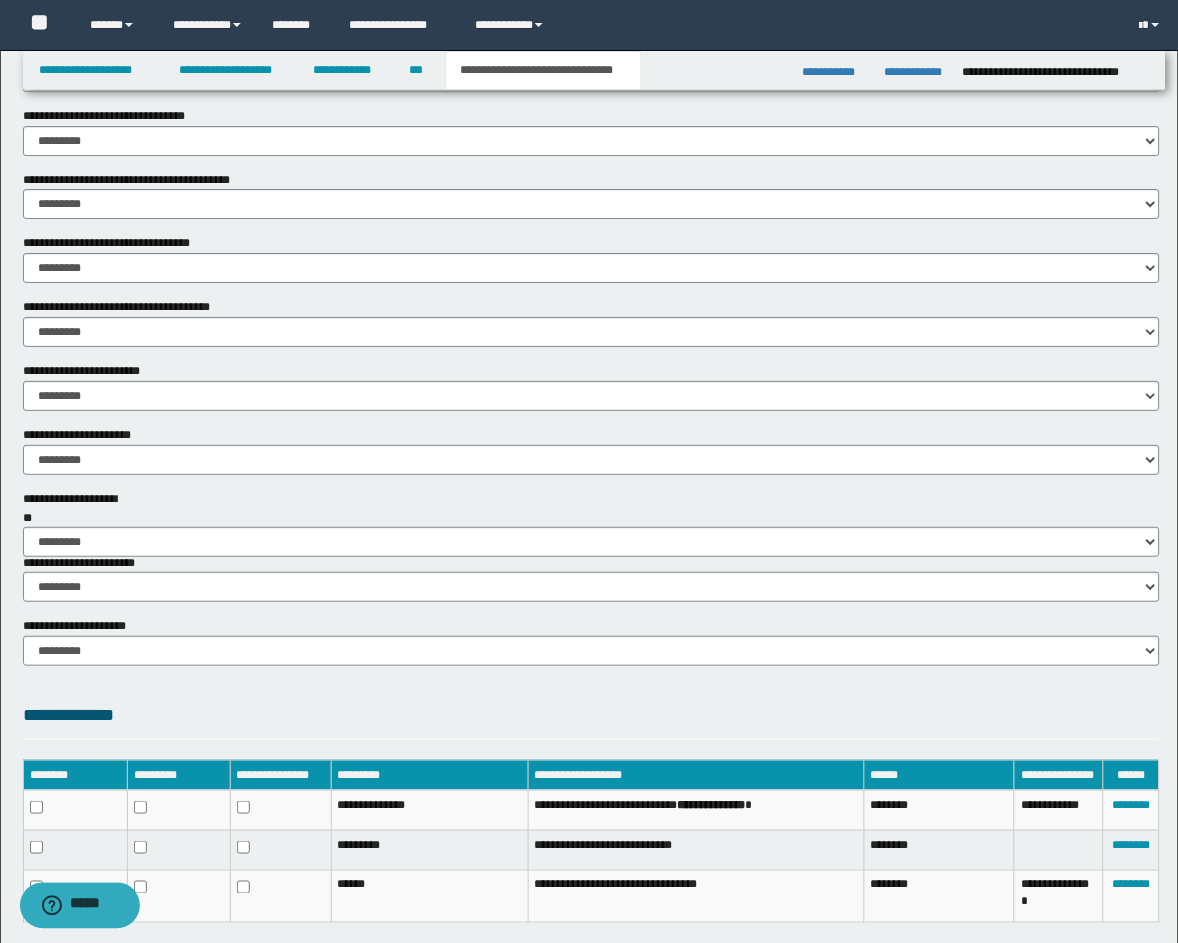click on "**********" at bounding box center [591, 4] 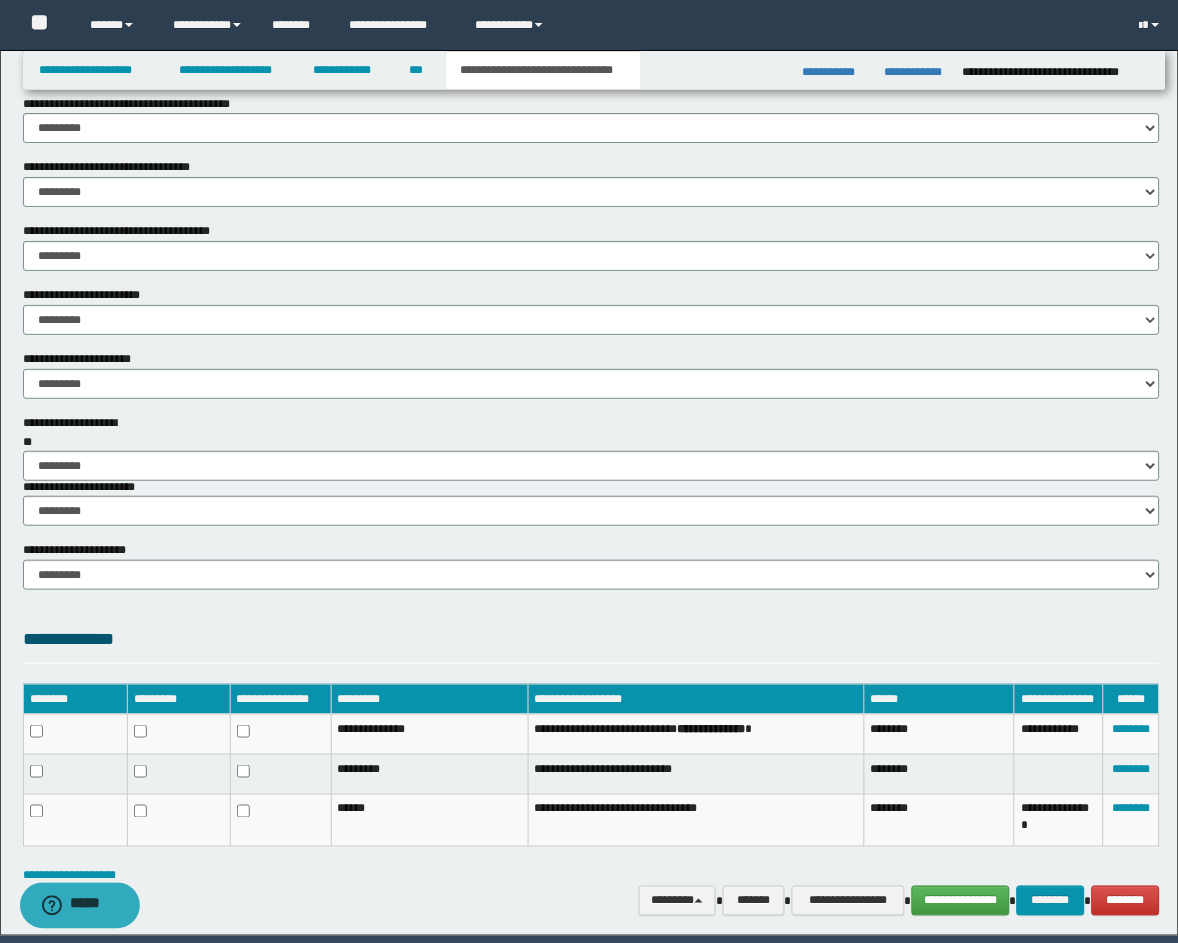 scroll, scrollTop: 1256, scrollLeft: 0, axis: vertical 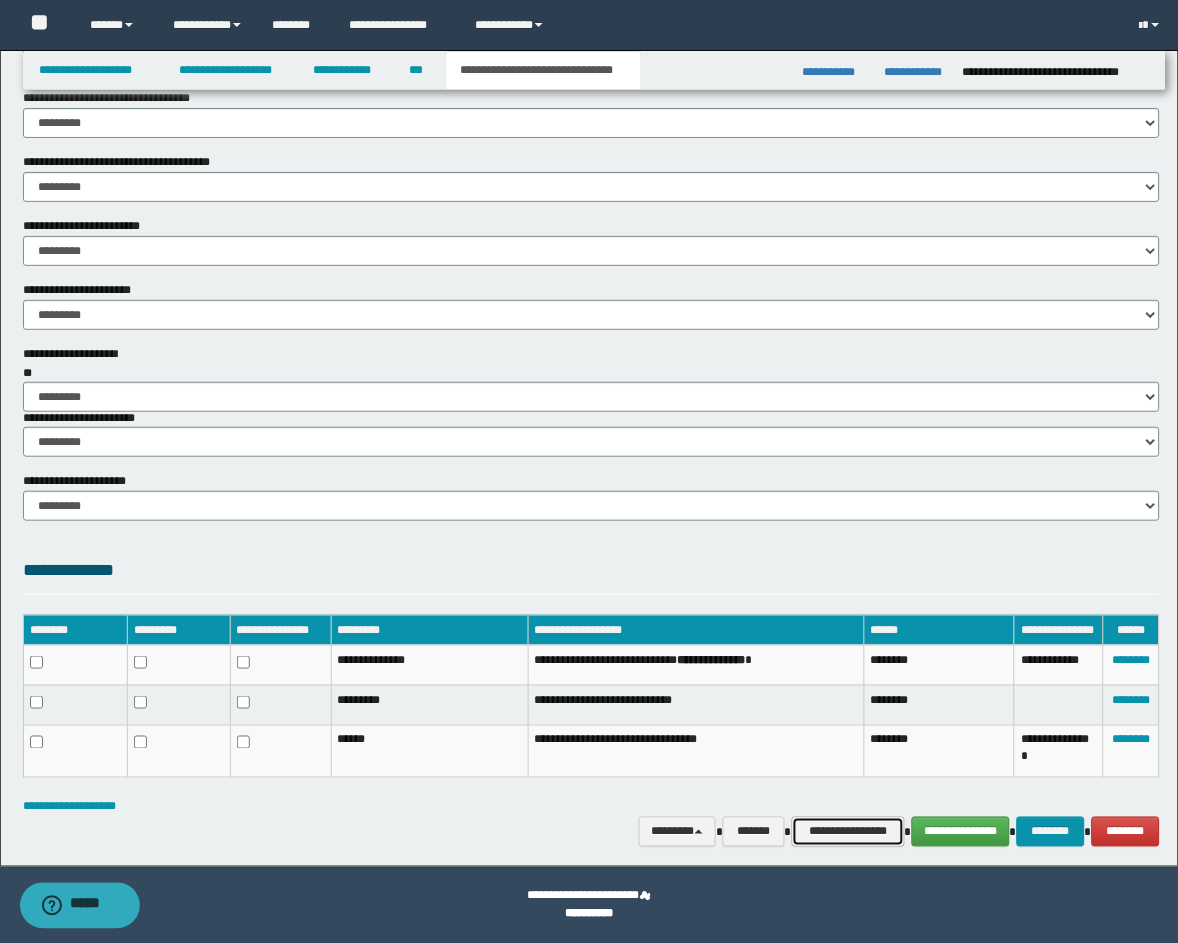 click on "**********" at bounding box center [848, 832] 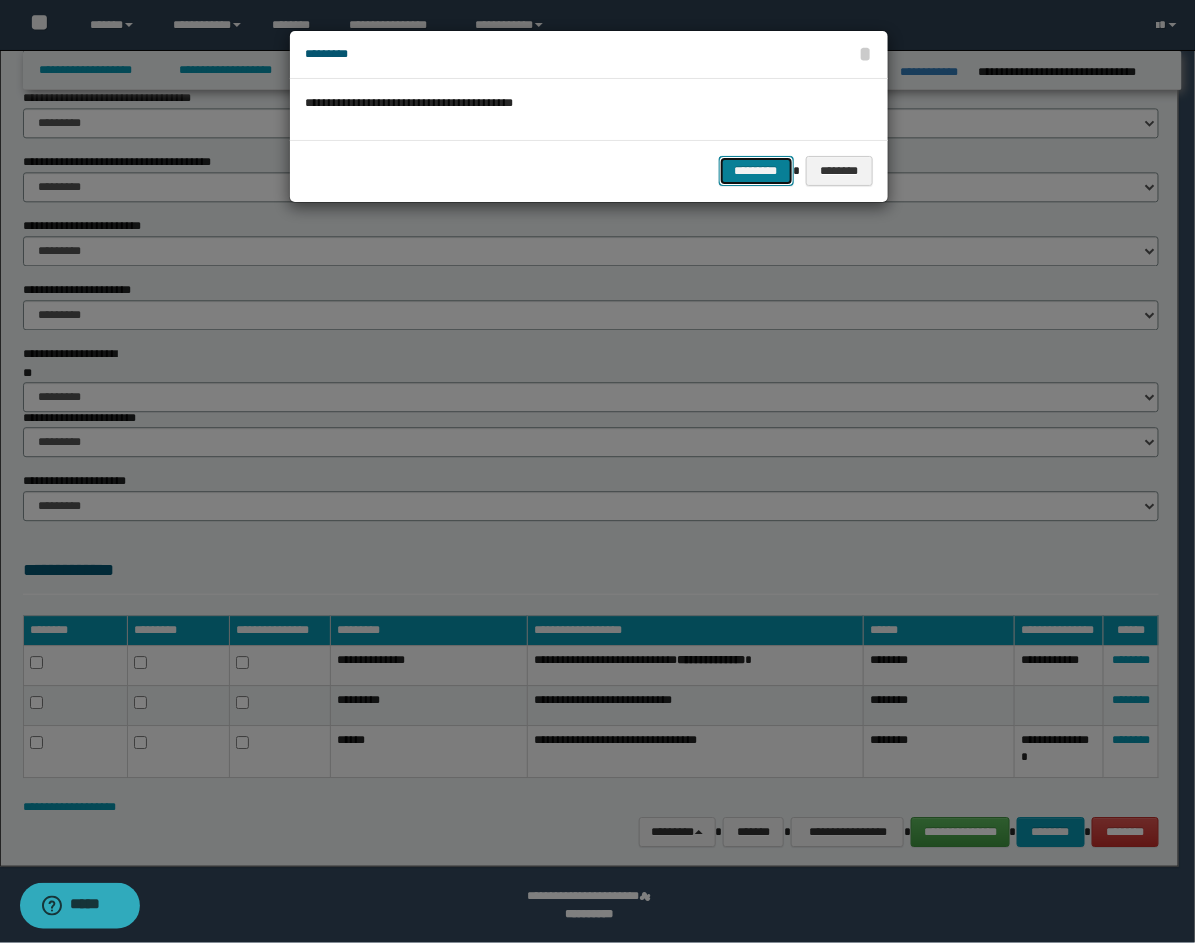 click on "*********" at bounding box center (756, 171) 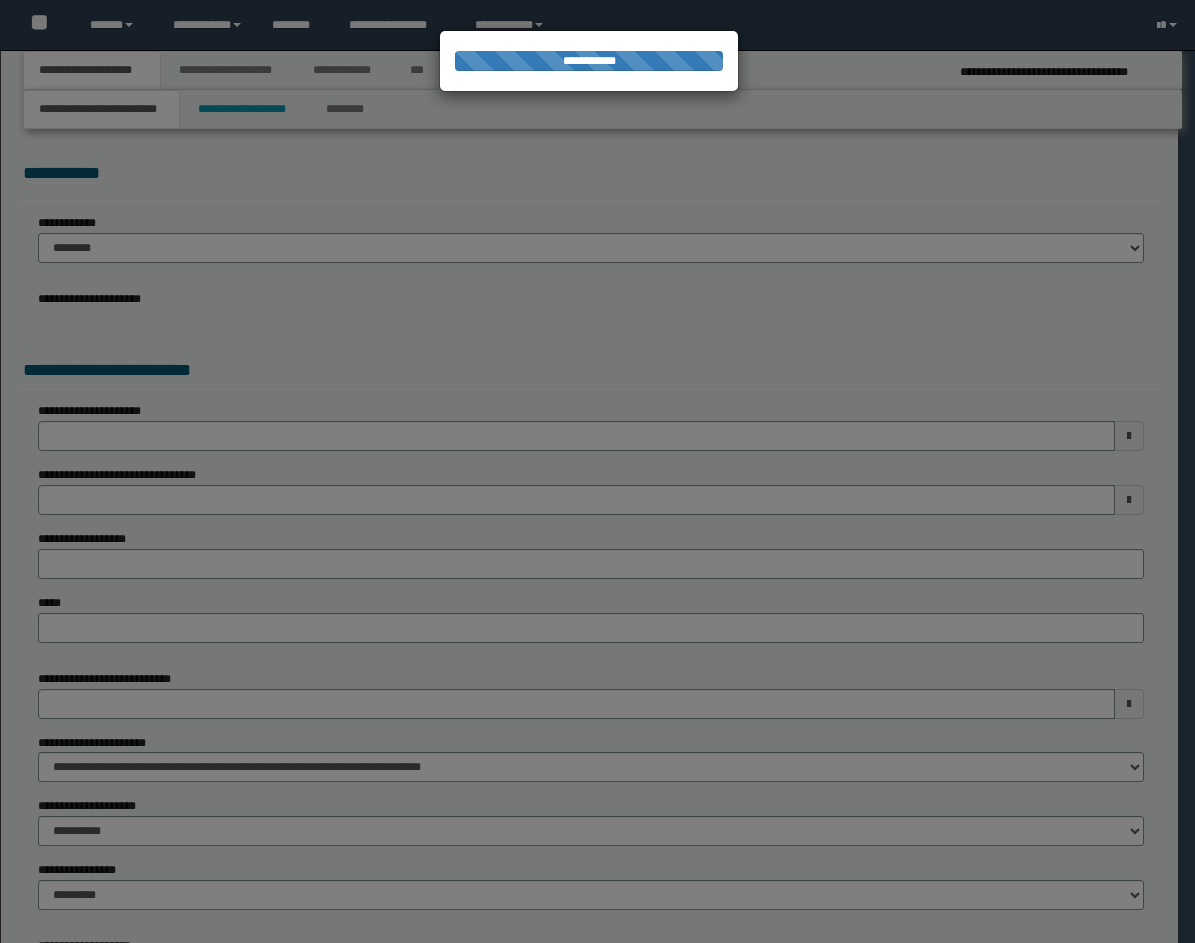 scroll, scrollTop: 0, scrollLeft: 0, axis: both 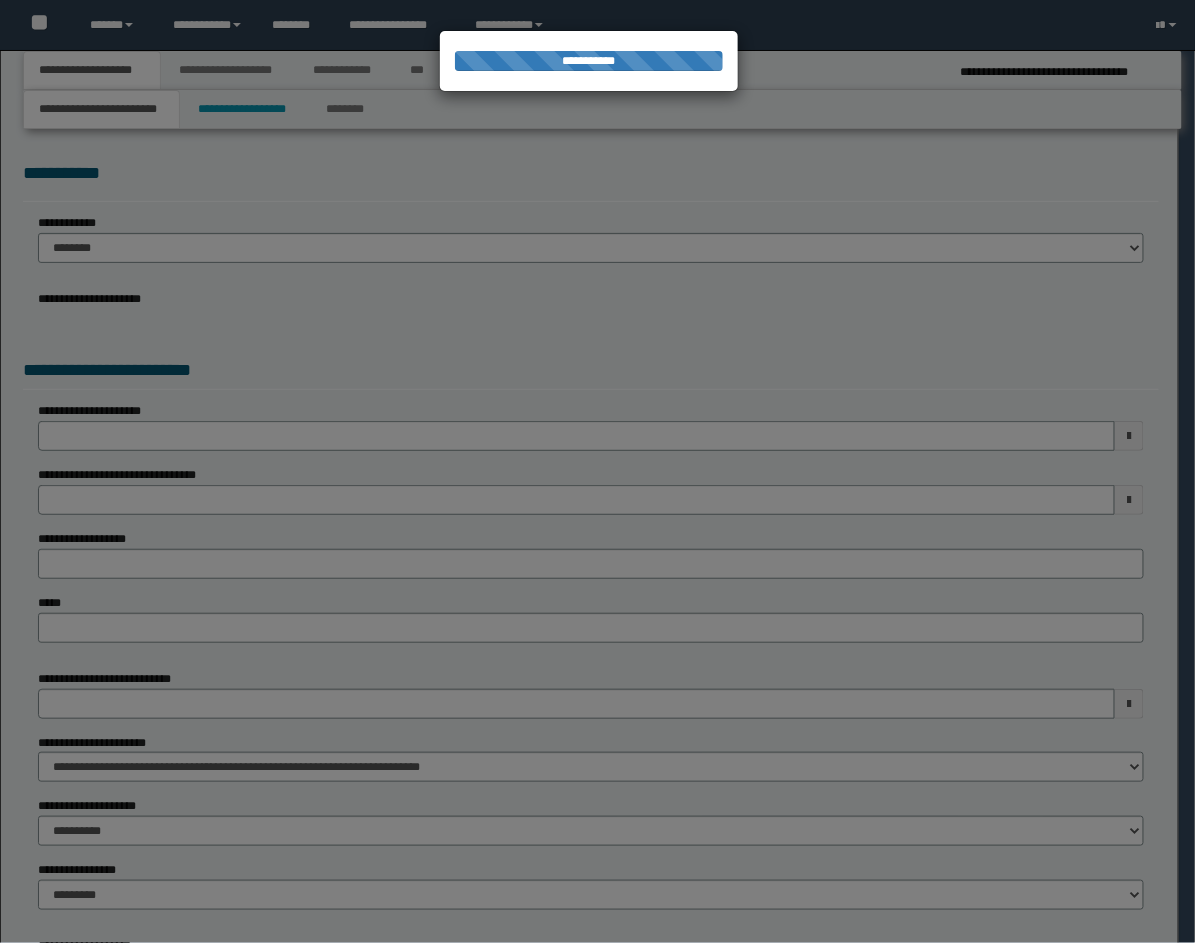 select on "**" 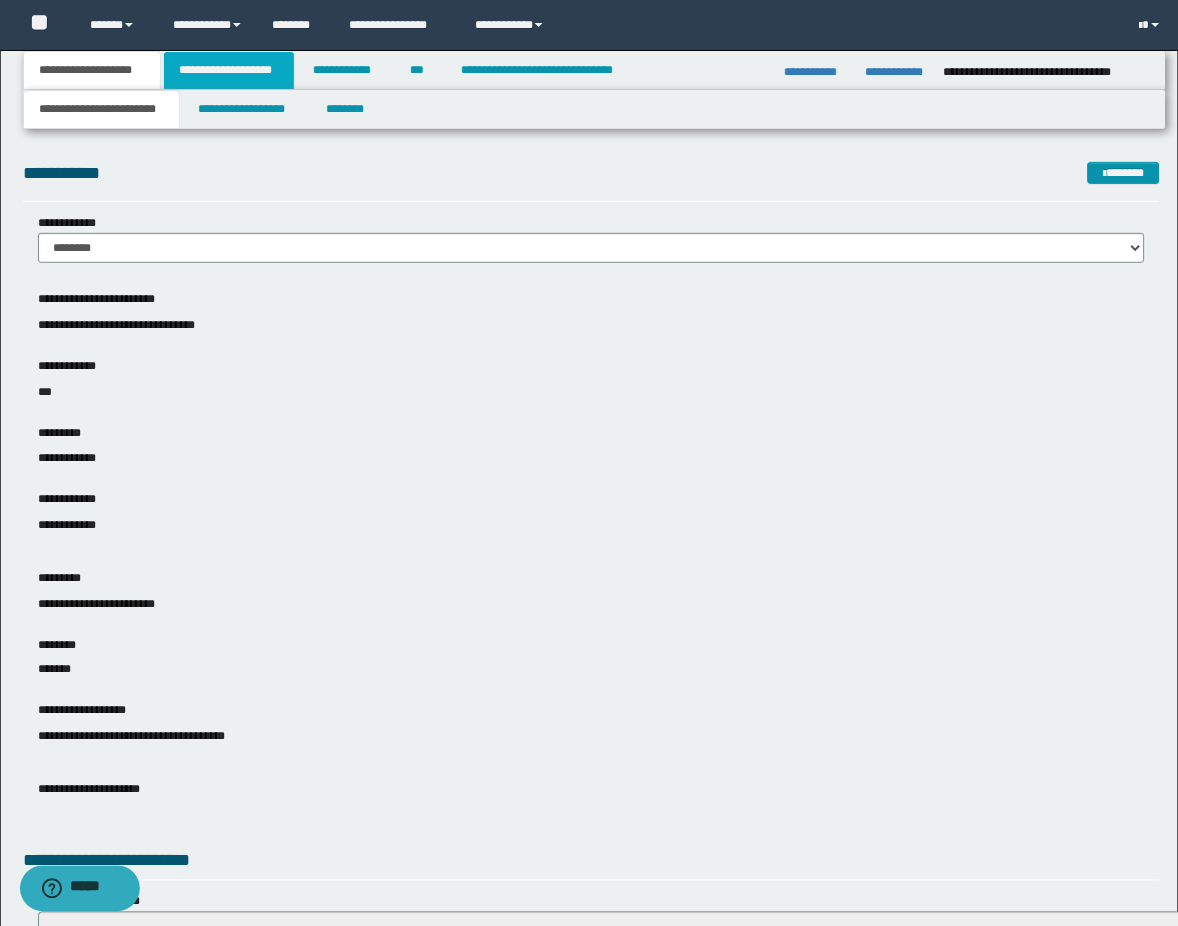click on "**********" at bounding box center (229, 70) 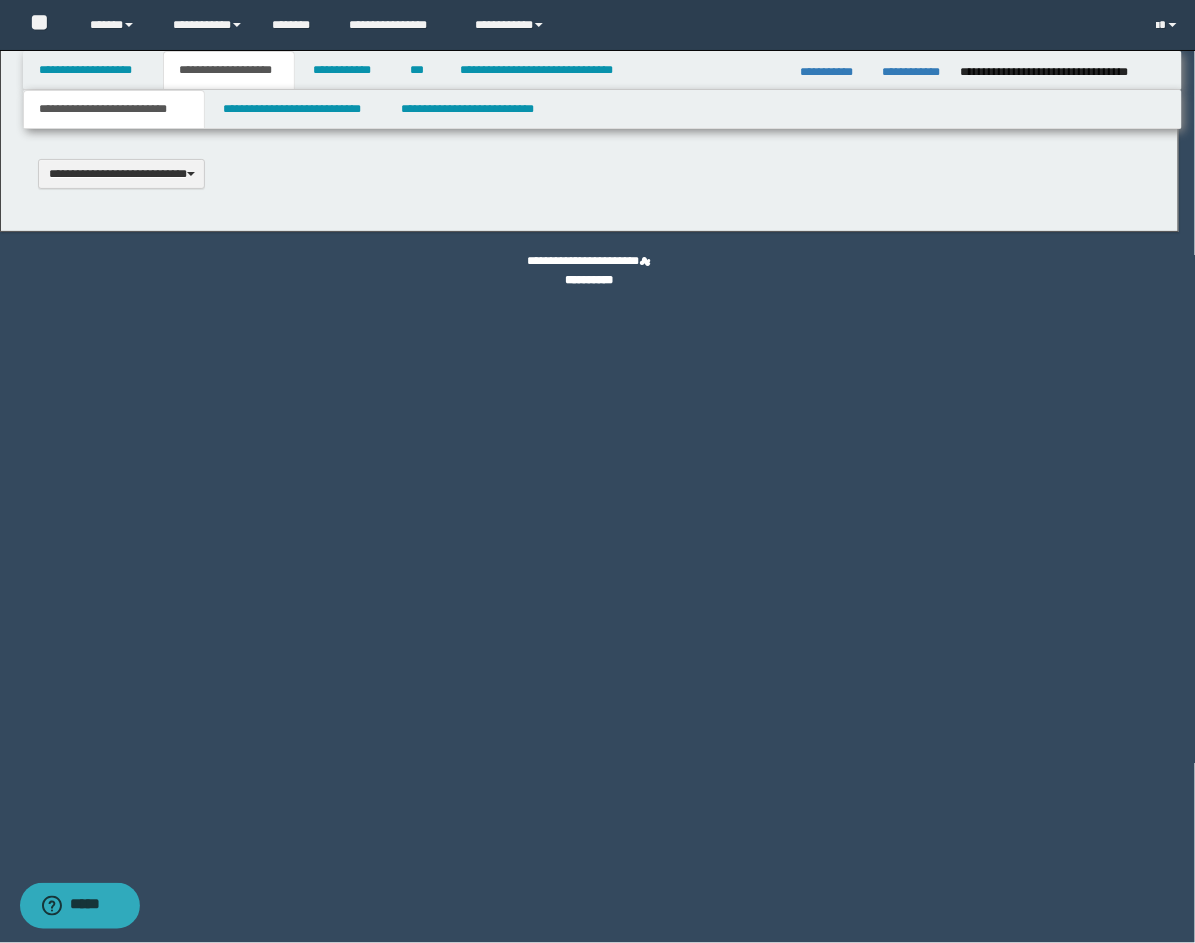 type 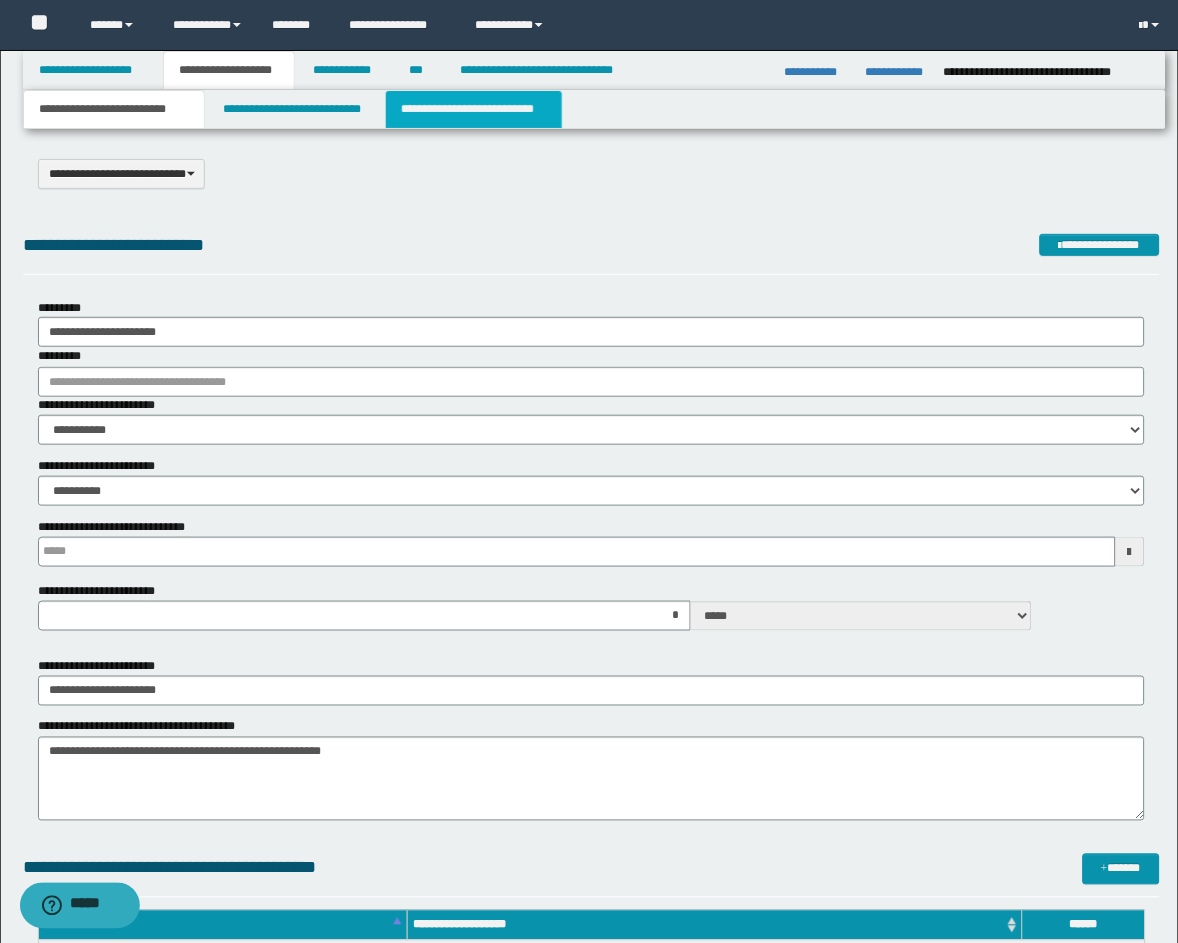 click on "**********" at bounding box center (474, 109) 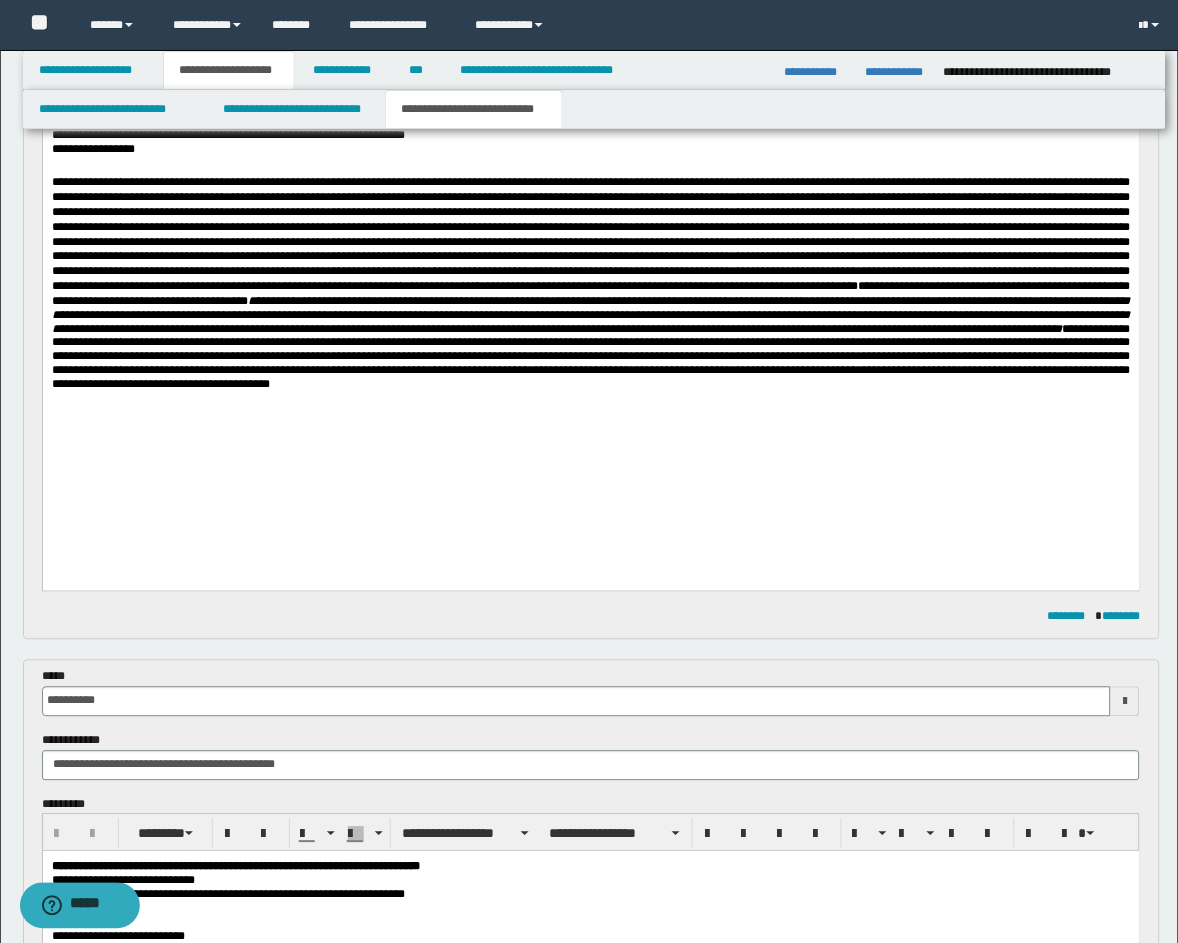 scroll, scrollTop: 370, scrollLeft: 0, axis: vertical 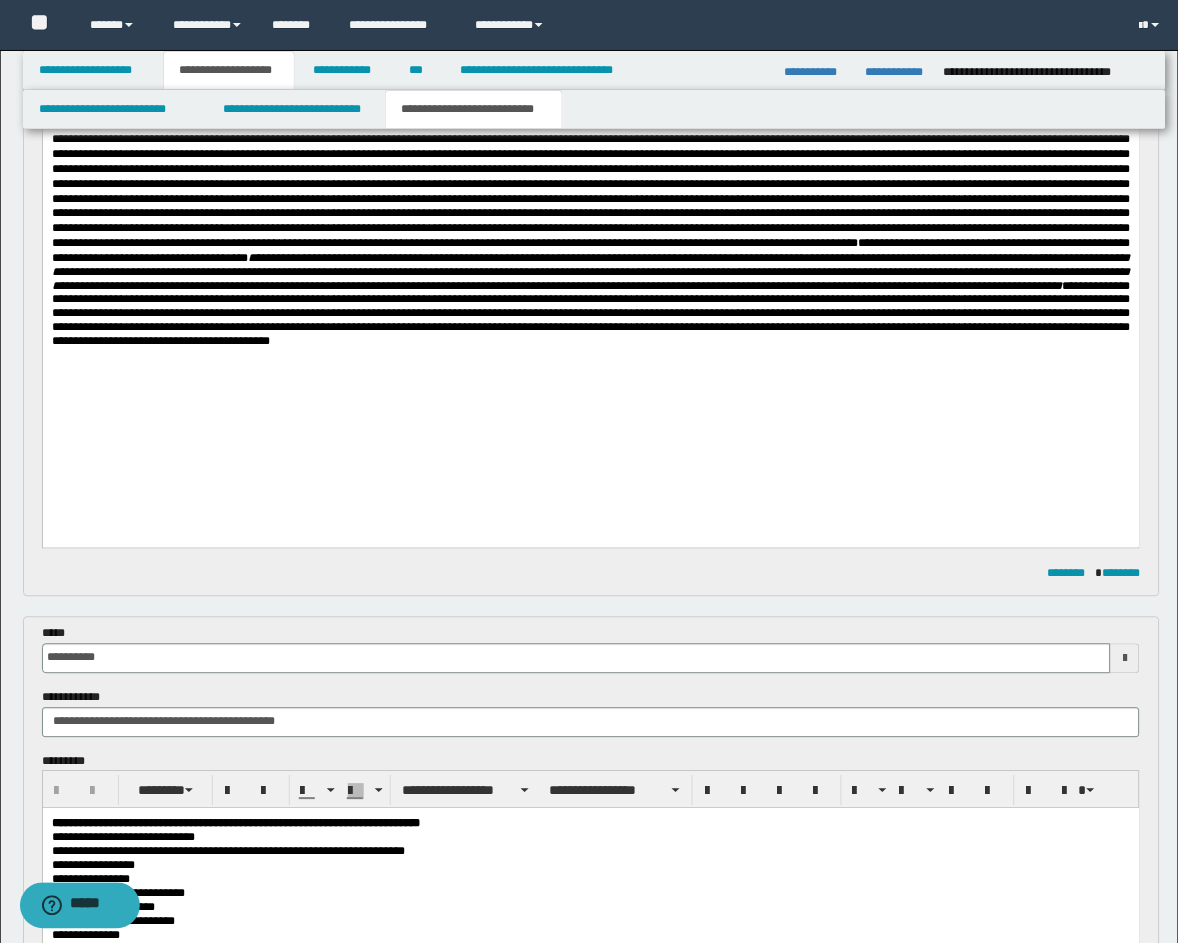 click at bounding box center (590, 356) 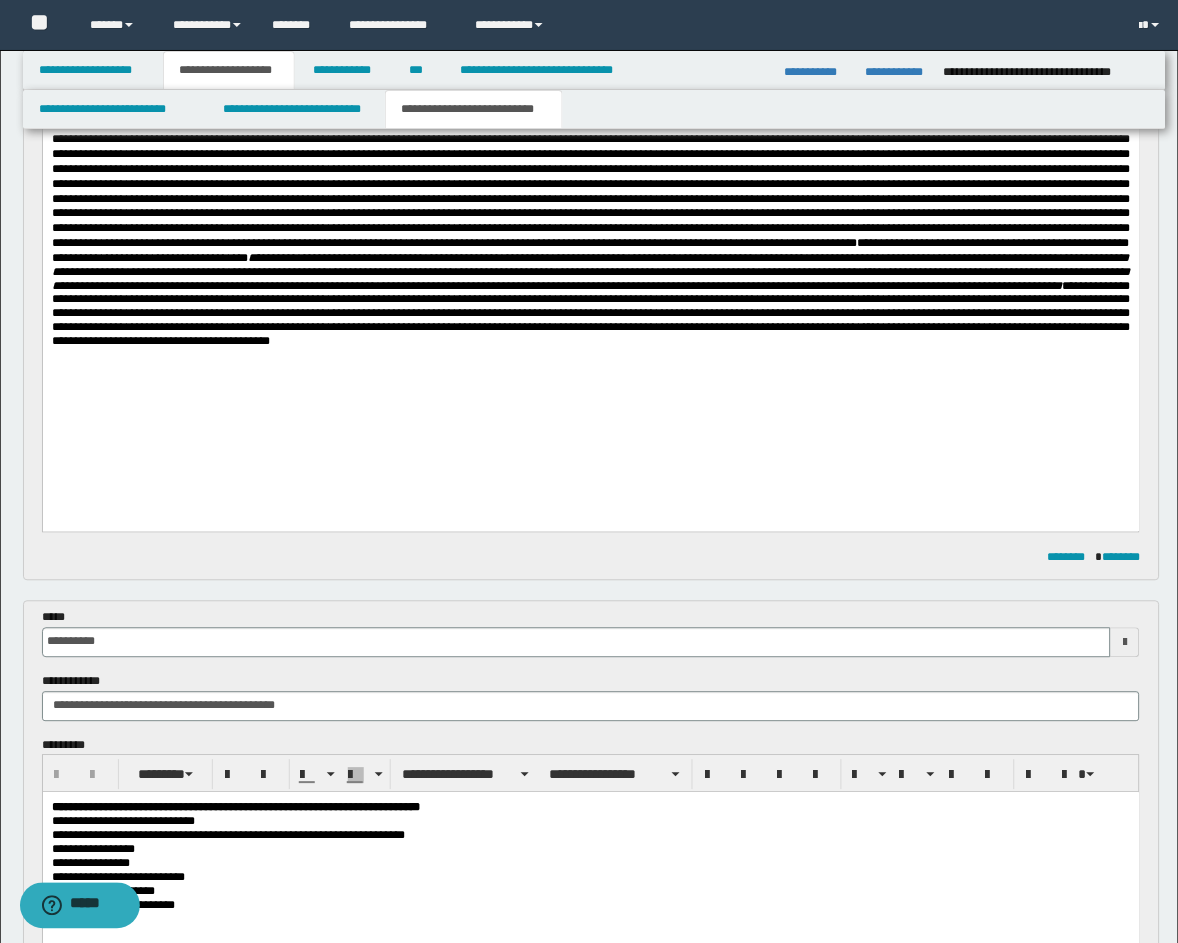 type 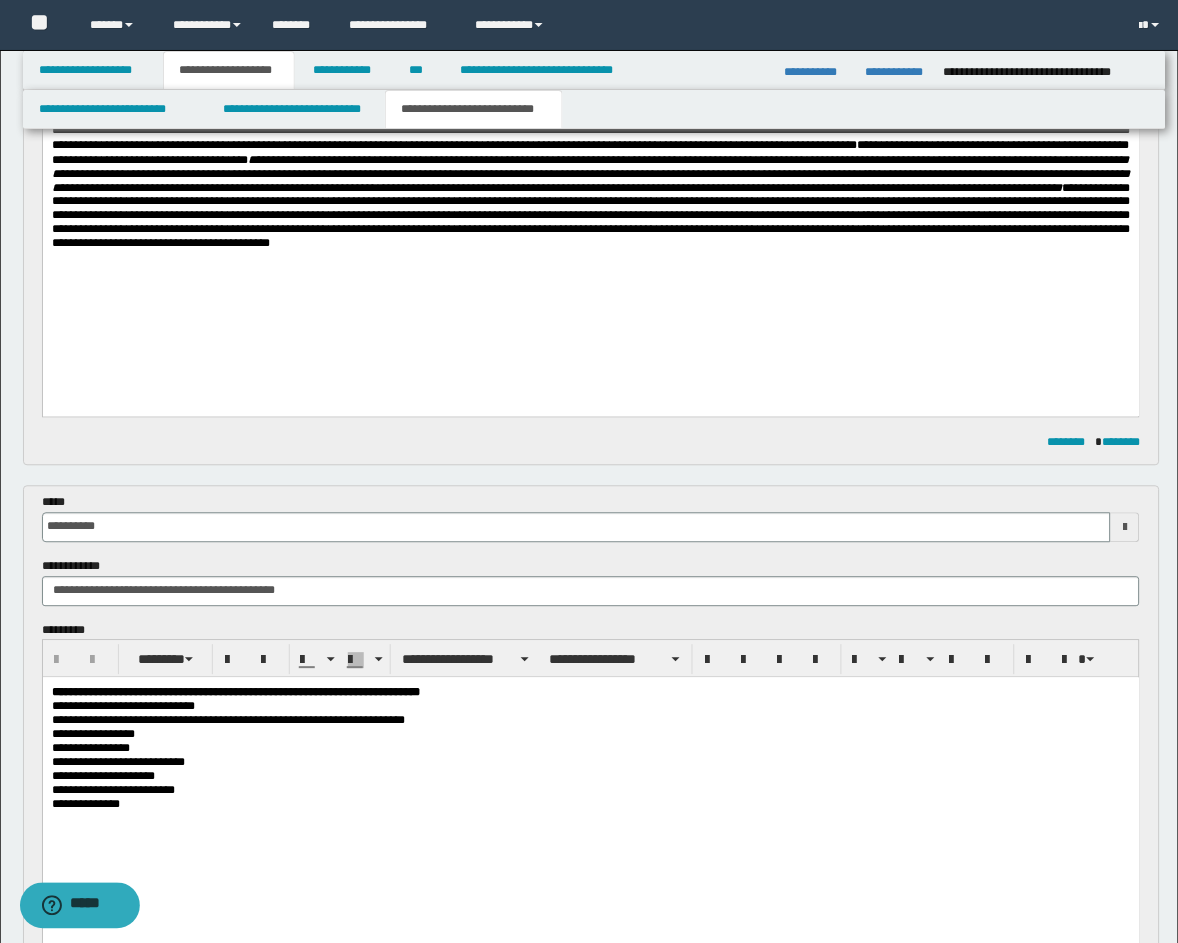 scroll, scrollTop: 741, scrollLeft: 0, axis: vertical 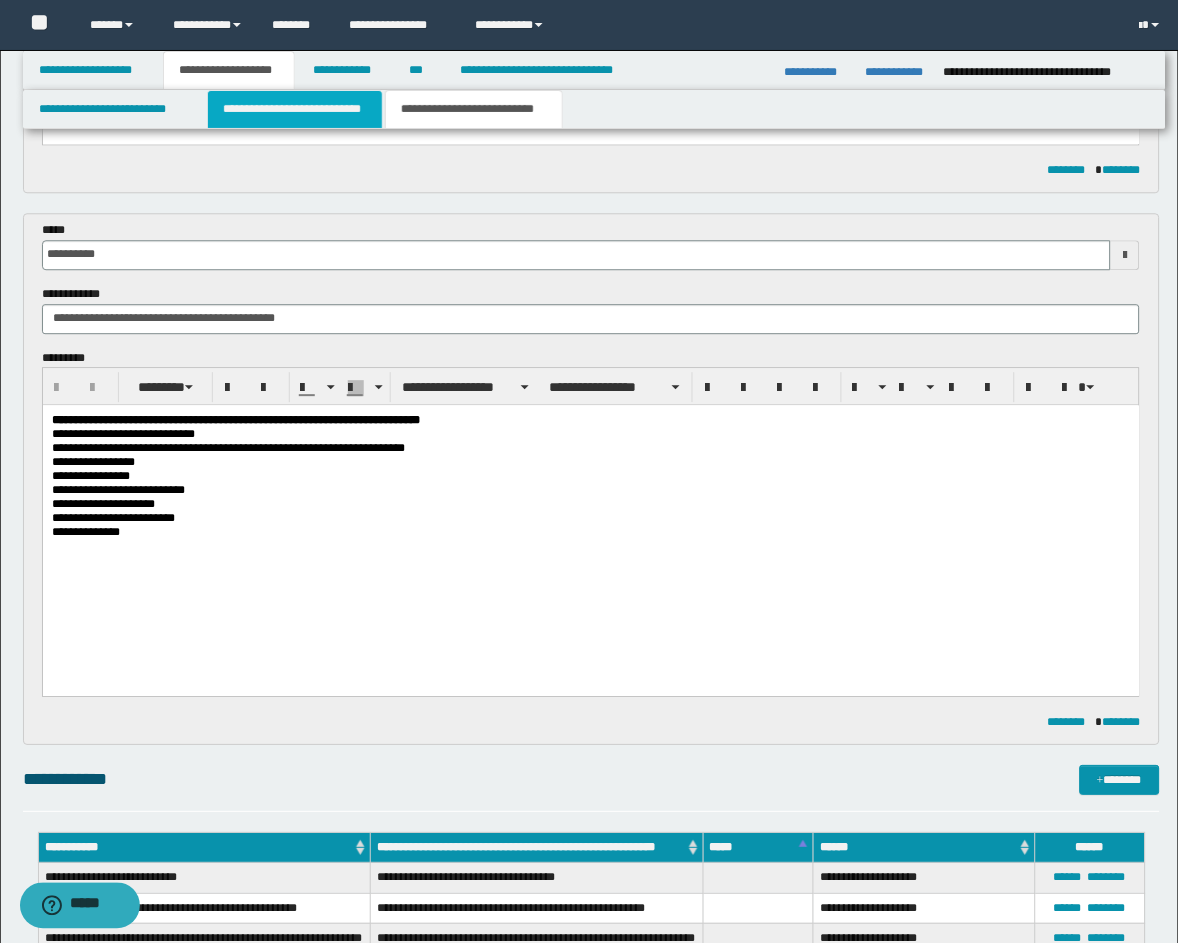 click on "**********" at bounding box center (295, 109) 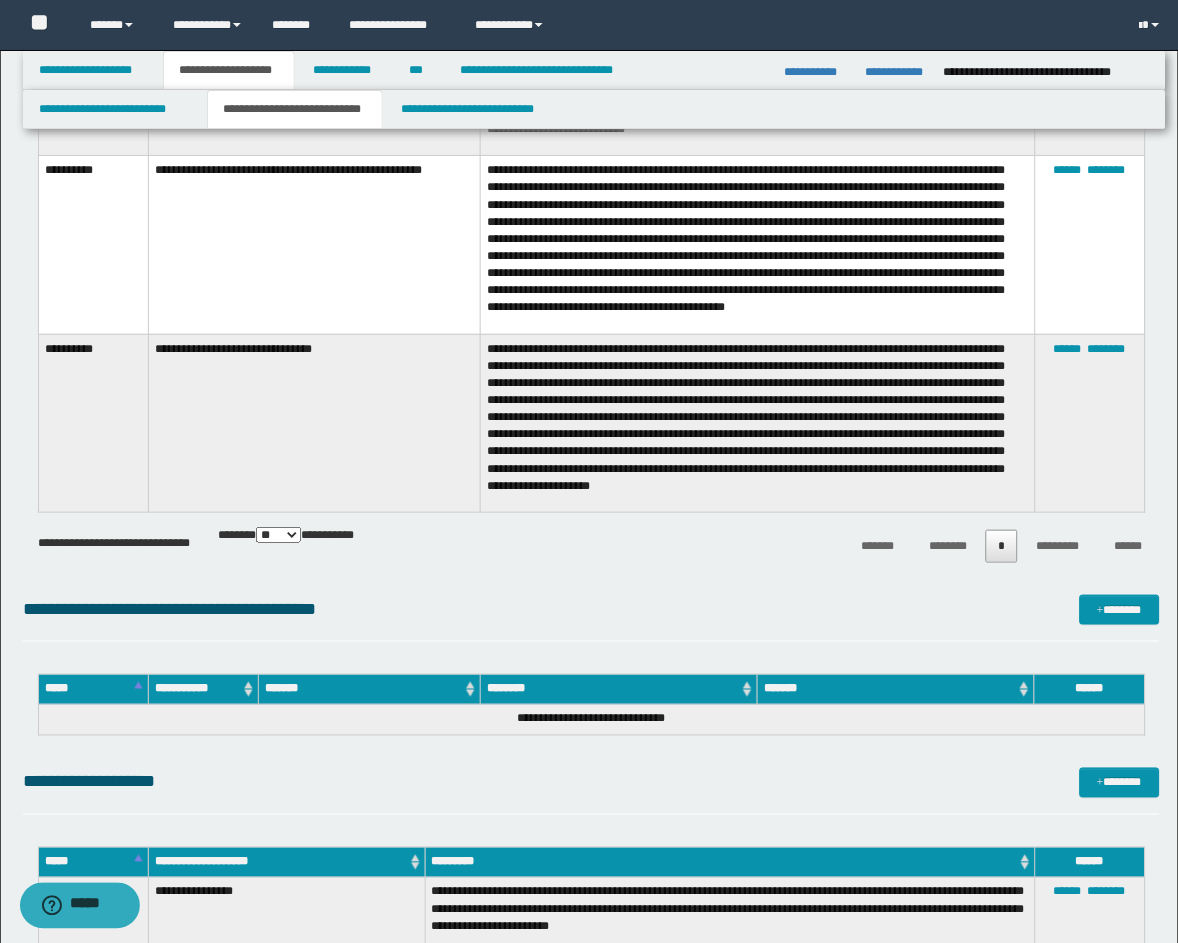 scroll, scrollTop: 2592, scrollLeft: 0, axis: vertical 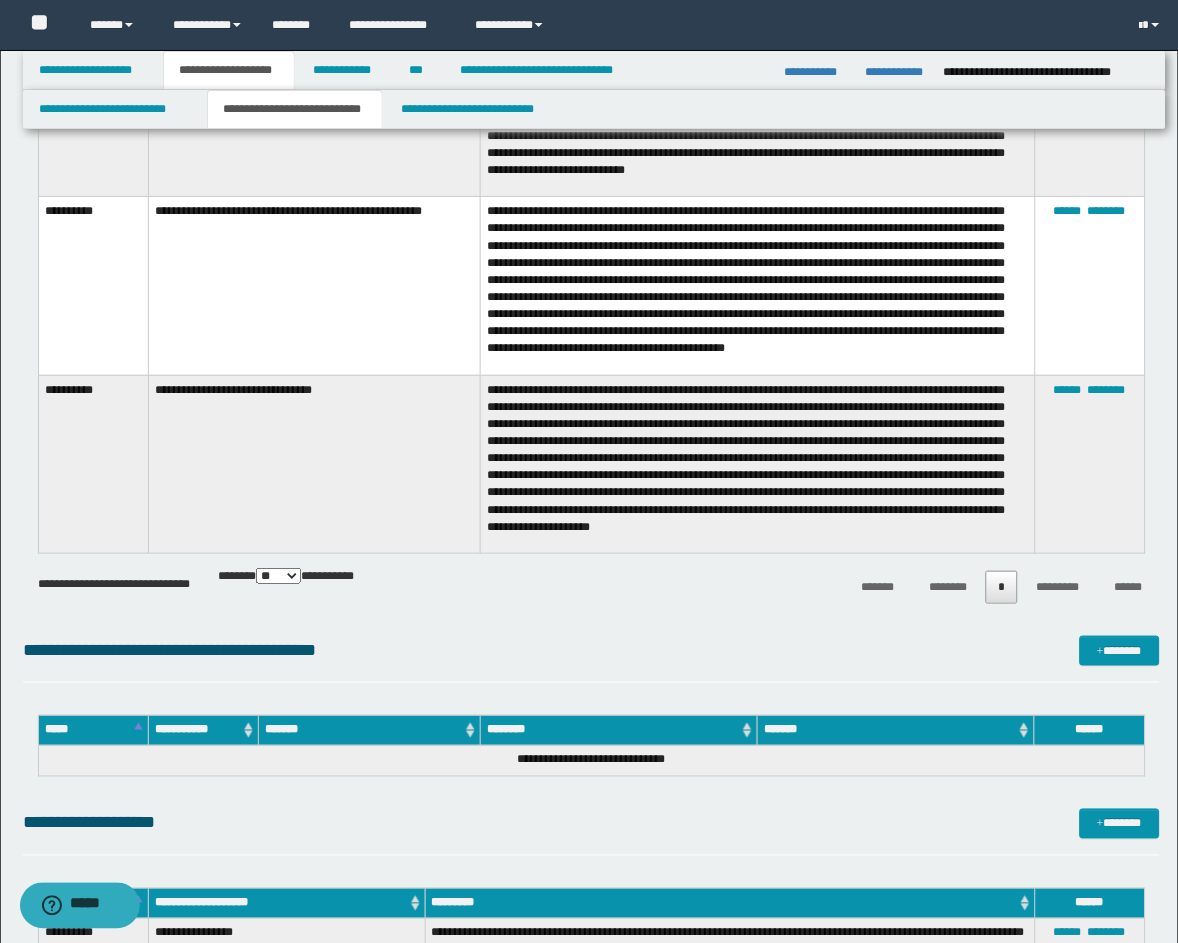 click on "**********" at bounding box center (314, 464) 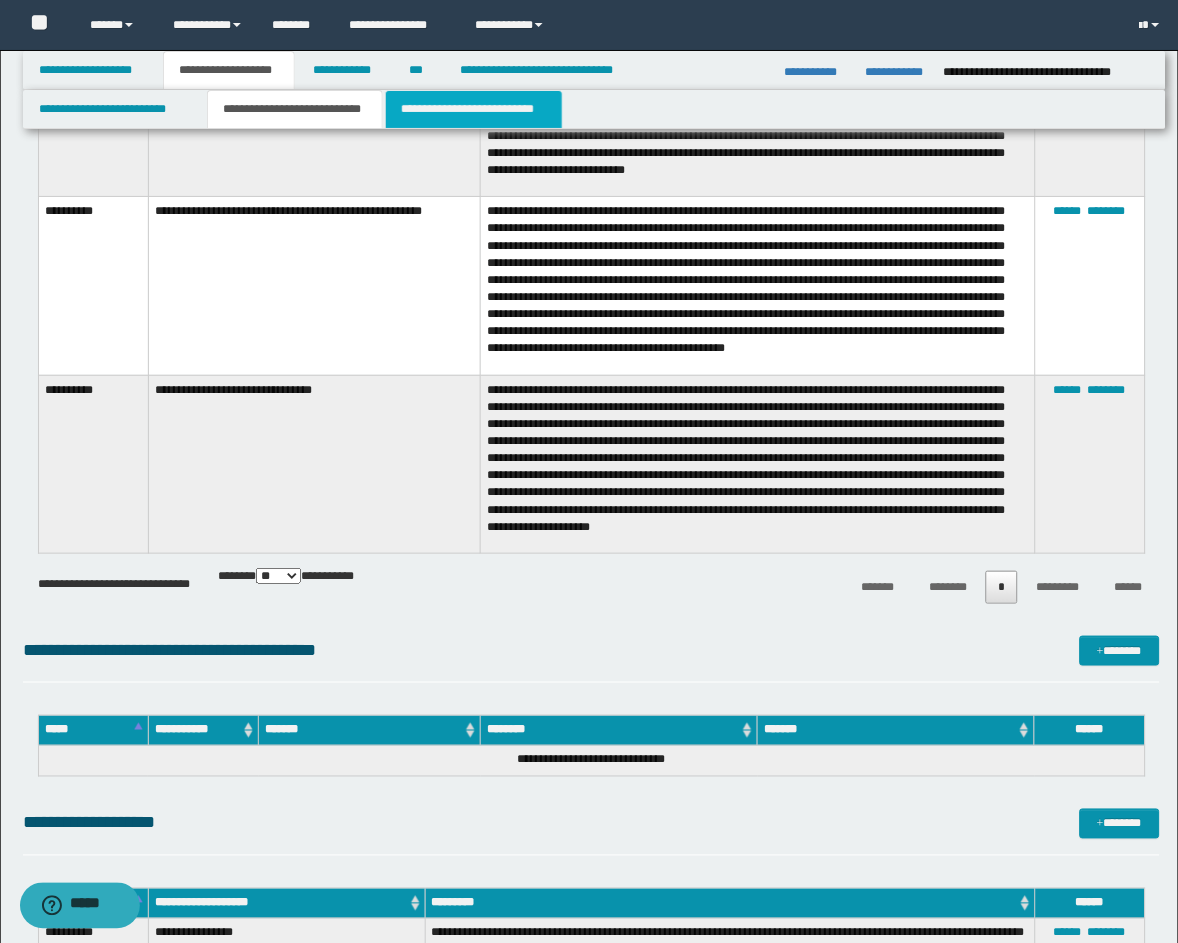 click on "**********" at bounding box center (474, 109) 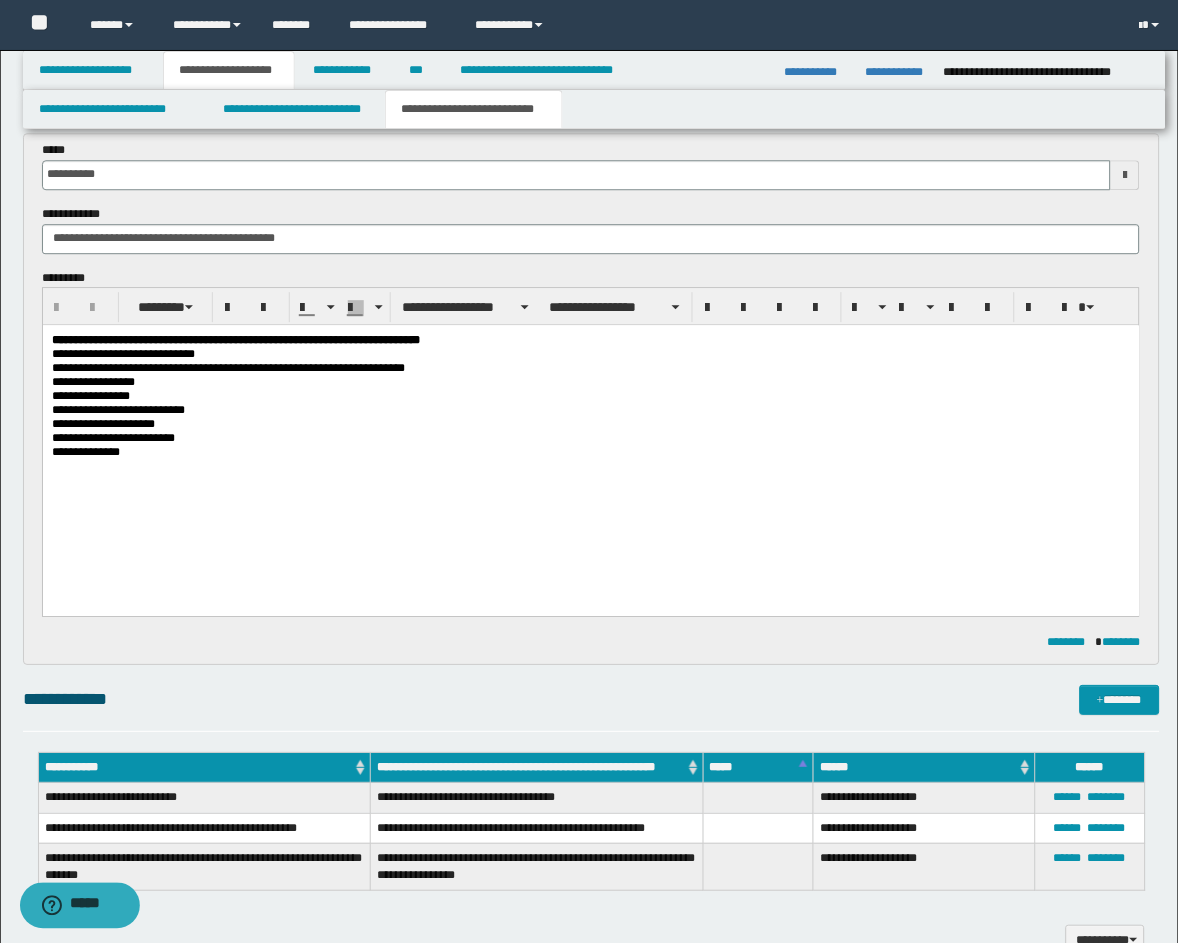 scroll, scrollTop: 806, scrollLeft: 0, axis: vertical 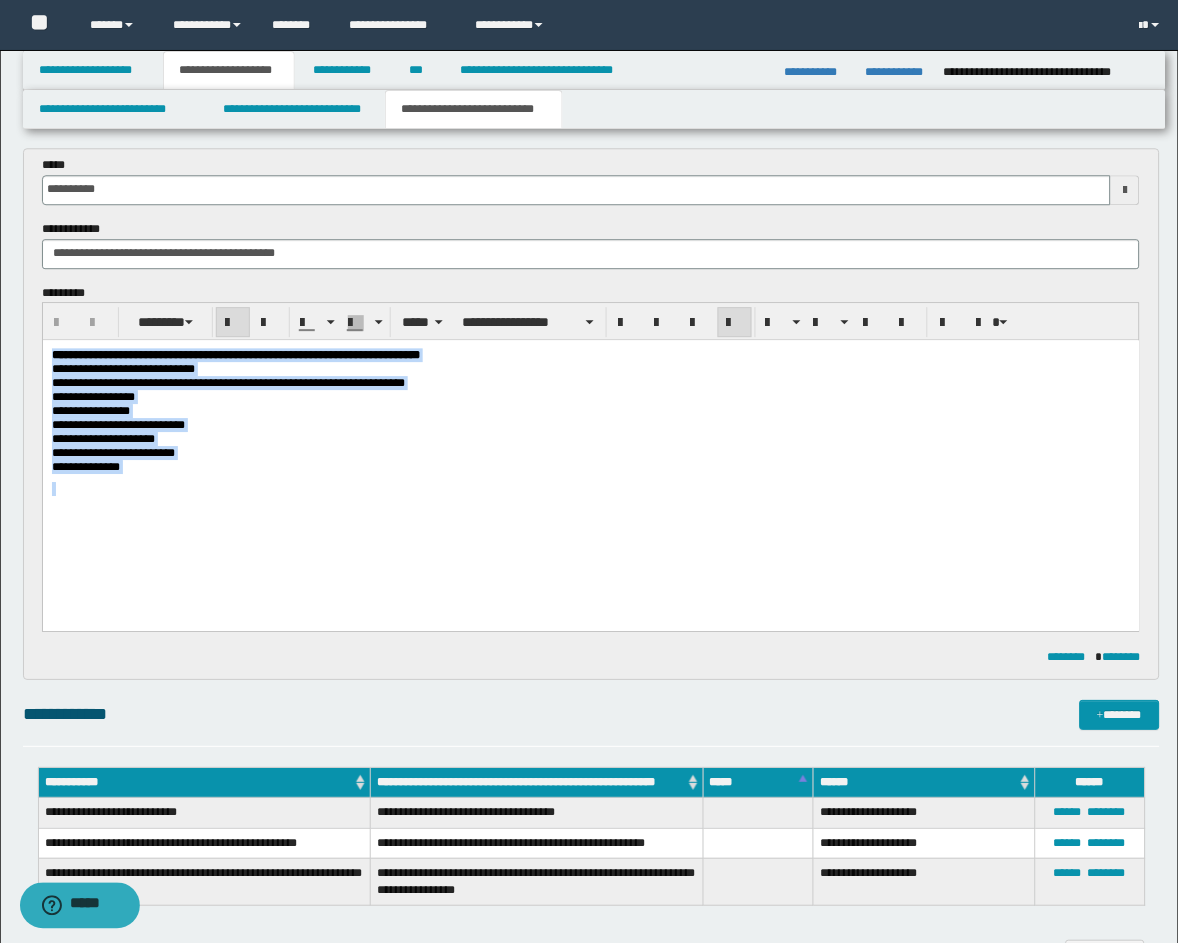 drag, startPoint x: 151, startPoint y: 500, endPoint x: -21, endPoint y: 307, distance: 258.52078 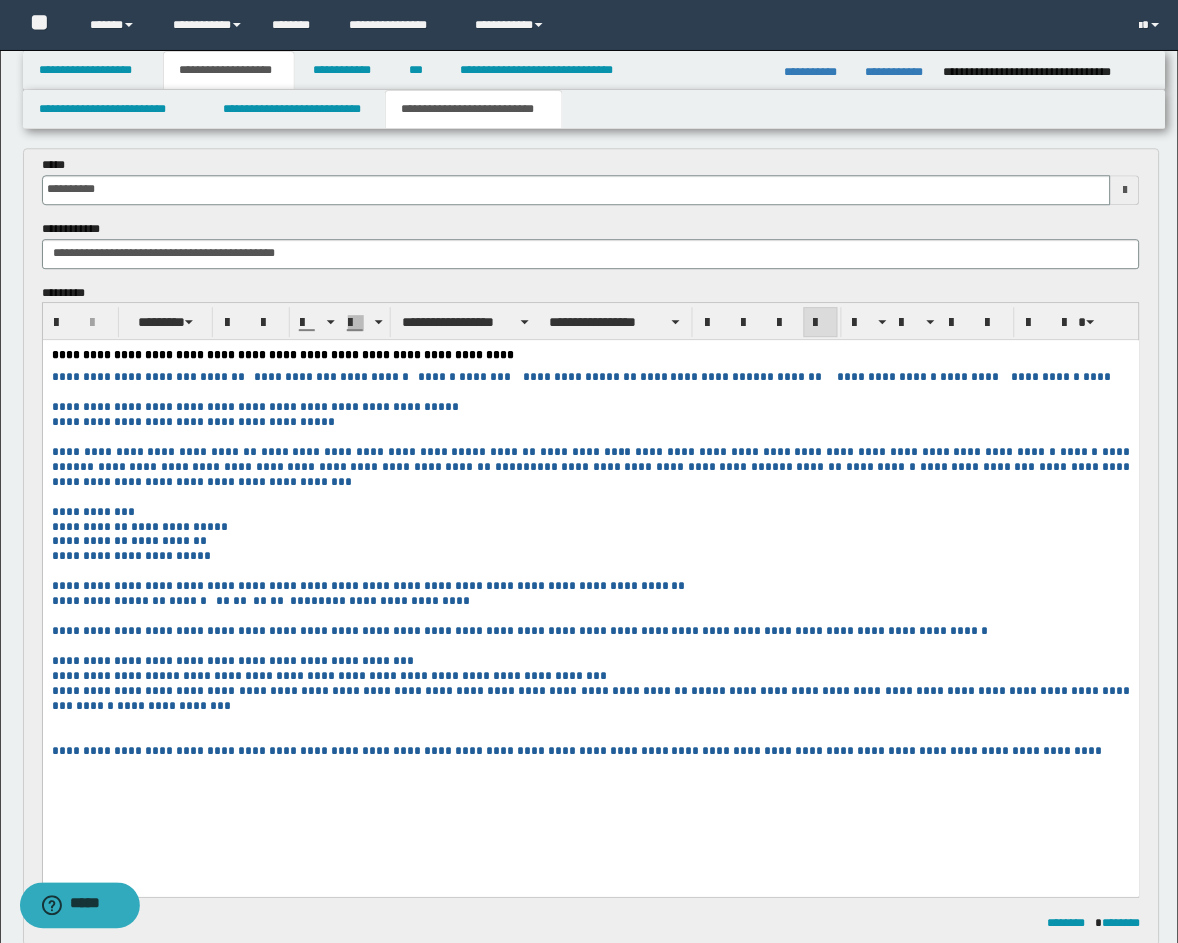 click at bounding box center (590, 392) 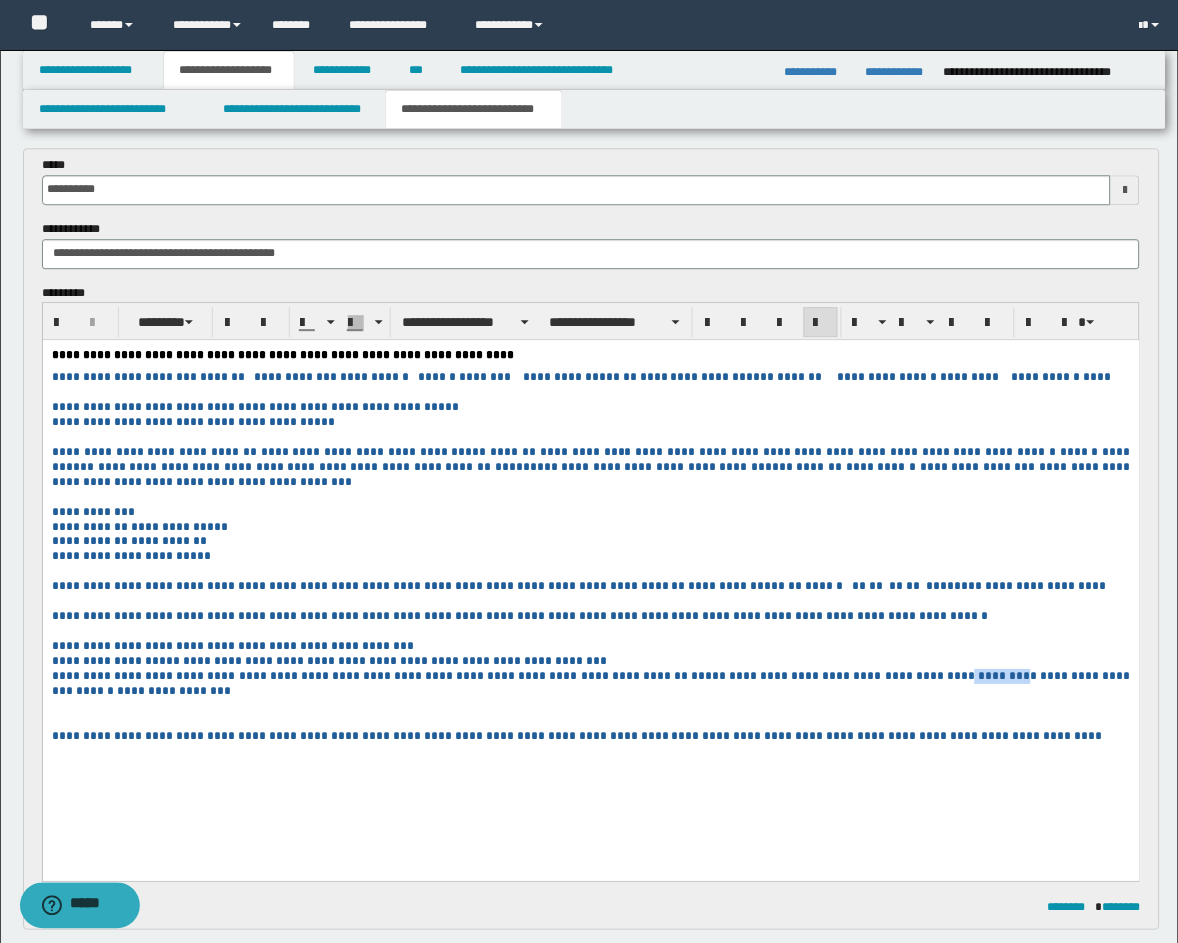 drag, startPoint x: 882, startPoint y: 698, endPoint x: 931, endPoint y: 698, distance: 49 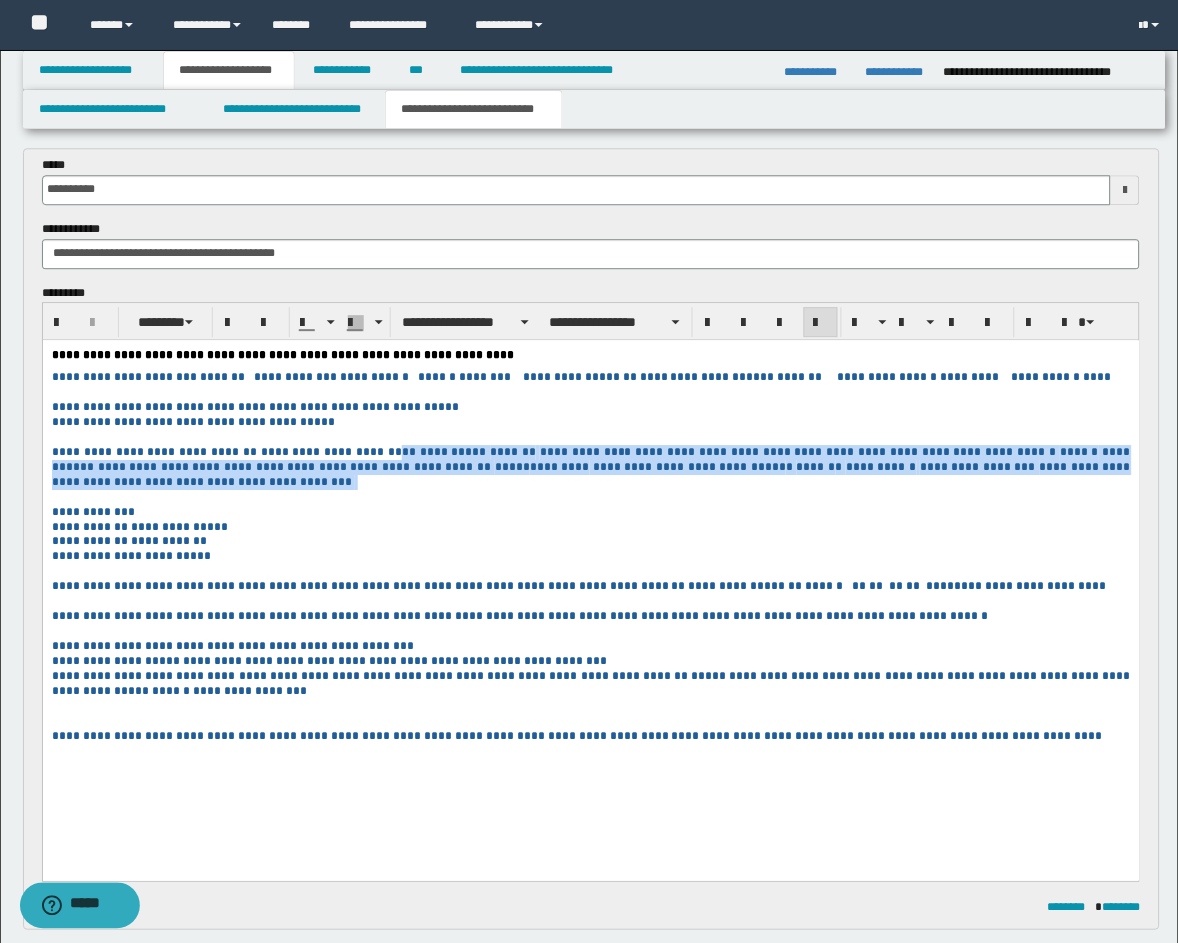 drag, startPoint x: 1082, startPoint y: 484, endPoint x: 346, endPoint y: 456, distance: 736.5324 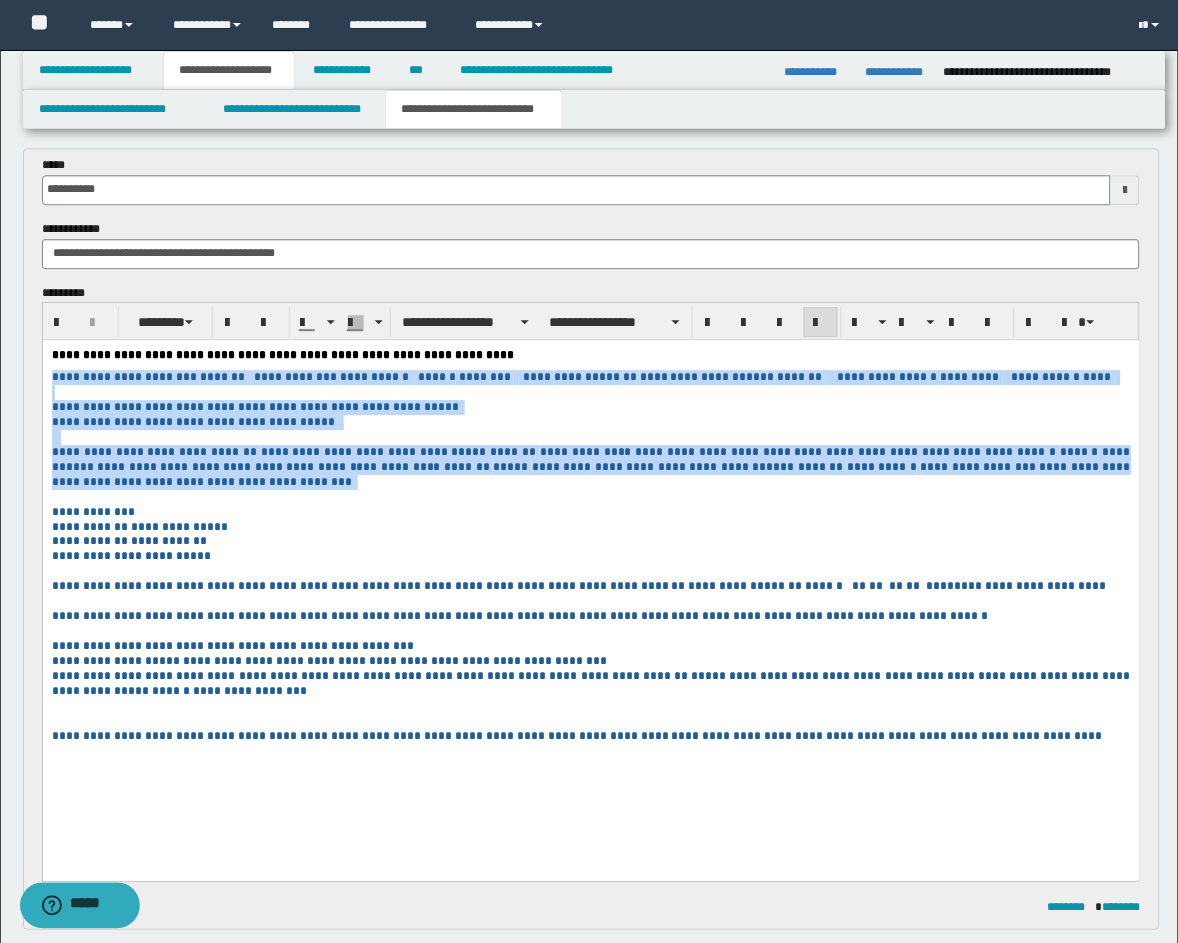 drag, startPoint x: 1104, startPoint y: 487, endPoint x: -21, endPoint y: 385, distance: 1129.6145 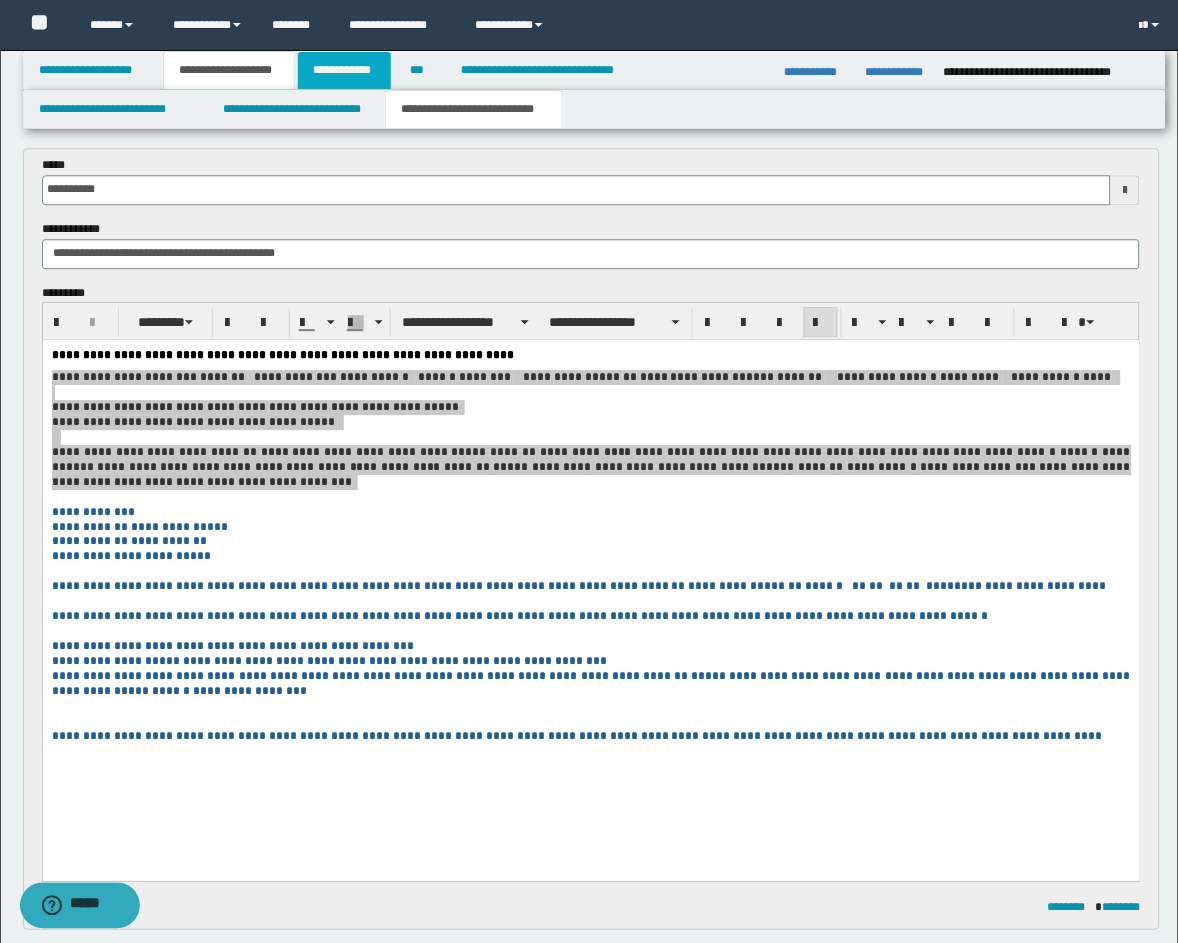 drag, startPoint x: 350, startPoint y: 64, endPoint x: 333, endPoint y: 58, distance: 18.027756 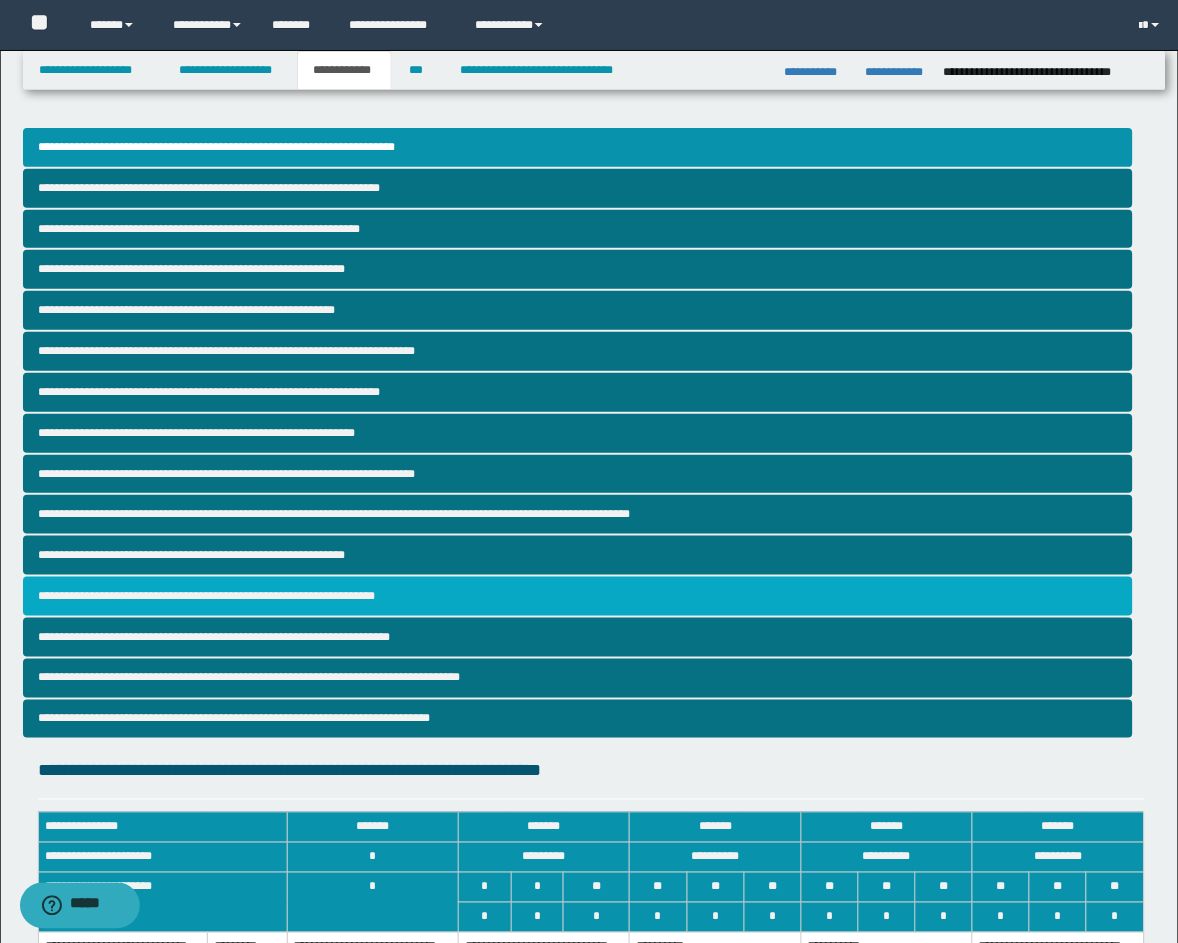 click on "**********" at bounding box center [578, 596] 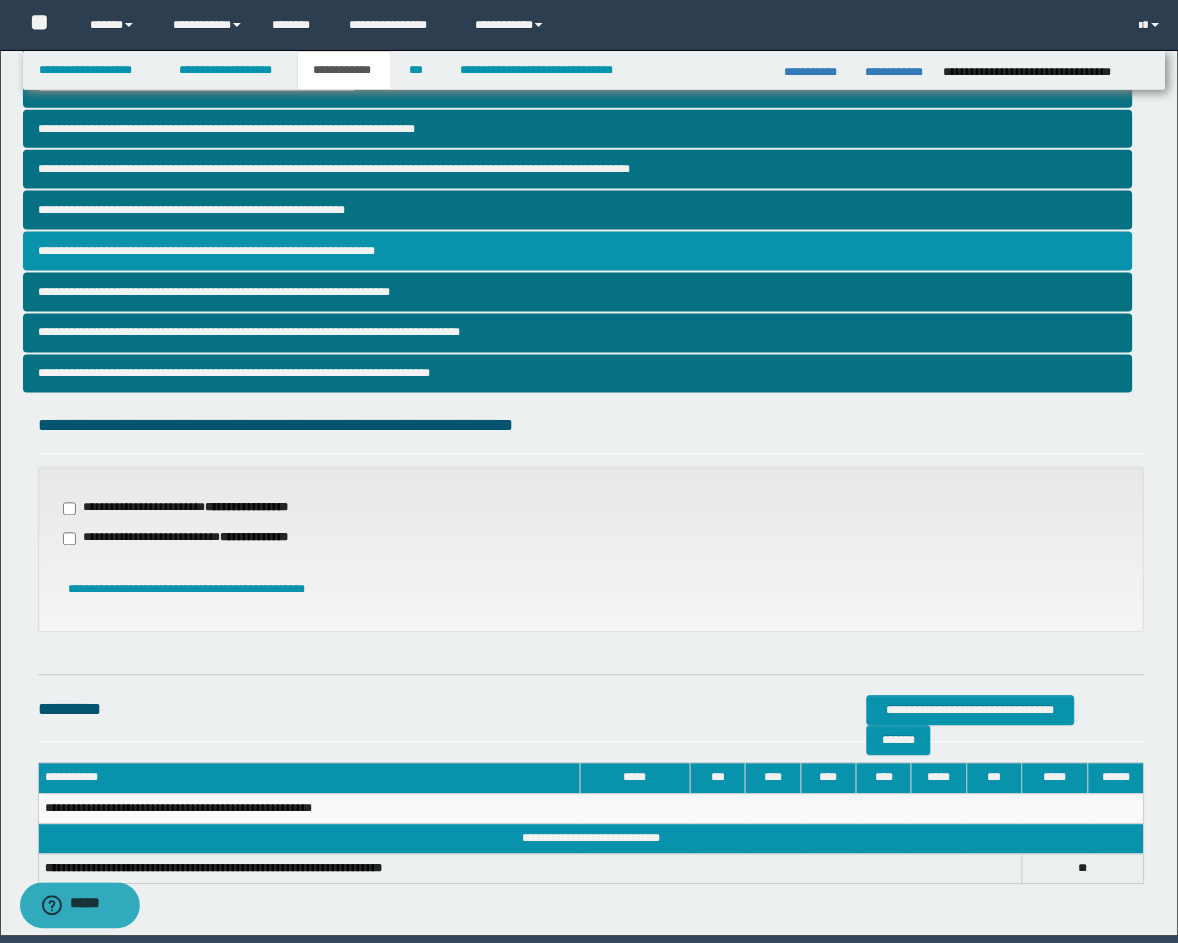 scroll, scrollTop: 415, scrollLeft: 0, axis: vertical 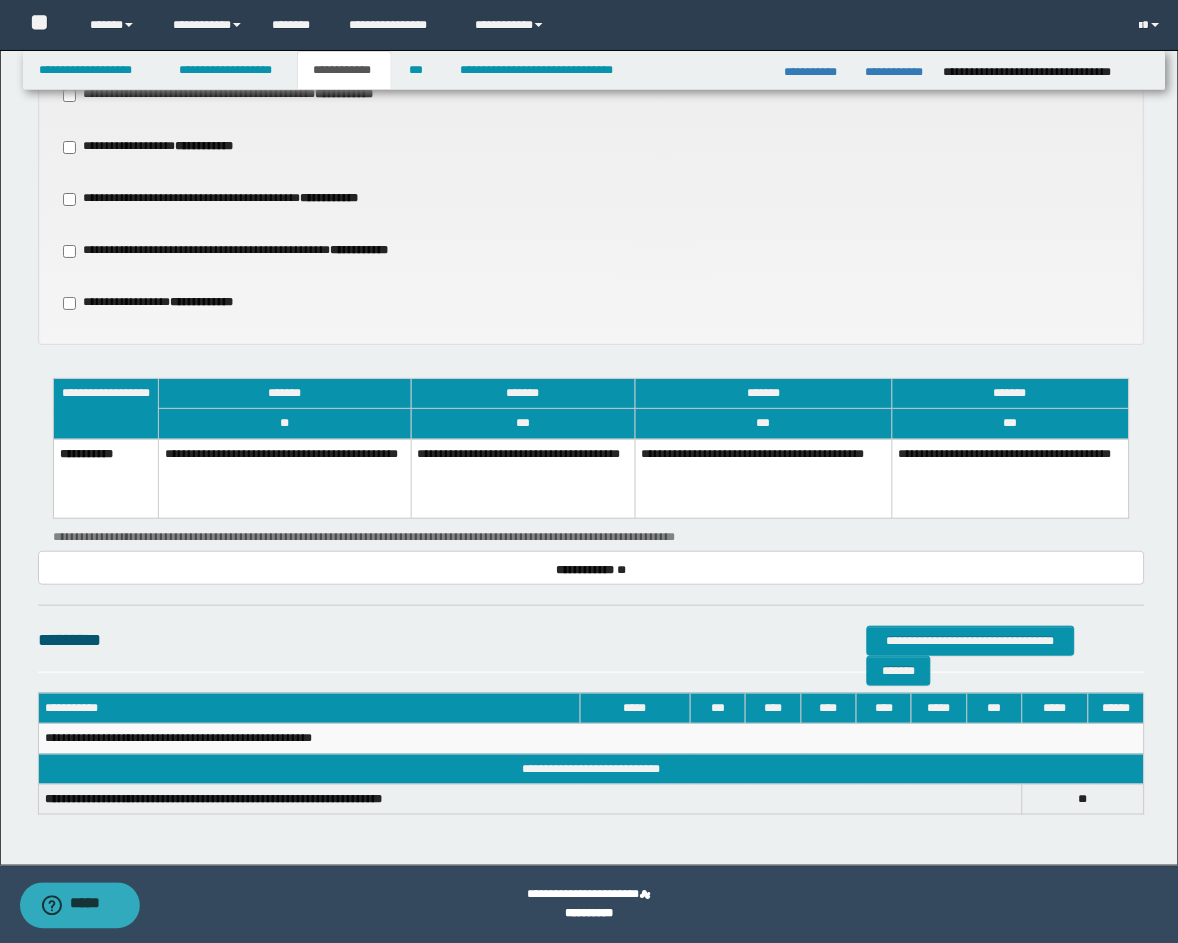 click on "**********" at bounding box center (523, 478) 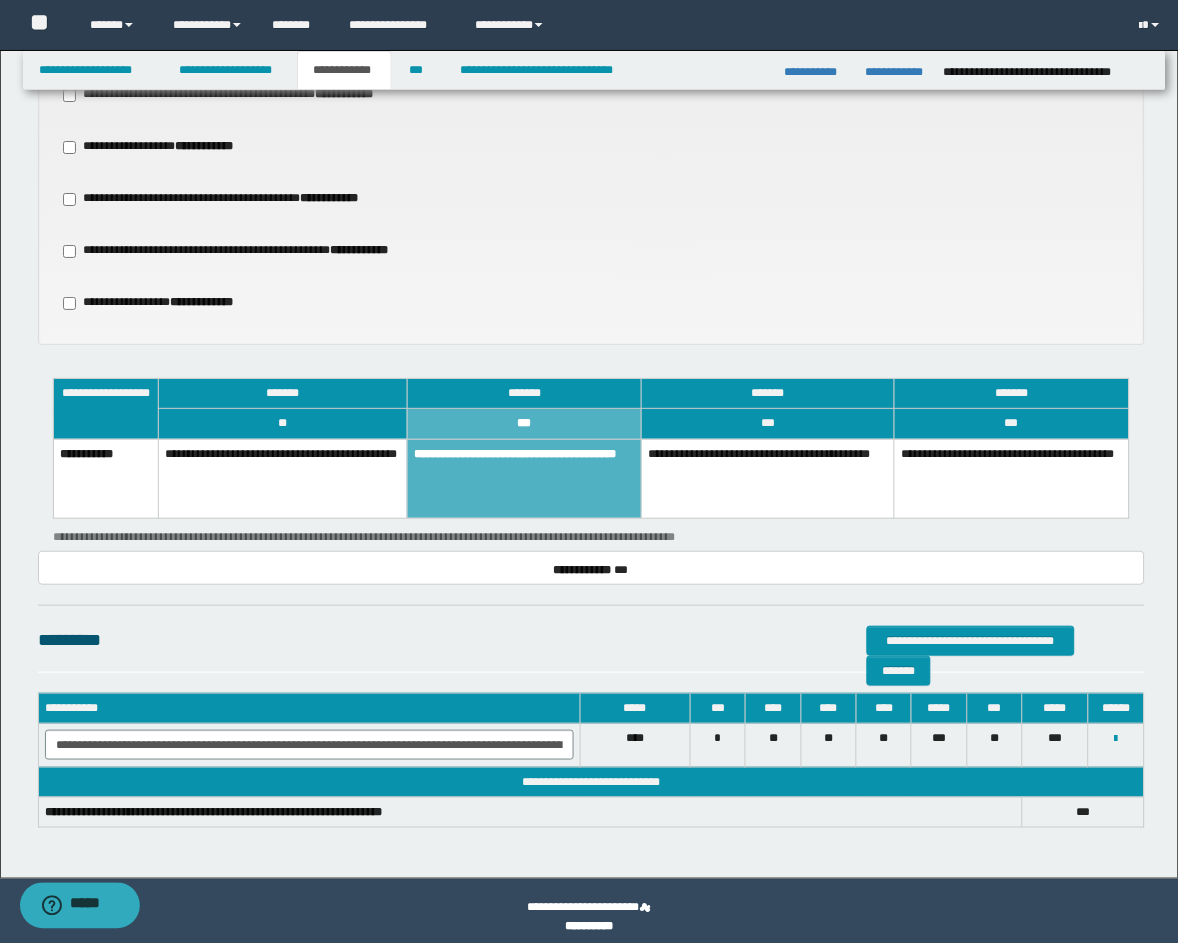 scroll, scrollTop: 1166, scrollLeft: 0, axis: vertical 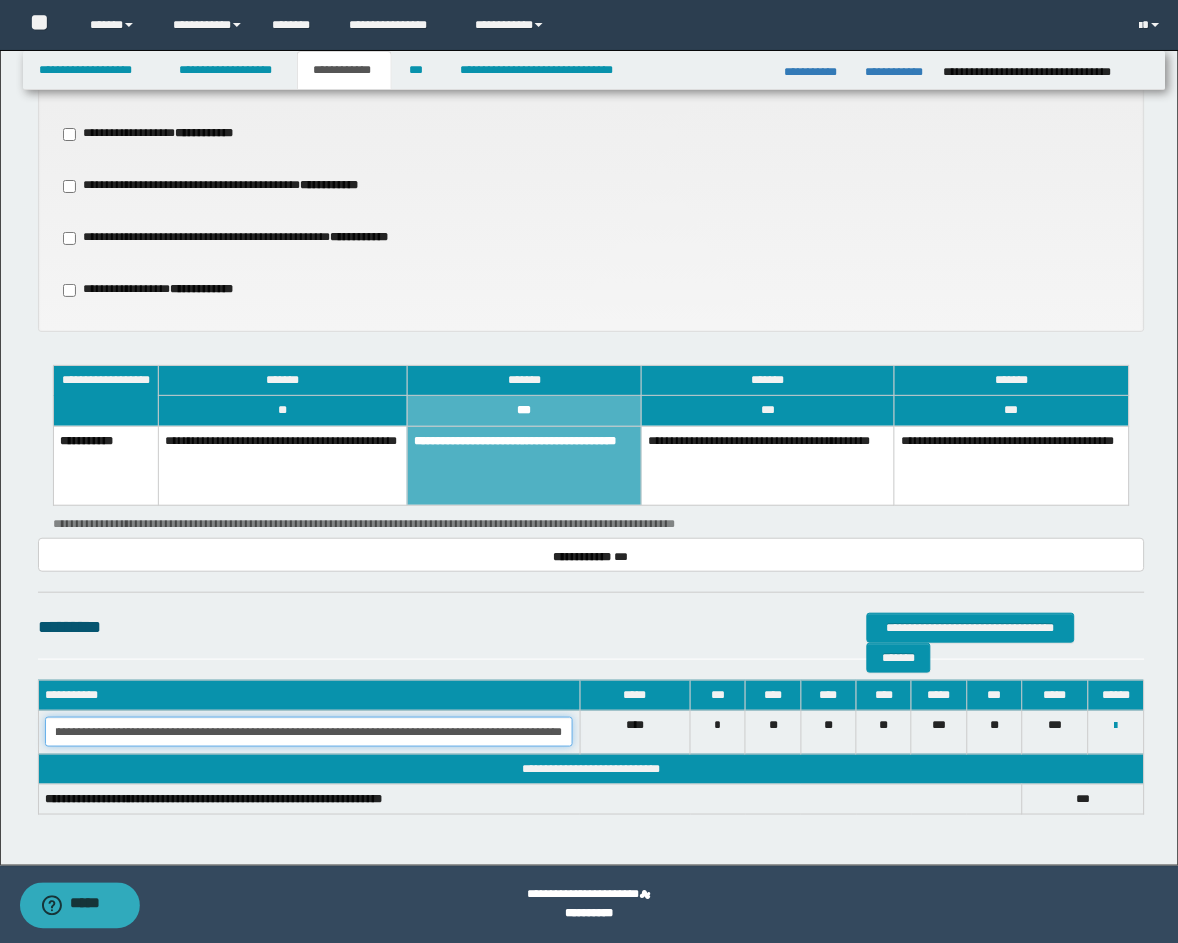 drag, startPoint x: 48, startPoint y: 725, endPoint x: 746, endPoint y: 740, distance: 698.16113 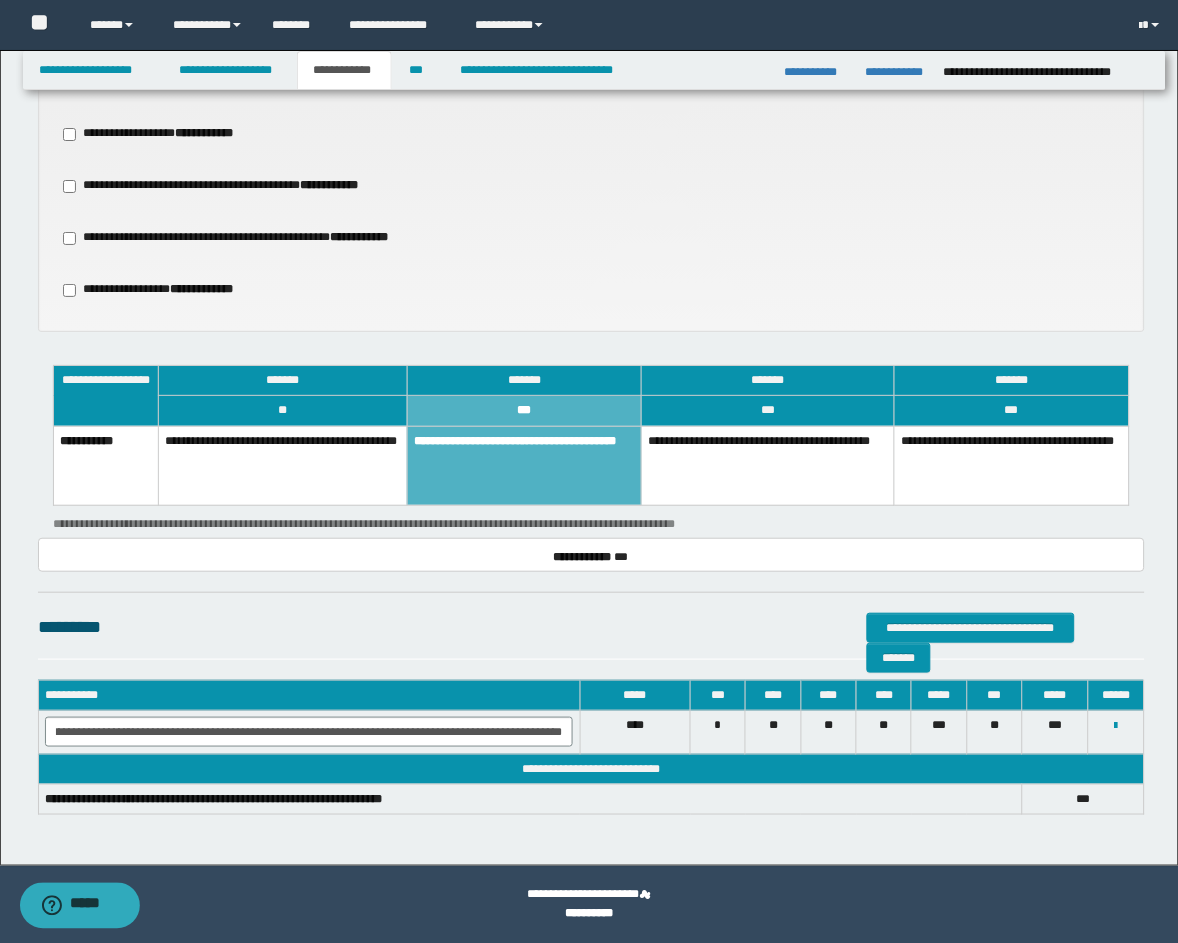scroll, scrollTop: 0, scrollLeft: 0, axis: both 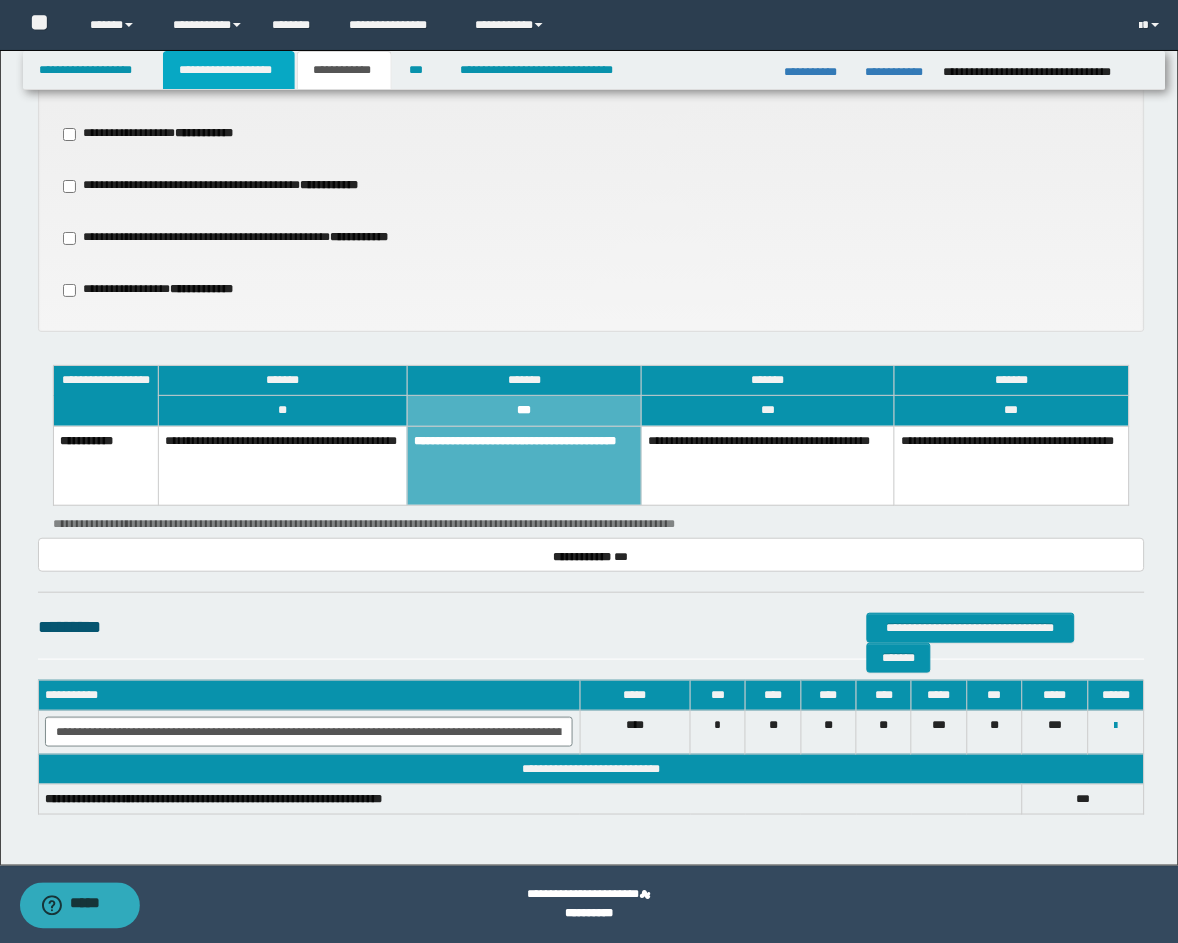 drag, startPoint x: 274, startPoint y: 78, endPoint x: 316, endPoint y: 84, distance: 42.426407 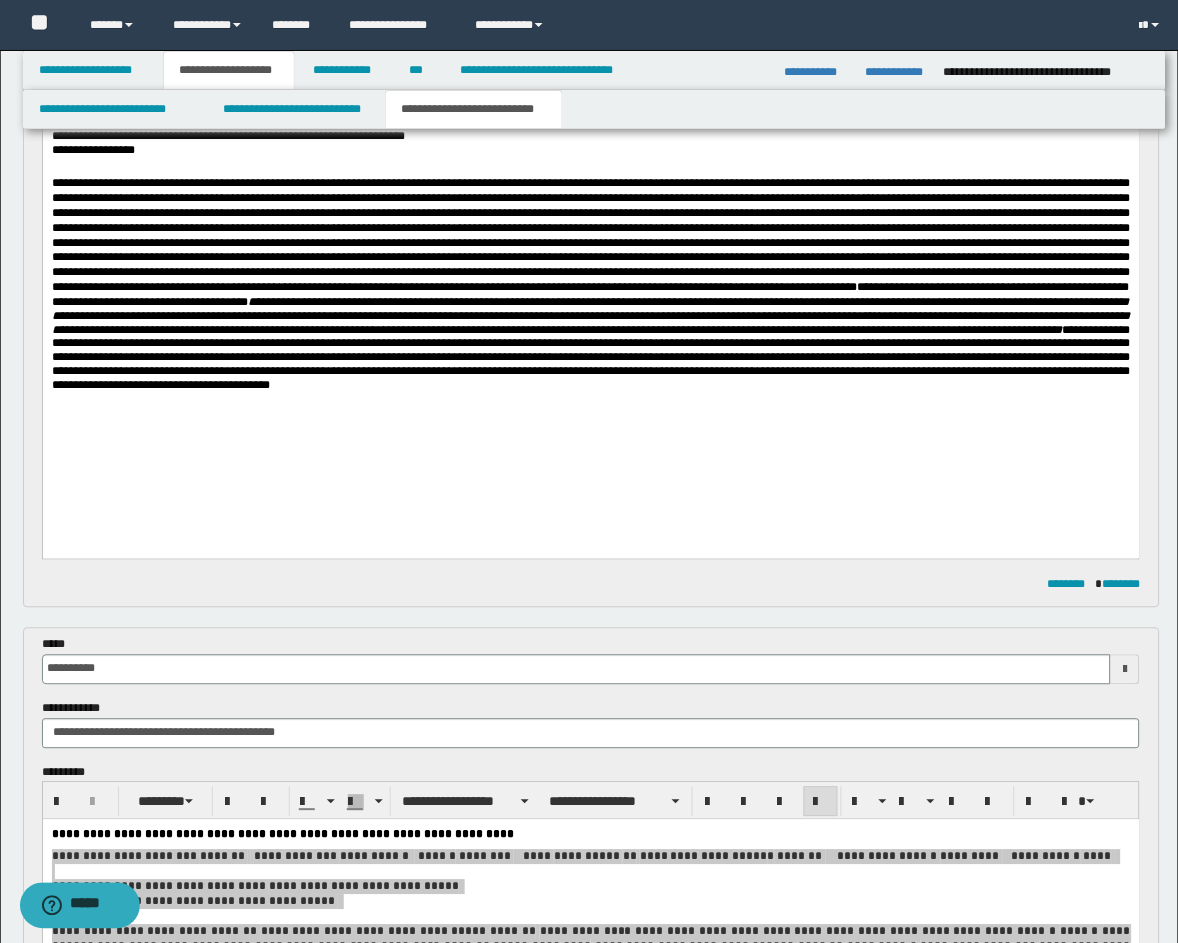 scroll, scrollTop: 316, scrollLeft: 0, axis: vertical 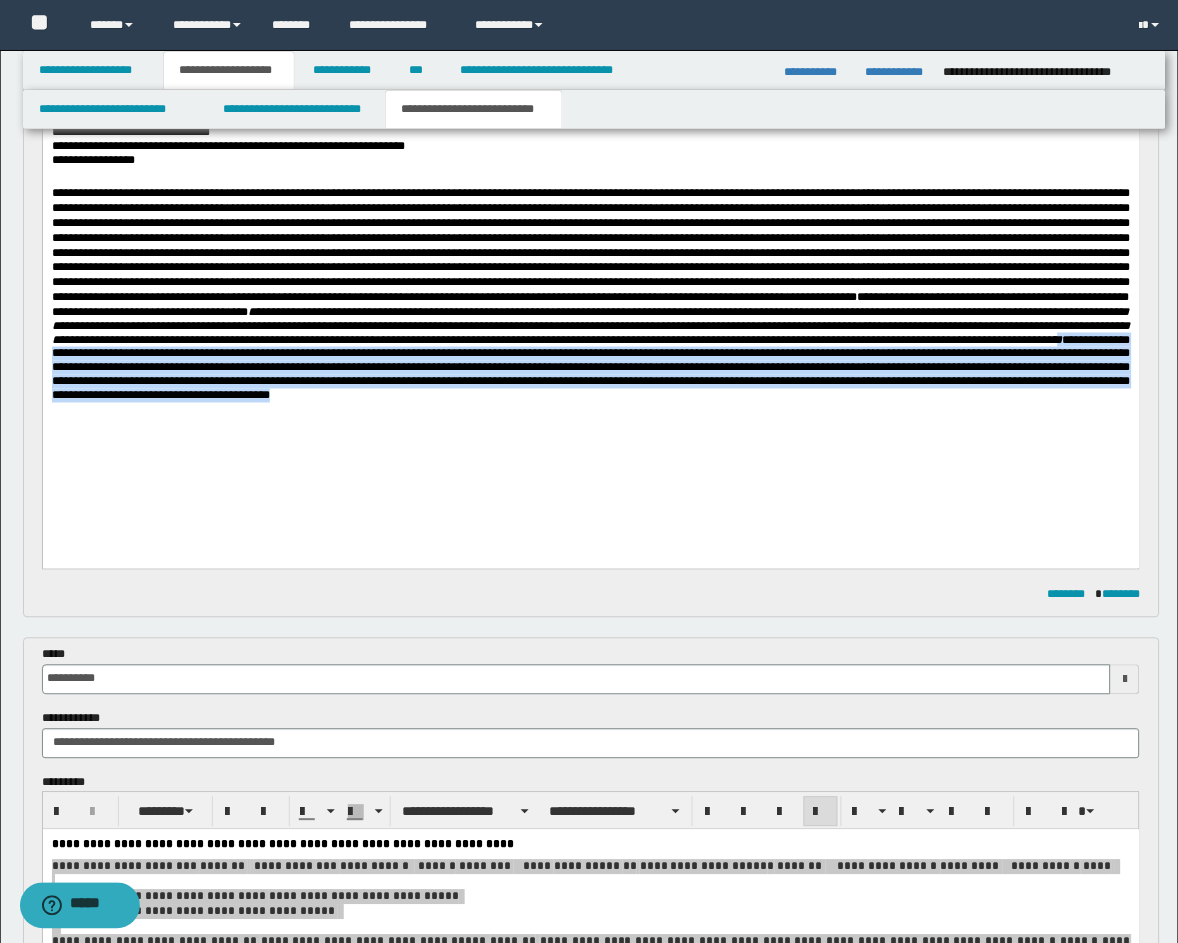 drag, startPoint x: 493, startPoint y: 465, endPoint x: 931, endPoint y: 389, distance: 444.5447 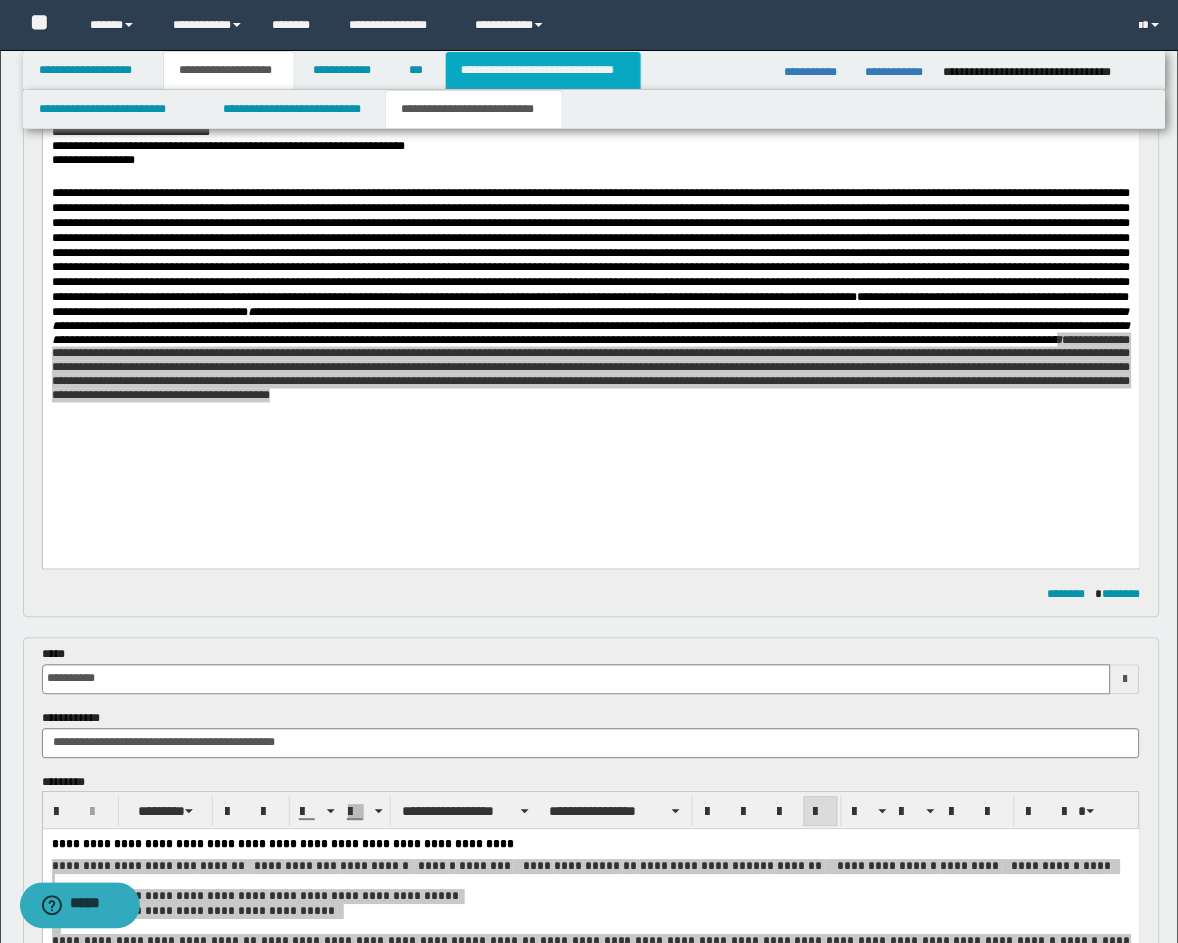 click on "**********" at bounding box center [543, 70] 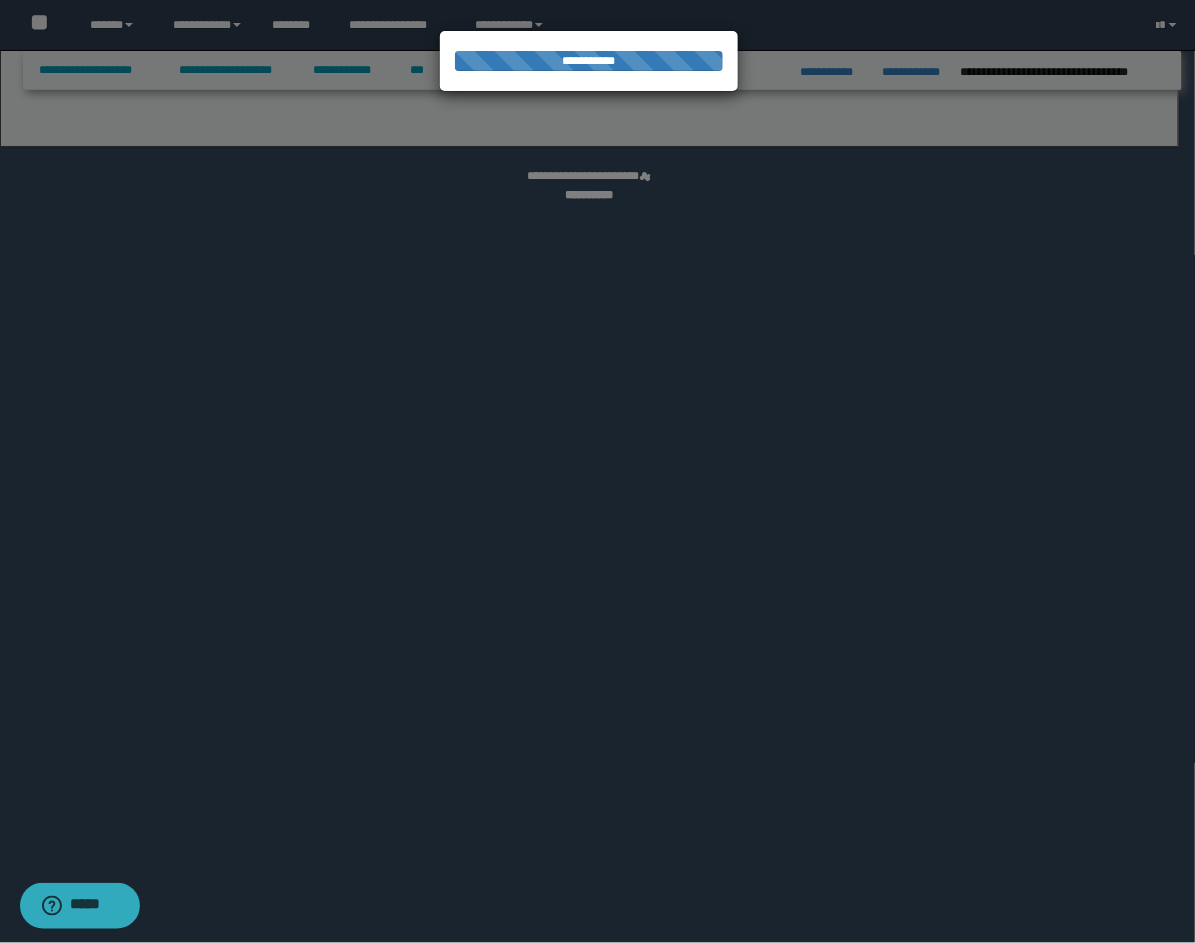 select on "*" 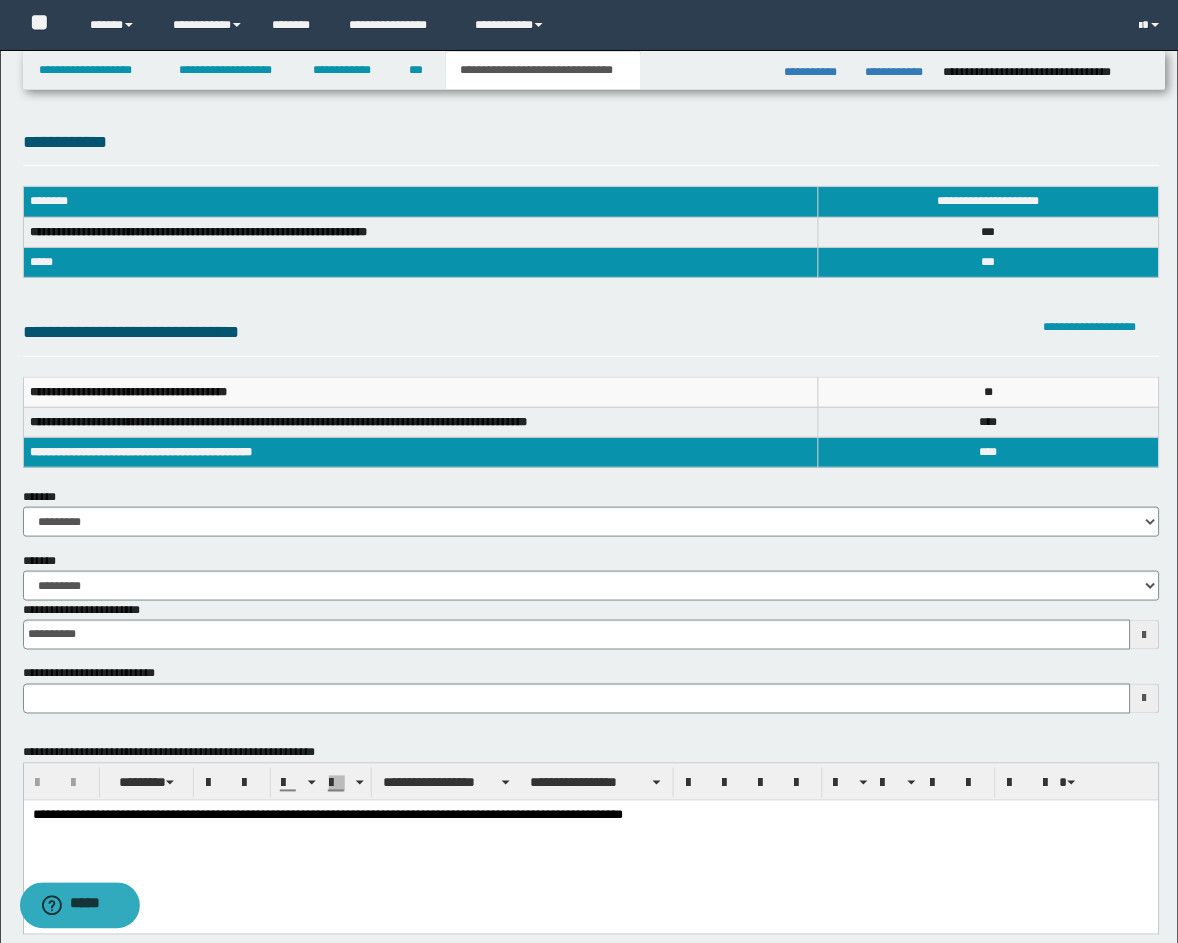 scroll, scrollTop: 0, scrollLeft: 0, axis: both 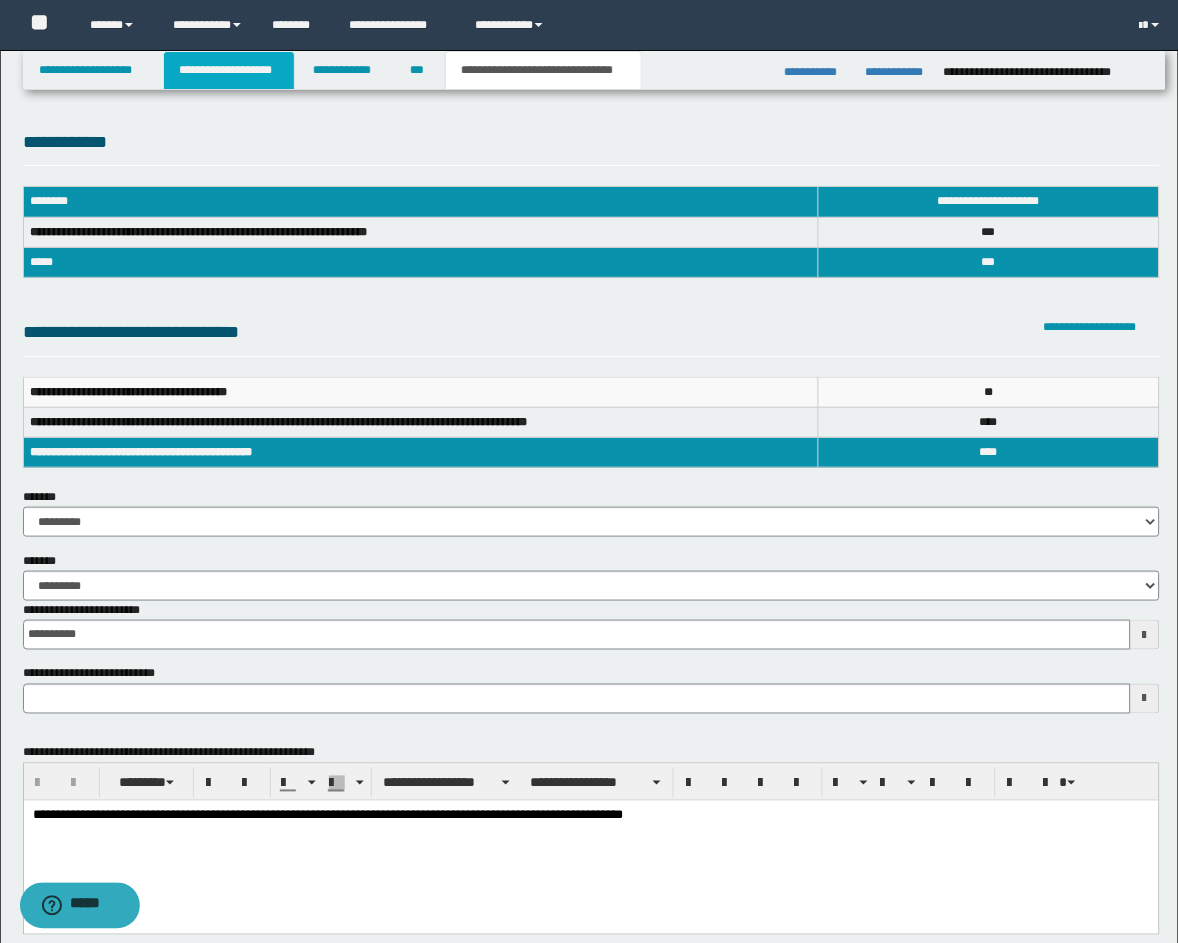 click on "**********" at bounding box center [229, 70] 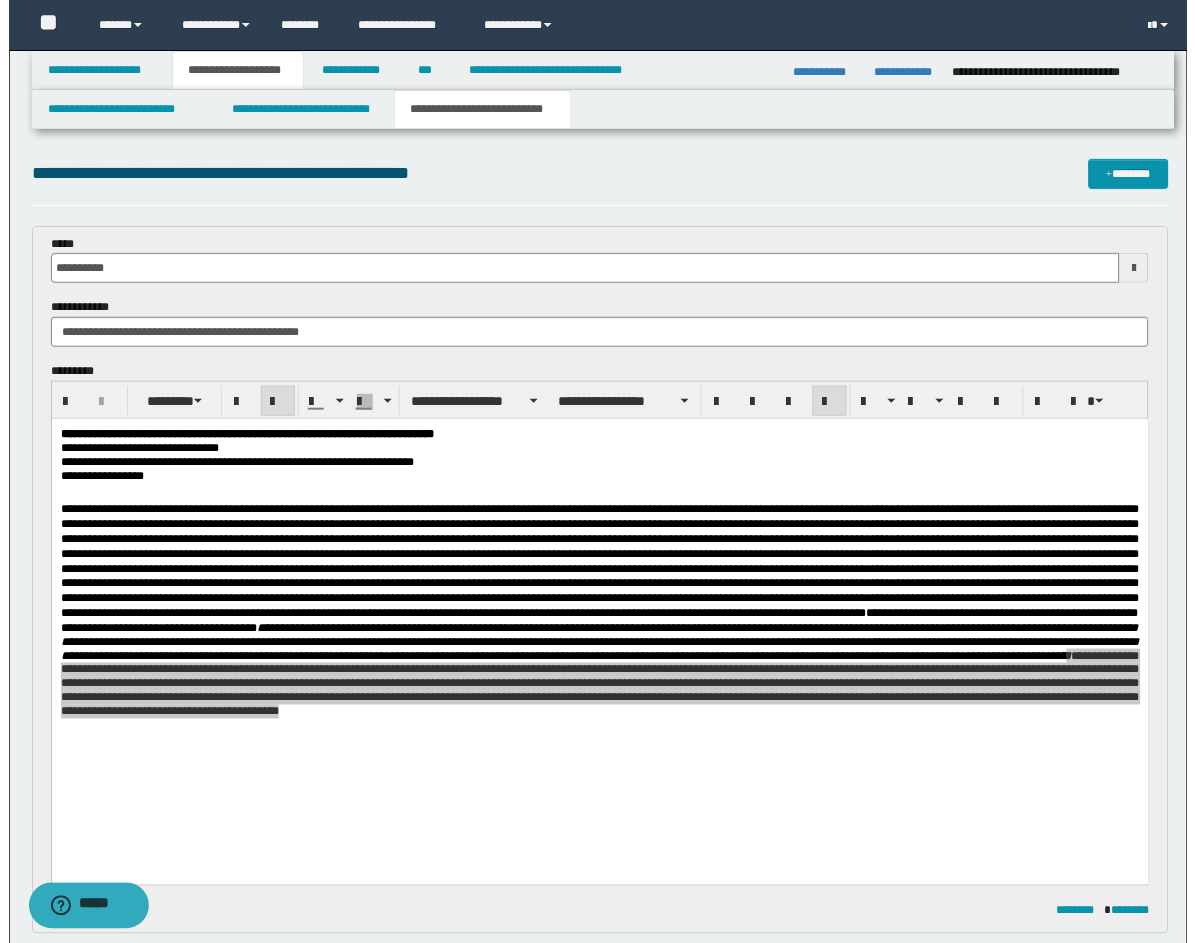 scroll, scrollTop: 370, scrollLeft: 0, axis: vertical 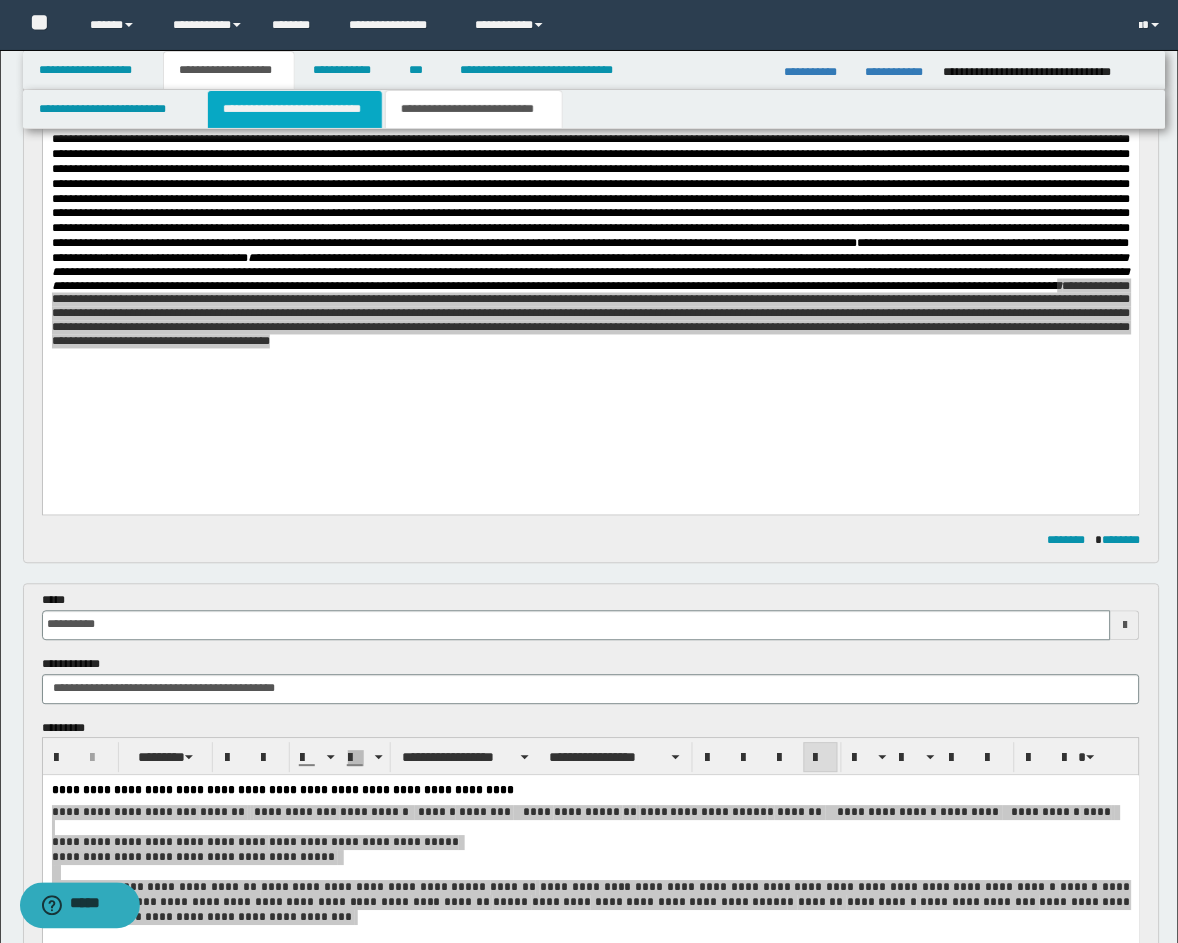 click on "**********" at bounding box center [295, 109] 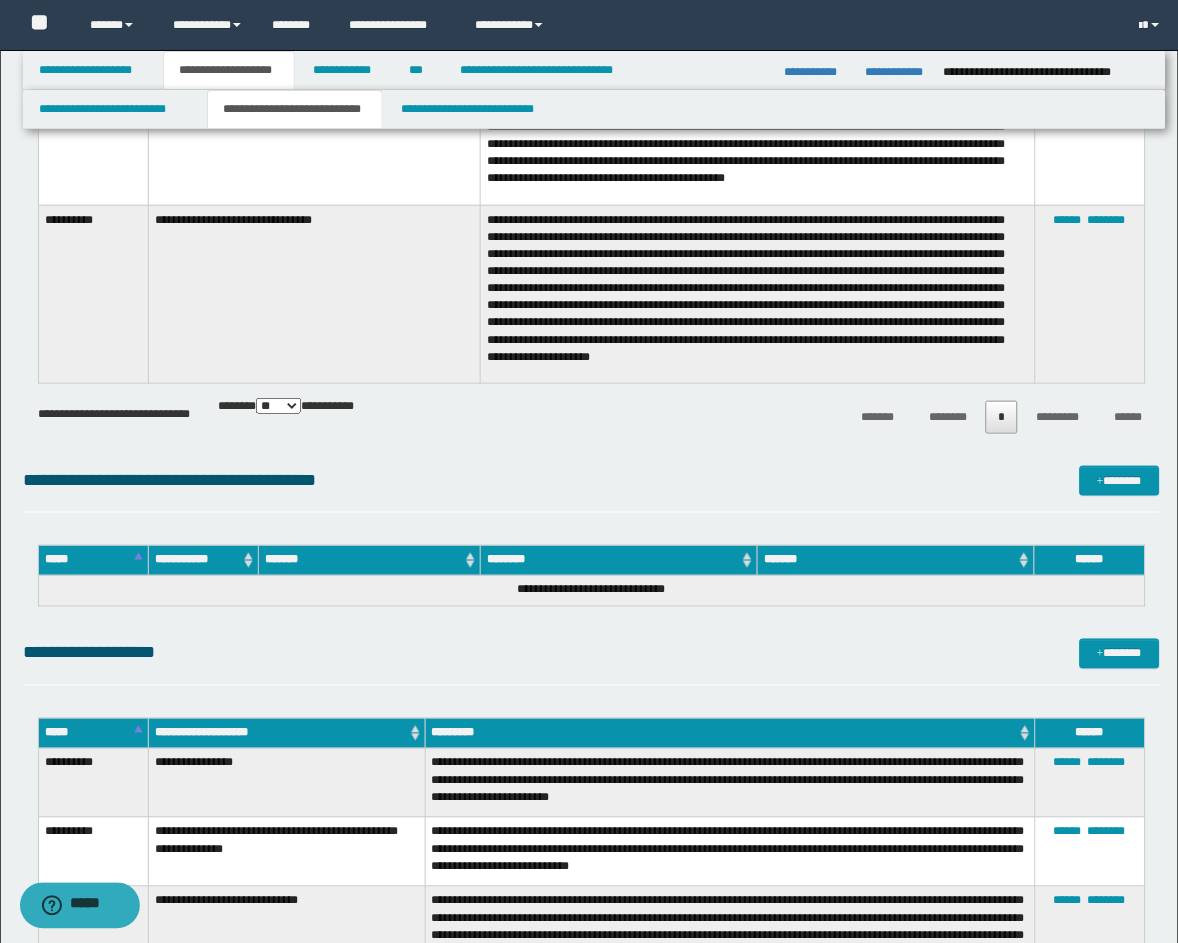scroll, scrollTop: 3133, scrollLeft: 0, axis: vertical 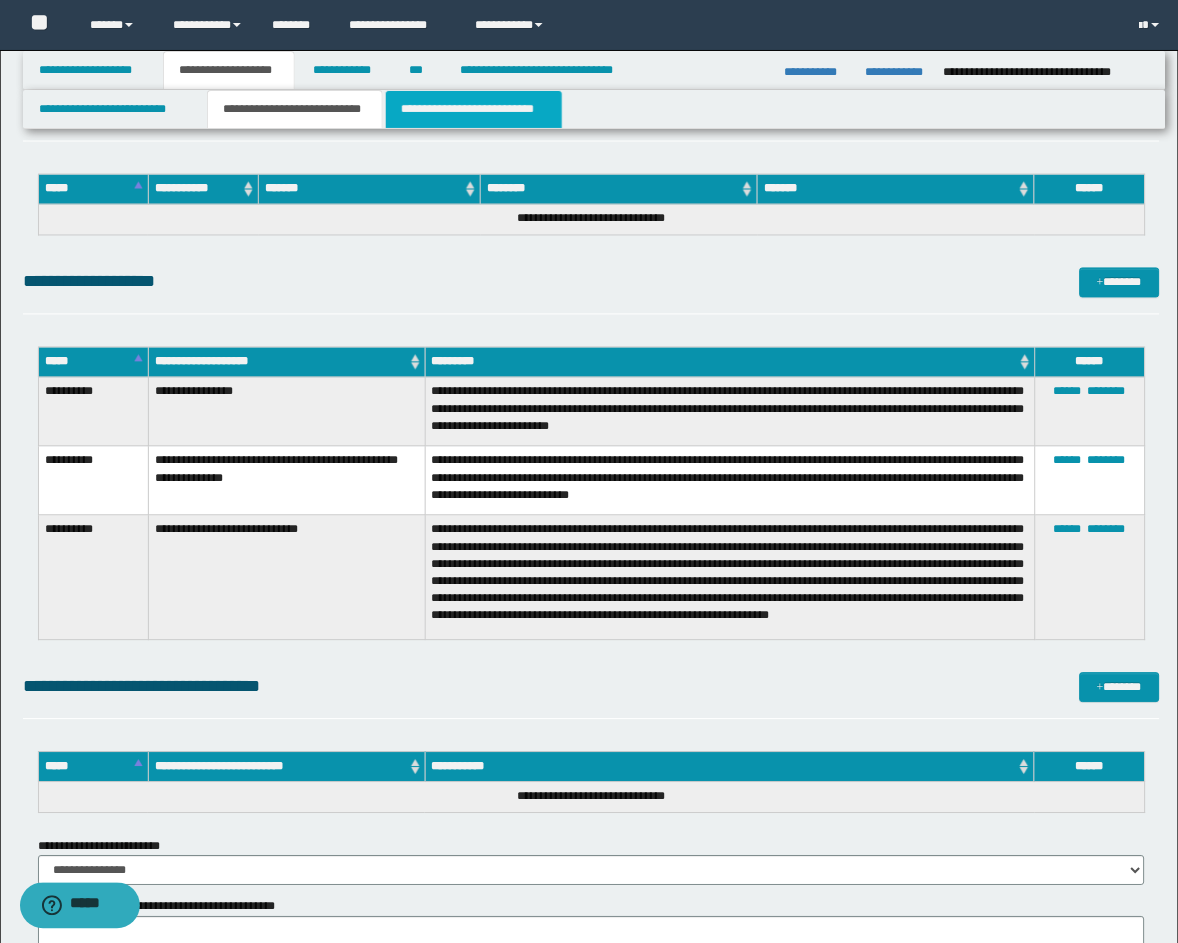 click on "**********" at bounding box center [474, 109] 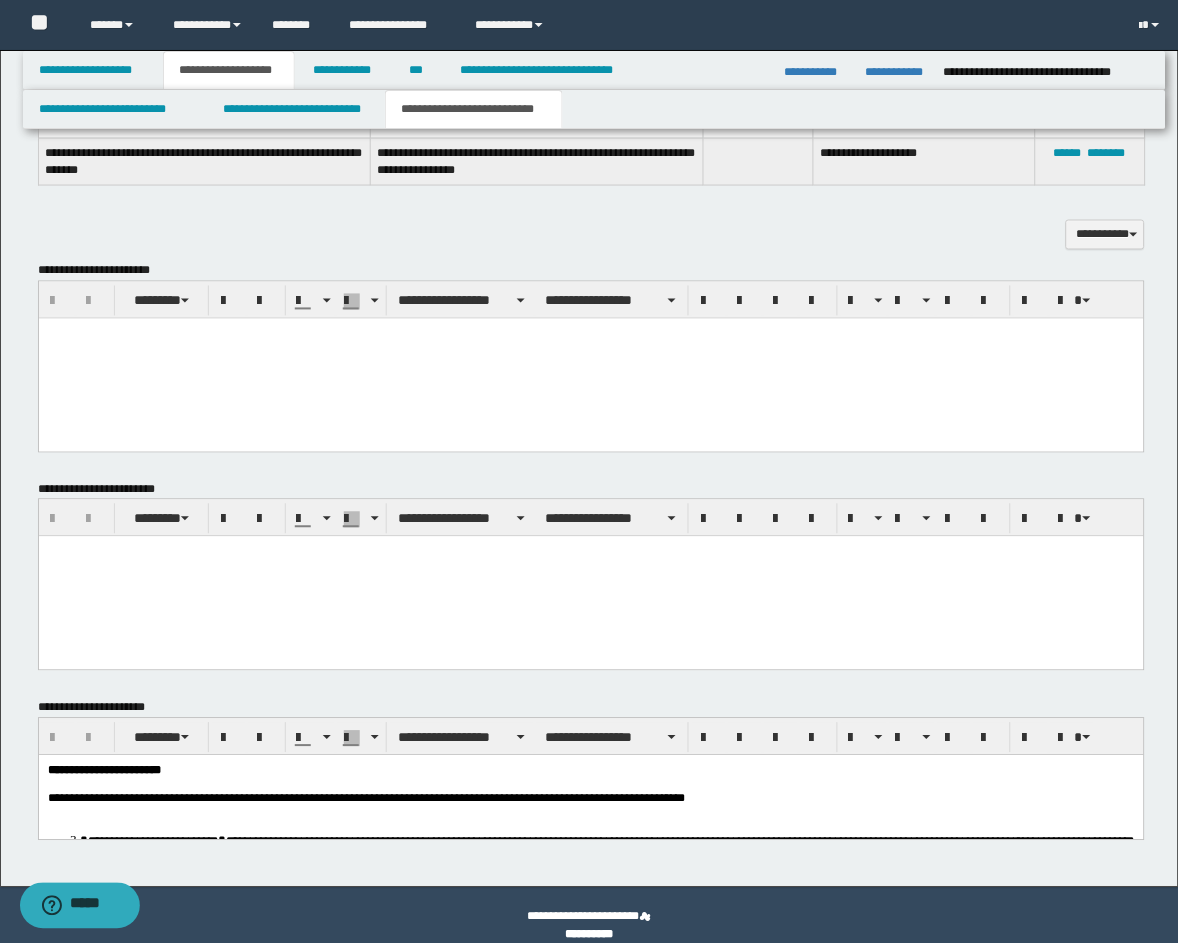 scroll, scrollTop: 1797, scrollLeft: 0, axis: vertical 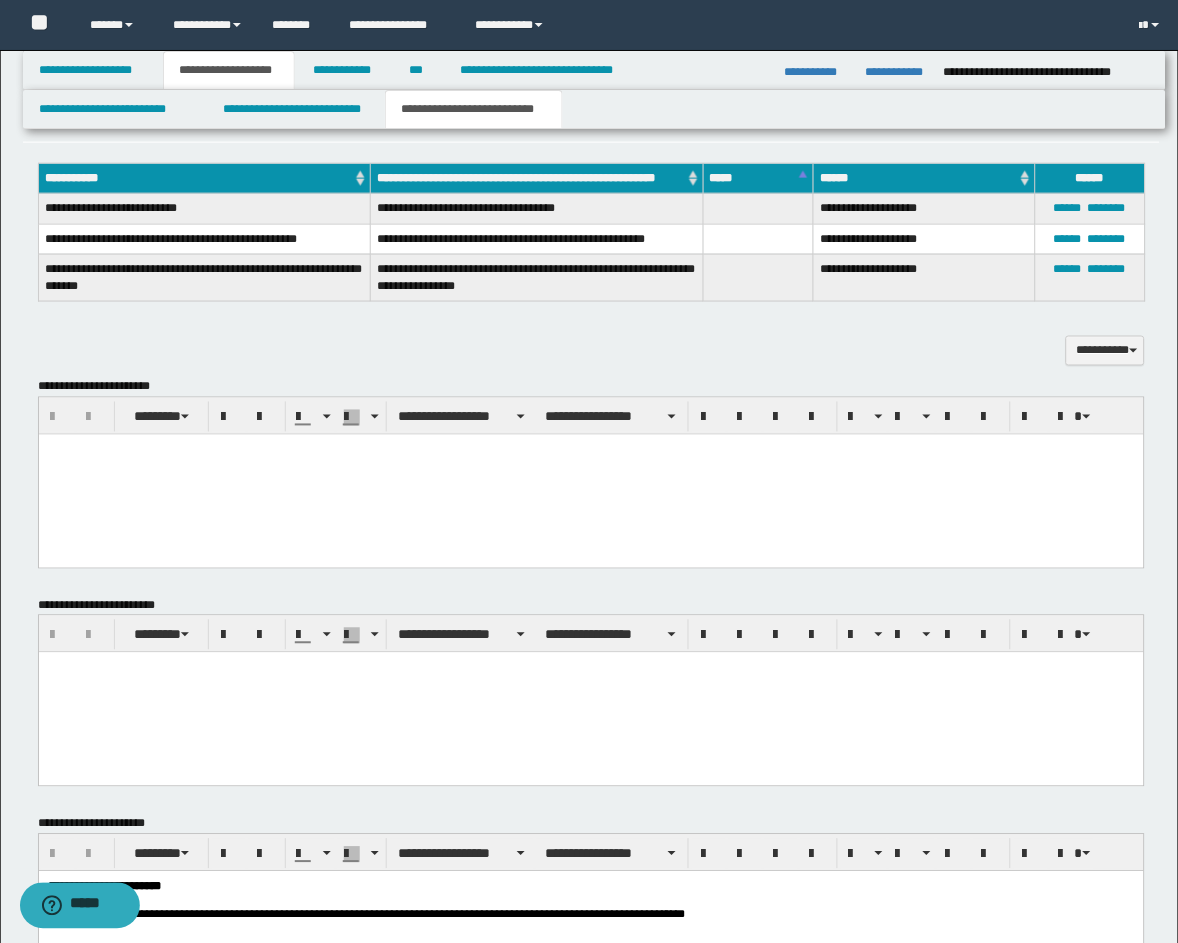 click at bounding box center [590, 474] 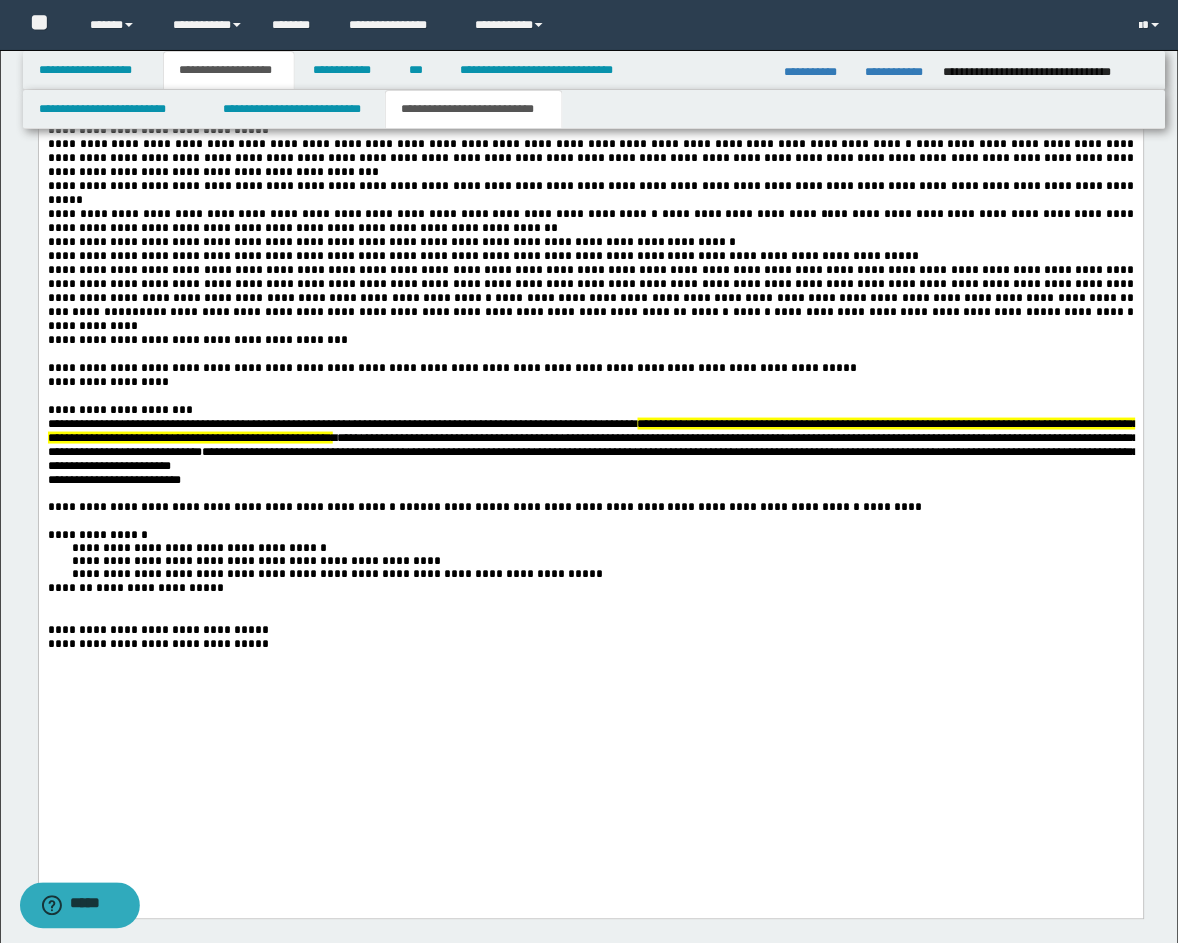 scroll, scrollTop: 2771, scrollLeft: 0, axis: vertical 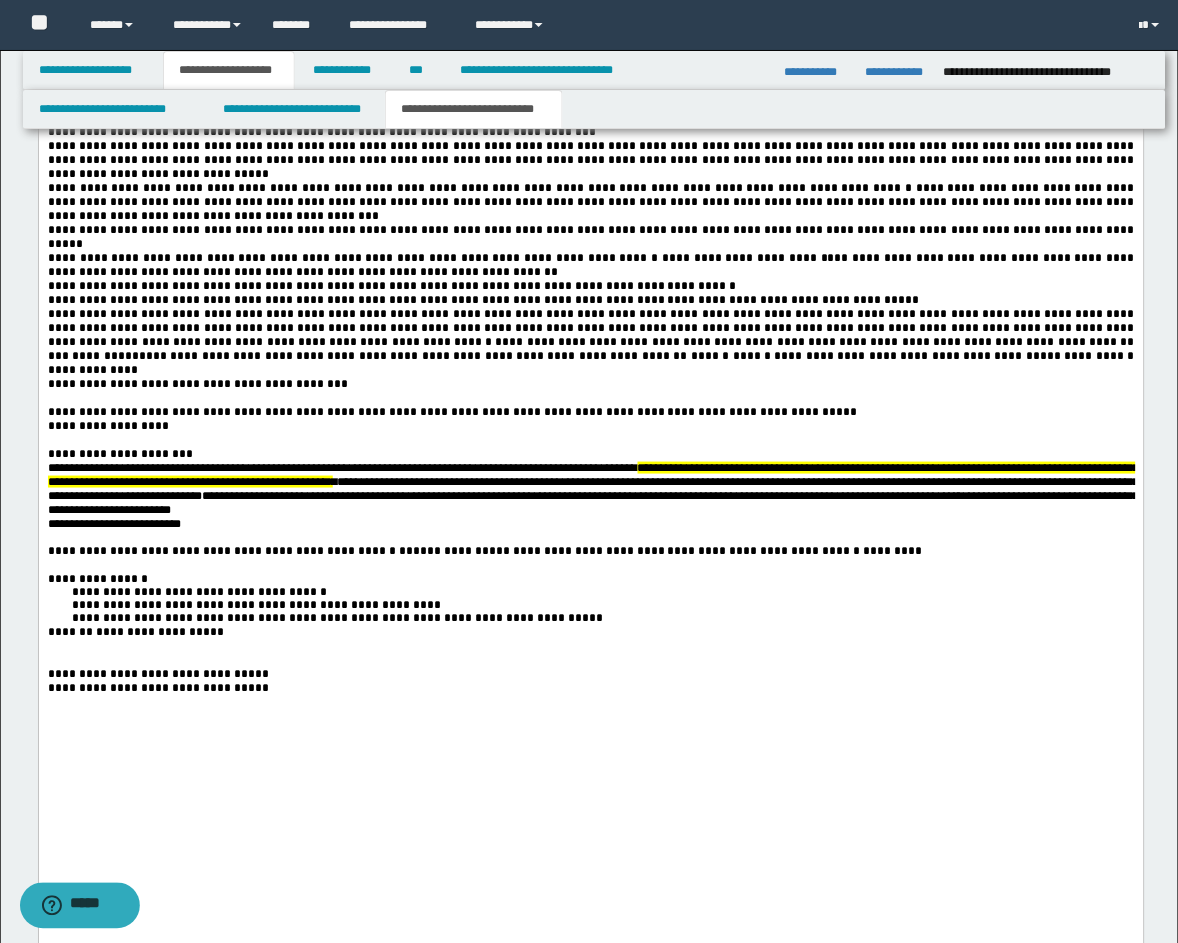 click on "**********" at bounding box center (590, 455) 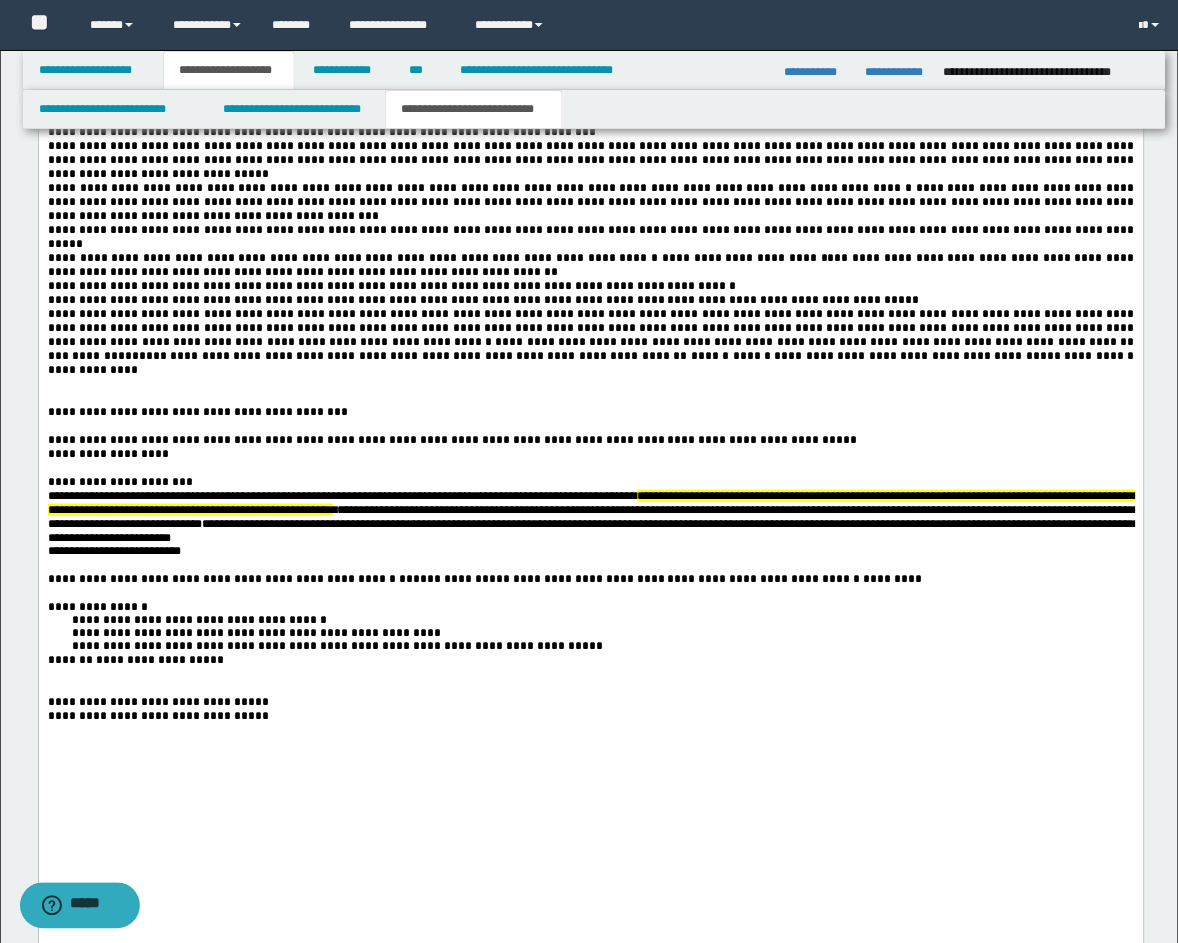 click at bounding box center [590, 427] 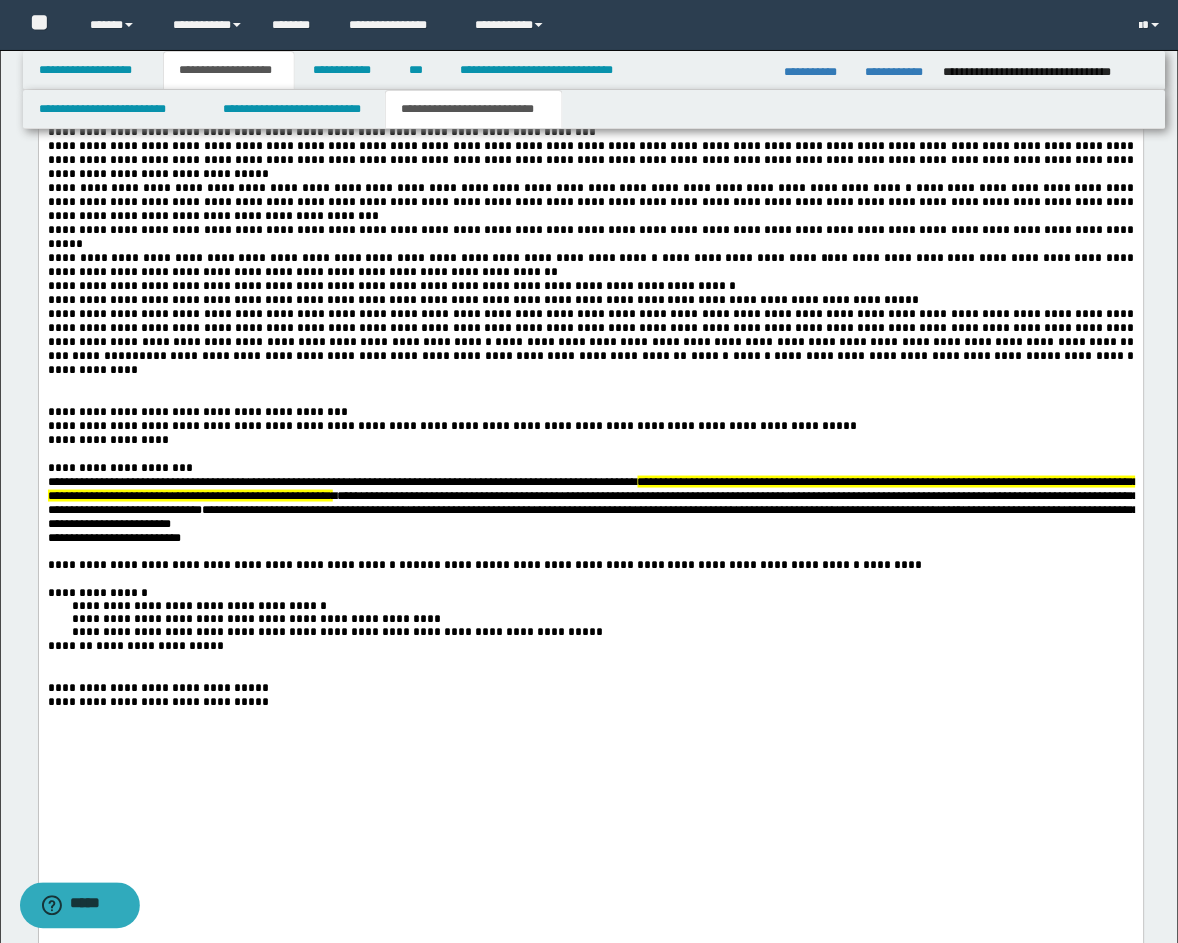 click at bounding box center [590, 455] 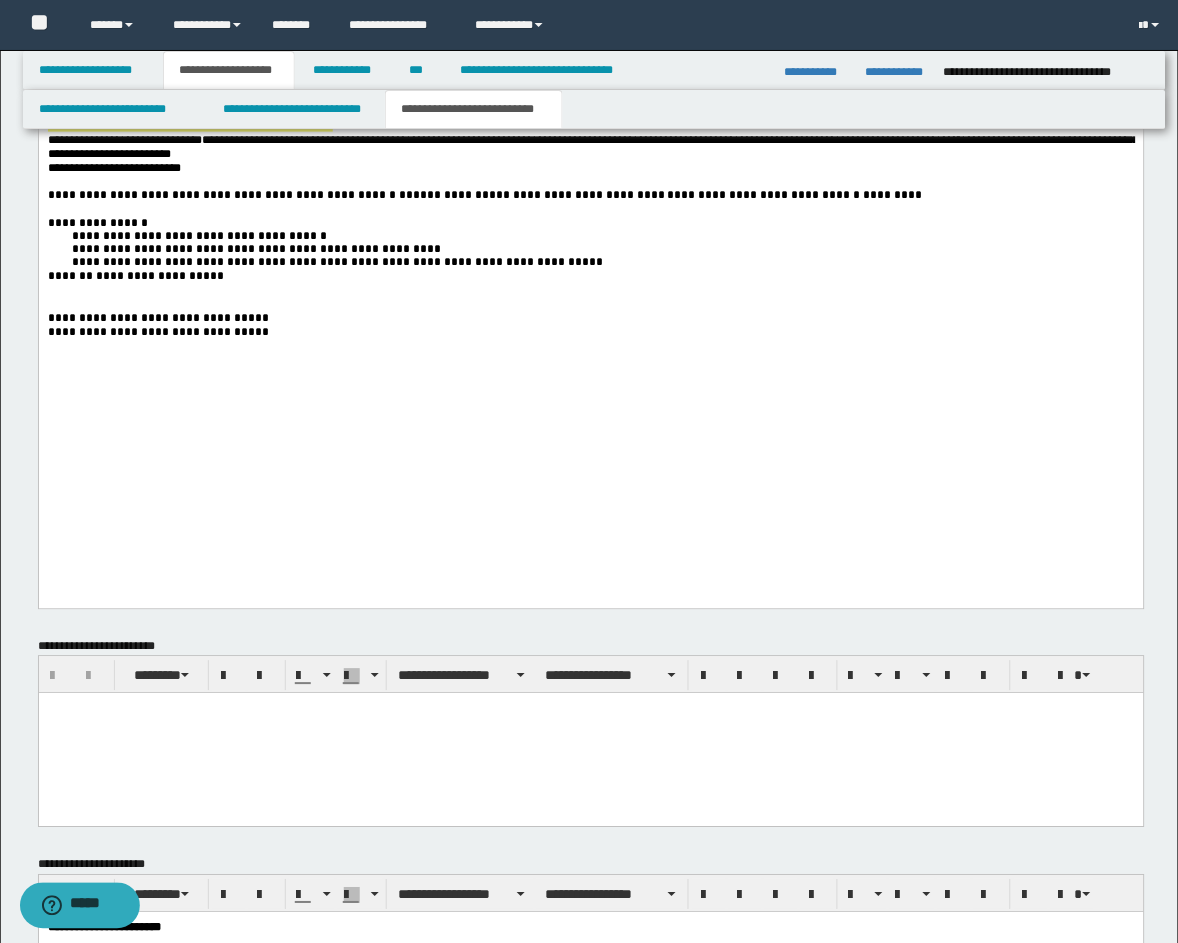 click at bounding box center [590, 183] 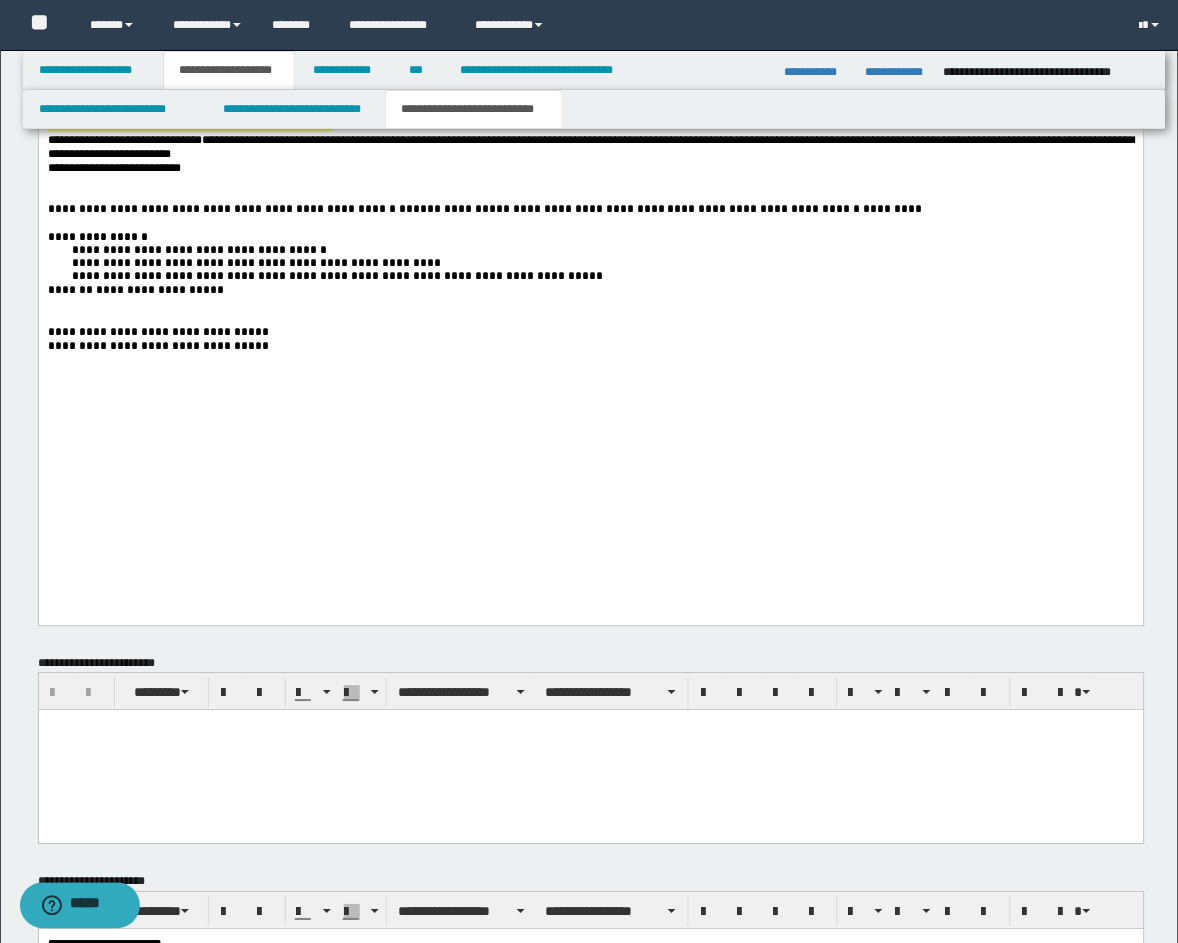click at bounding box center (590, 225) 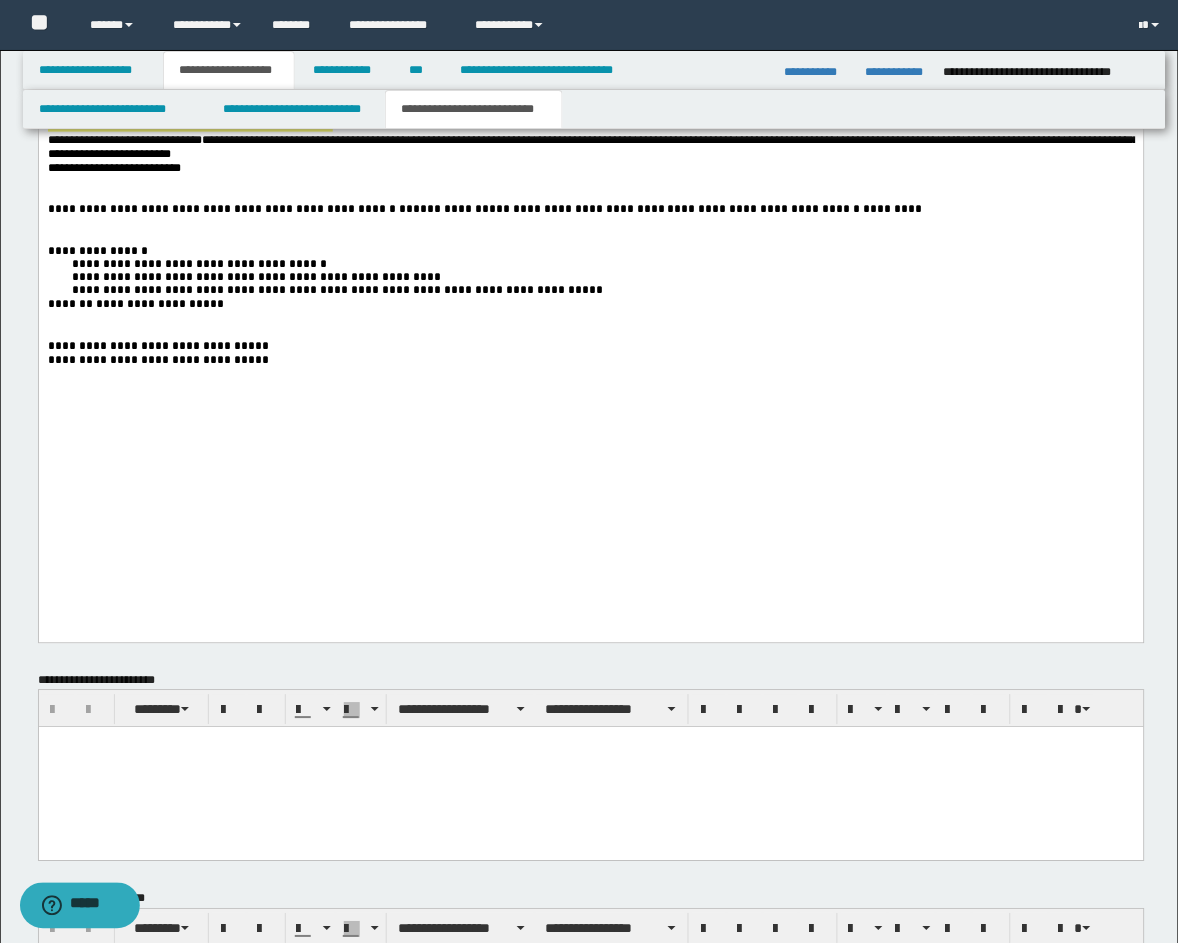 click on "**********" at bounding box center (590, 253) 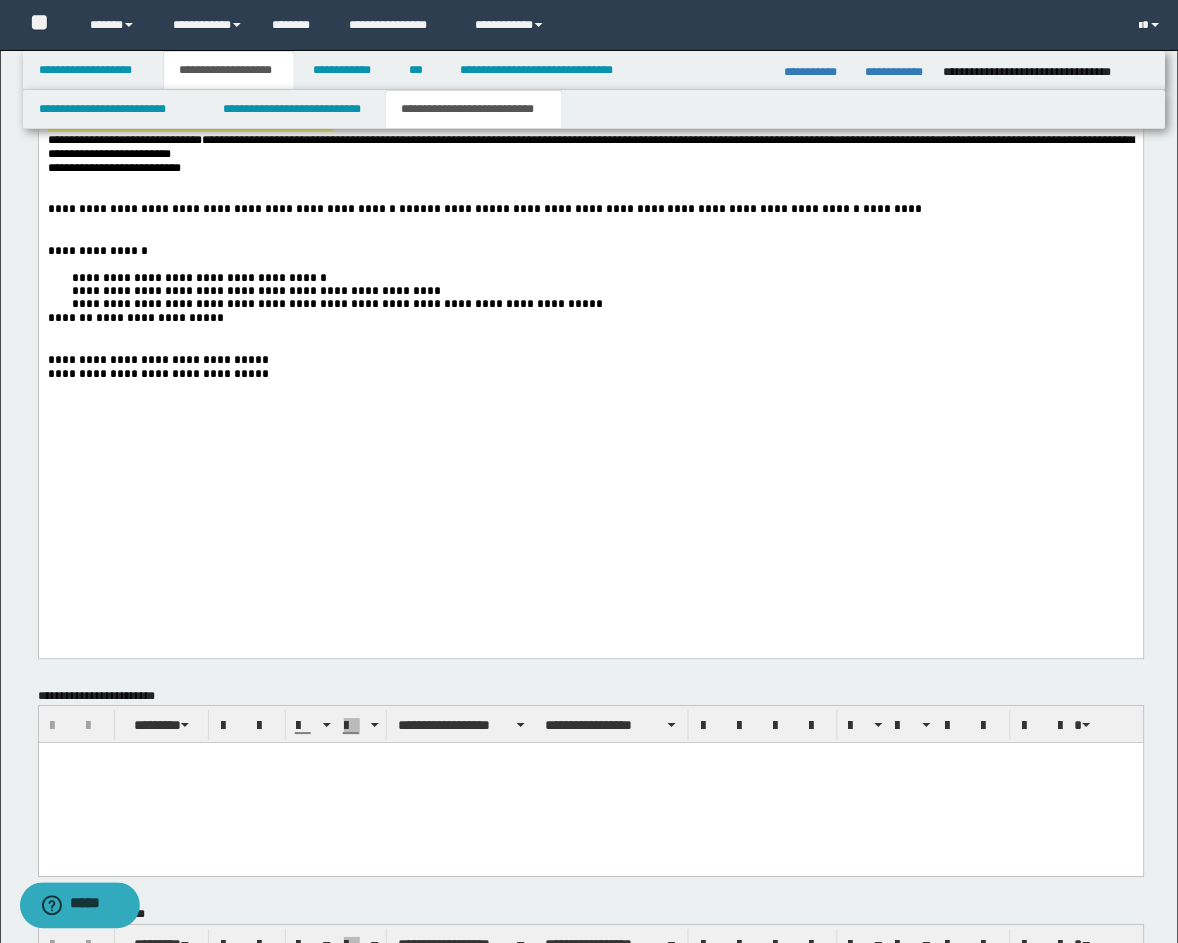 click on "**********" at bounding box center (602, 306) 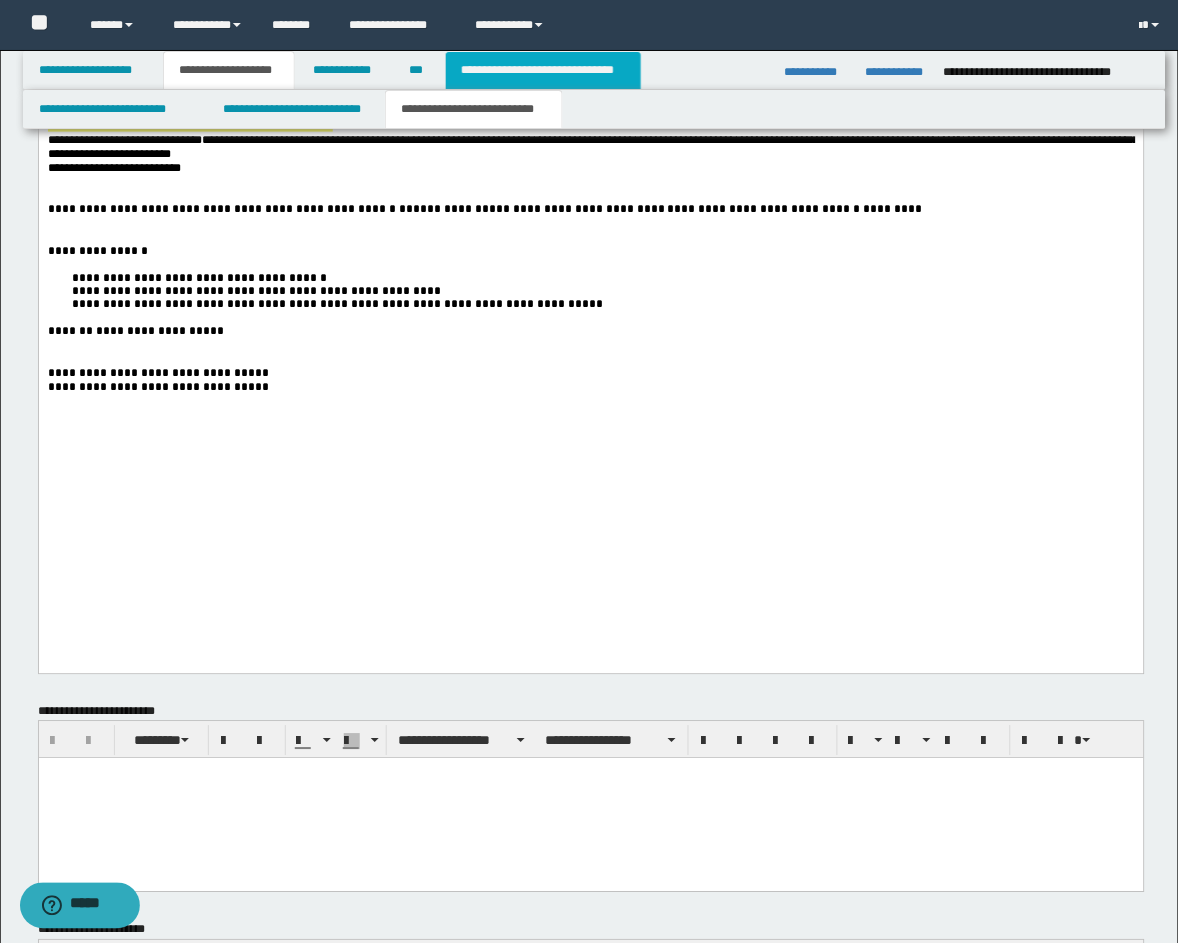 click on "**********" at bounding box center [543, 70] 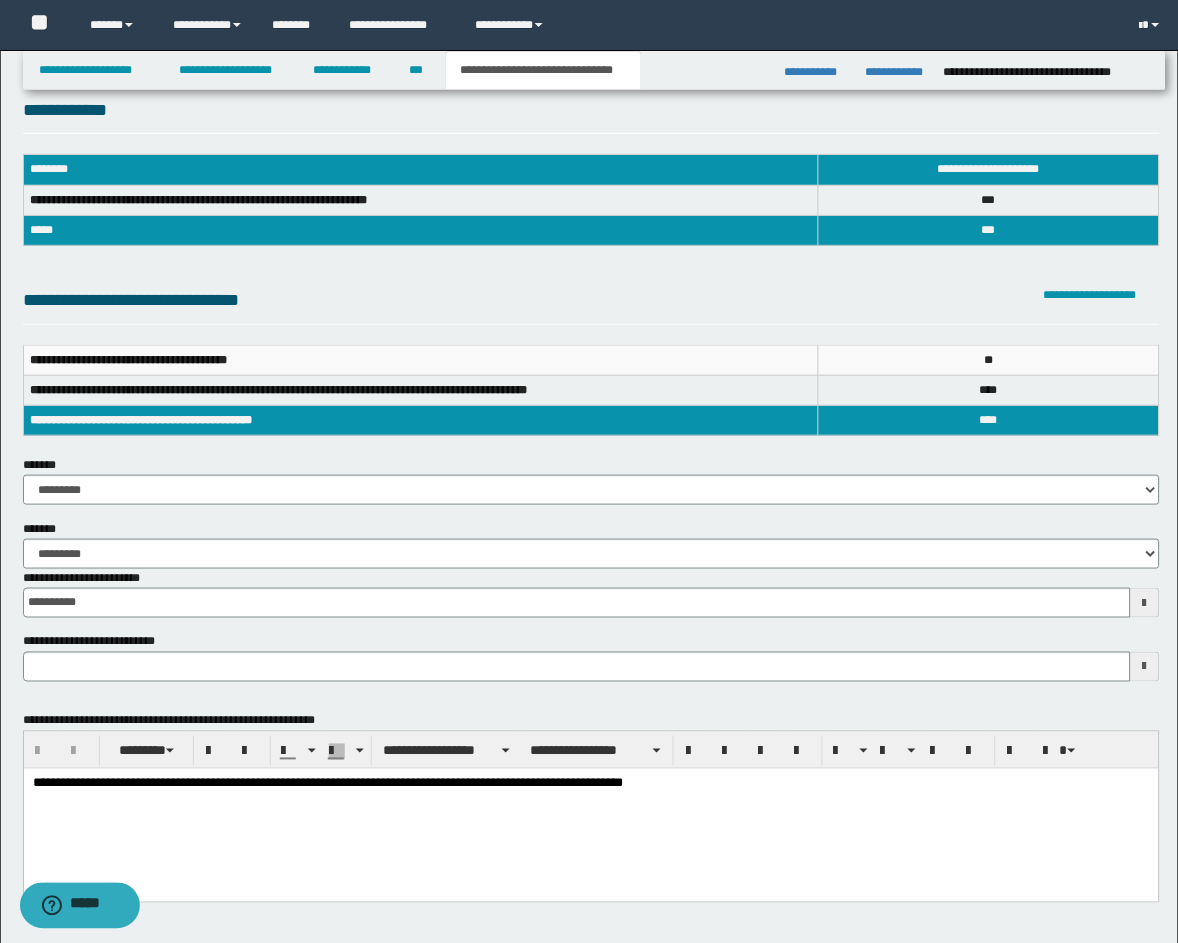 scroll, scrollTop: 402, scrollLeft: 0, axis: vertical 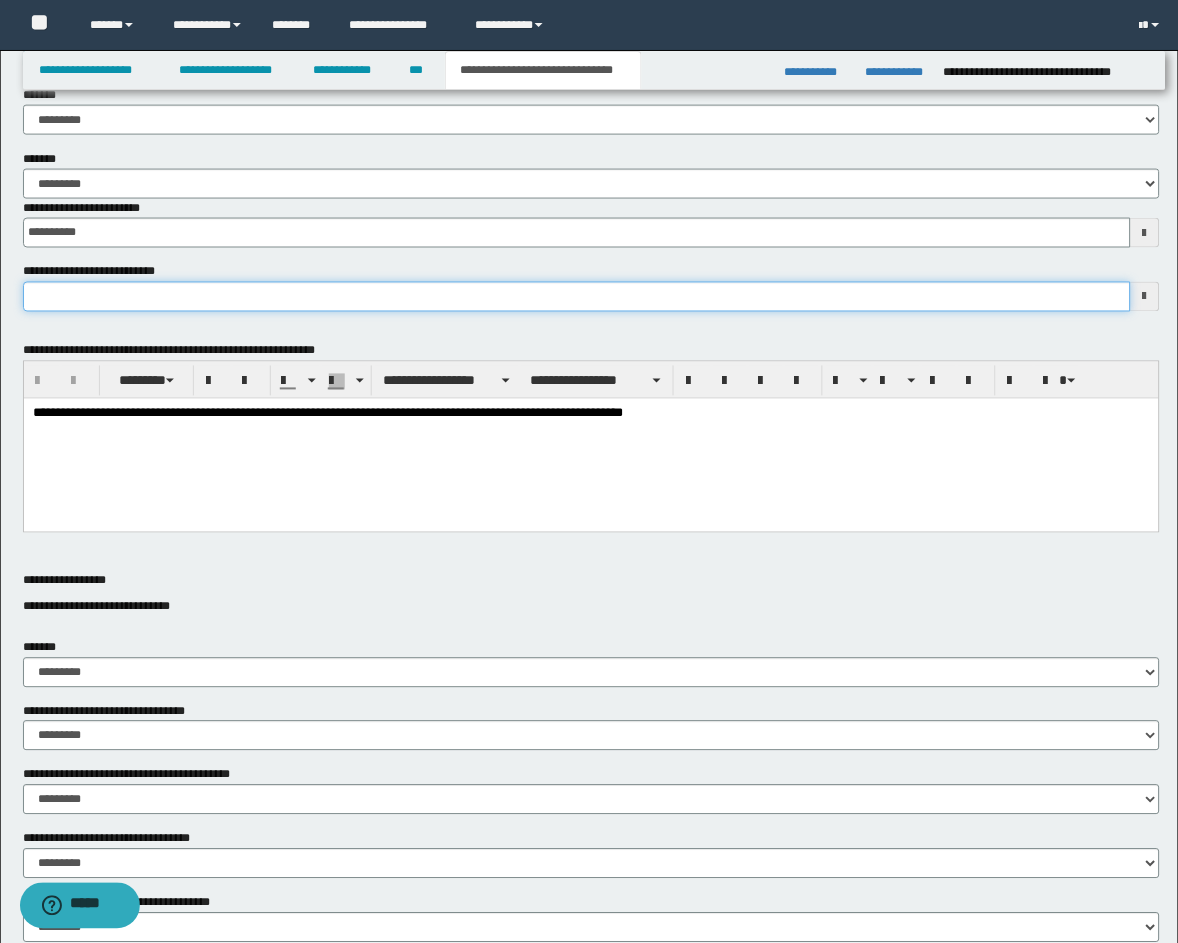 click on "**********" at bounding box center [577, 297] 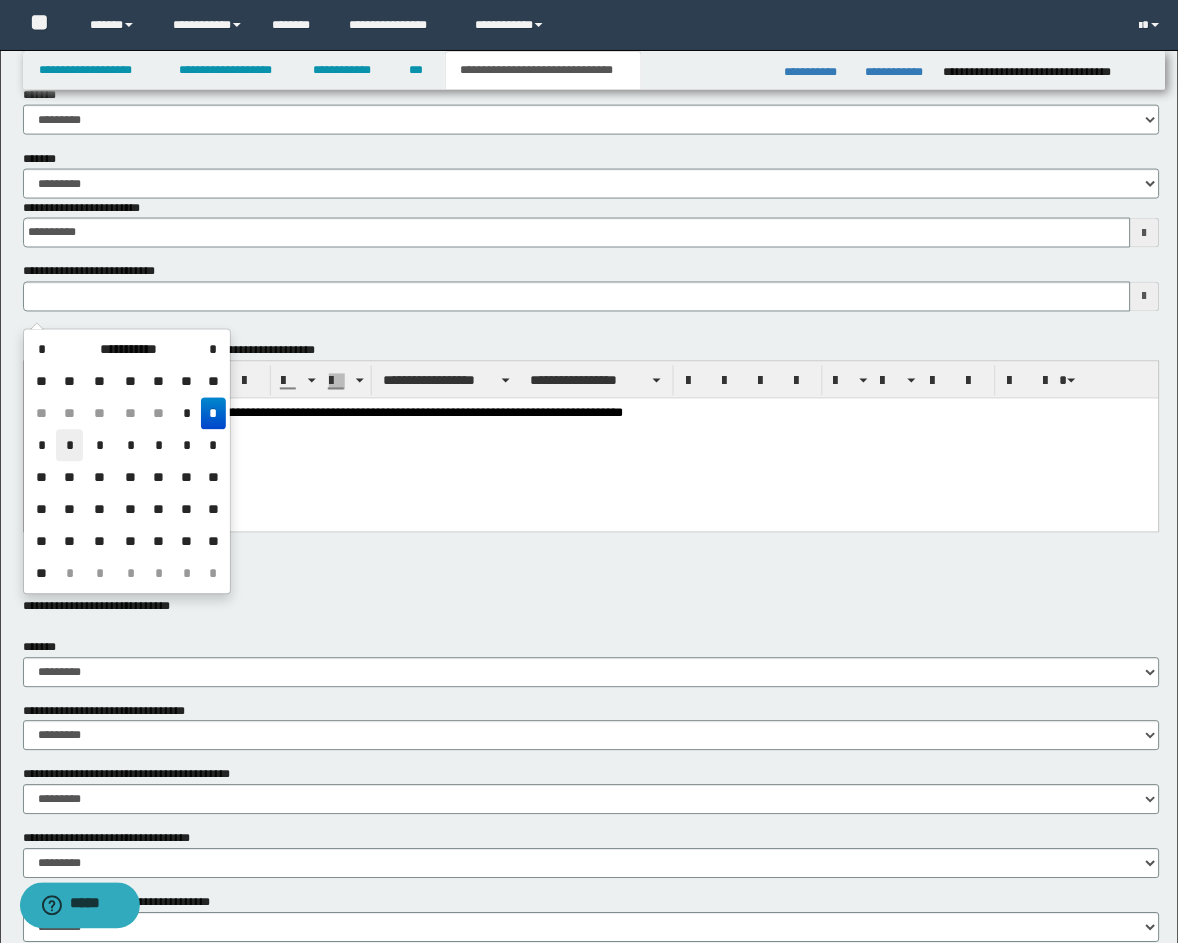 click on "*" at bounding box center [70, 446] 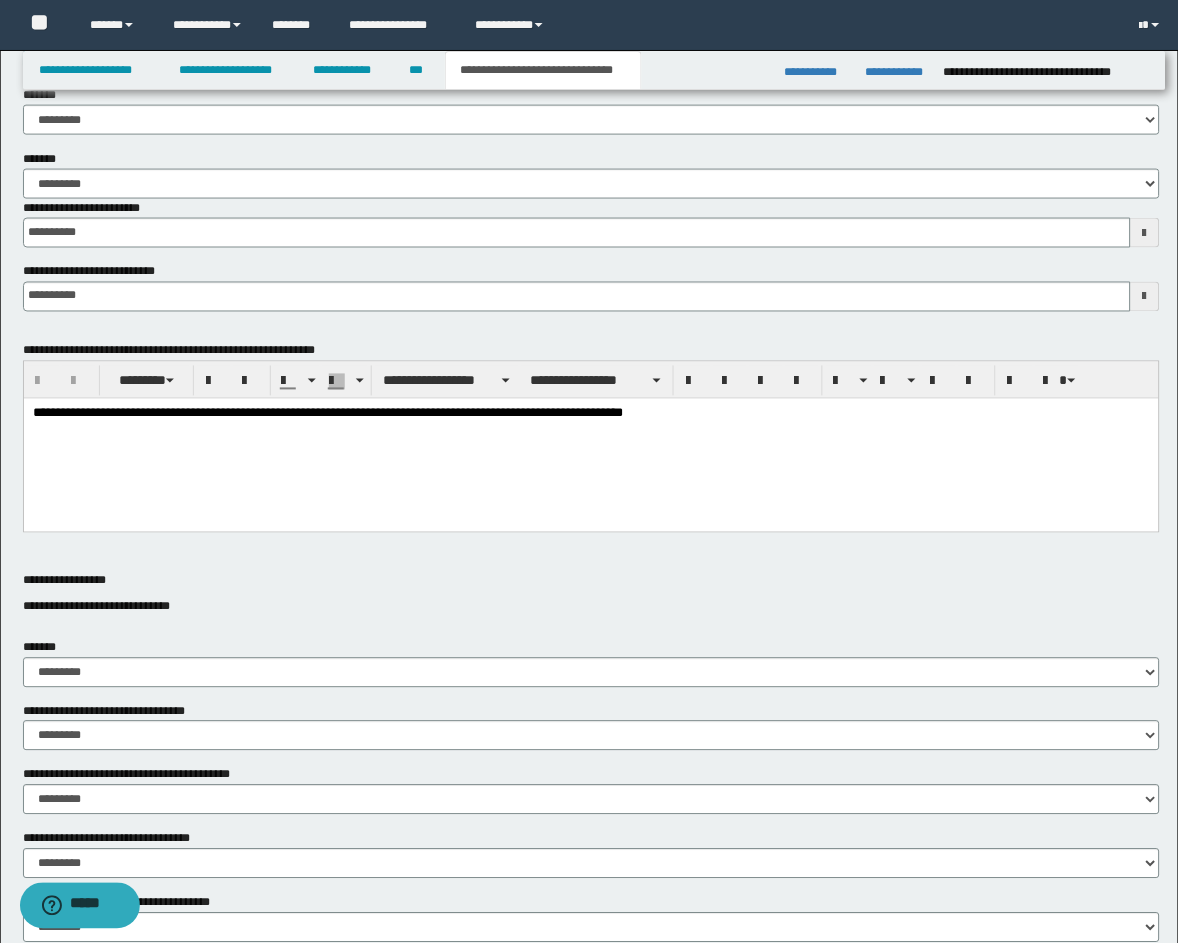 click on "**********" at bounding box center [590, 438] 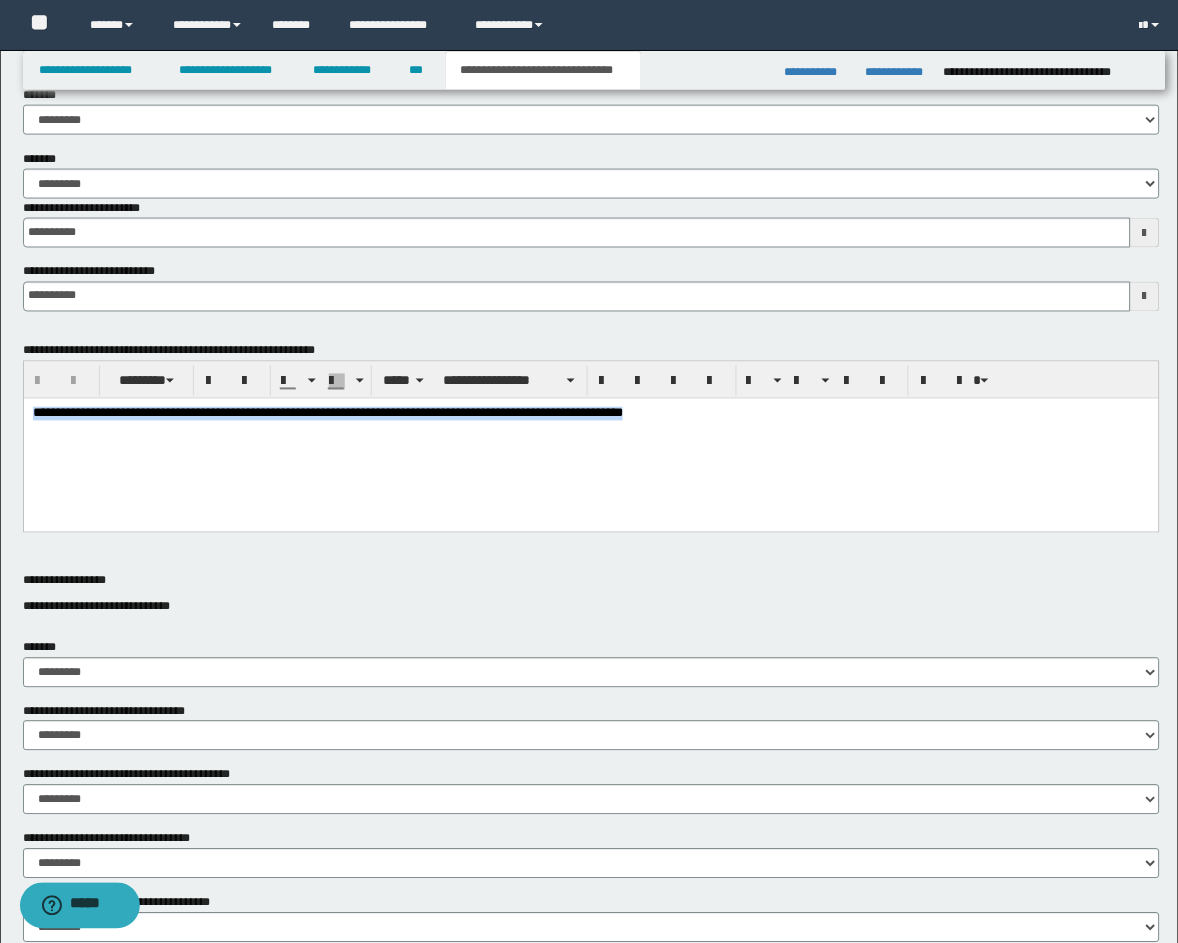 drag, startPoint x: 822, startPoint y: 428, endPoint x: -21, endPoint y: 381, distance: 844.3092 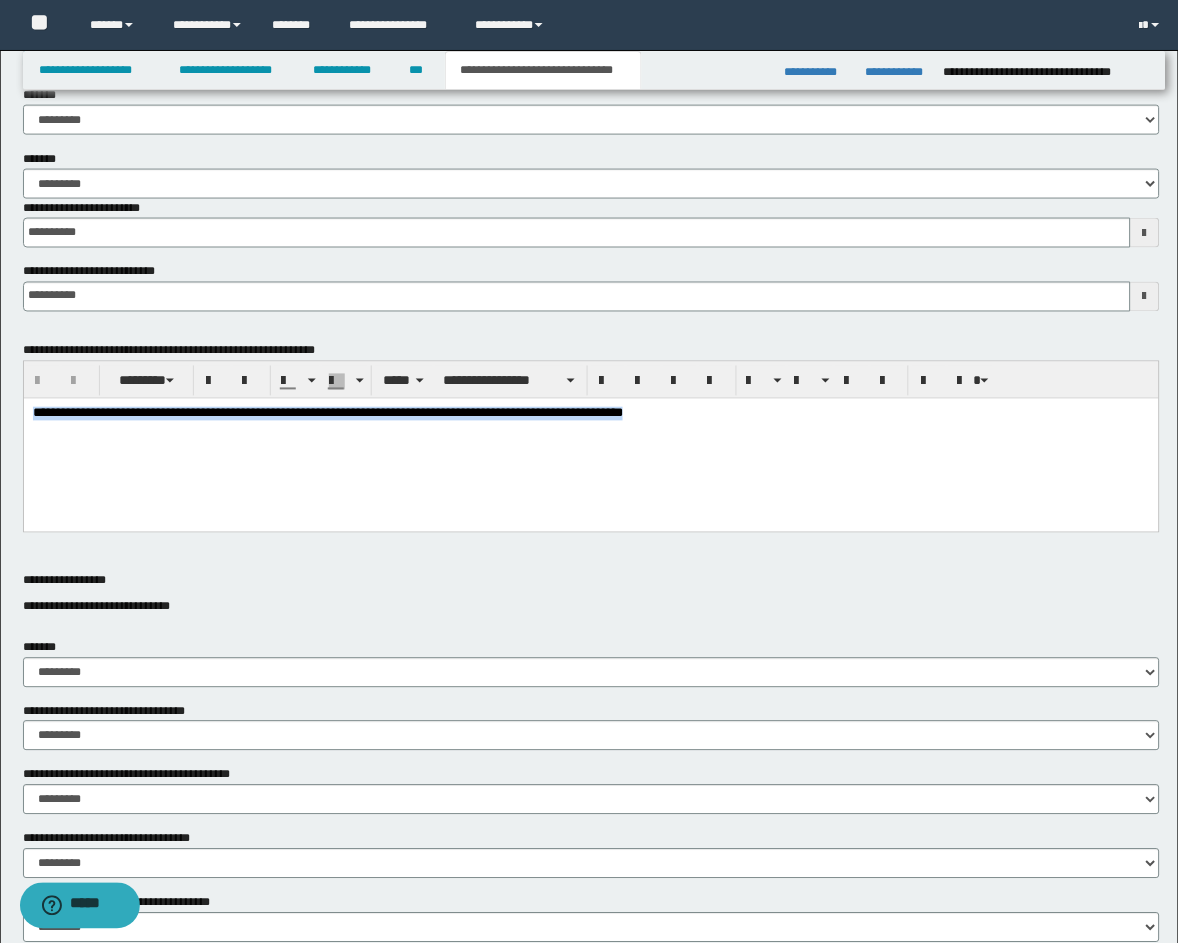 click on "**********" at bounding box center (590, 438) 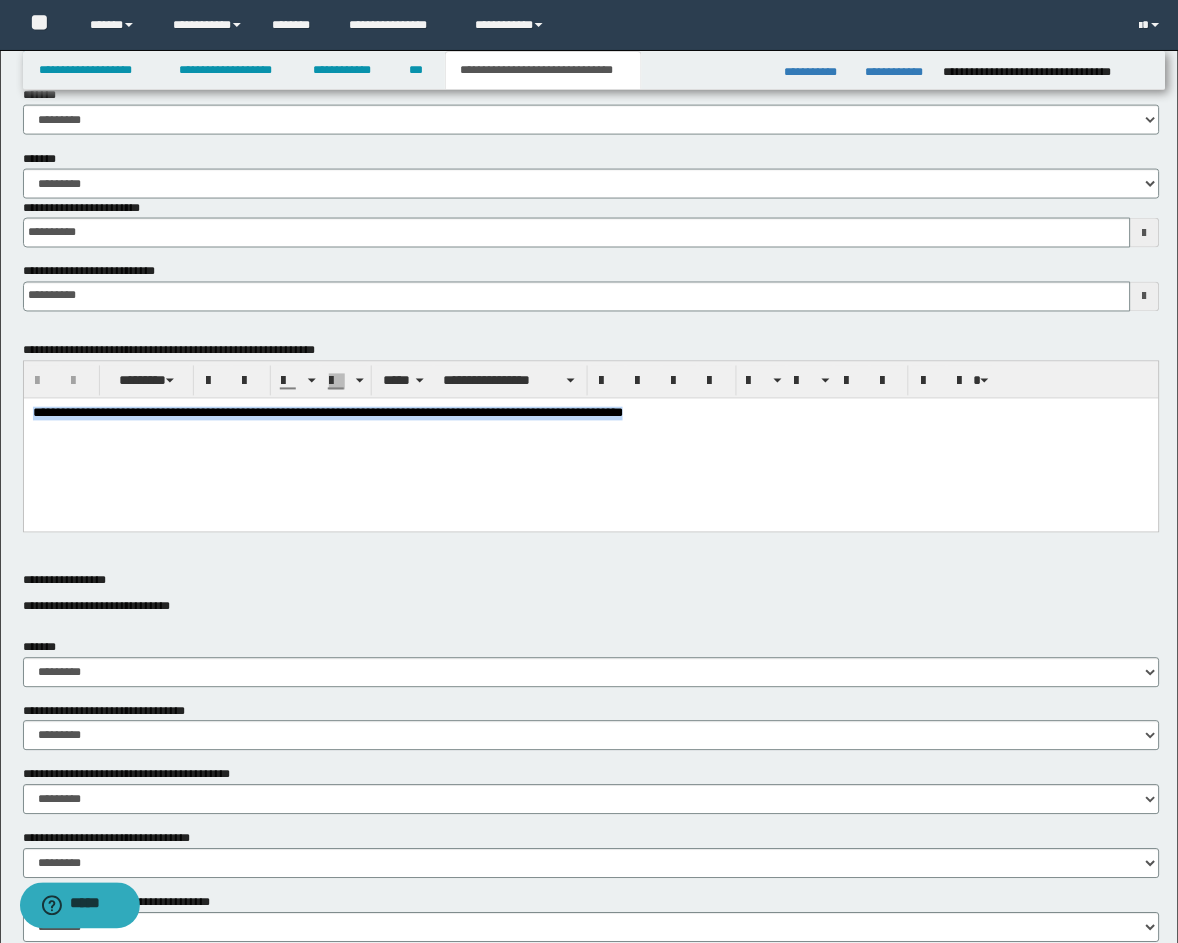 type 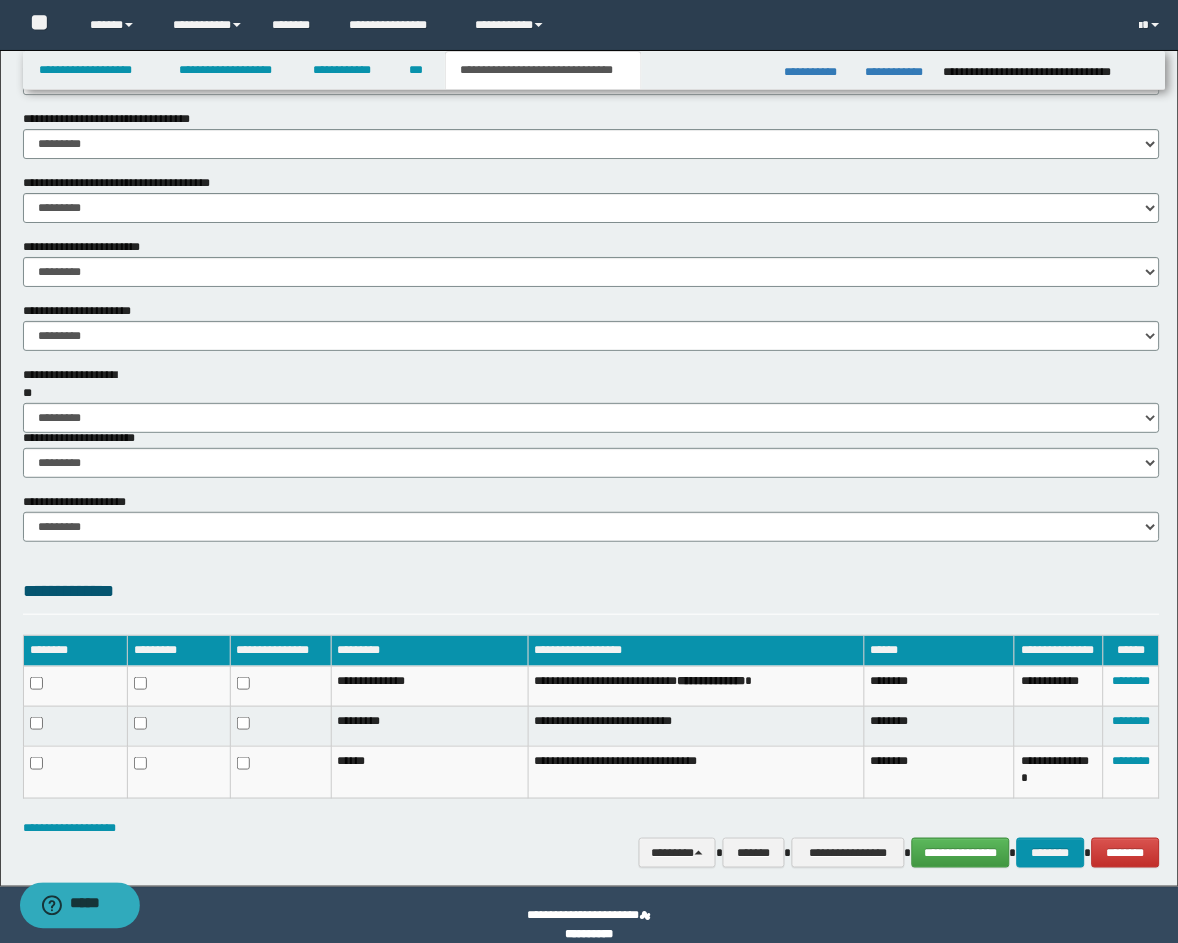 scroll, scrollTop: 1143, scrollLeft: 0, axis: vertical 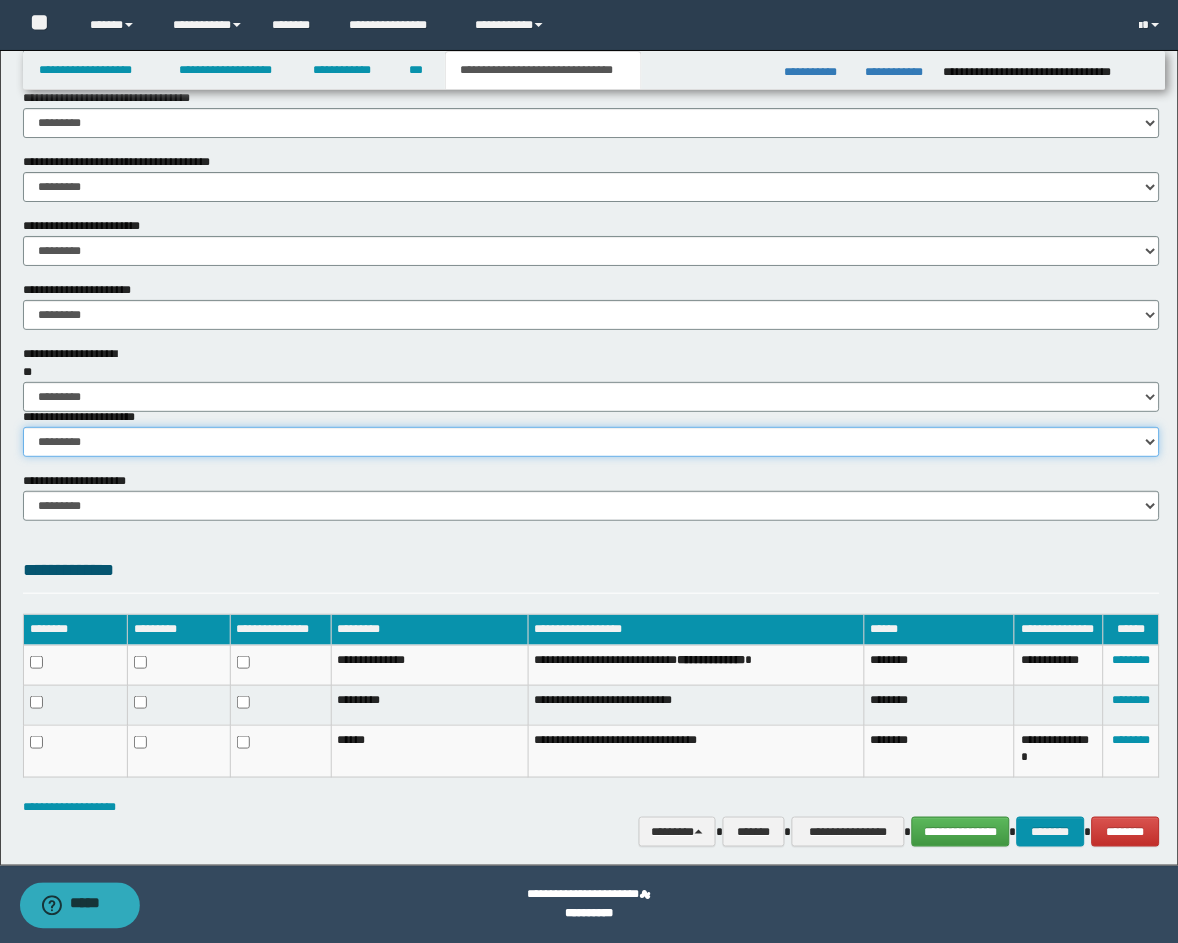 drag, startPoint x: 176, startPoint y: 438, endPoint x: 162, endPoint y: 454, distance: 21.260292 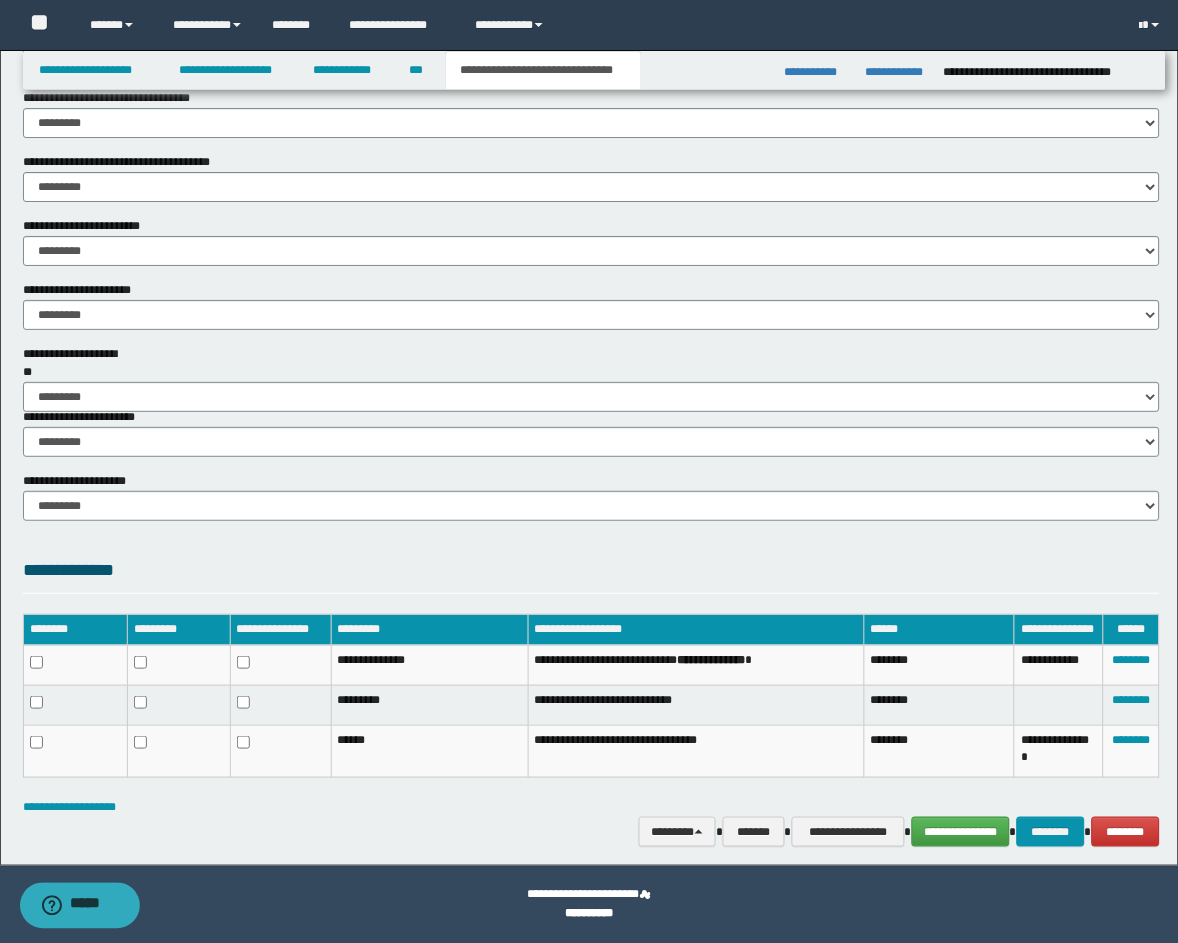 click on "**********" at bounding box center [591, 575] 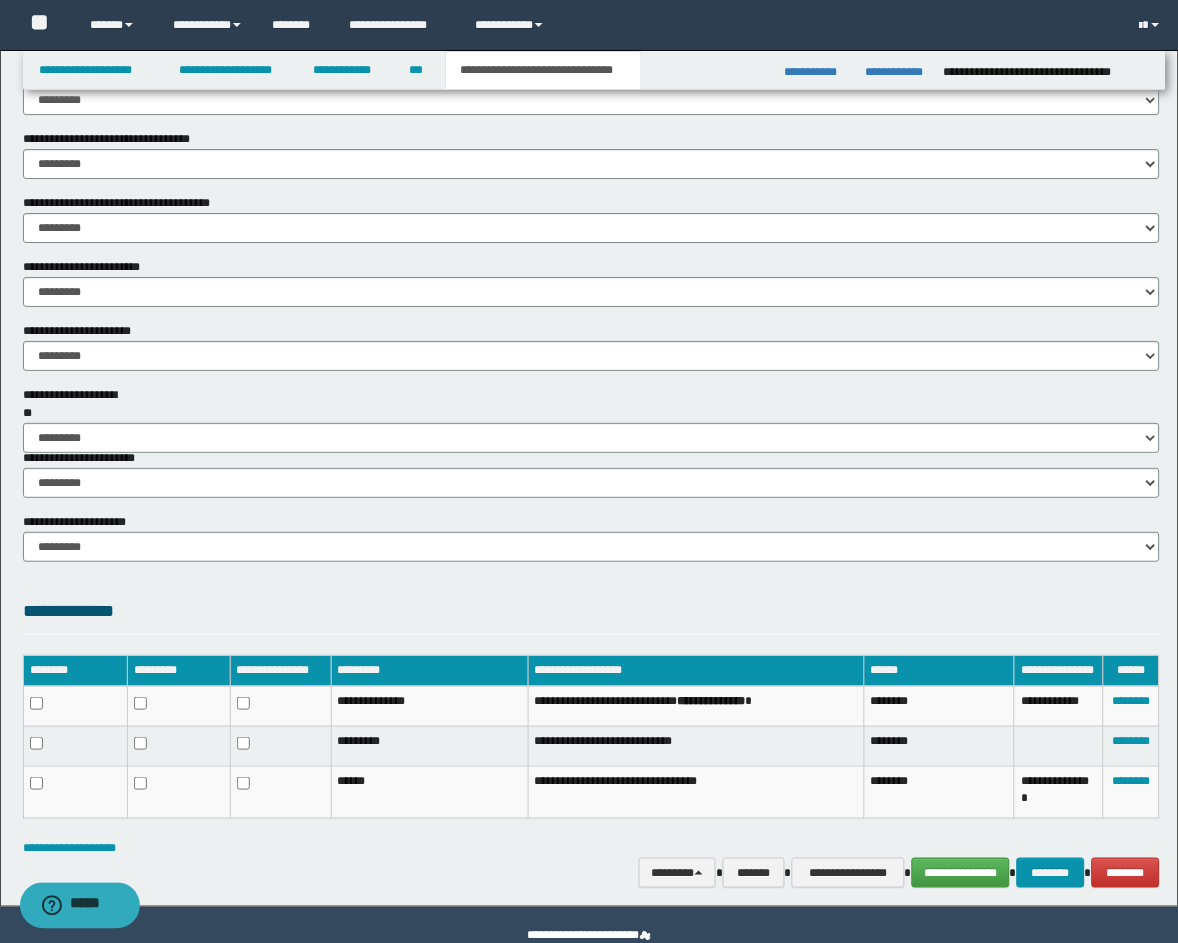 scroll, scrollTop: 1143, scrollLeft: 0, axis: vertical 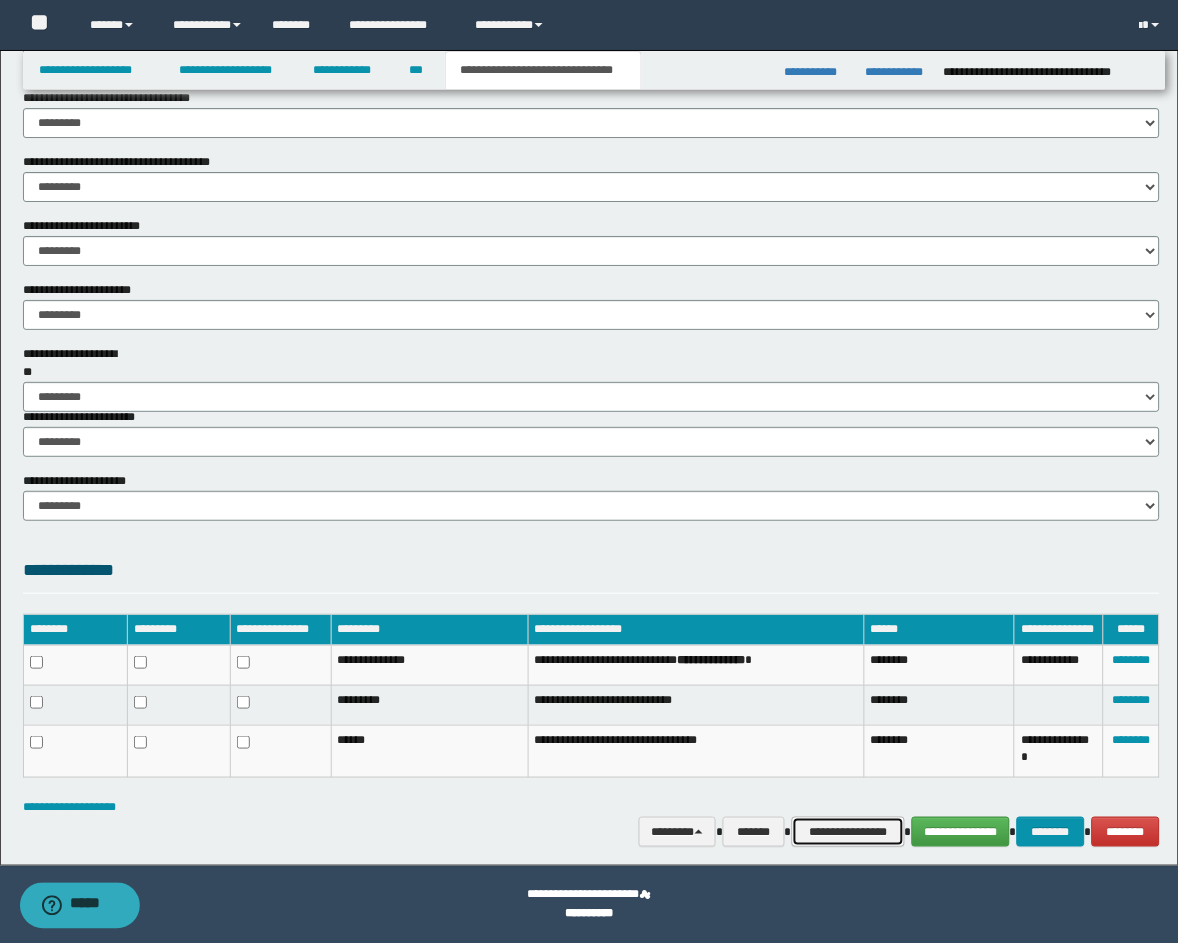 click on "**********" at bounding box center [848, 832] 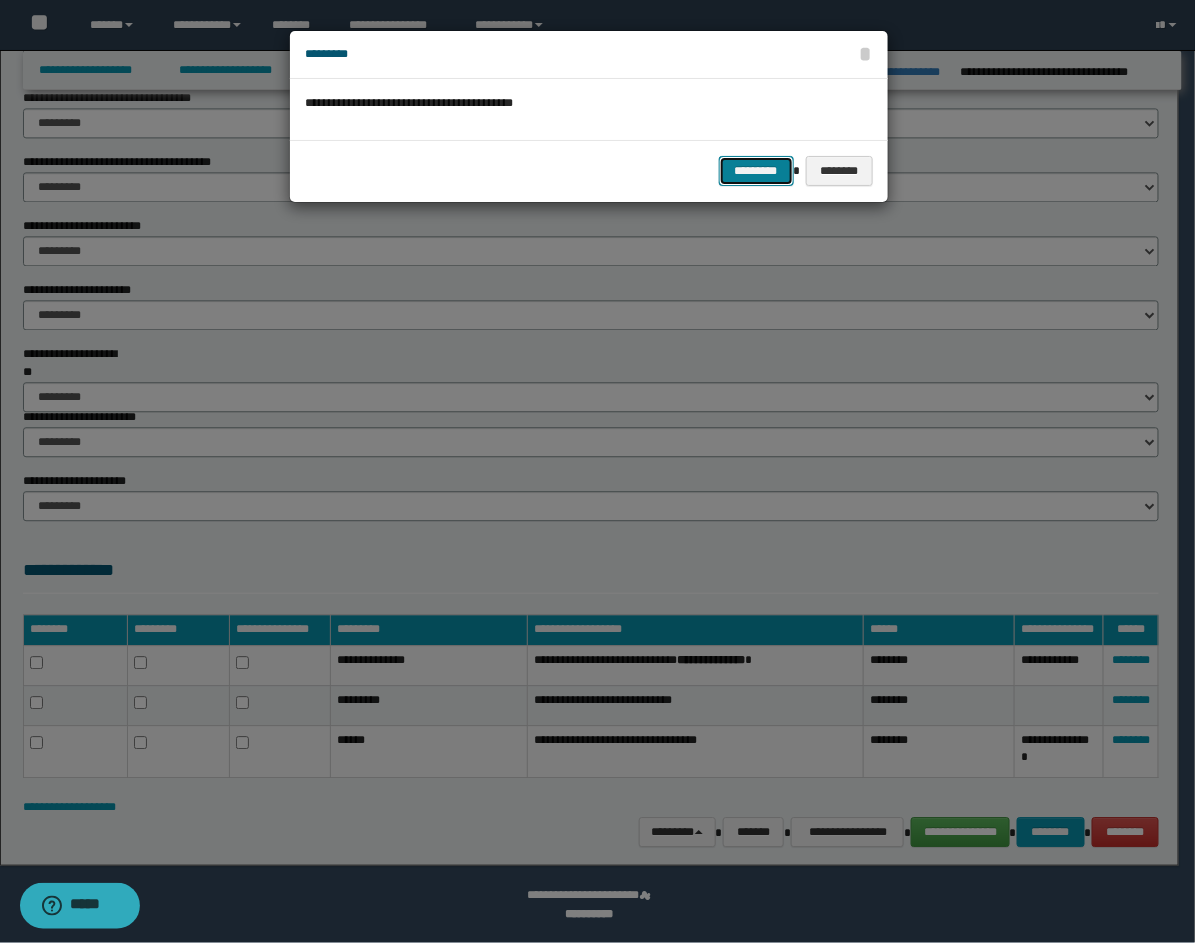 click on "*********" at bounding box center (756, 171) 